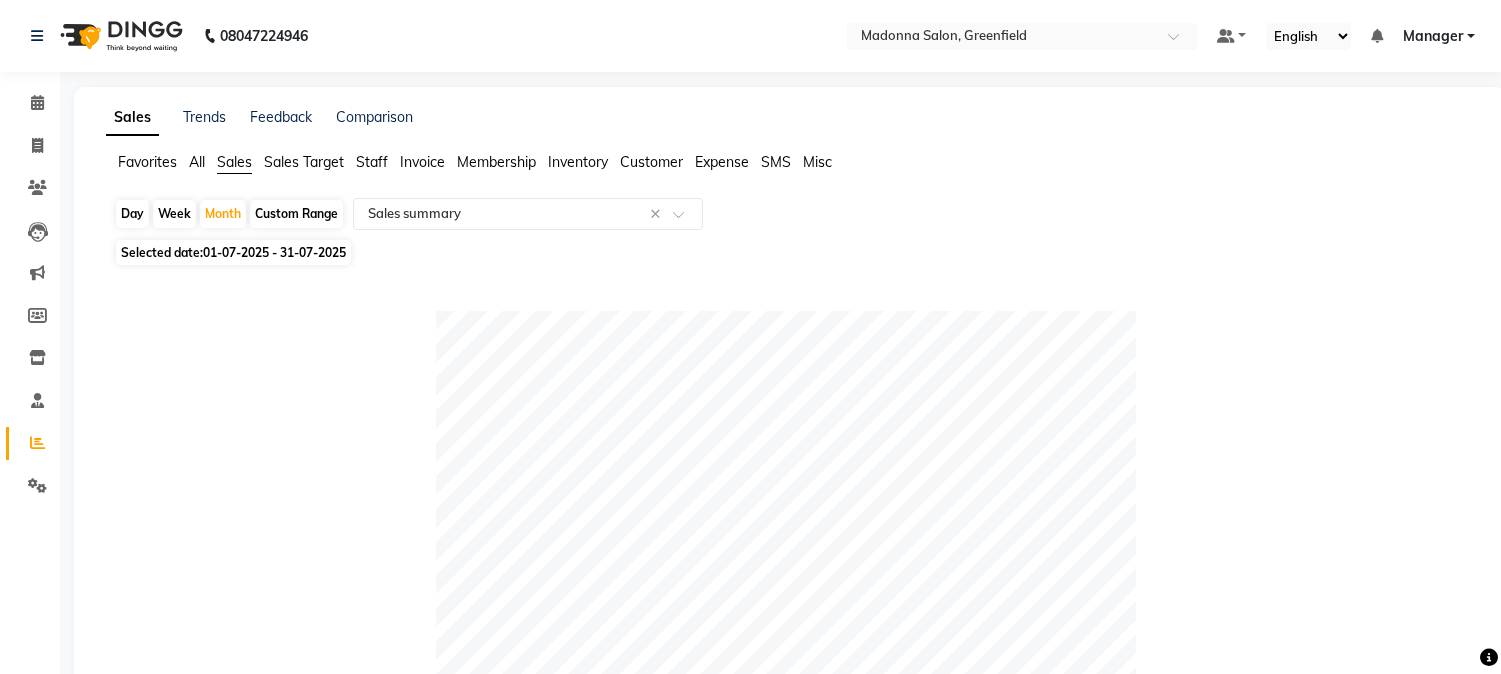 select on "csv" 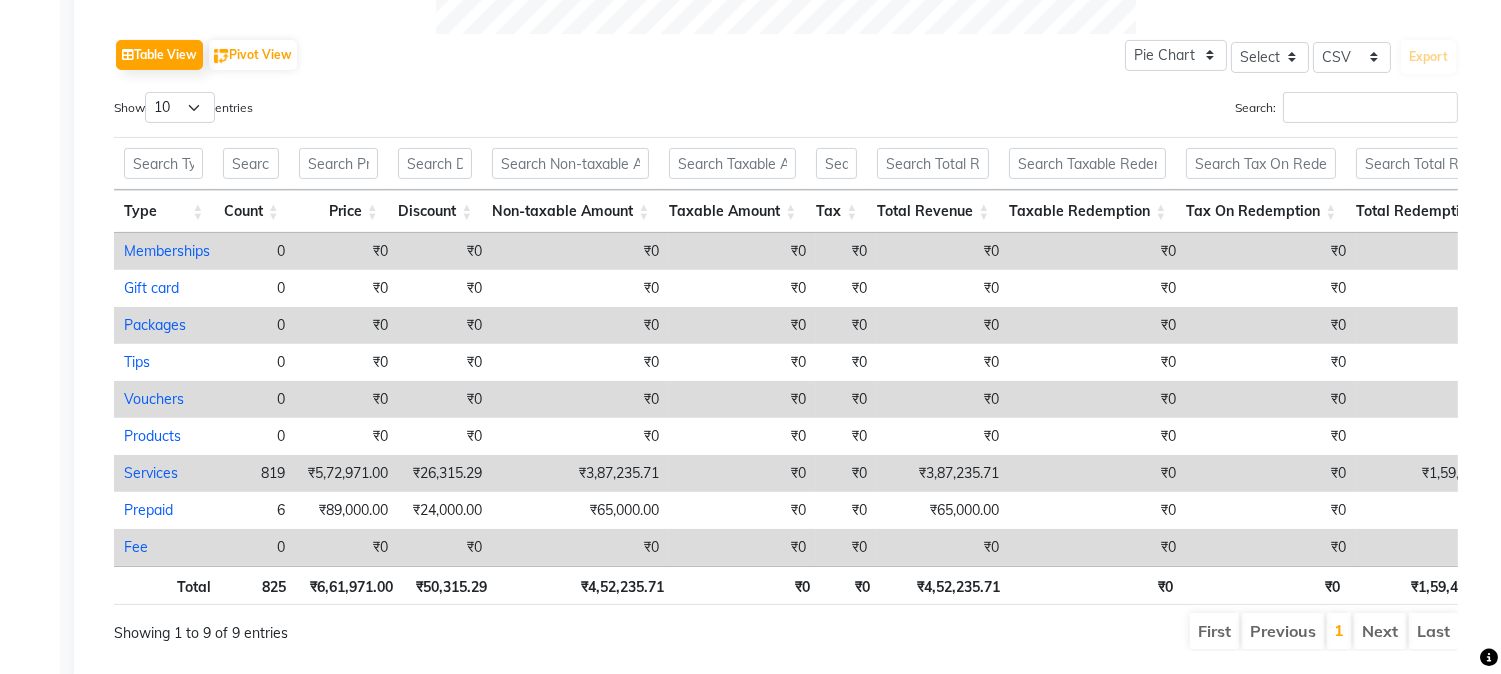 scroll, scrollTop: 0, scrollLeft: 0, axis: both 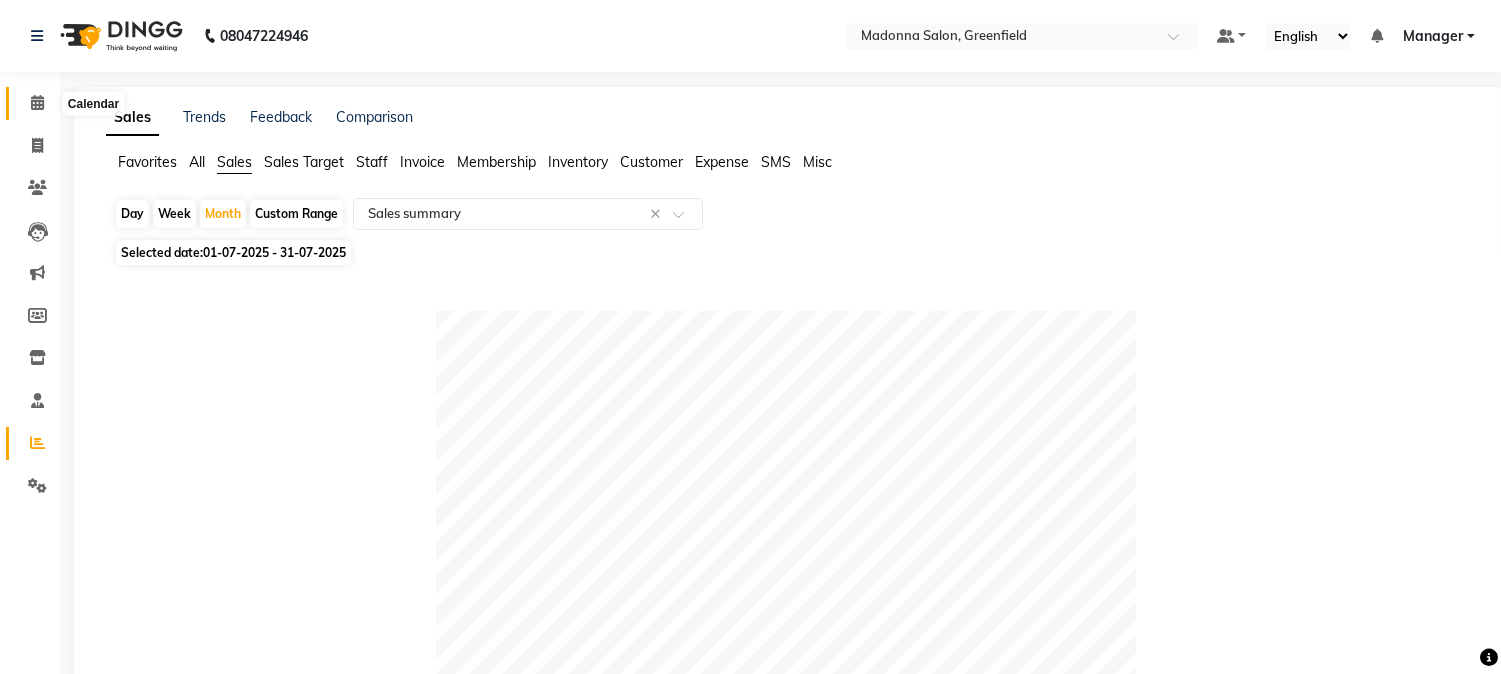 click 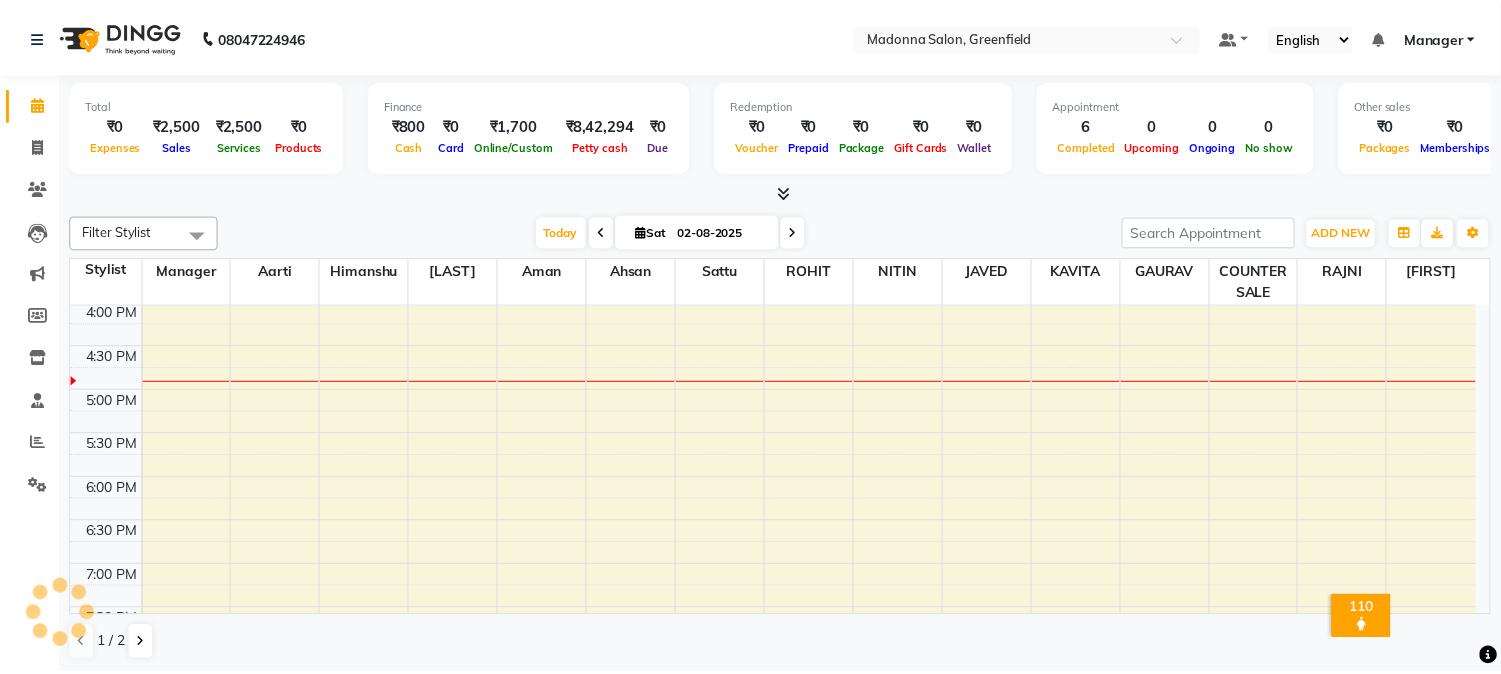 scroll, scrollTop: 0, scrollLeft: 0, axis: both 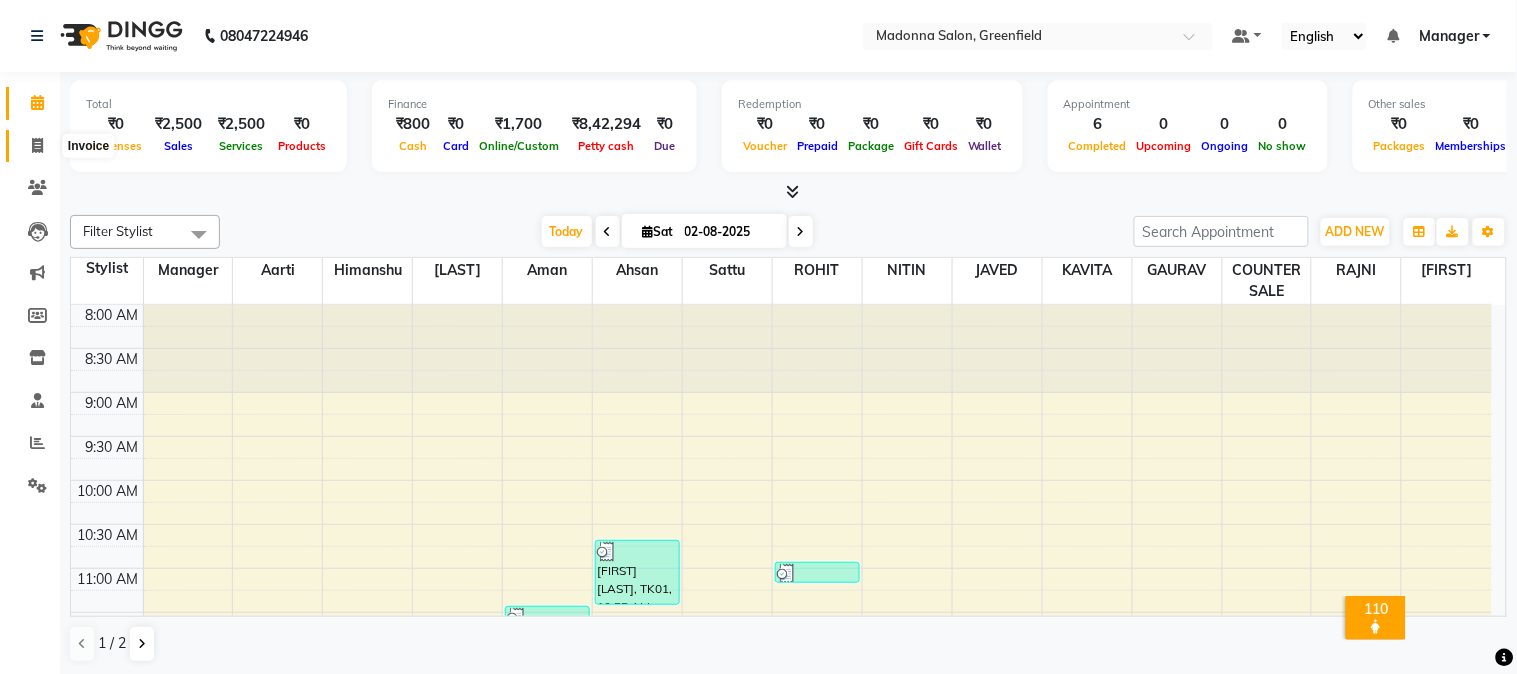 click 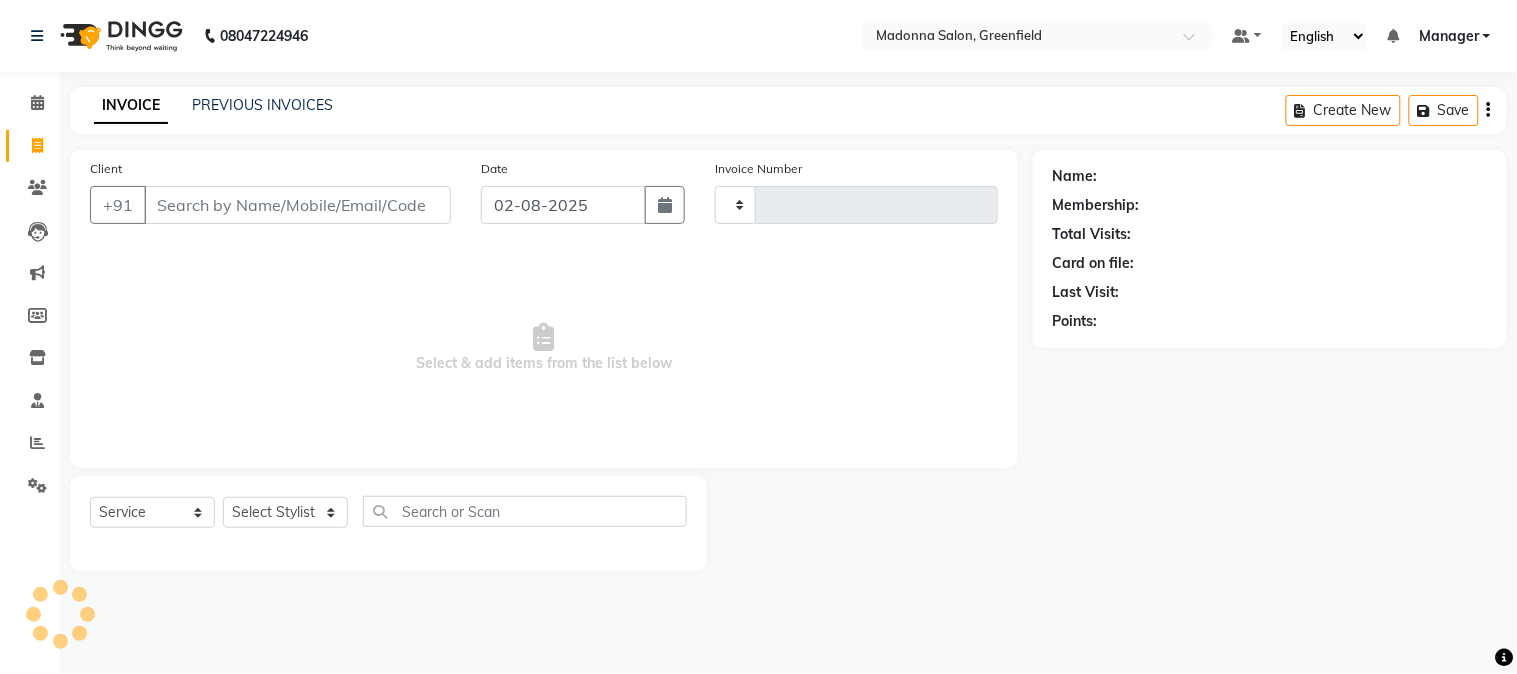 type on "1241" 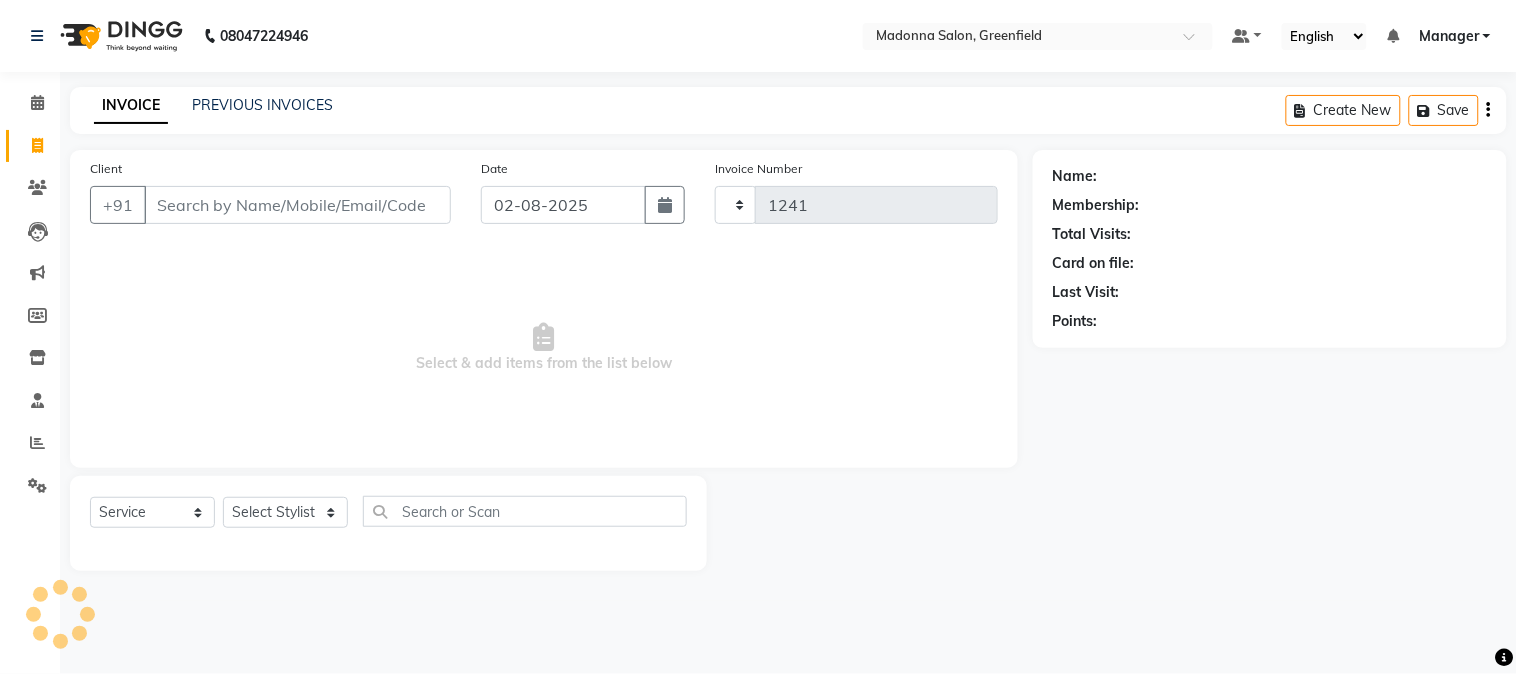 select on "7672" 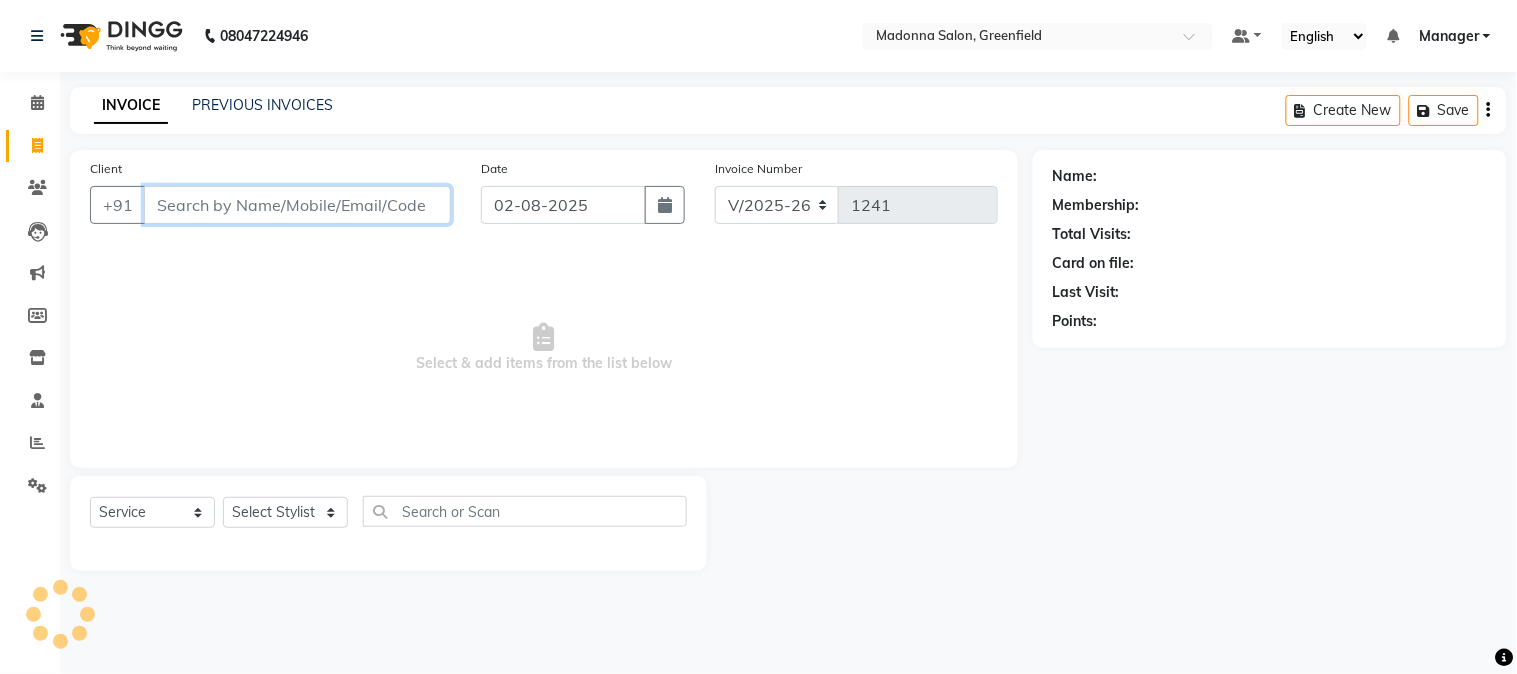 click on "Client" at bounding box center (297, 205) 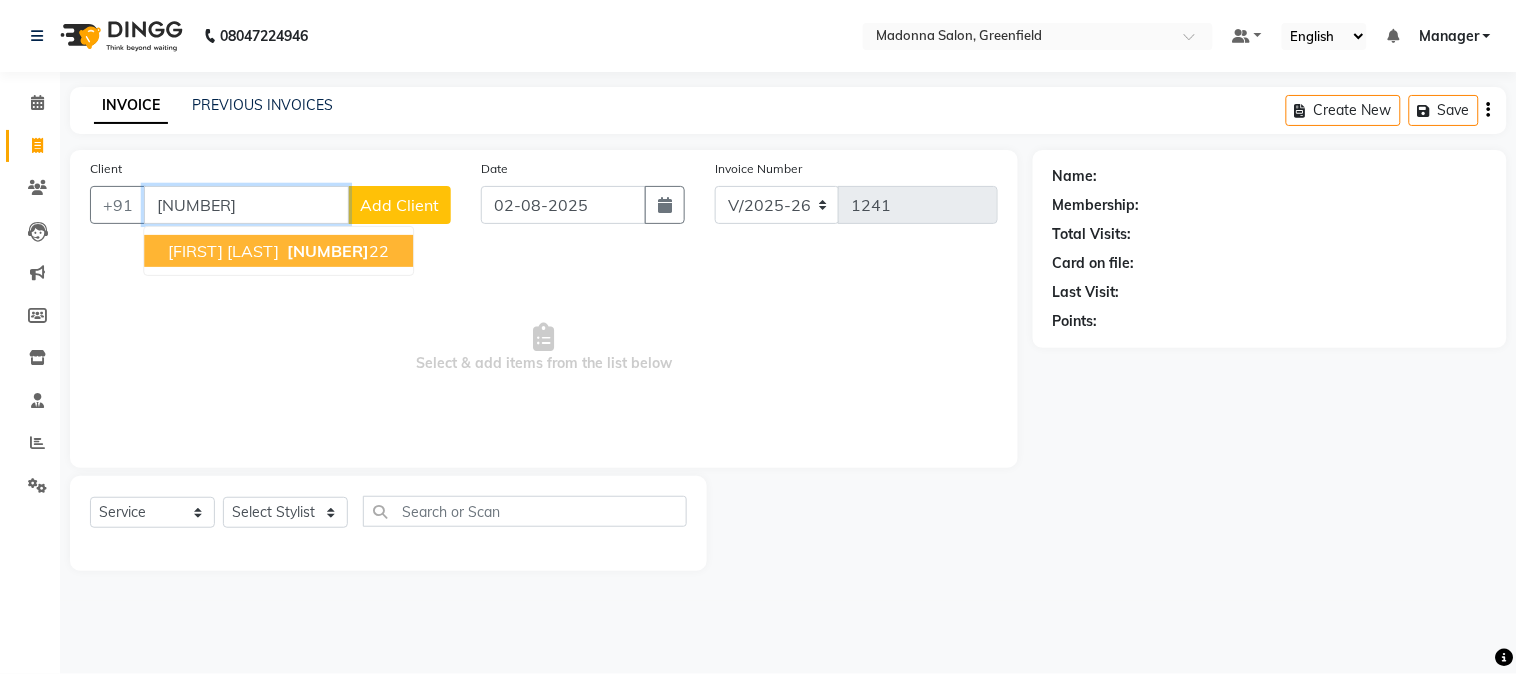 click on "[FIRST] [LAST]" at bounding box center [223, 251] 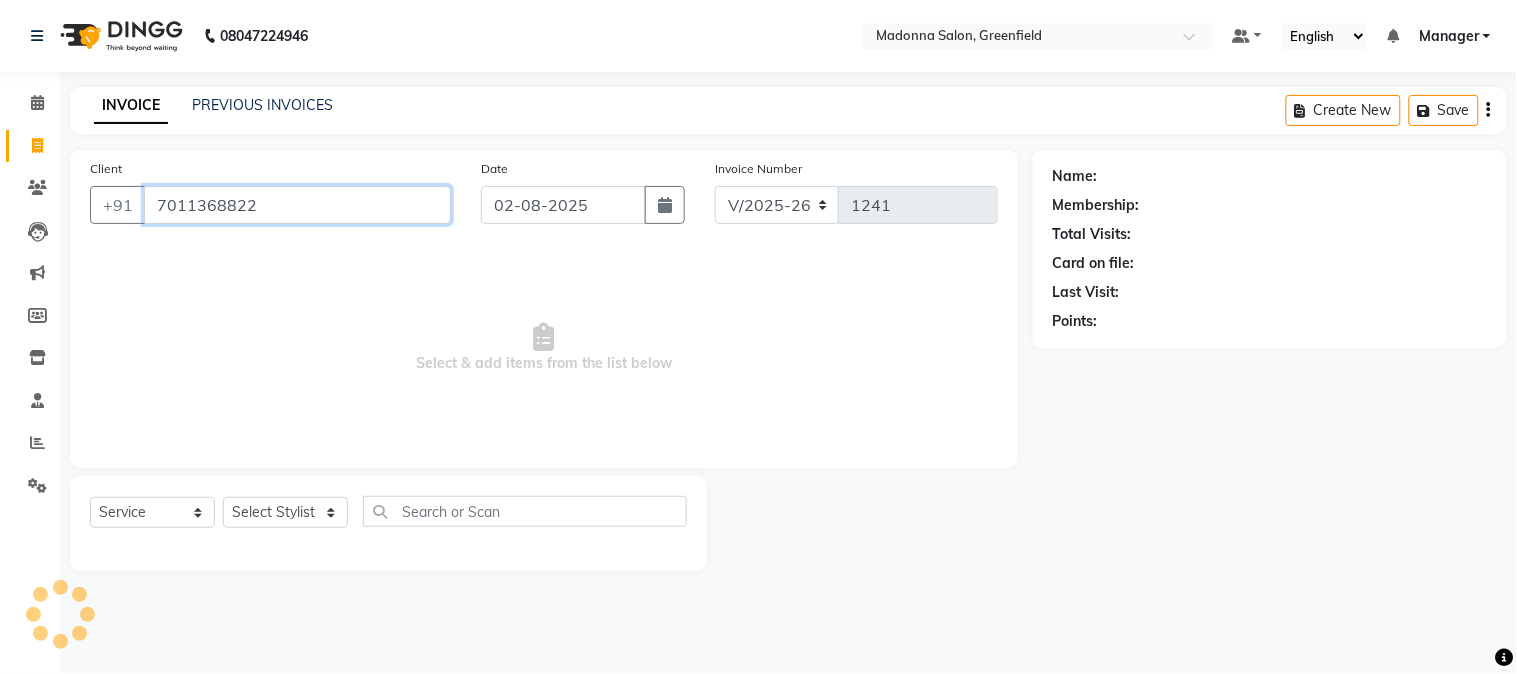 type on "7011368822" 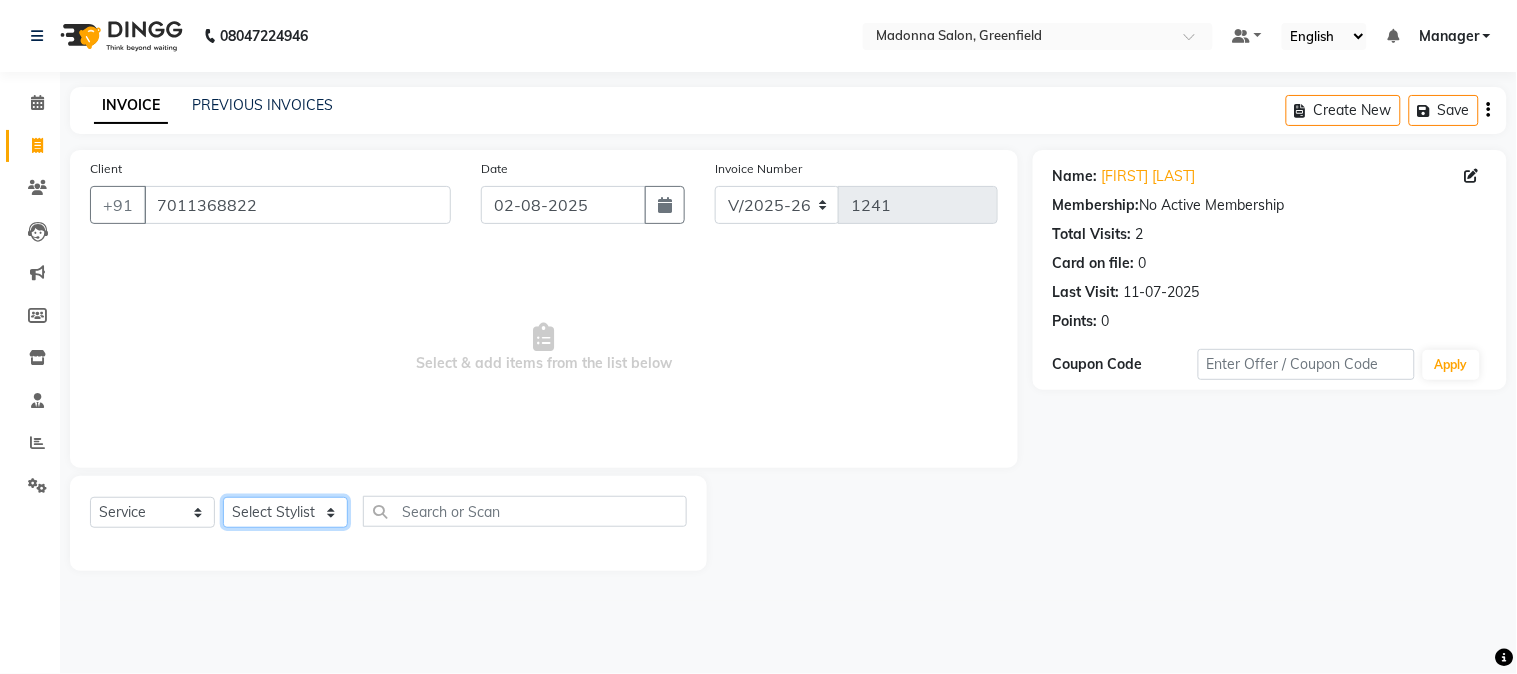 click on "Select Stylist Aarti Ahsan Aman BUBLEEN COUNTER SALE GAURAV Himanshu JAVED KAVITA Manager NITIN RAJNI ROHIT Saifi Sattu VISHAL" 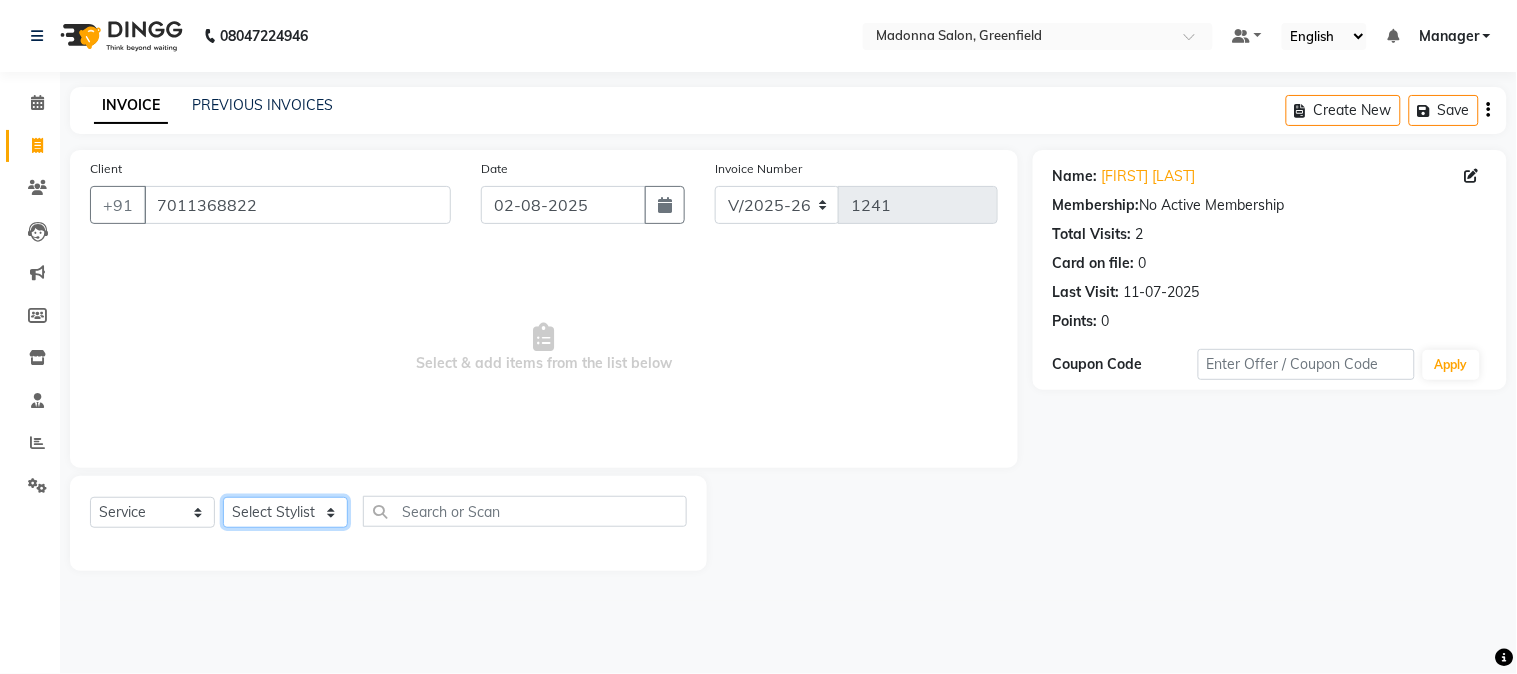 select on "72505" 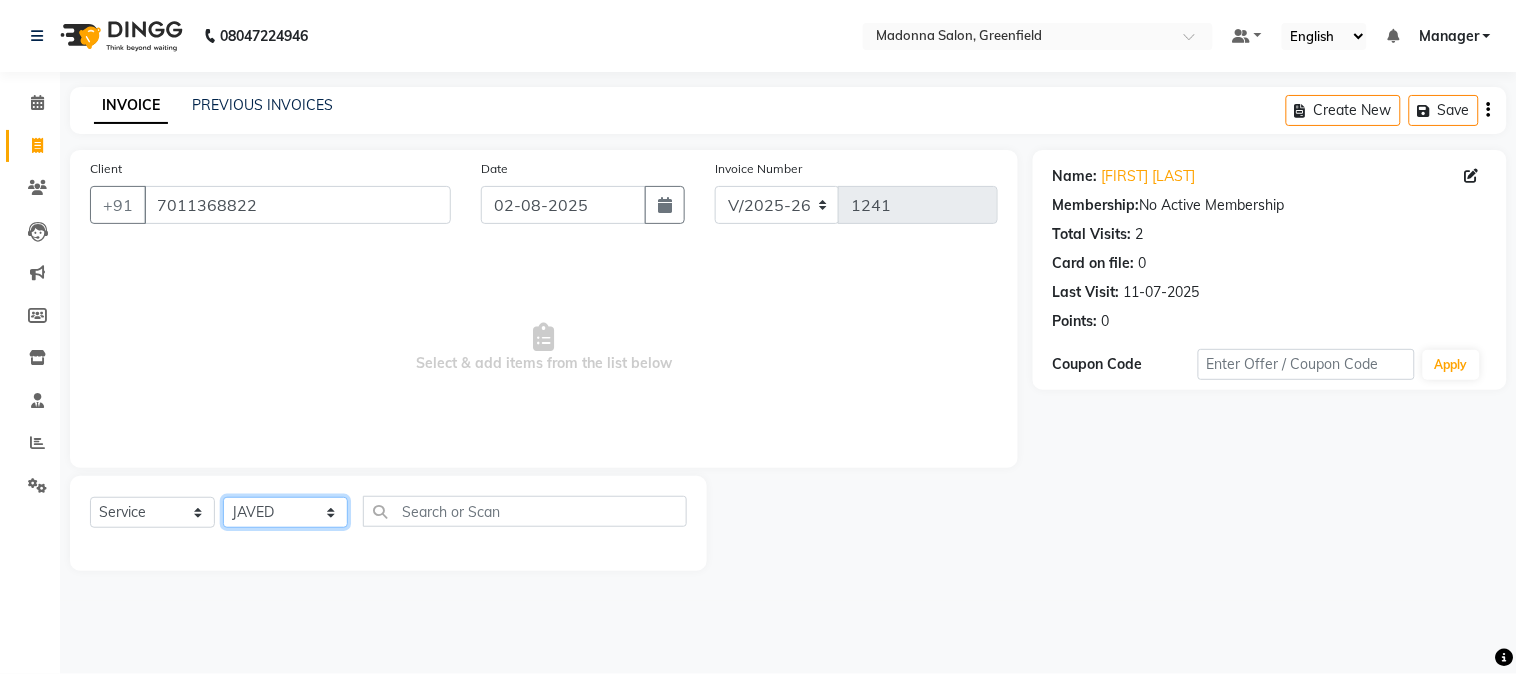 click on "Select Stylist Aarti Ahsan Aman BUBLEEN COUNTER SALE GAURAV Himanshu JAVED KAVITA Manager NITIN RAJNI ROHIT Saifi Sattu VISHAL" 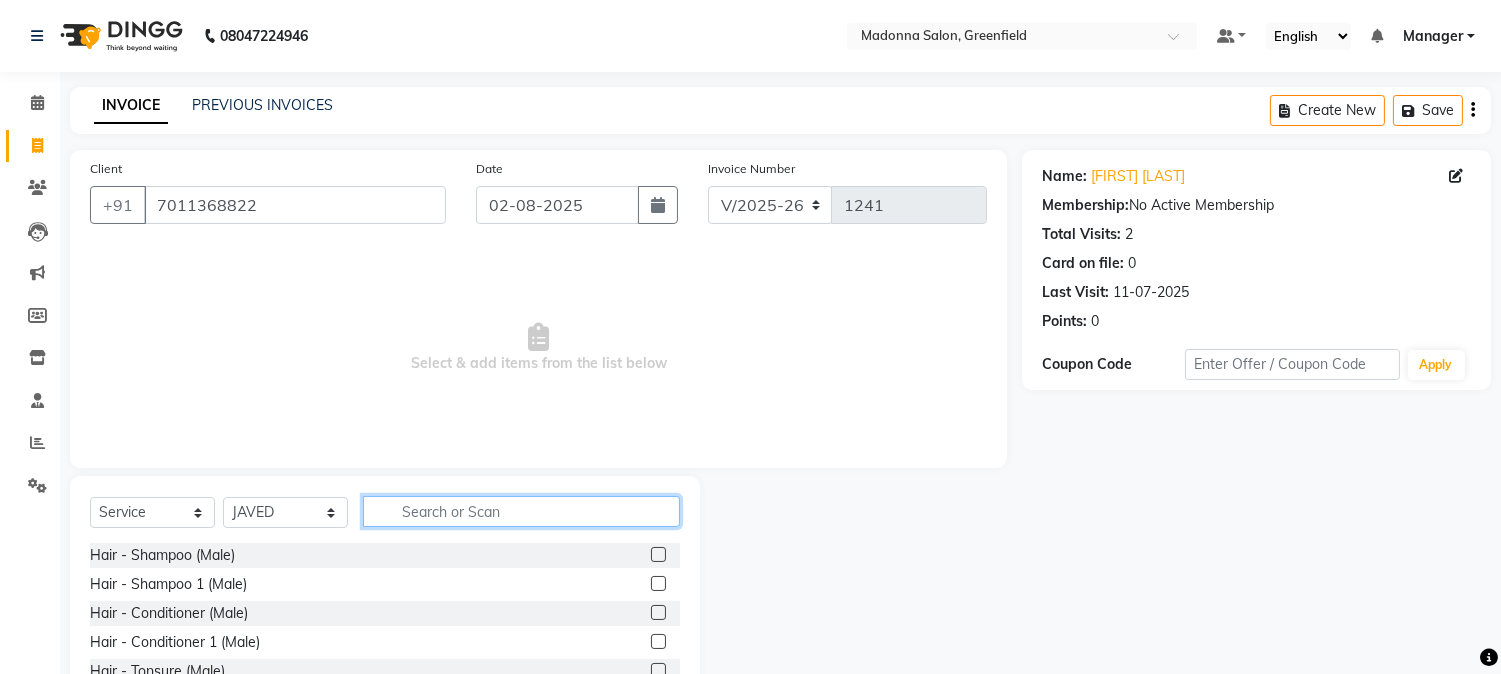 click 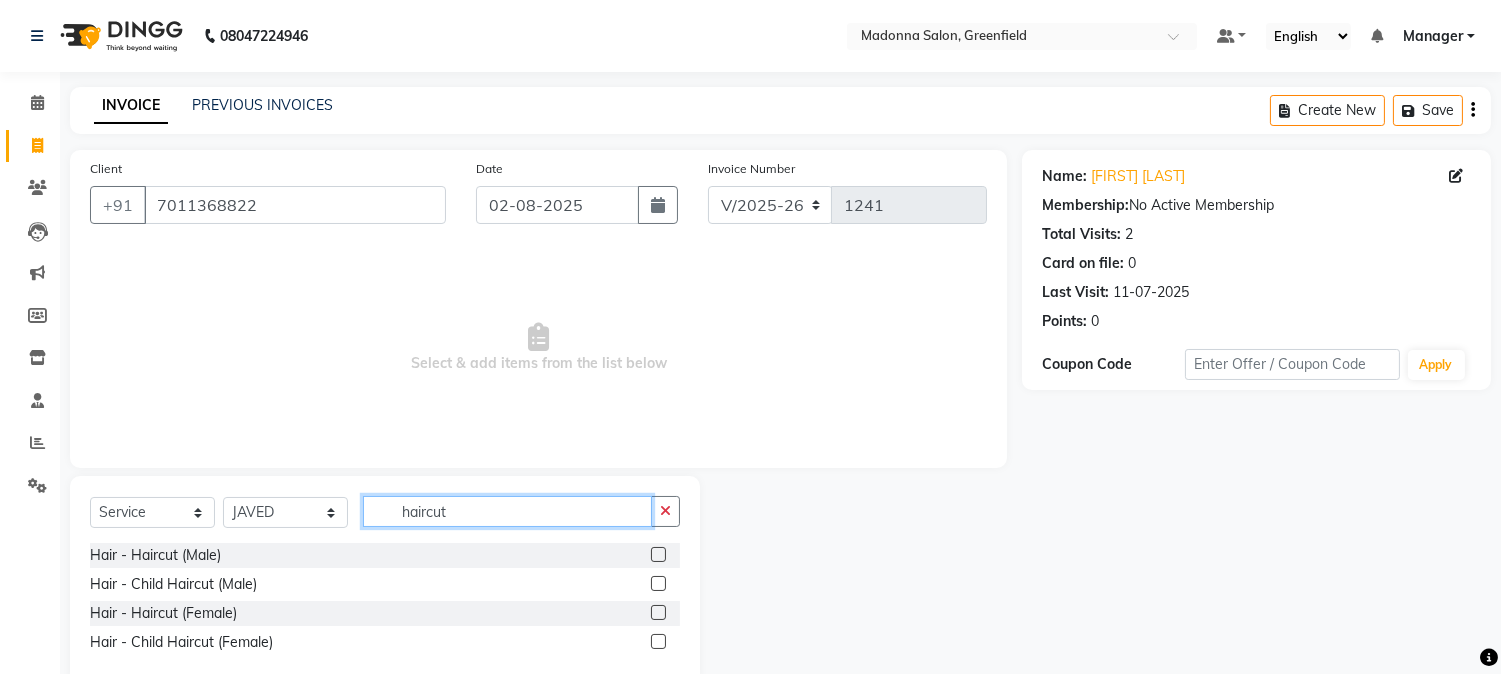 type on "haircut" 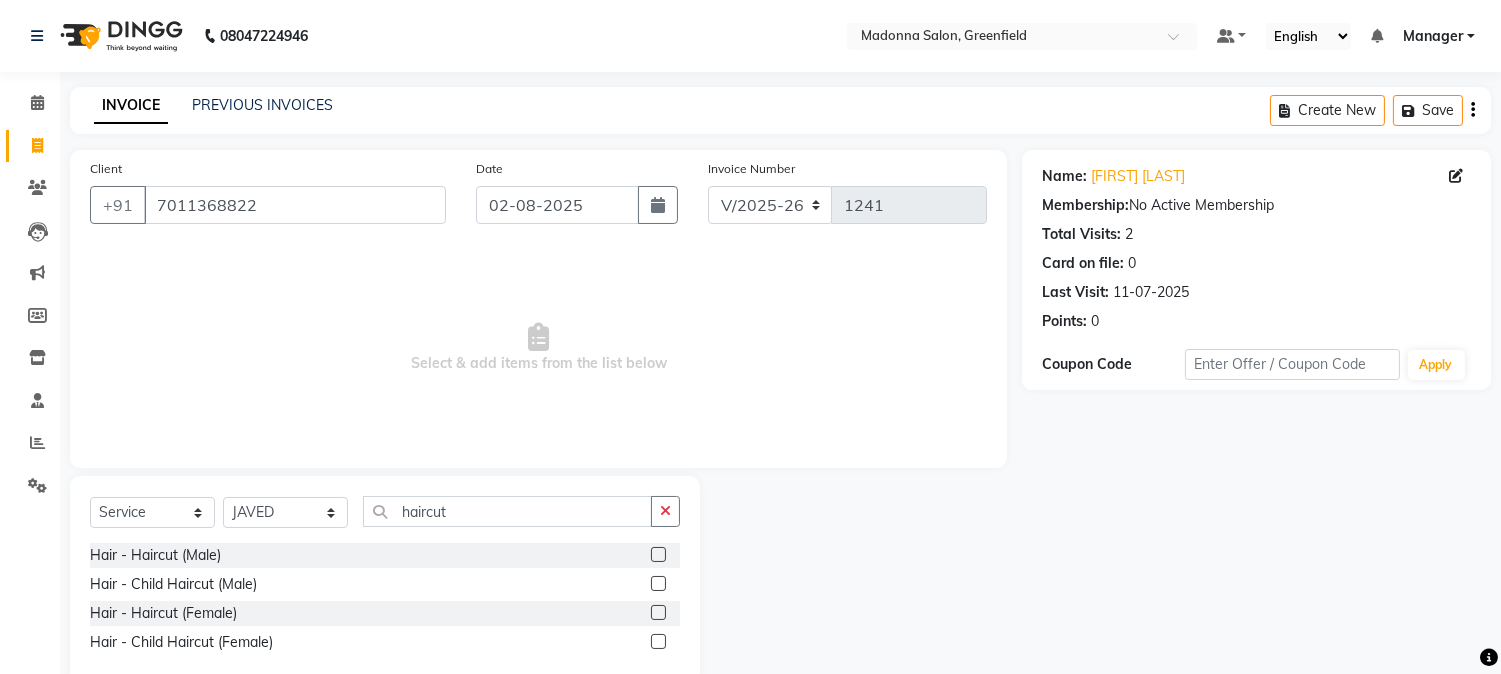 click 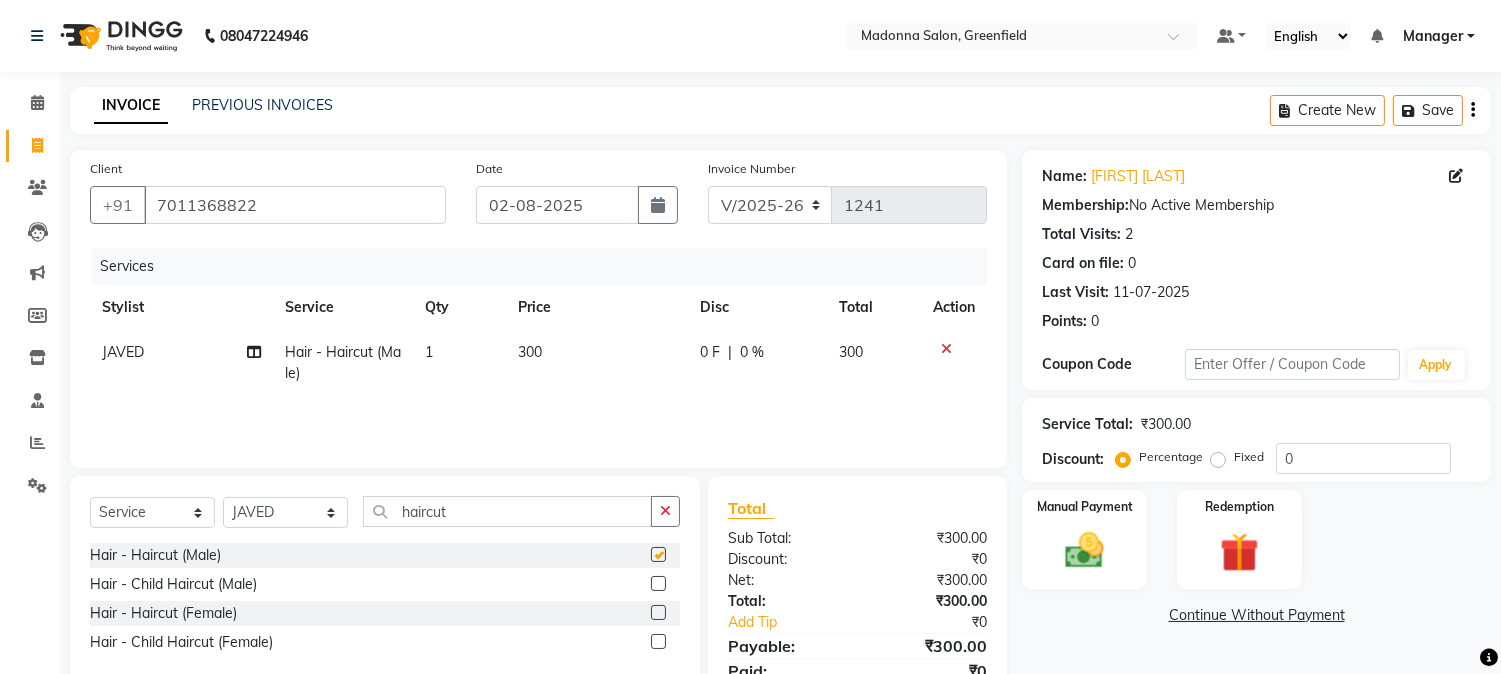 checkbox on "false" 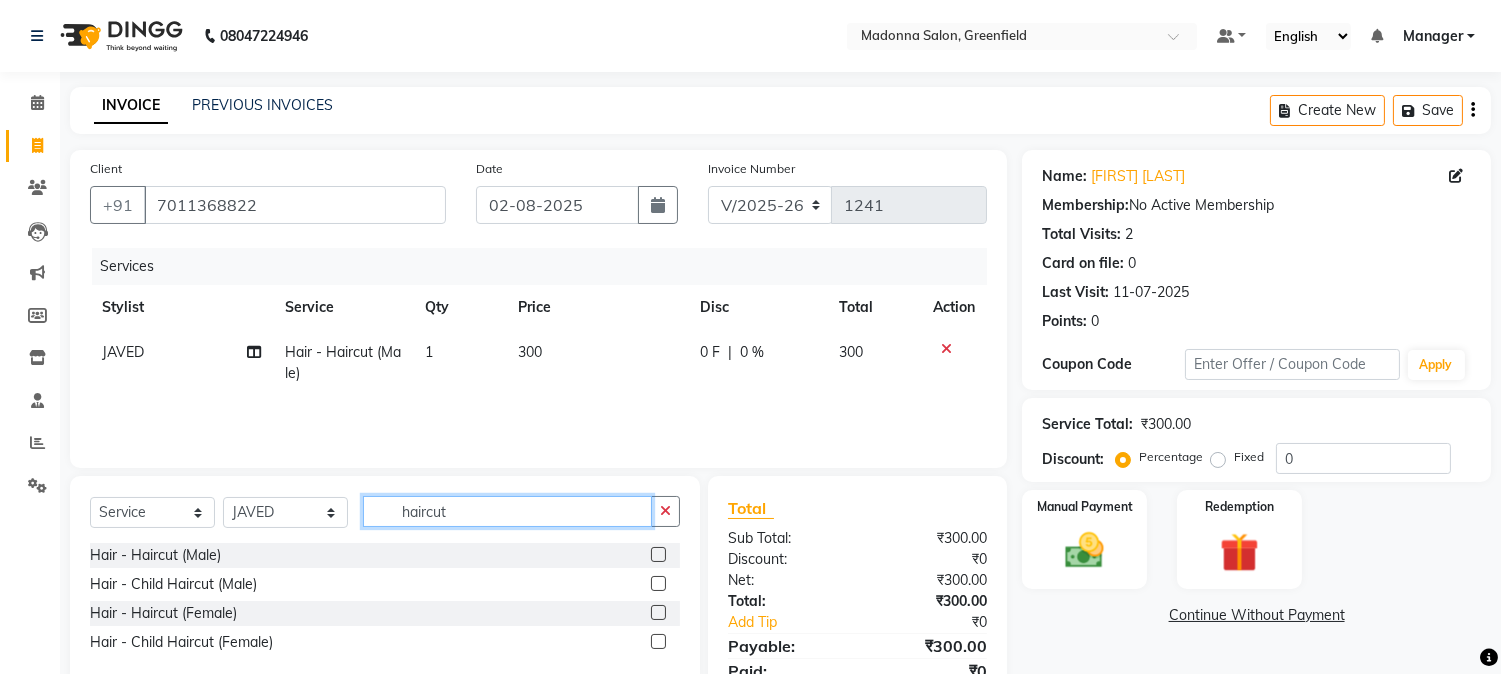 click on "haircut" 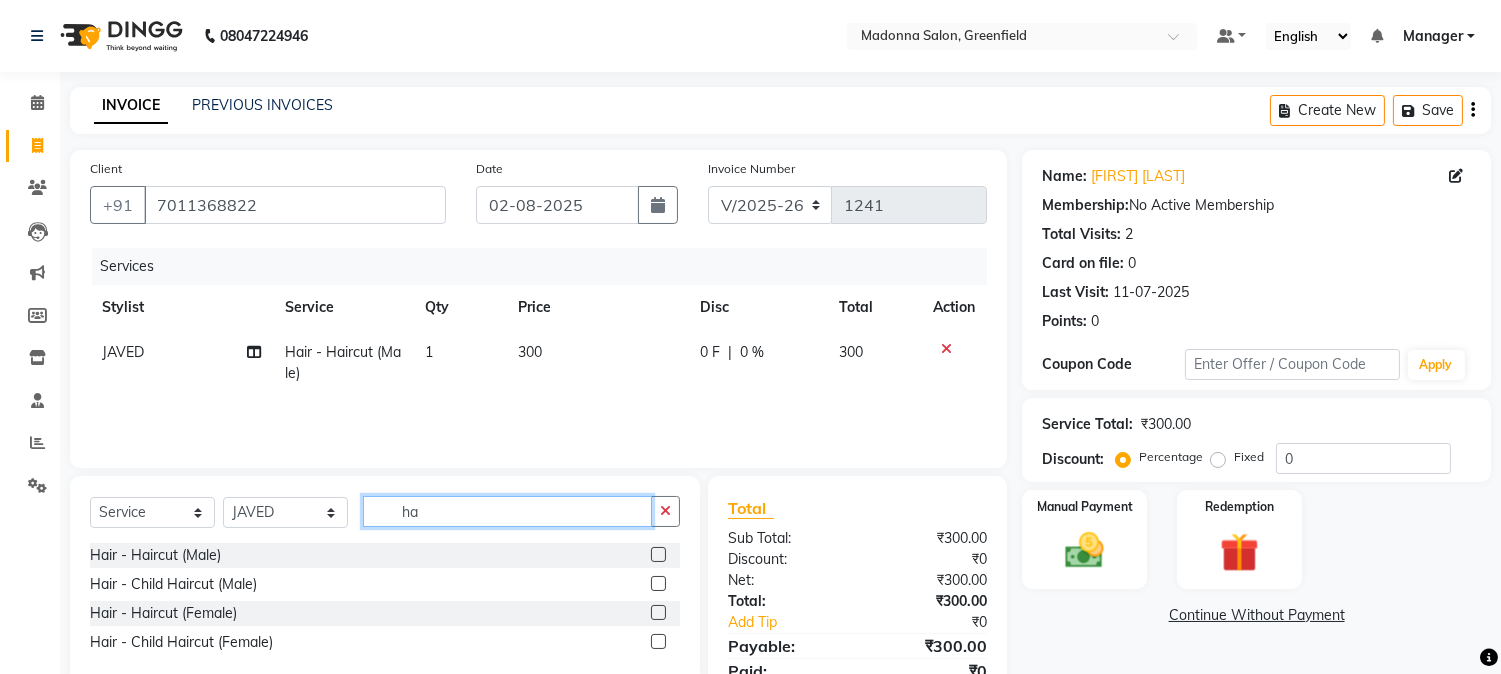 type on "h" 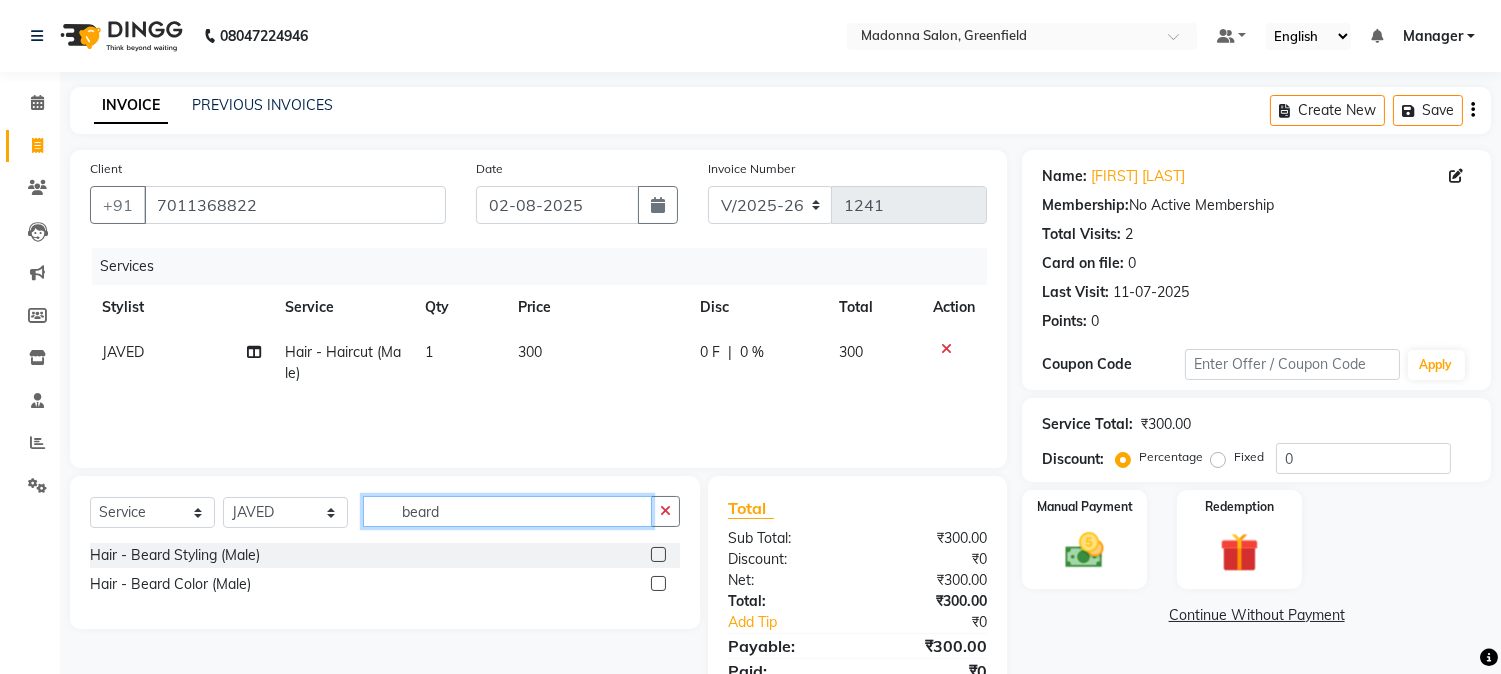 type on "beard" 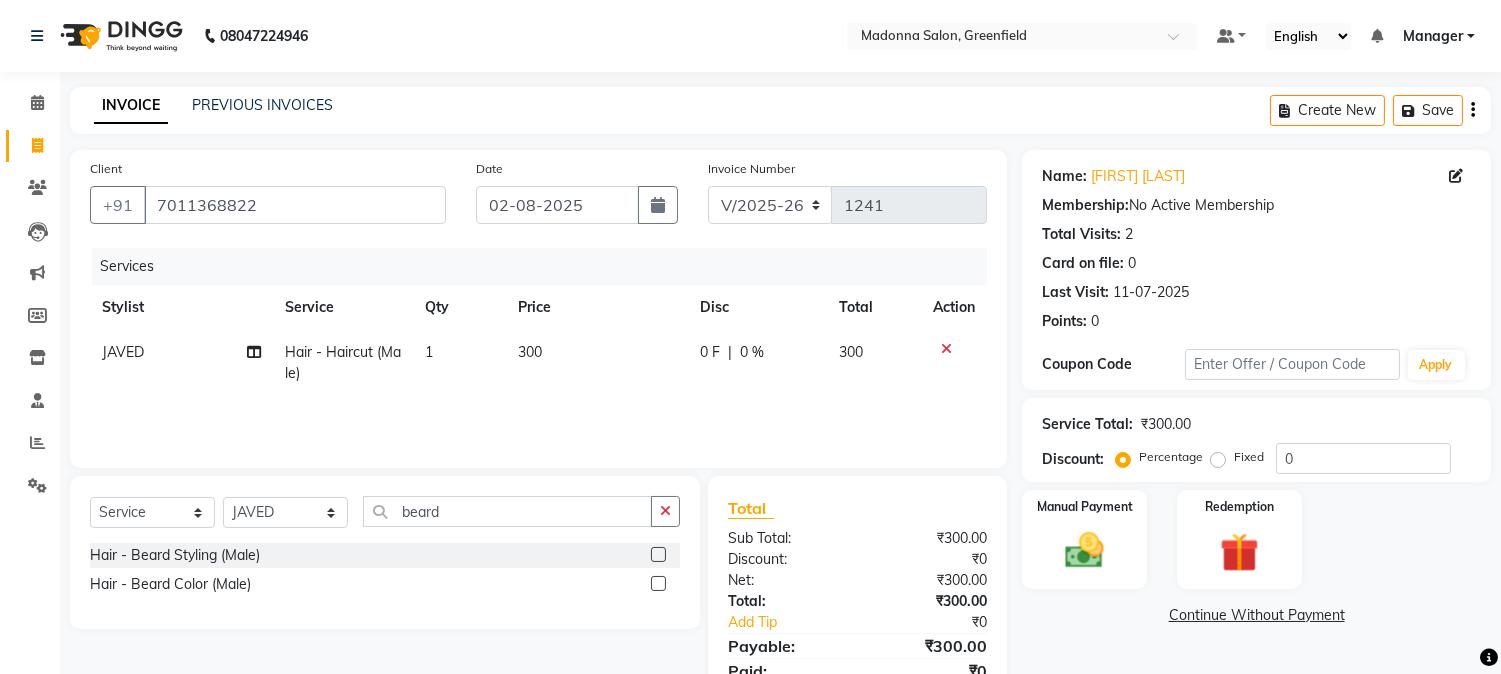 click 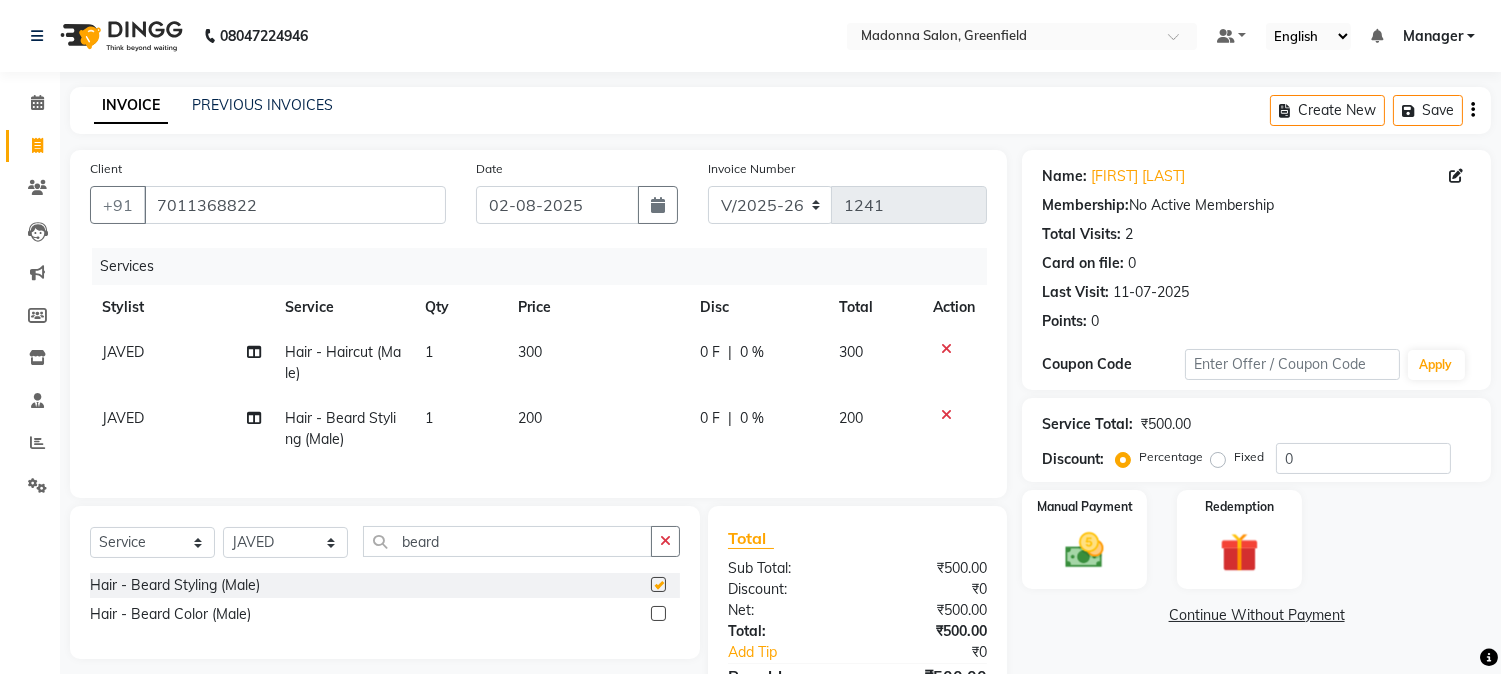 checkbox on "false" 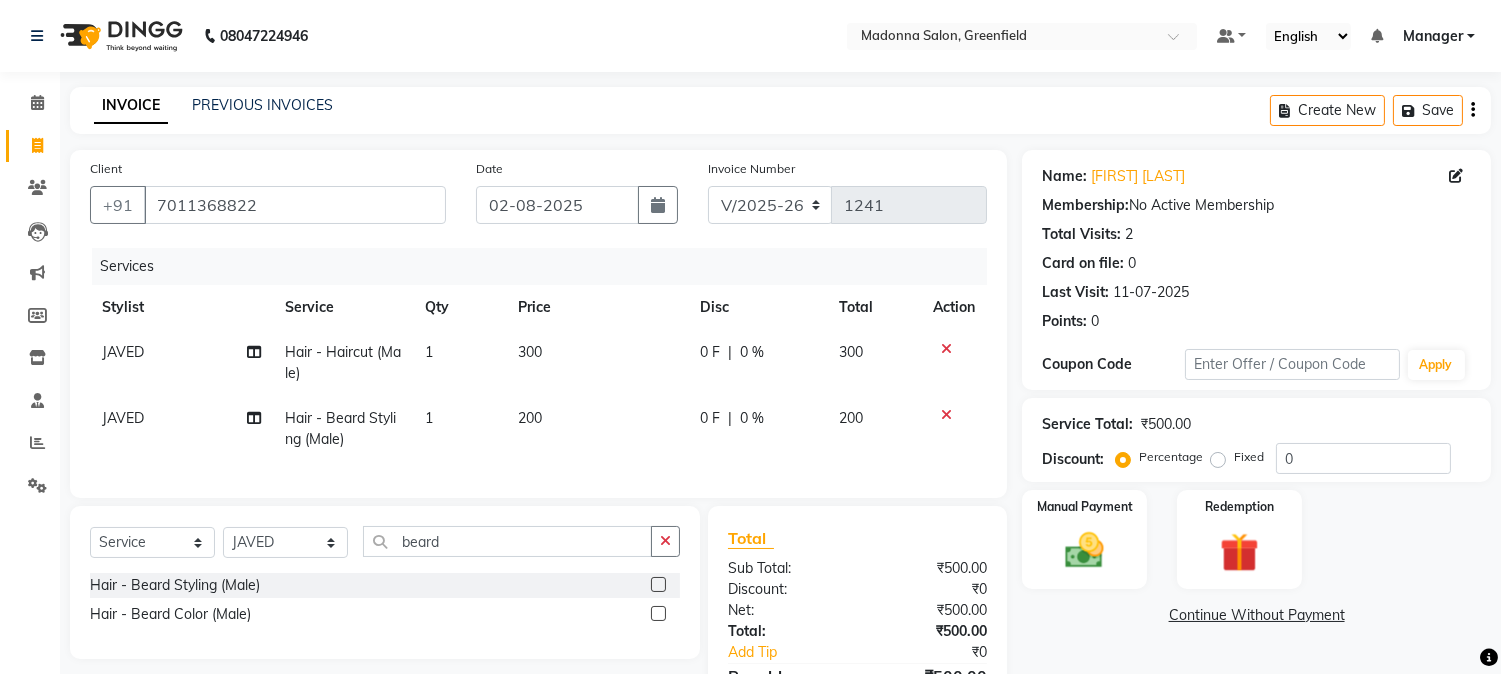 click on "300" 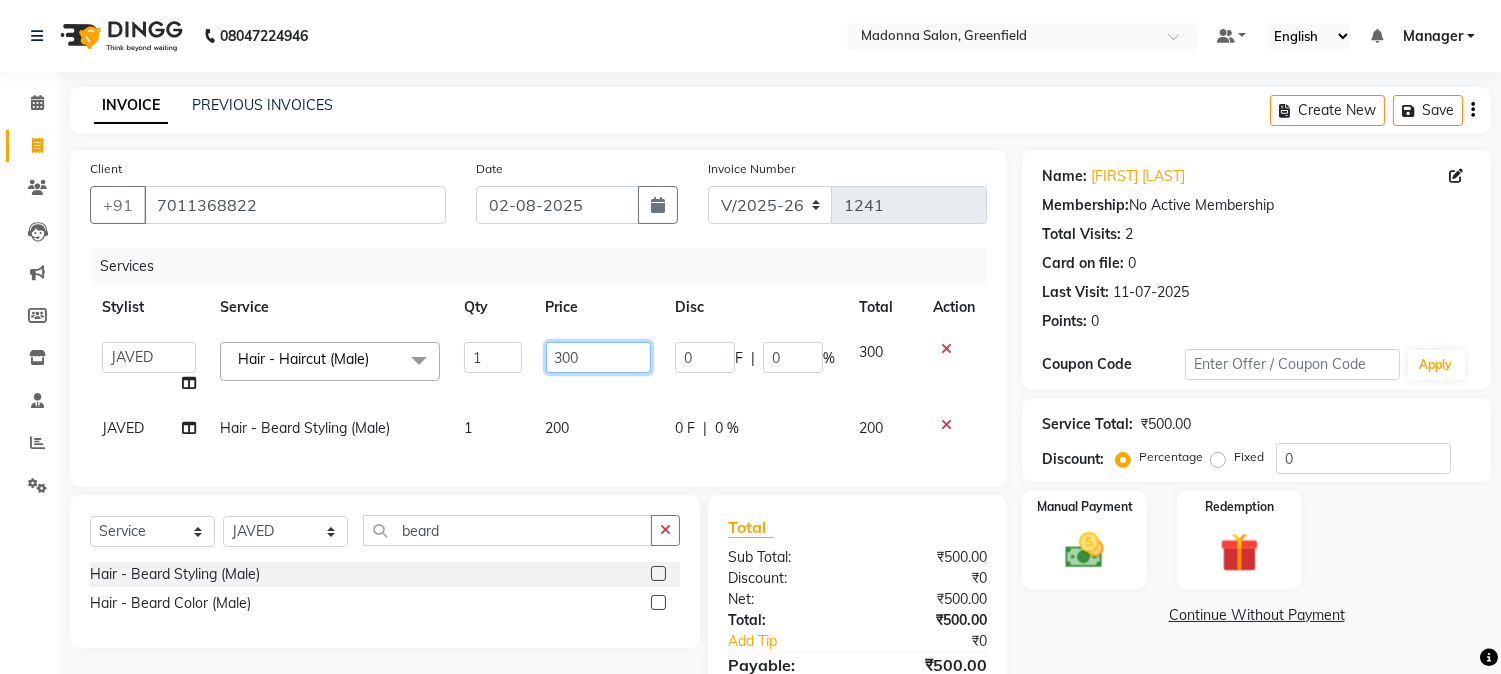 click on "300" 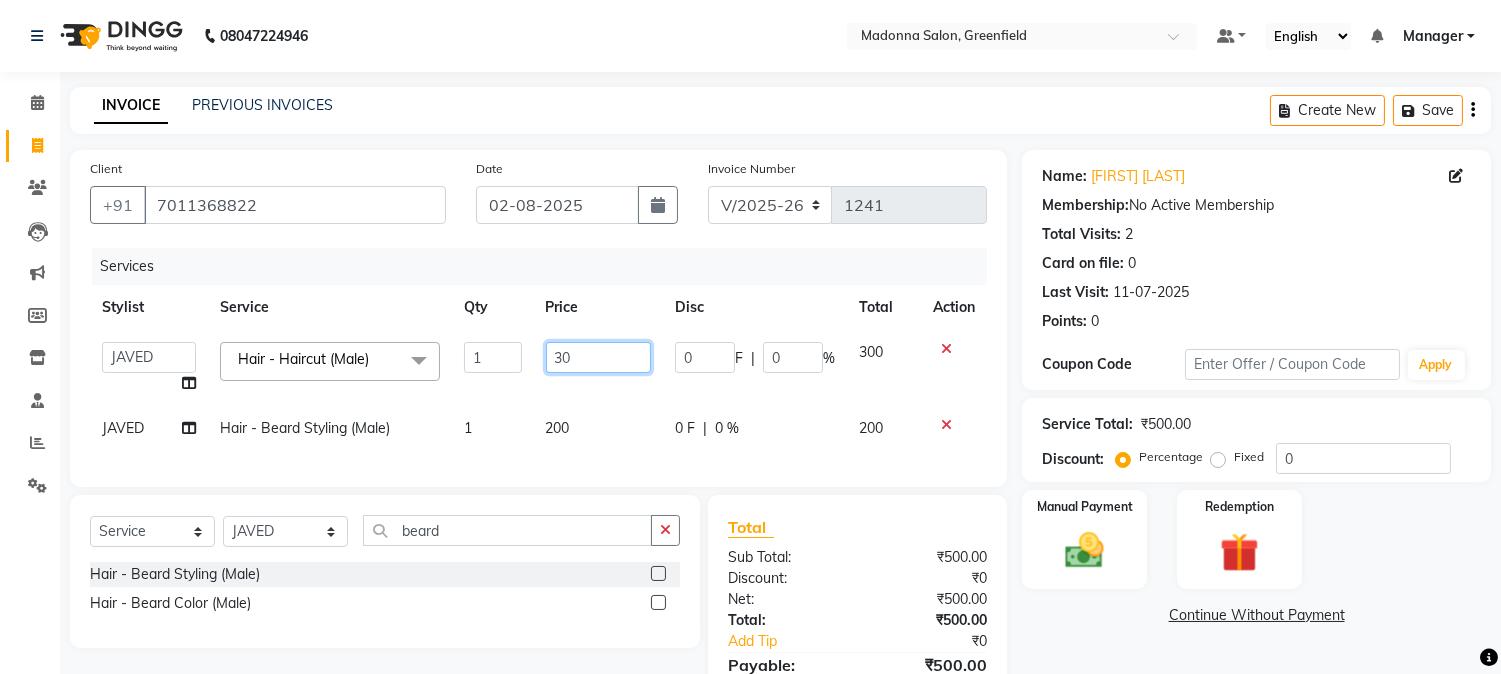 type on "3" 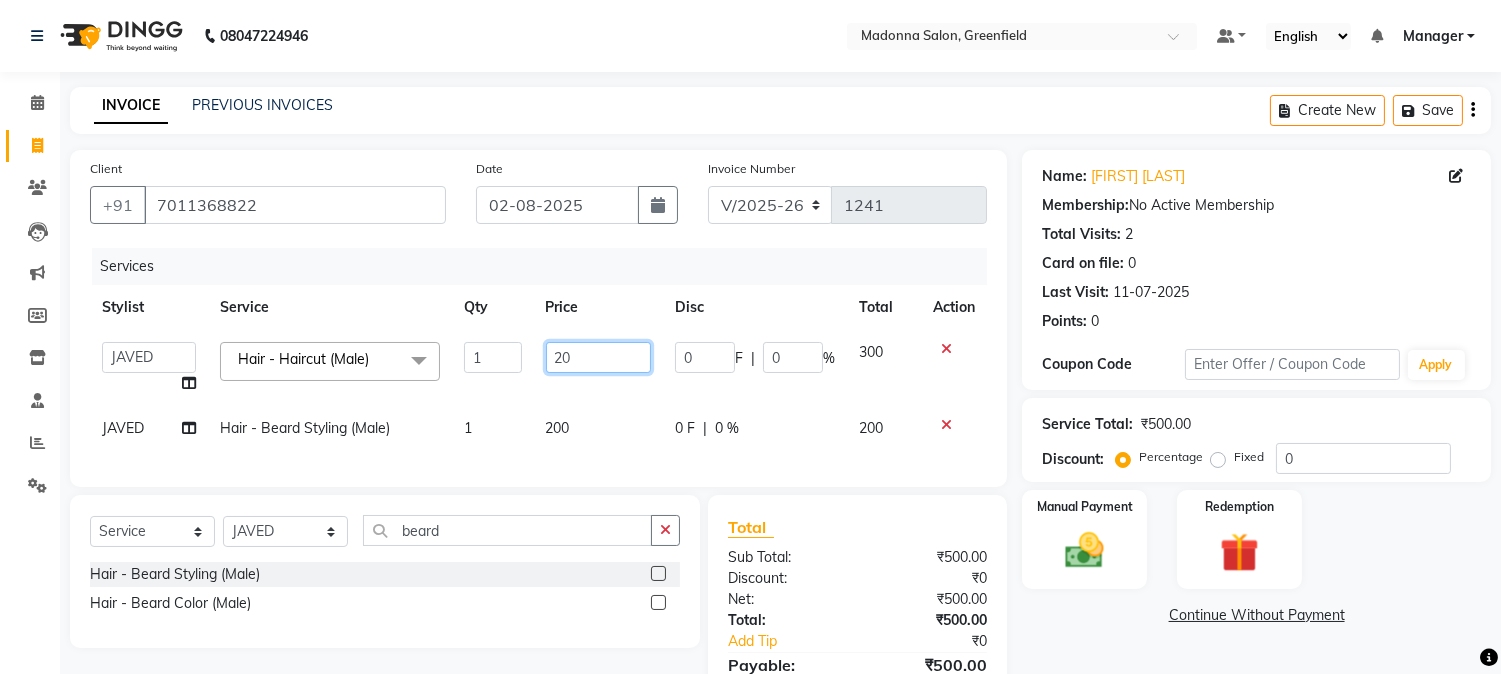 type on "200" 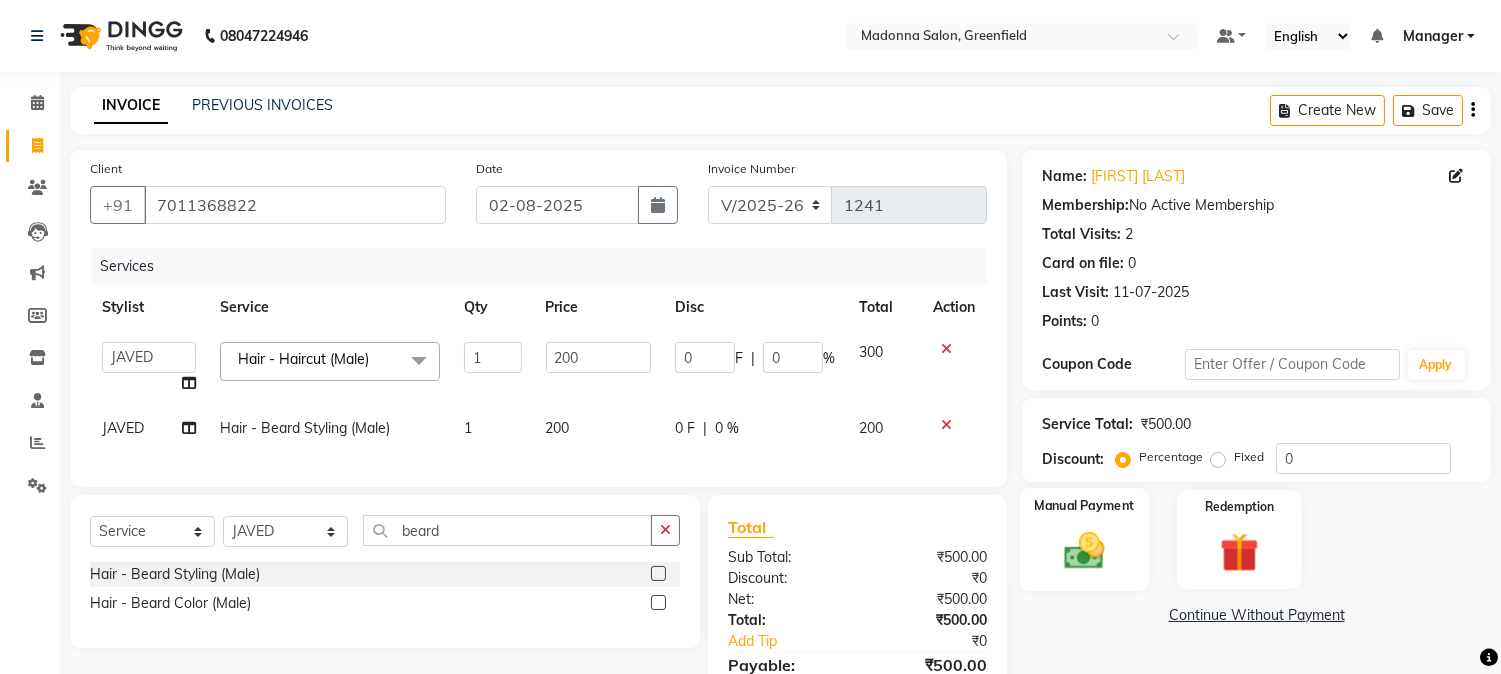 click on "Manual Payment" 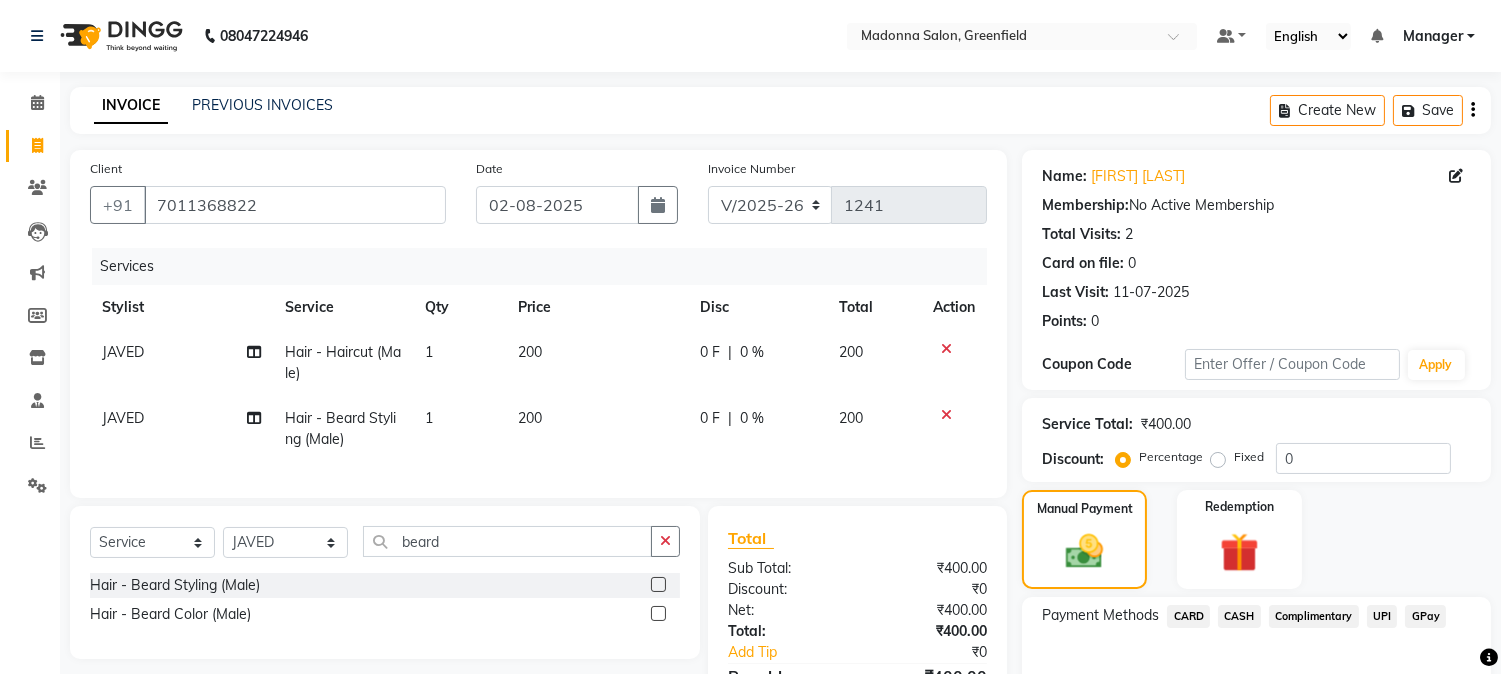 click on "CASH" 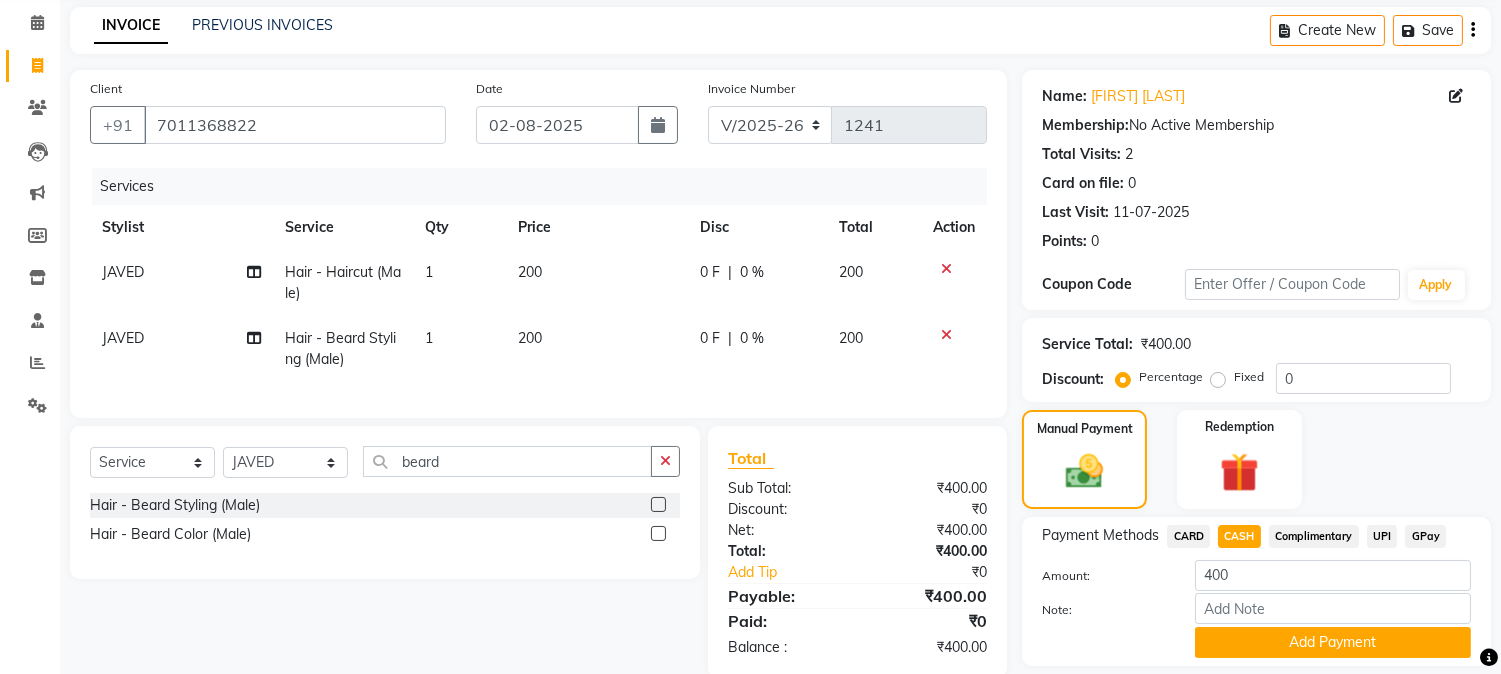 scroll, scrollTop: 142, scrollLeft: 0, axis: vertical 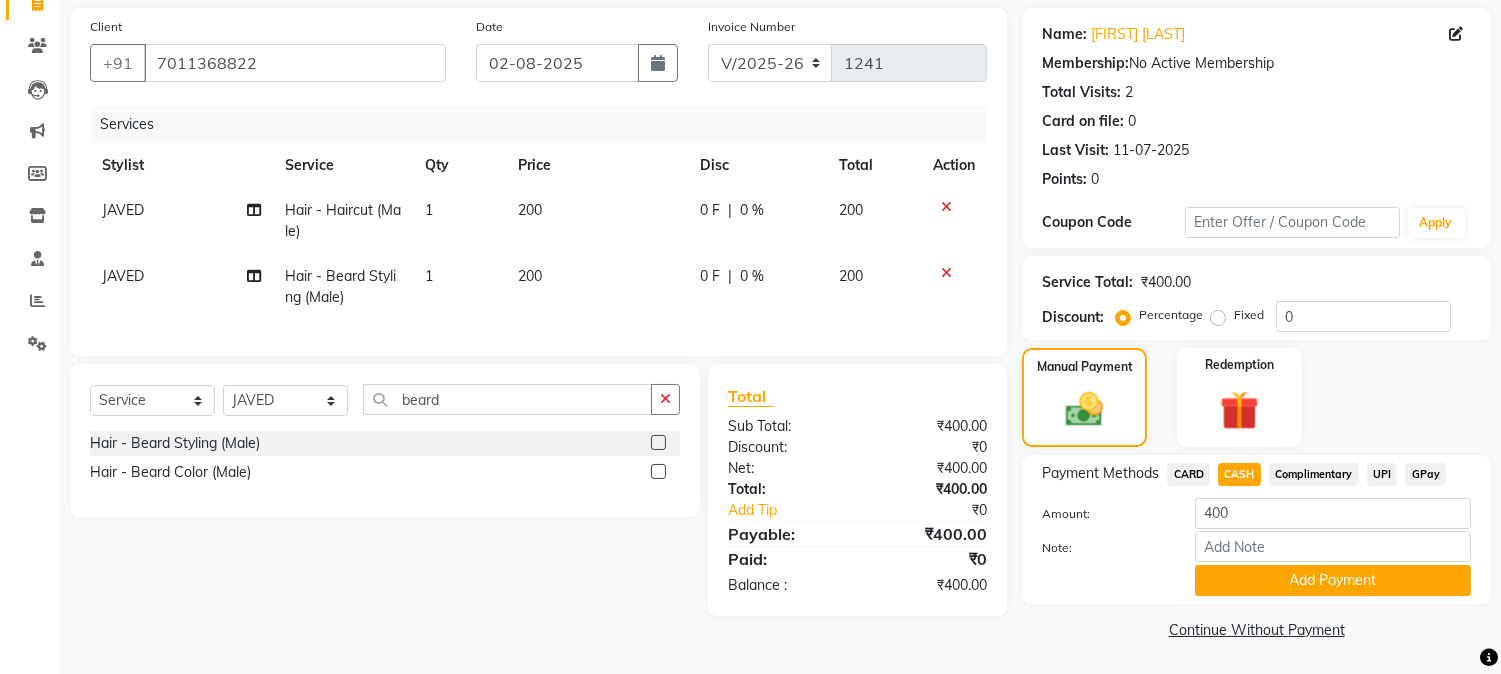 click on "Add Payment" 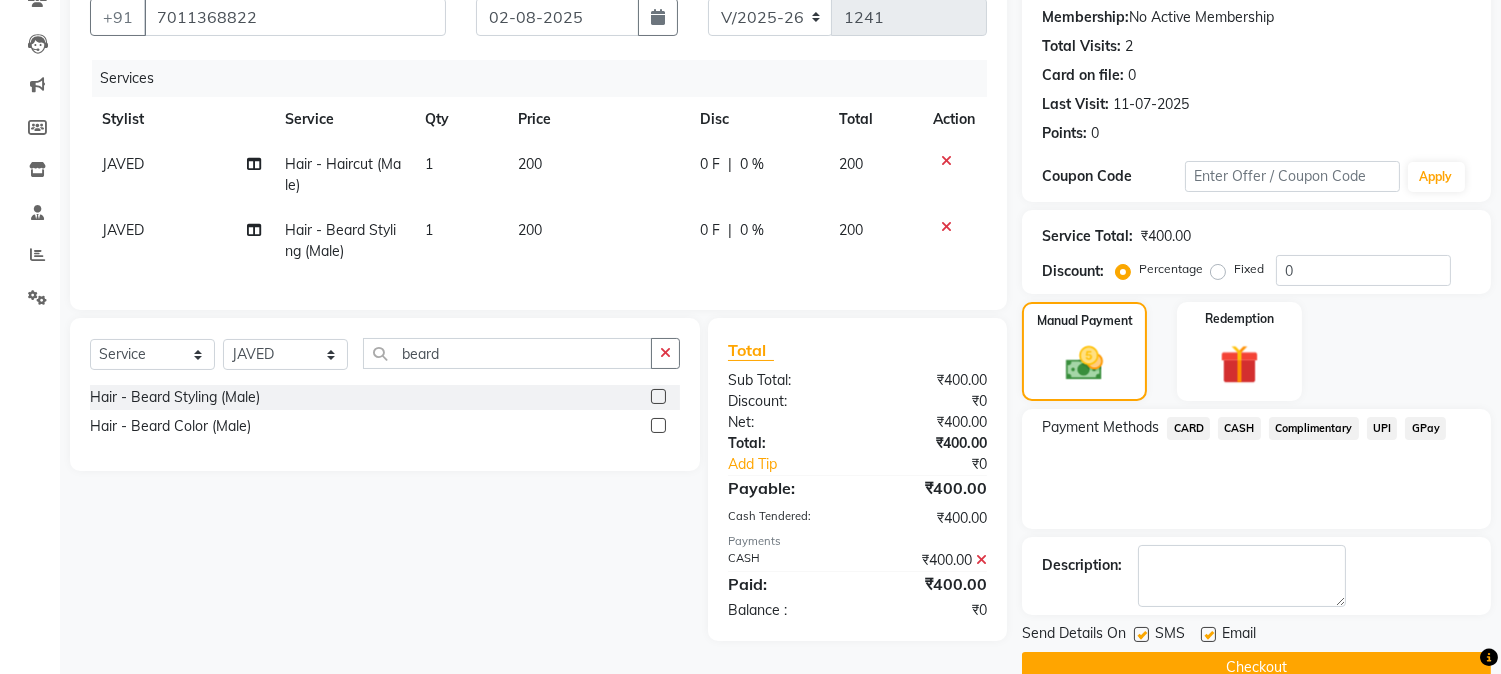 scroll, scrollTop: 225, scrollLeft: 0, axis: vertical 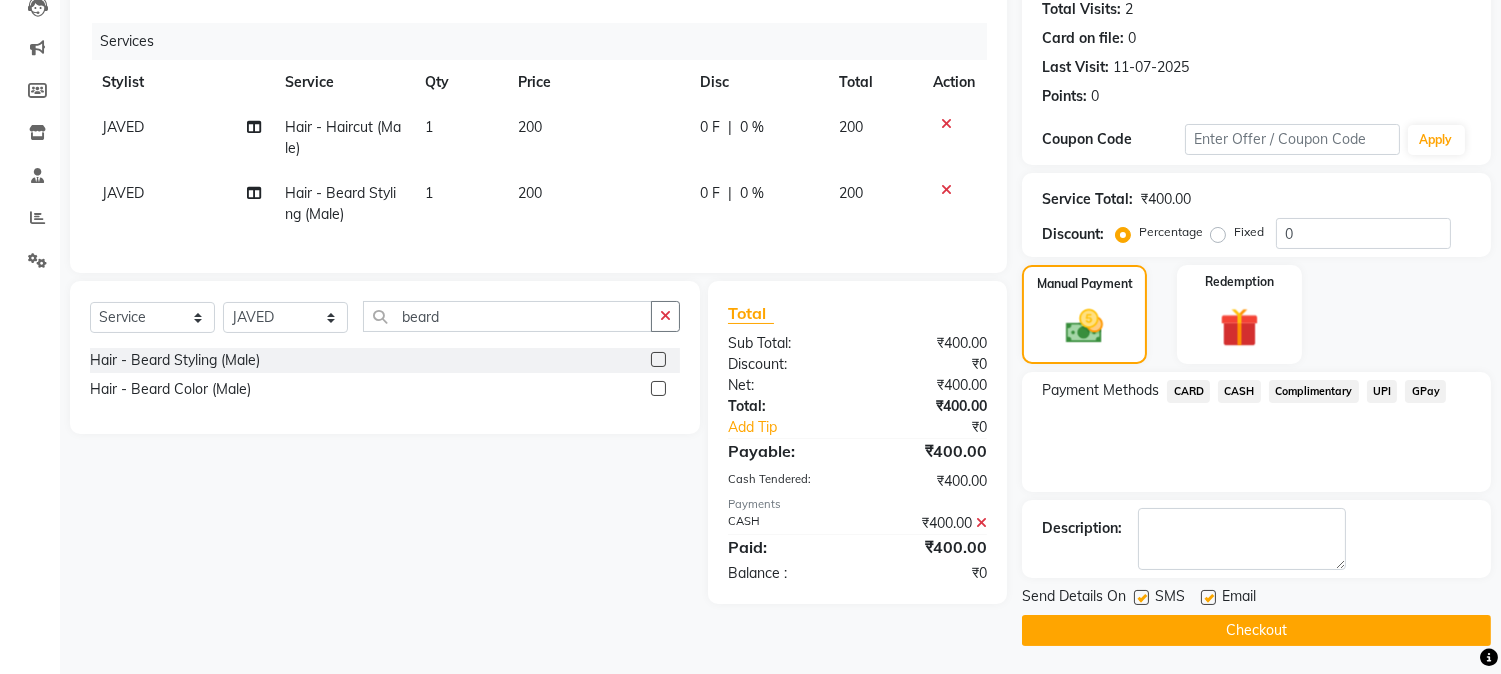 click on "Checkout" 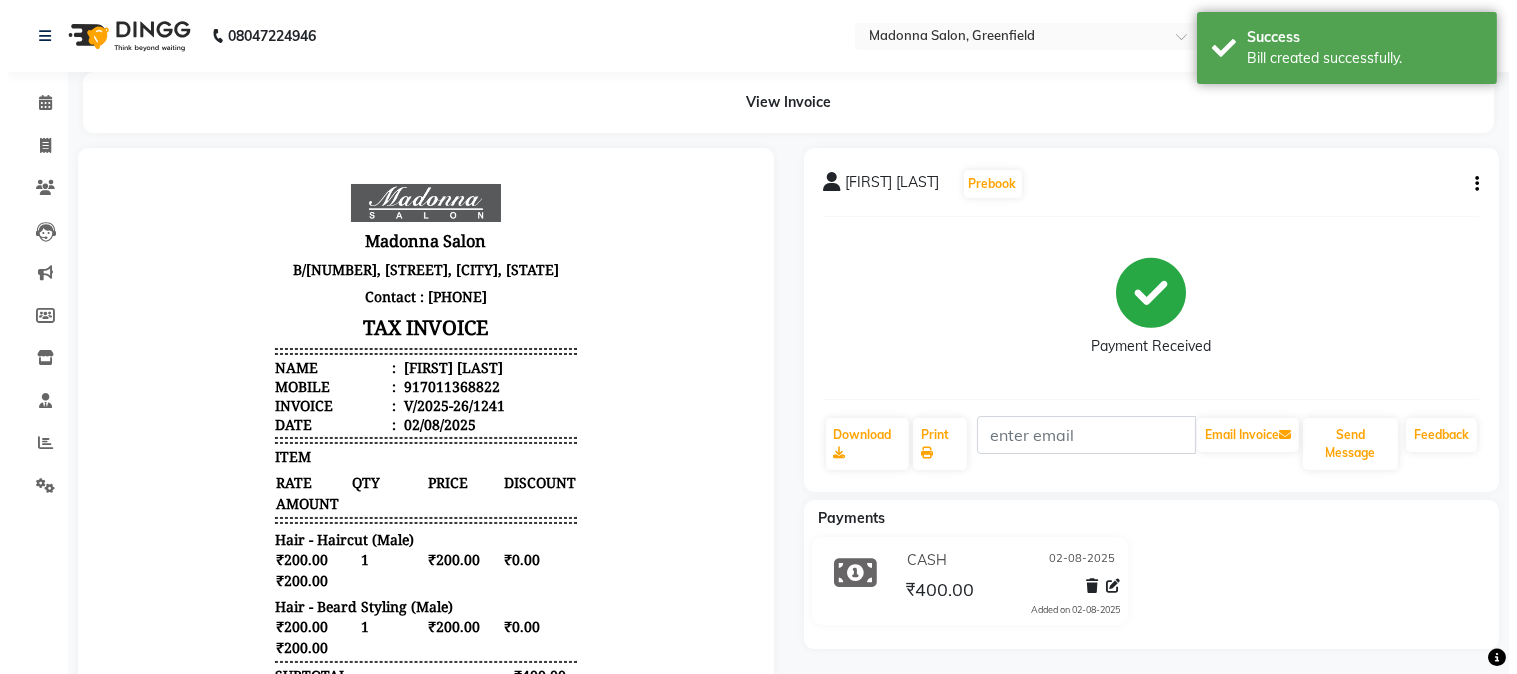 scroll, scrollTop: 0, scrollLeft: 0, axis: both 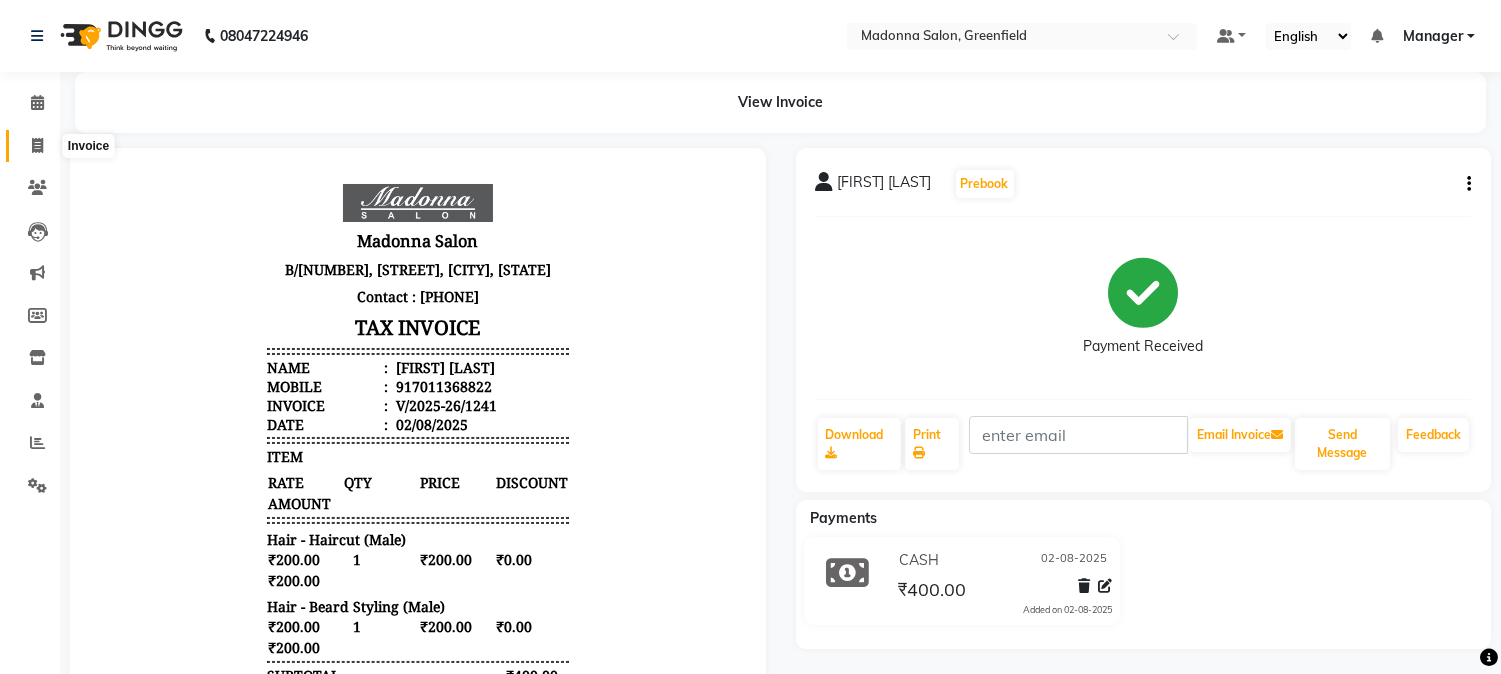 click 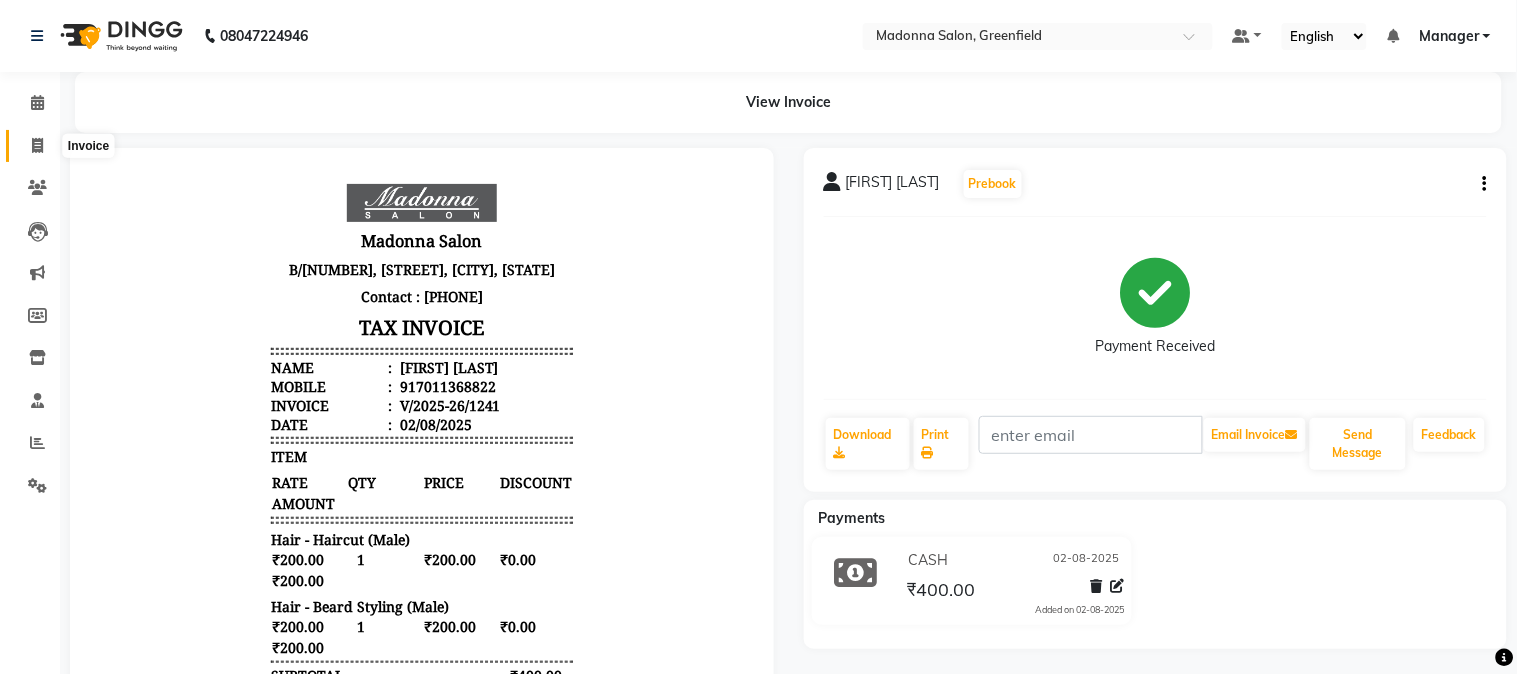 select on "7672" 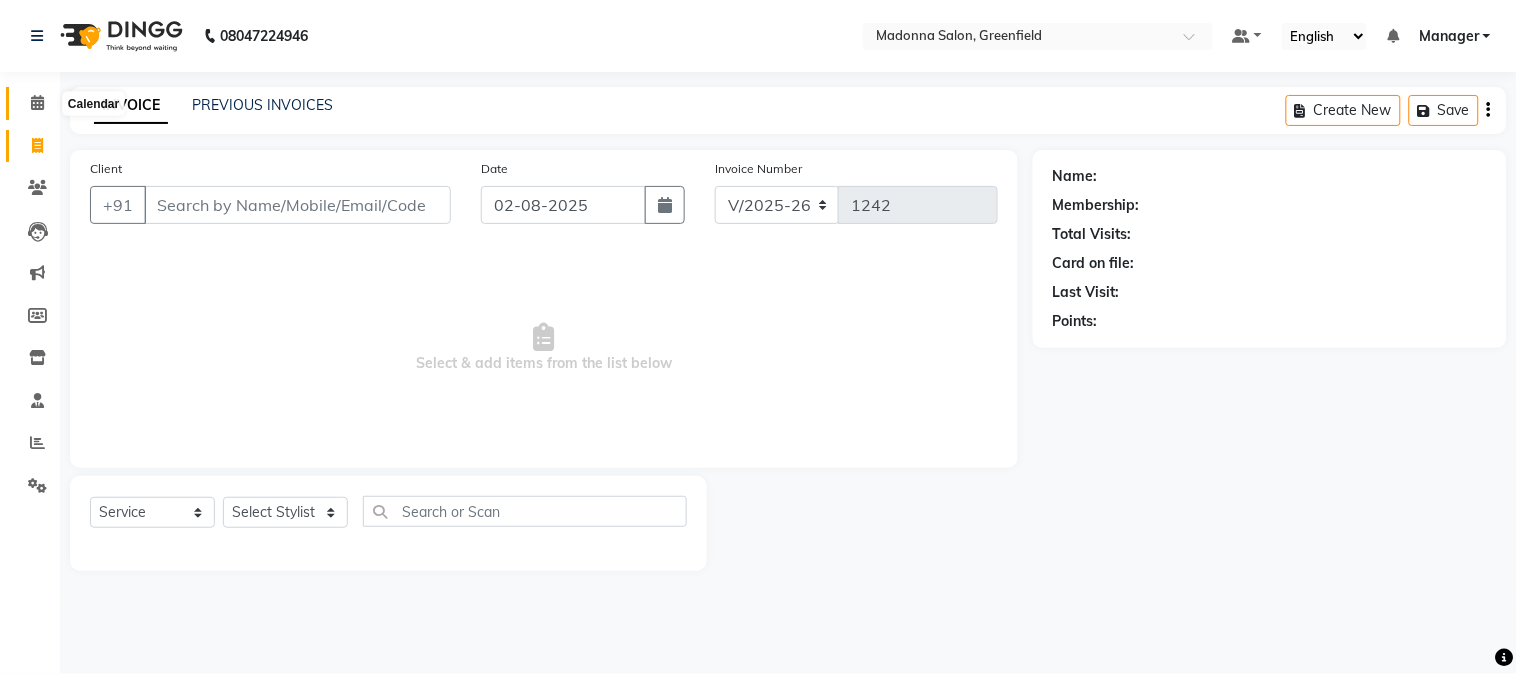 click 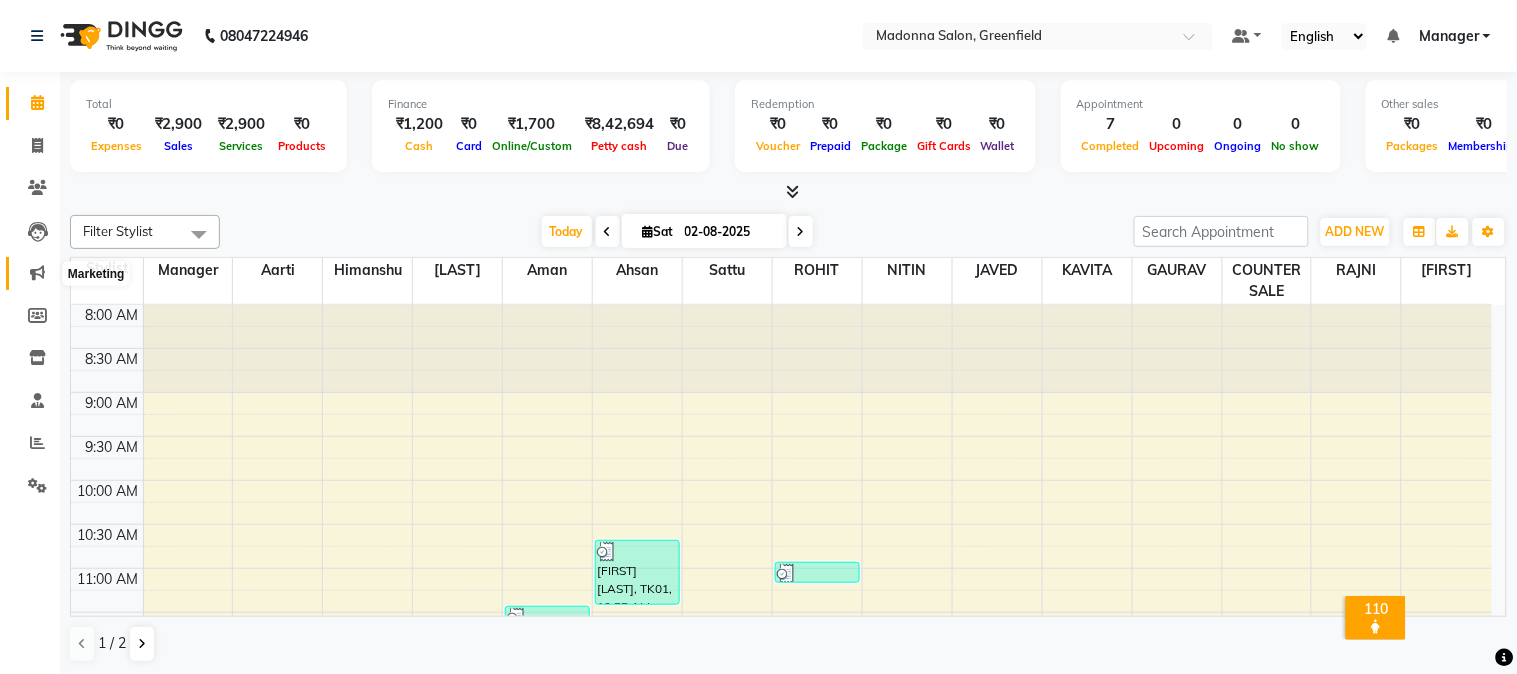 click 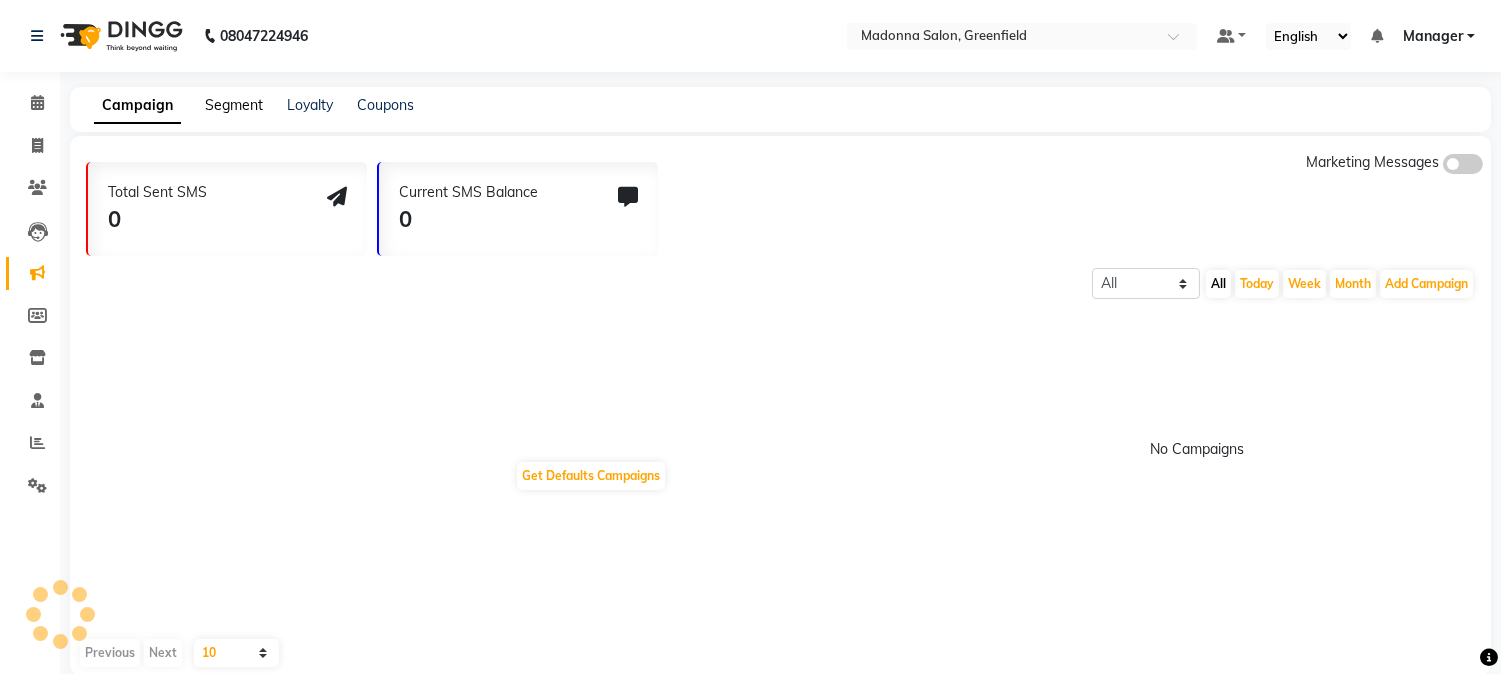 click on "Segment" 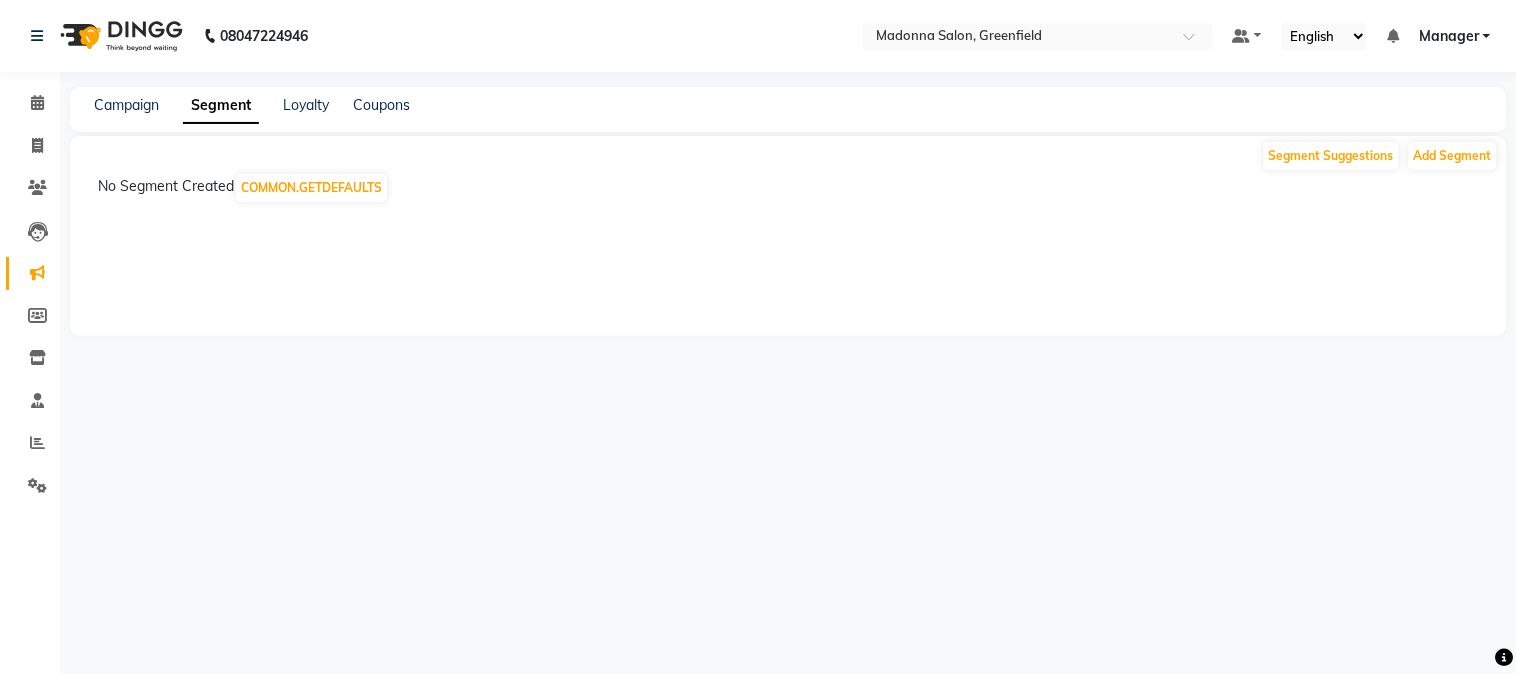 click on "Segment Suggestions Add Segment  No Segment Created  COMMON.GETDEFAULTS" 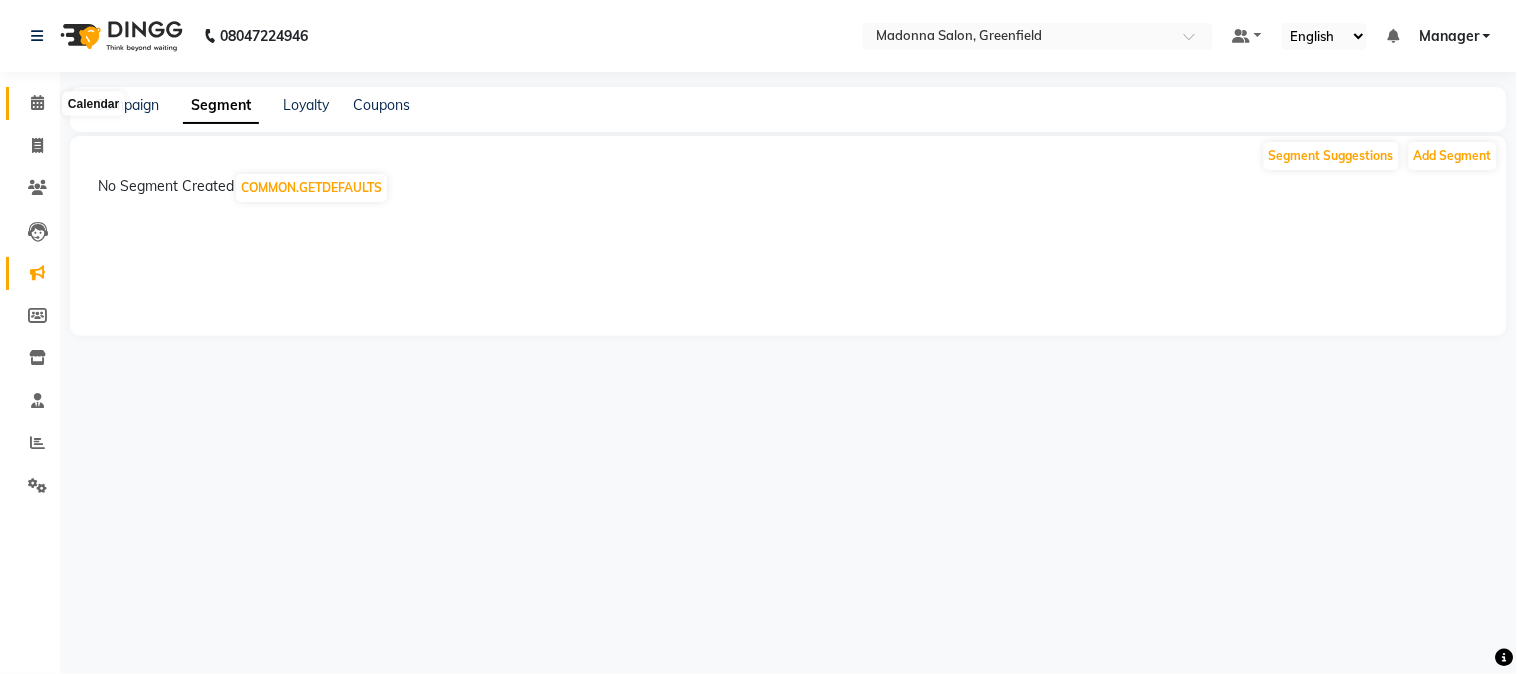 click 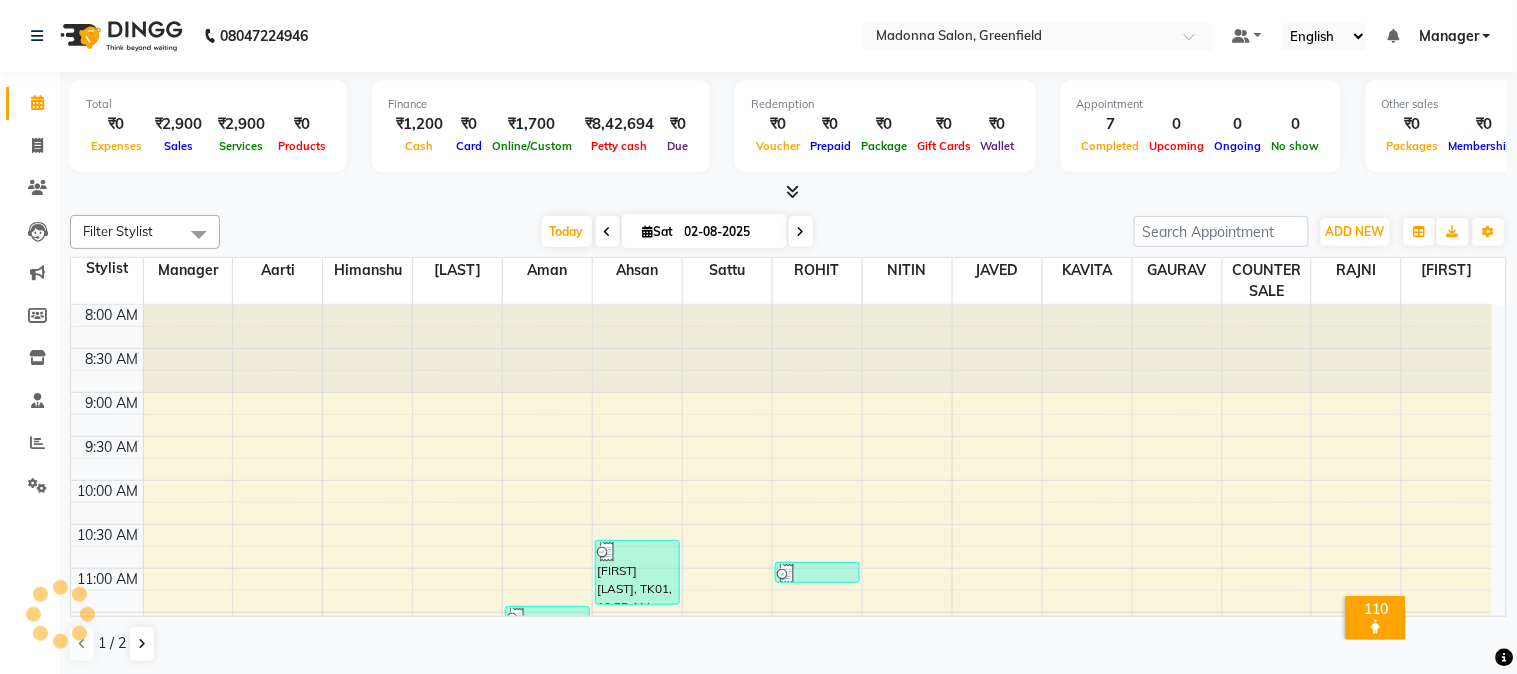 scroll, scrollTop: 796, scrollLeft: 0, axis: vertical 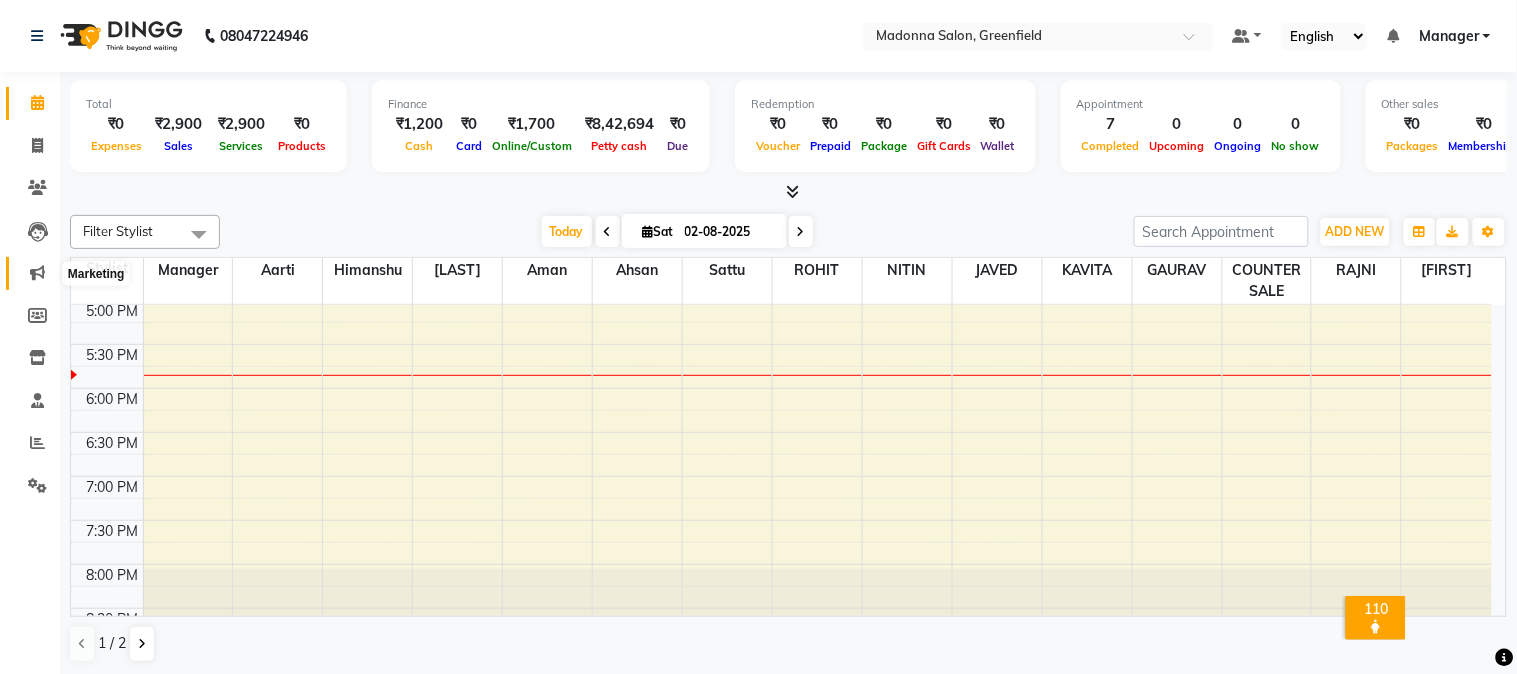 click 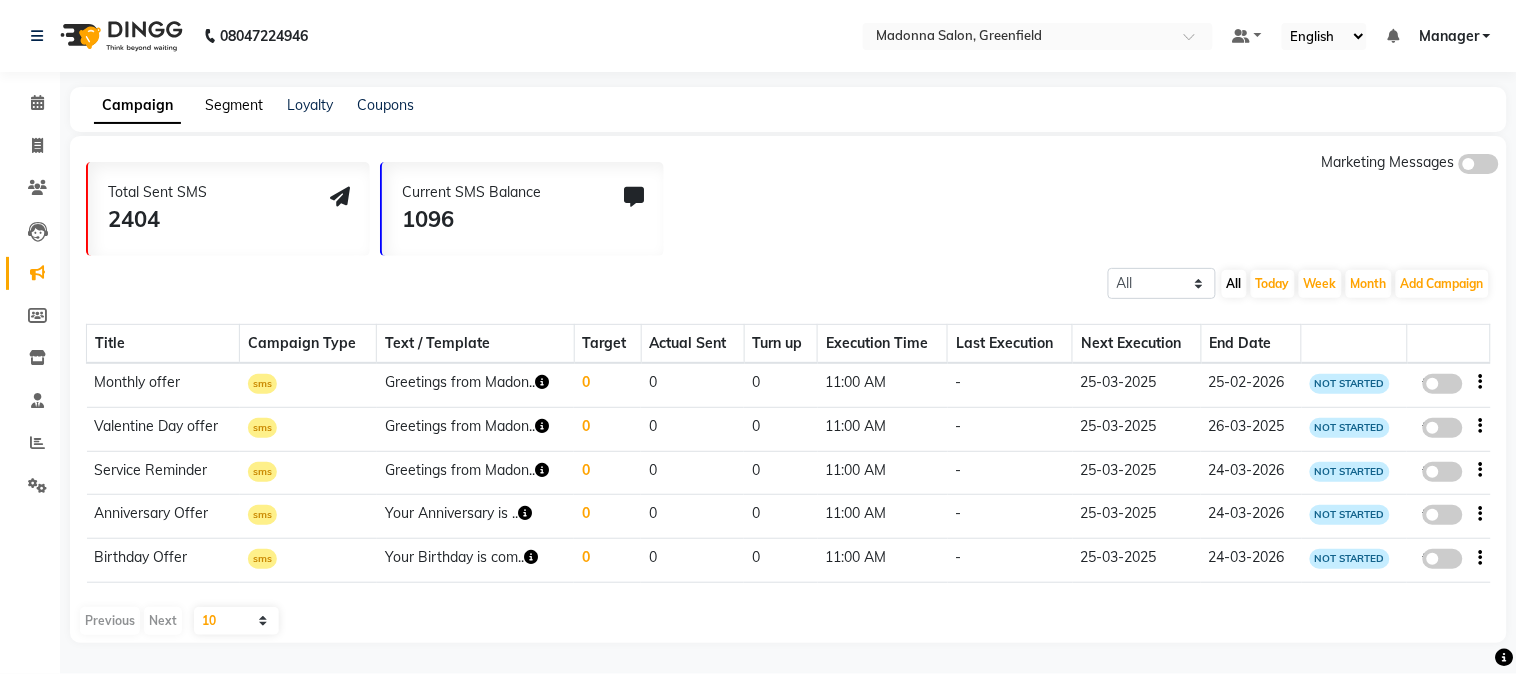 click on "Campaign Segment Loyalty Coupons" 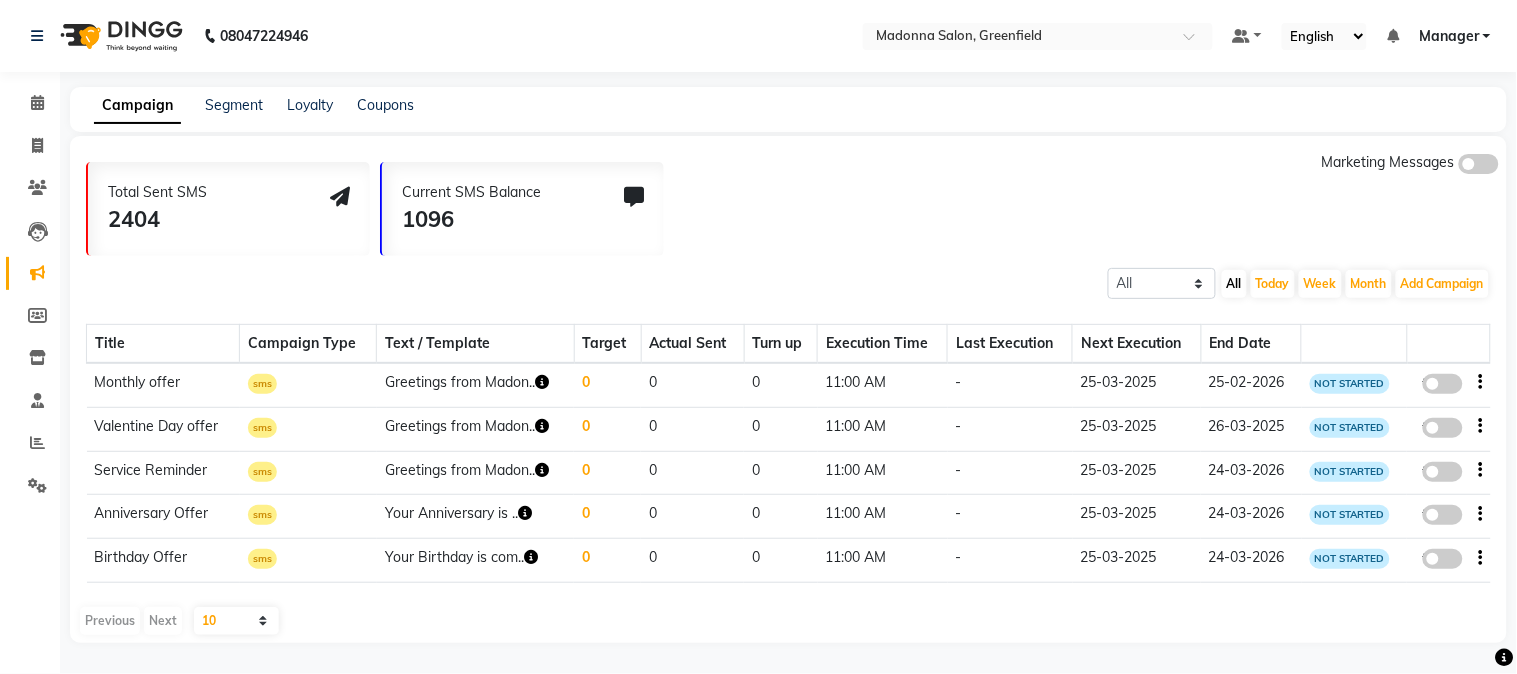 click on "Campaign Segment Loyalty Coupons" 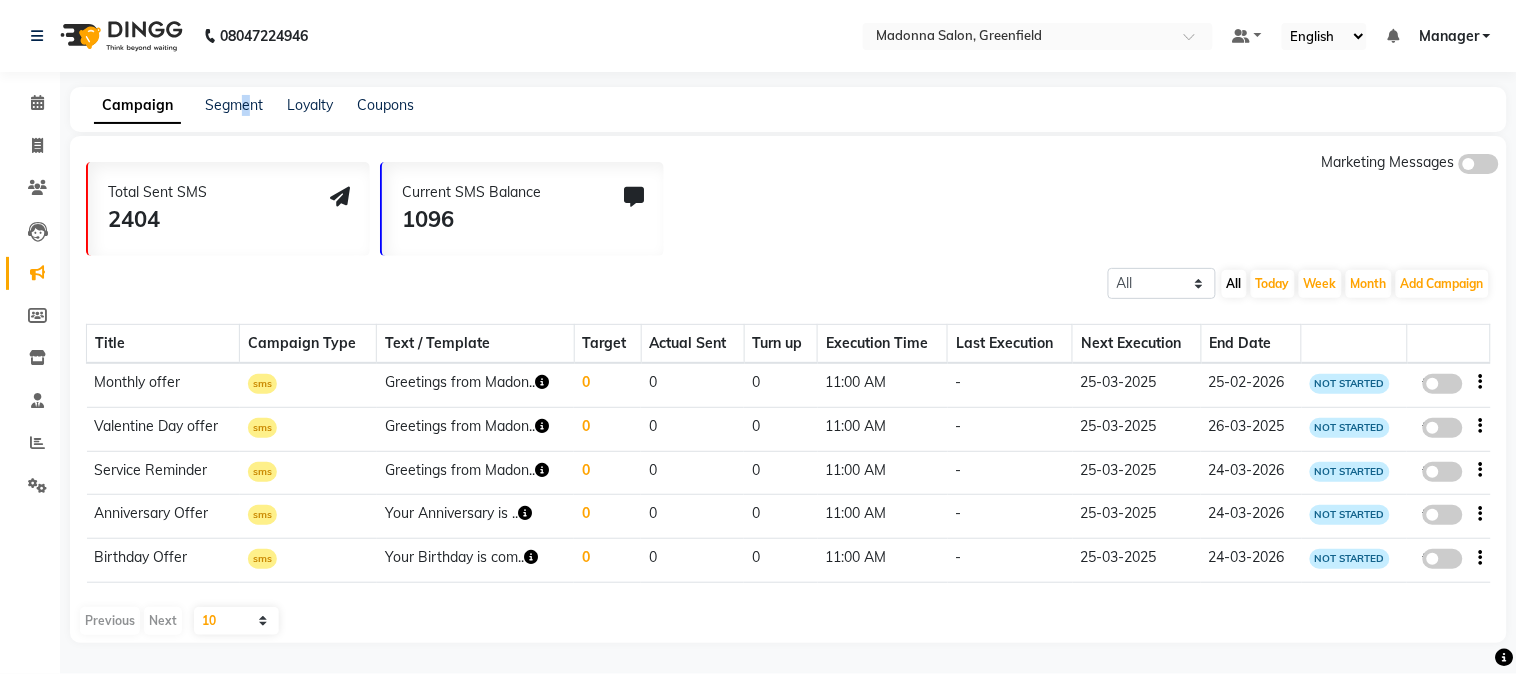 click on "Campaign Segment Loyalty Coupons" 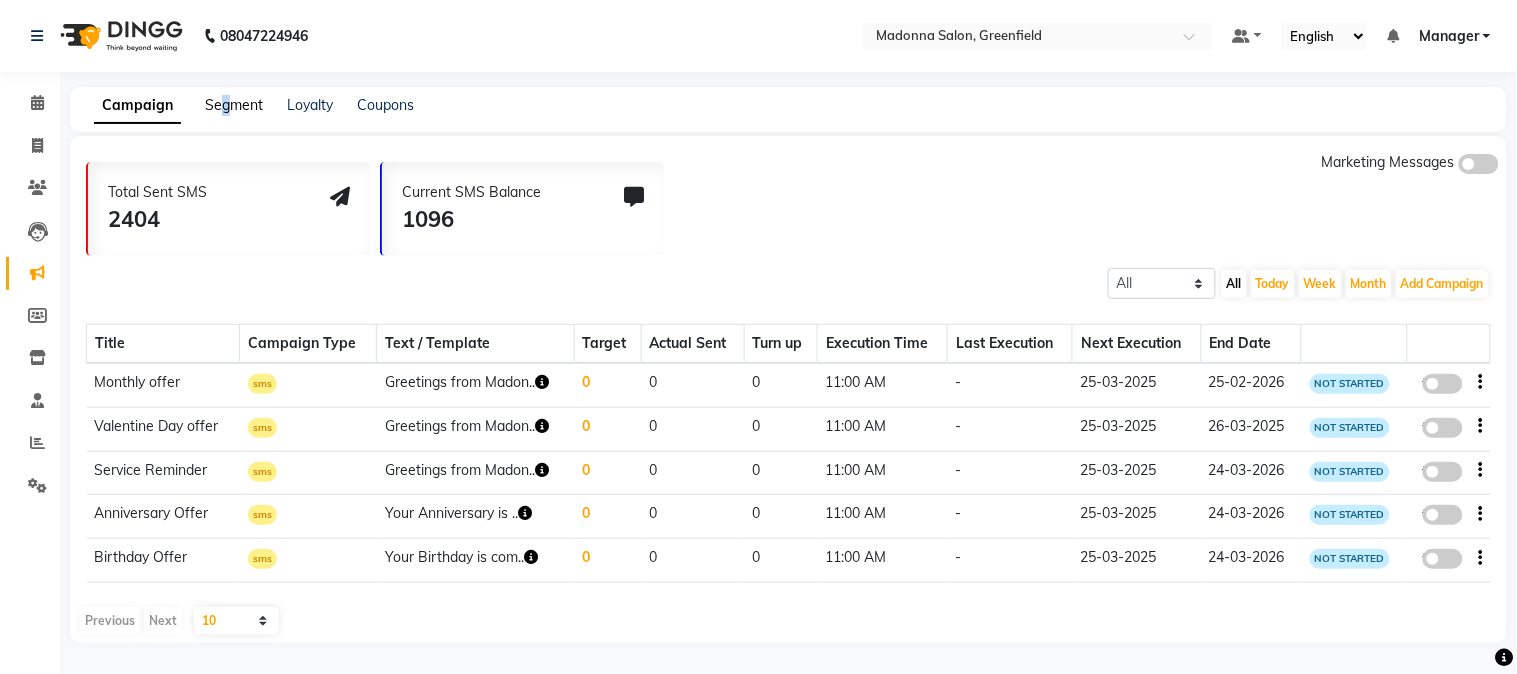 click on "Segment" 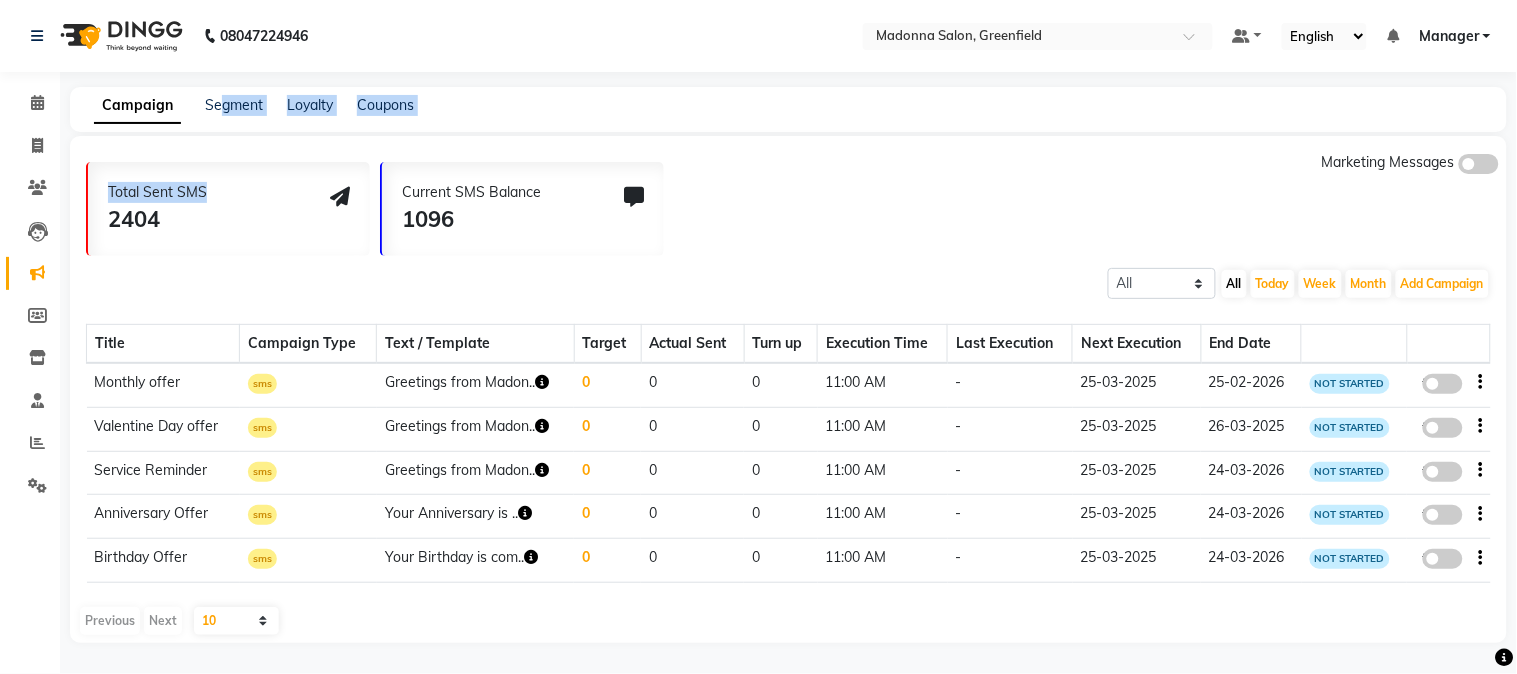 click on "Campaign Segment Loyalty Coupons Total Sent SMS 2404 Current SMS Balance 1096 Marketing Messages All Scheduled Completed All Today Week Month  Add Campaign  SMS Campaign Email Campaign WhatsApp (Direct) Title Campaign Type Text / Template Target Actual Sent Turn up Execution Time Last Execution Next Execution End Date Monthly offer sms  Greetings from Madon..  0 0 0 11:00 AM -  25-03-2025  25-02-2026 NOT STARTED  false  Valentine Day offer sms  Greetings from Madon..  0 0 0 11:00 AM -  25-03-2025  26-03-2025 NOT STARTED  false  Service Reminder sms  Greetings from Madon..  0 0 0 11:00 AM -  25-03-2025  24-03-2026 NOT STARTED  false  Anniversary Offer sms  Your Anniversary is ..  0 0 0 11:00 AM -  25-03-2025  24-03-2026 NOT STARTED  false  Birthday Offer sms  Your Birthday is com..  0 0 0 11:00 AM -  25-03-2025  24-03-2026 NOT STARTED  false   Previous   Next  10 20 50 100" 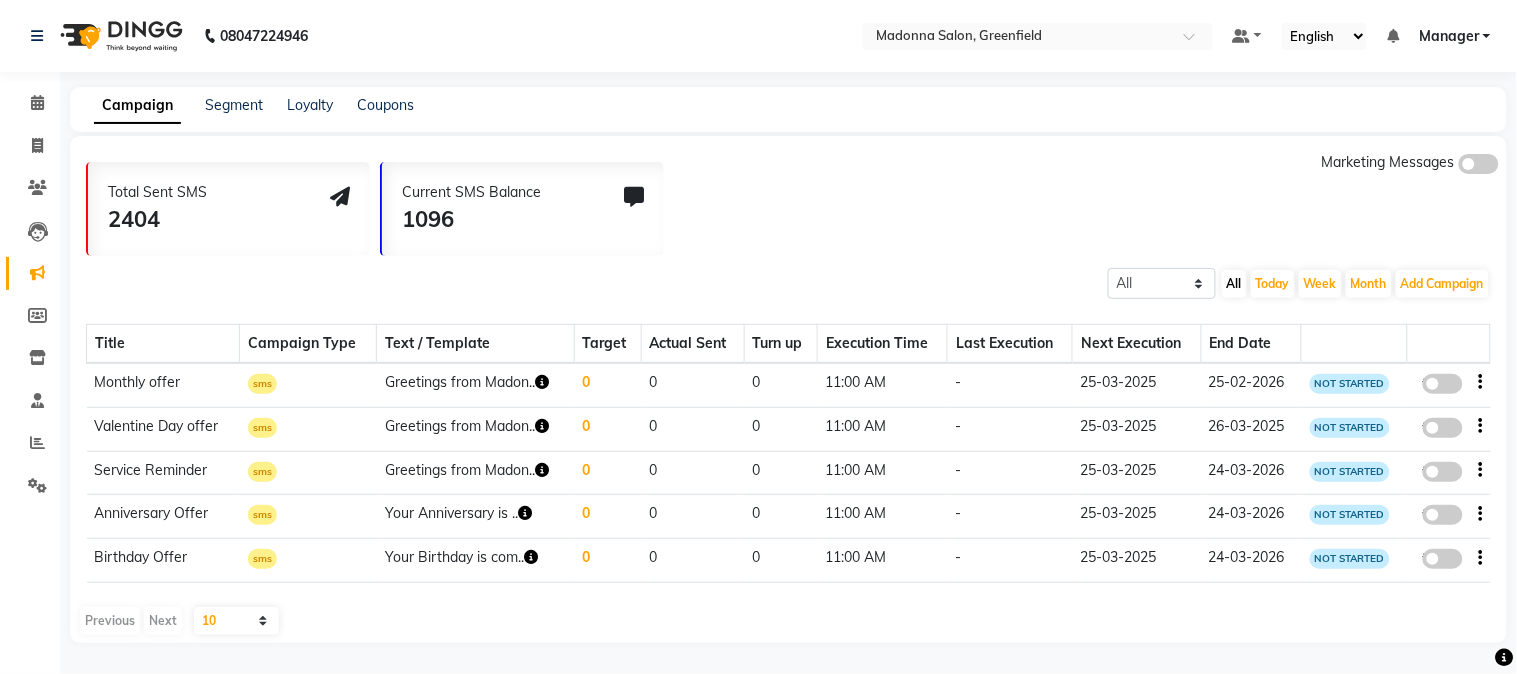 click on "08047224946 Select Location × Madonna Salon, Greenfield Default Panel My Panel English ENGLISH Español العربية मराठी हिंदी ગુજરાતી தமிழ் 中文 Notifications nothing to show Manager Manage Profile Change Password Sign out  Version:3.15.11" 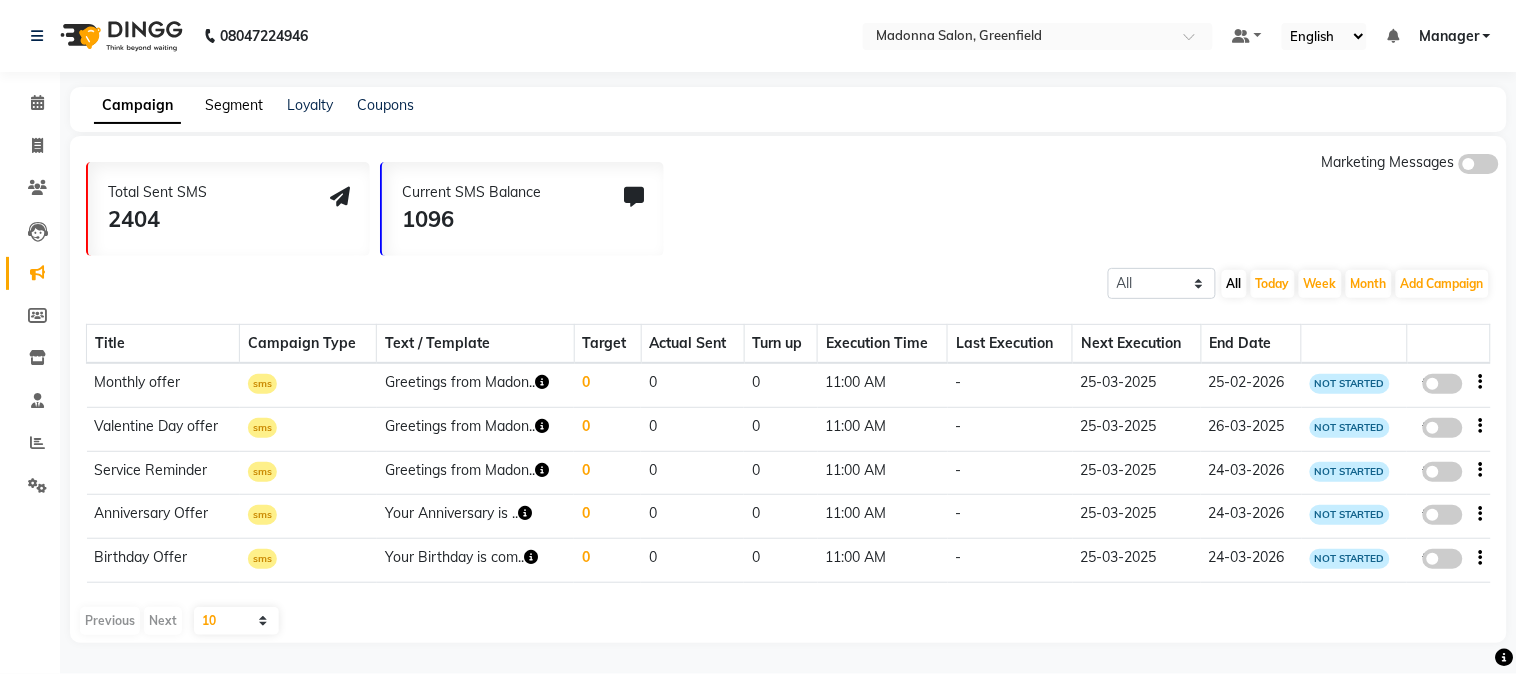click on "Segment" 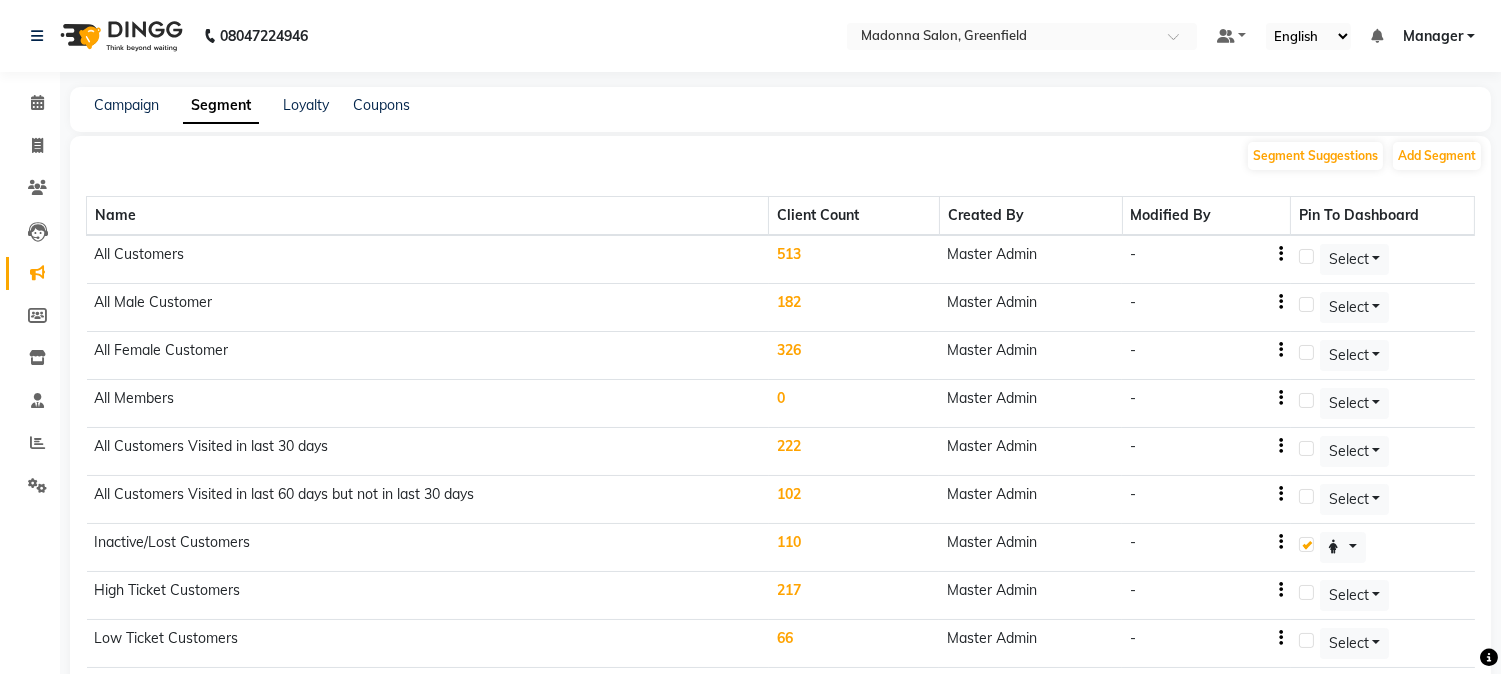 click on "Inactive/Lost Customers" 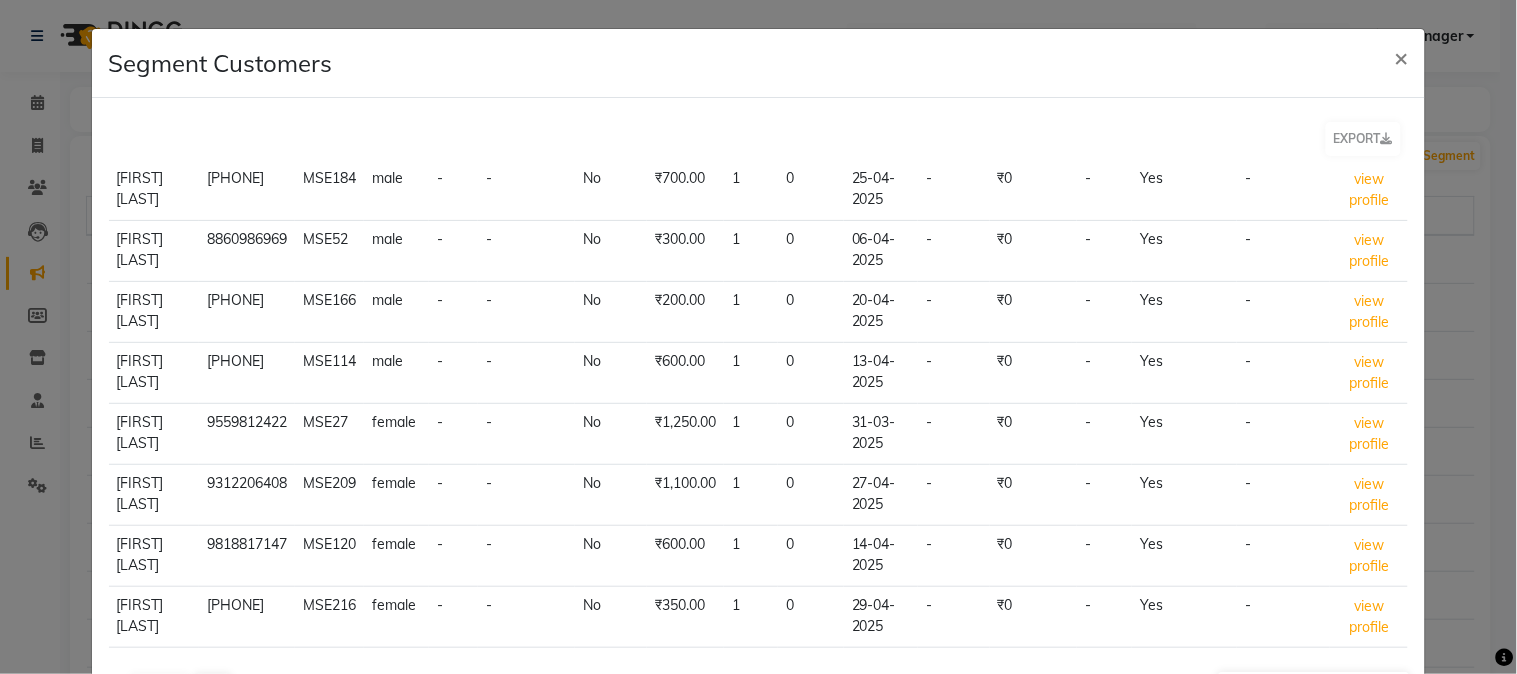 scroll, scrollTop: 376, scrollLeft: 0, axis: vertical 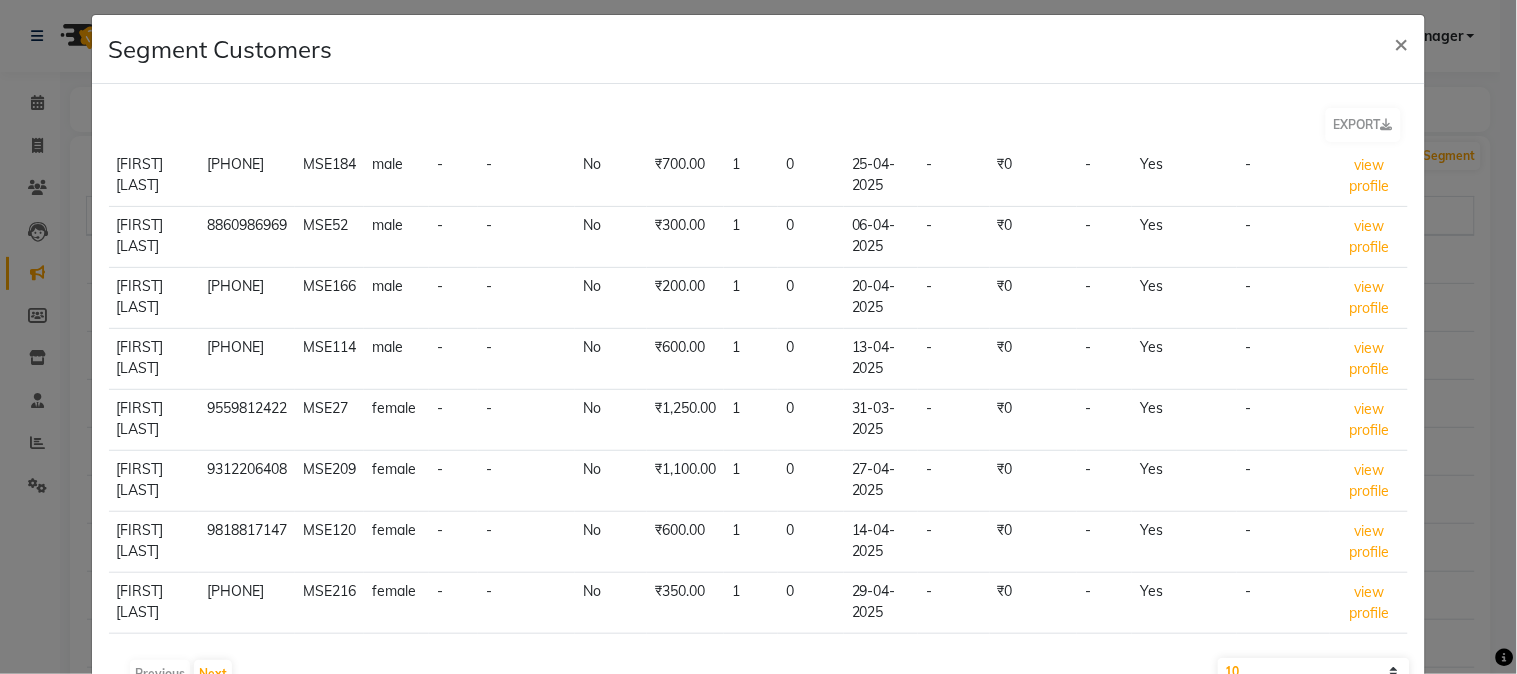 drag, startPoint x: 1516, startPoint y: 466, endPoint x: 975, endPoint y: 177, distance: 613.3531 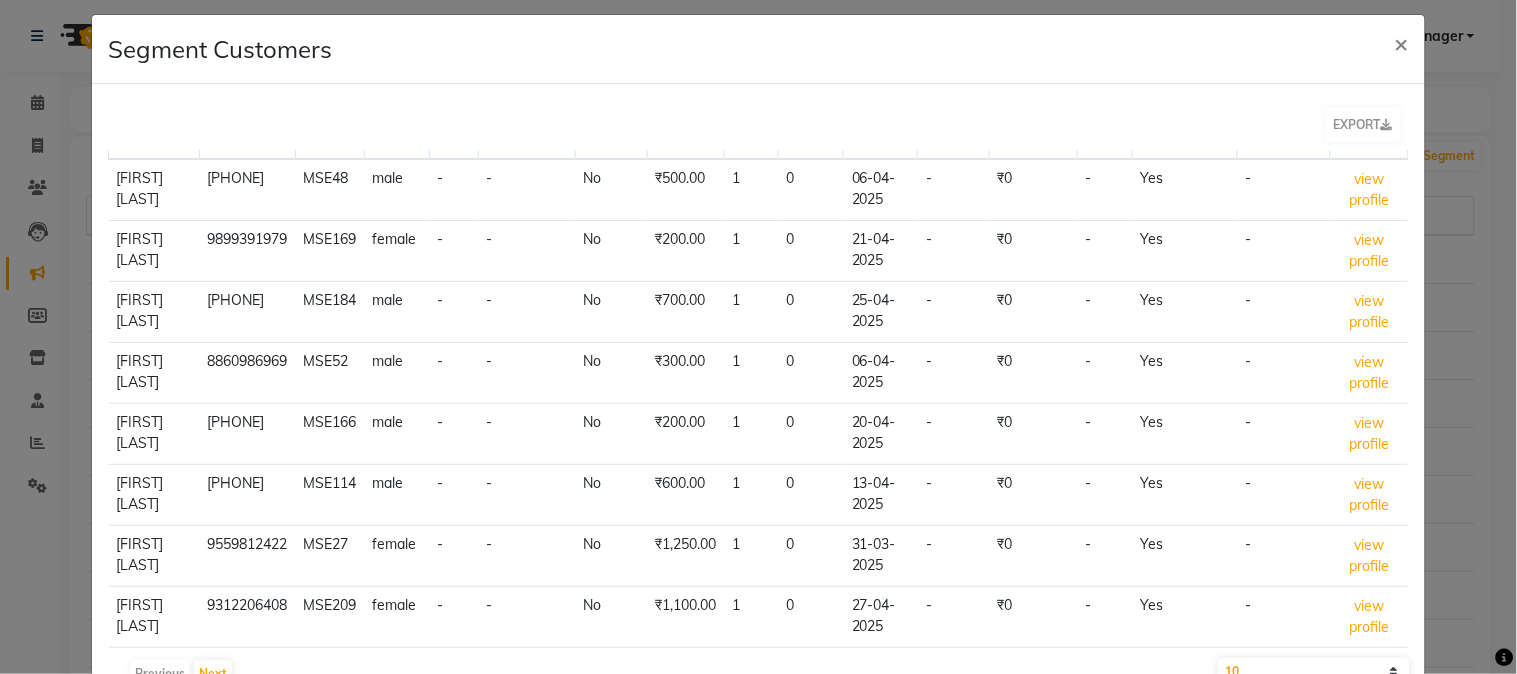 scroll, scrollTop: 0, scrollLeft: 0, axis: both 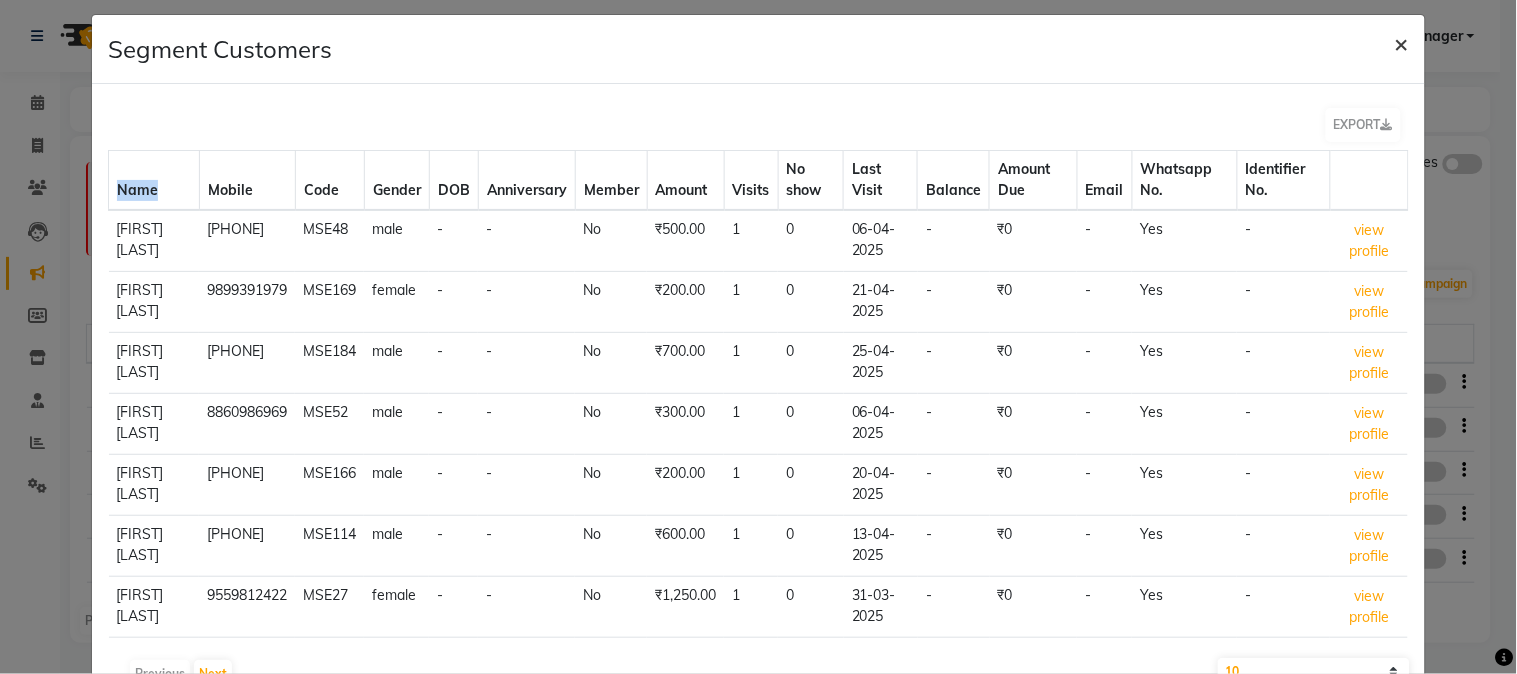 click on "×" 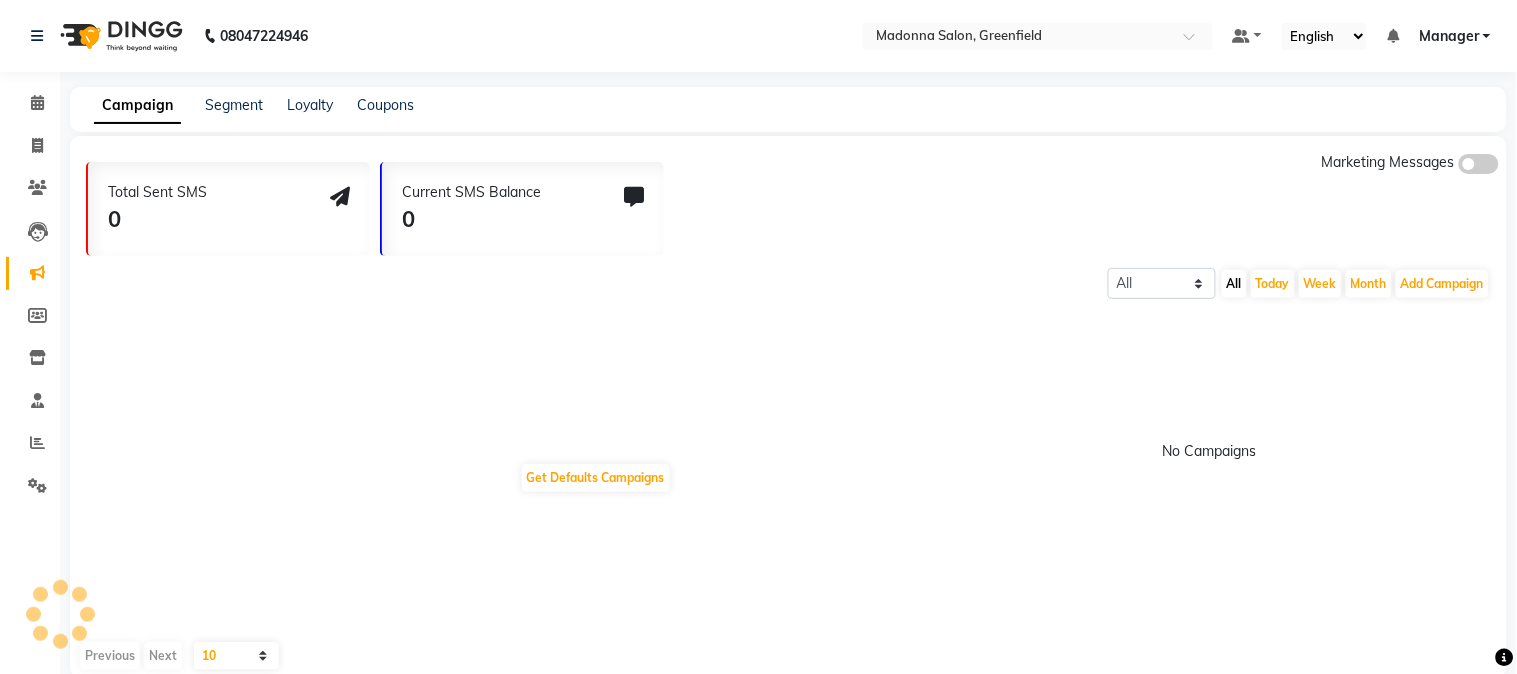 select on "service" 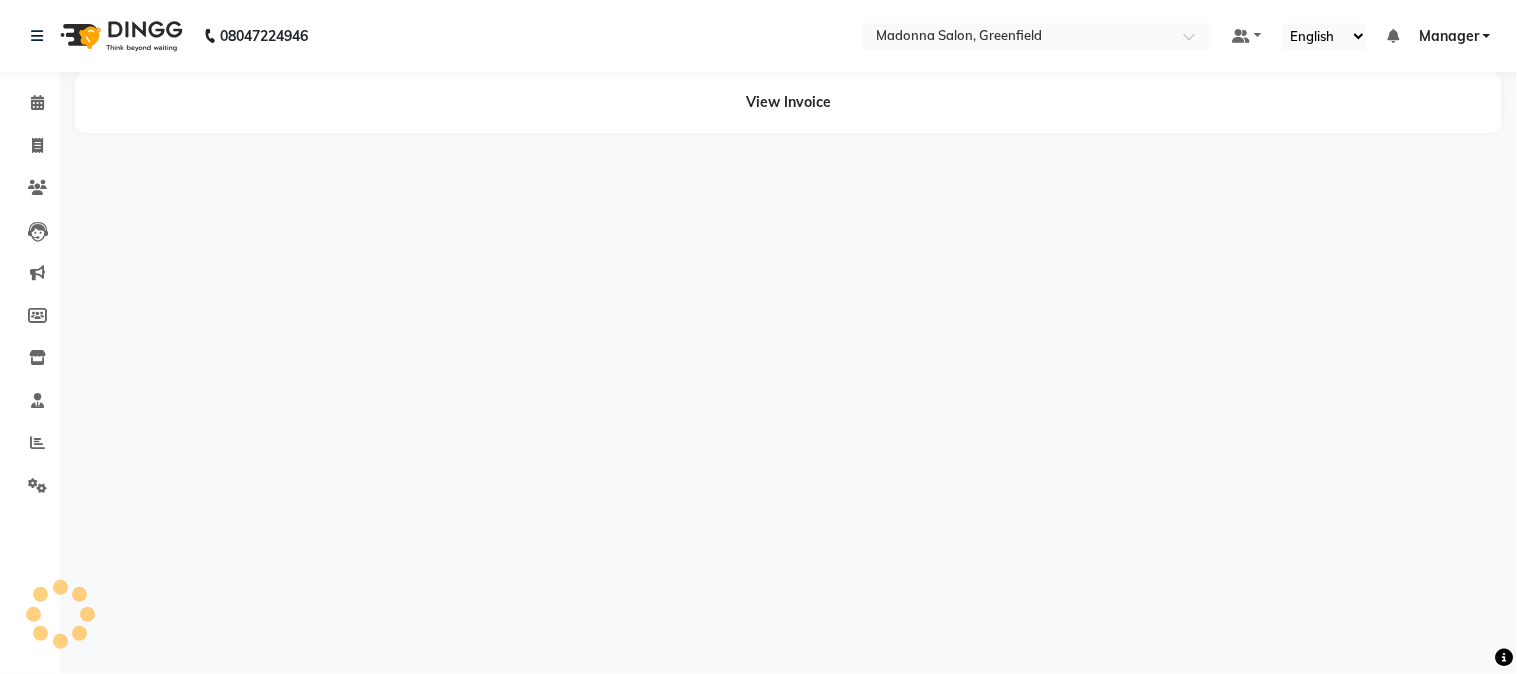 select on "service" 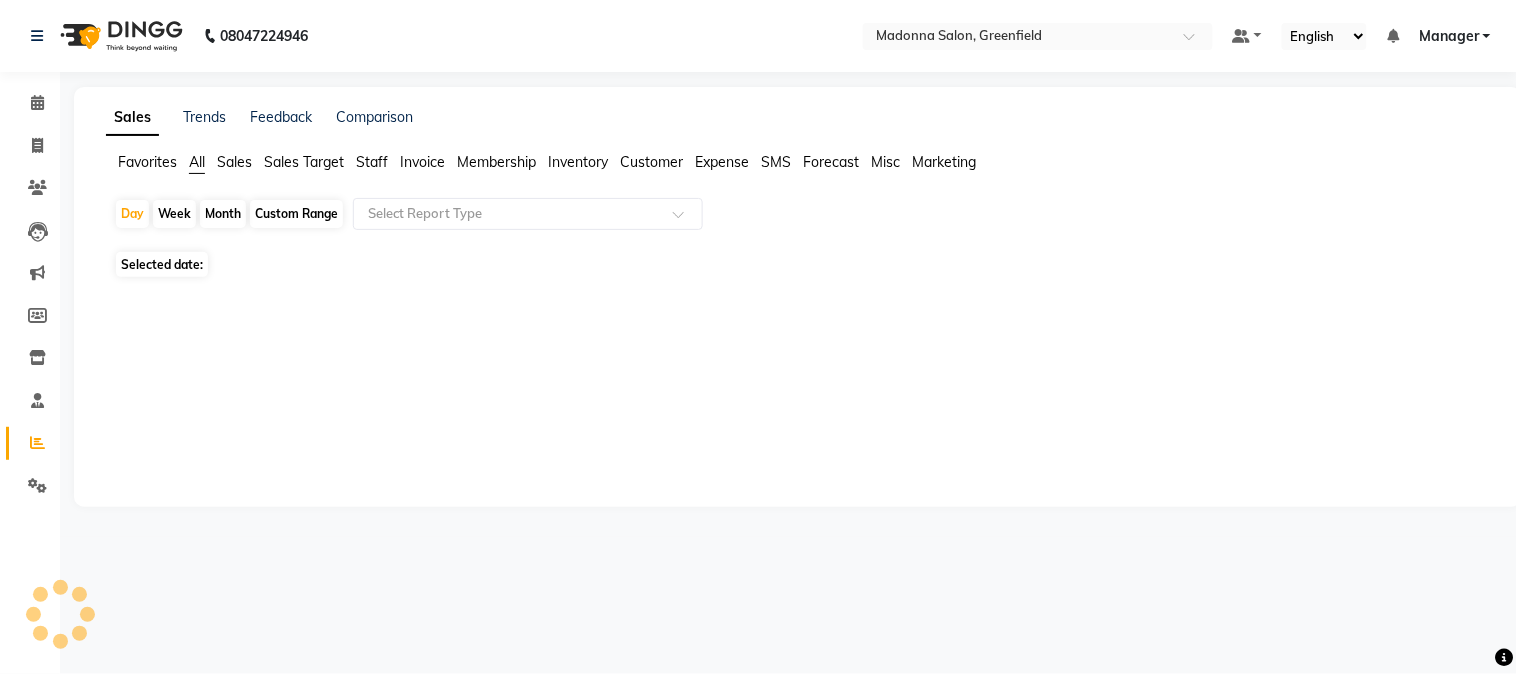 select on "service" 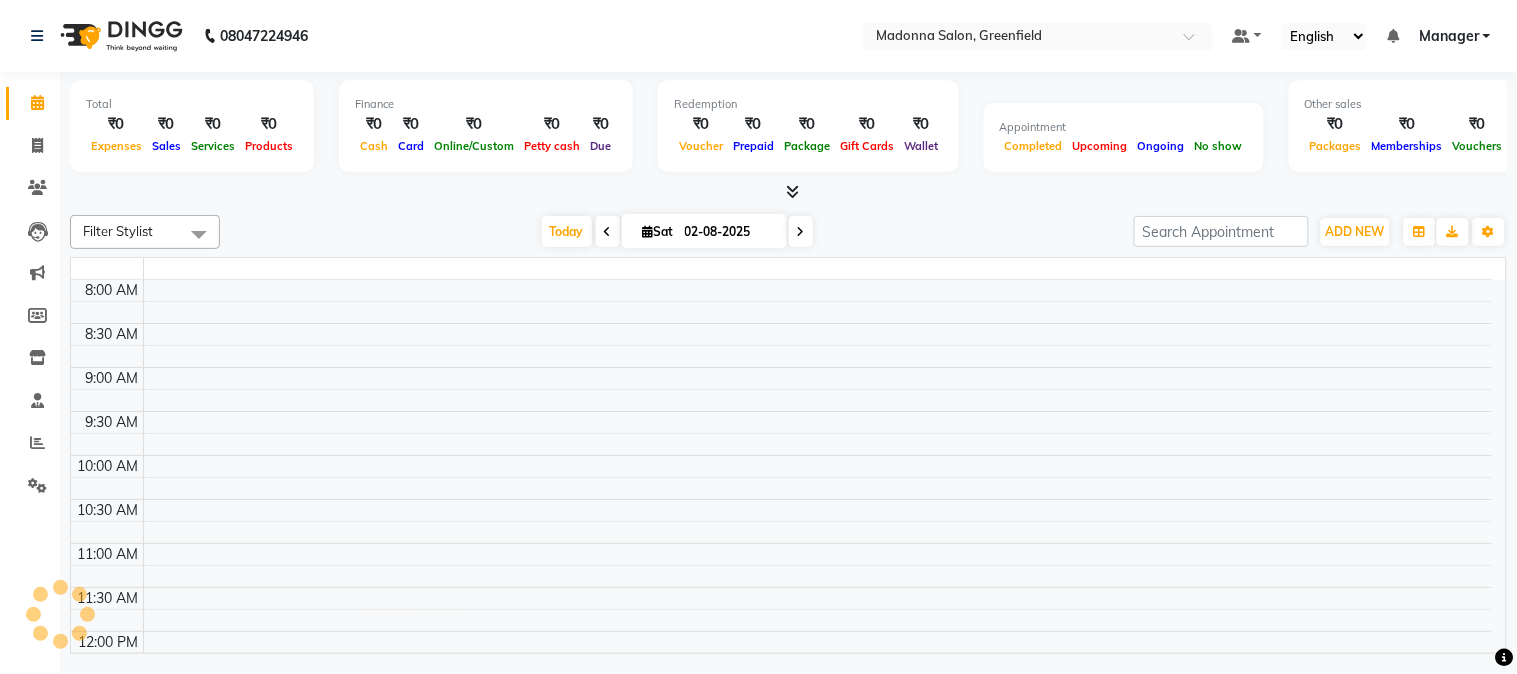 select on "service" 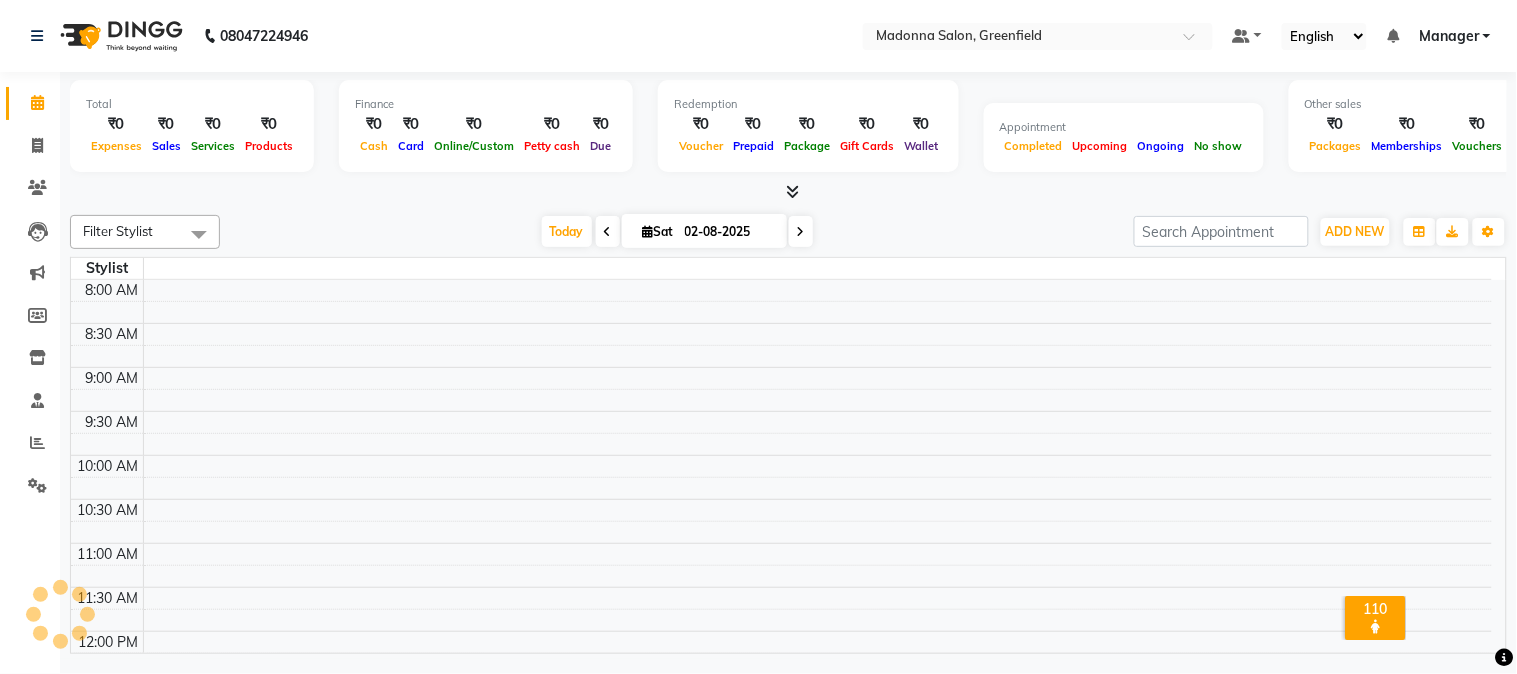 select on "service" 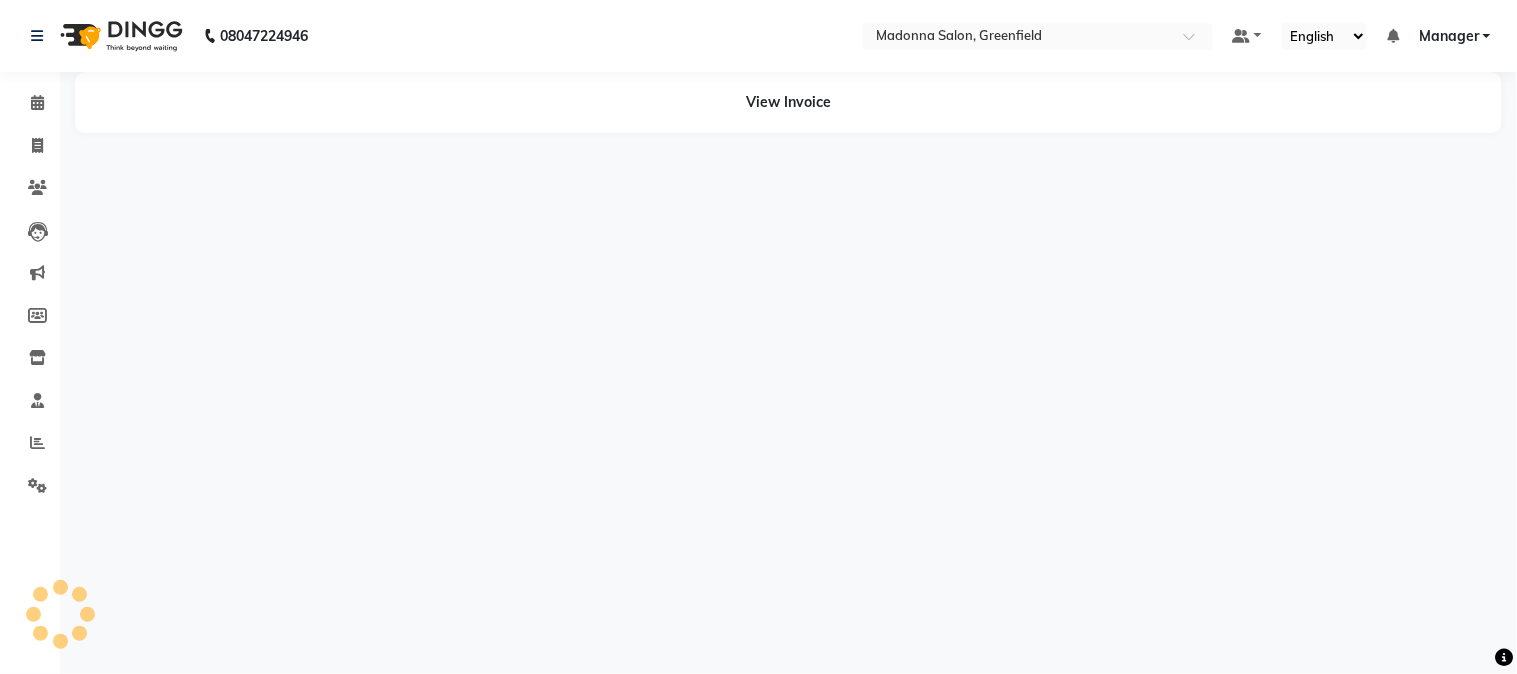 select on "service" 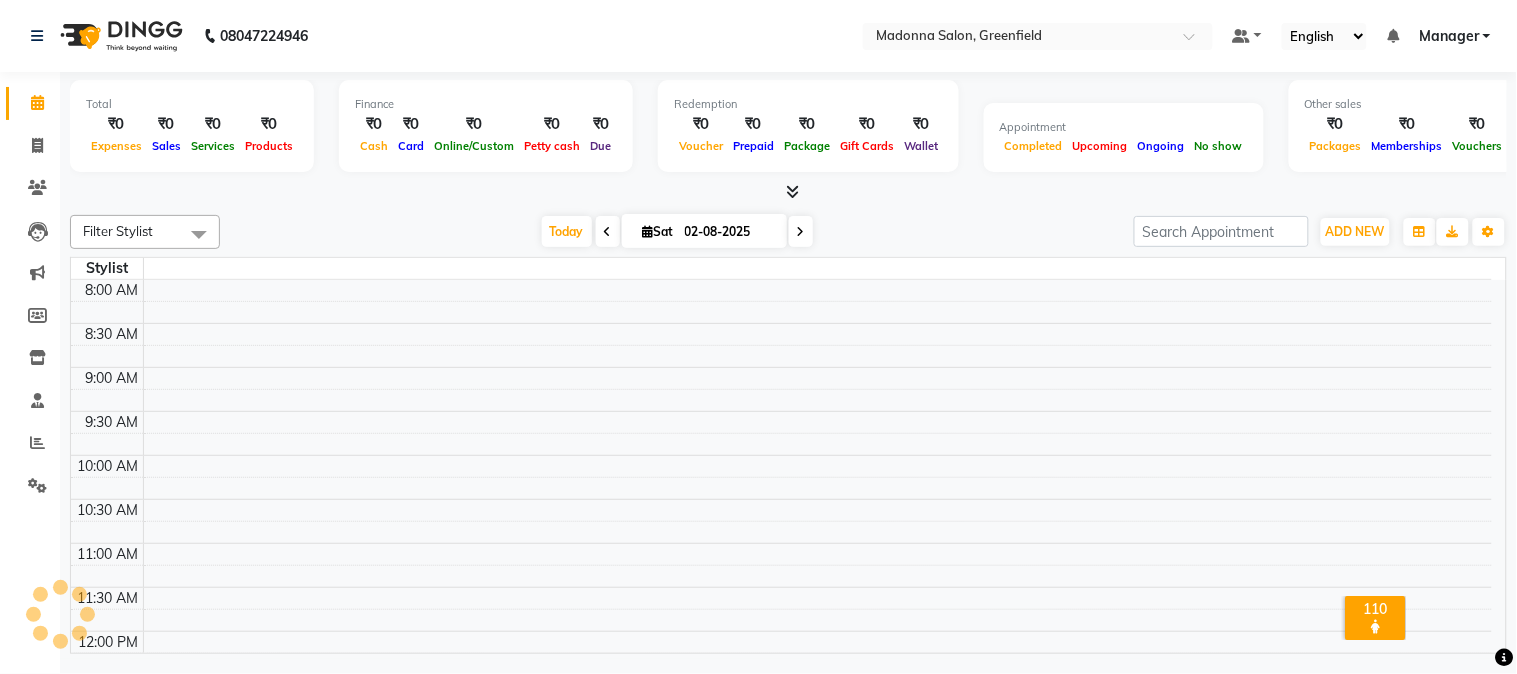 select on "service" 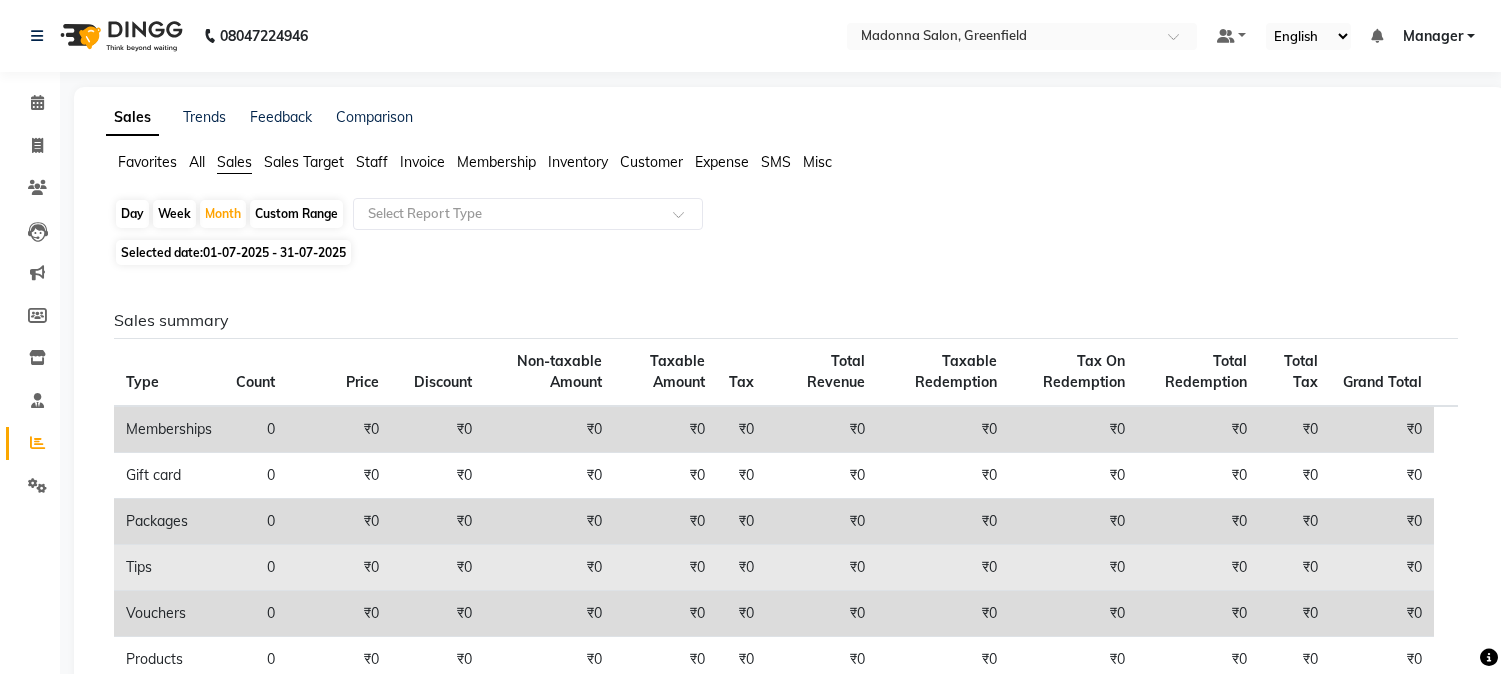 scroll, scrollTop: 573, scrollLeft: 0, axis: vertical 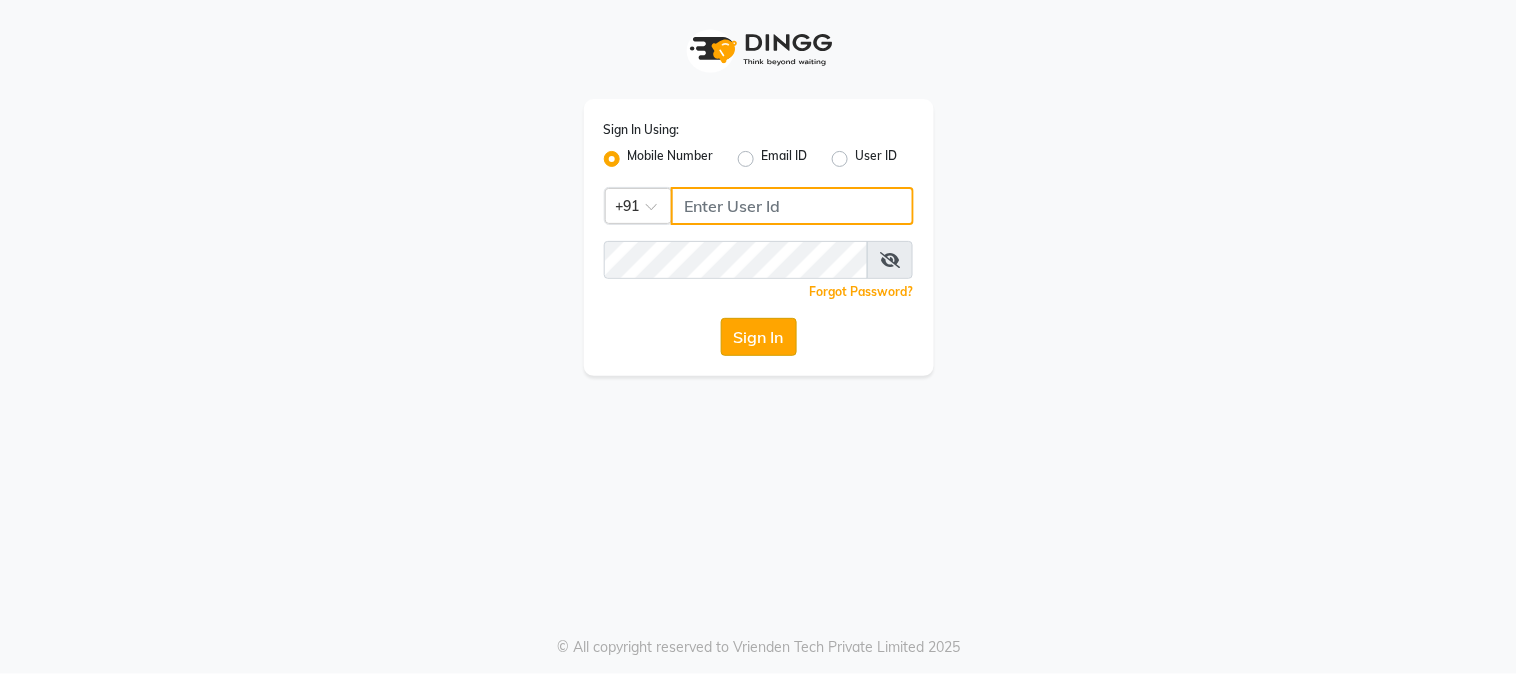 type on "9220814148" 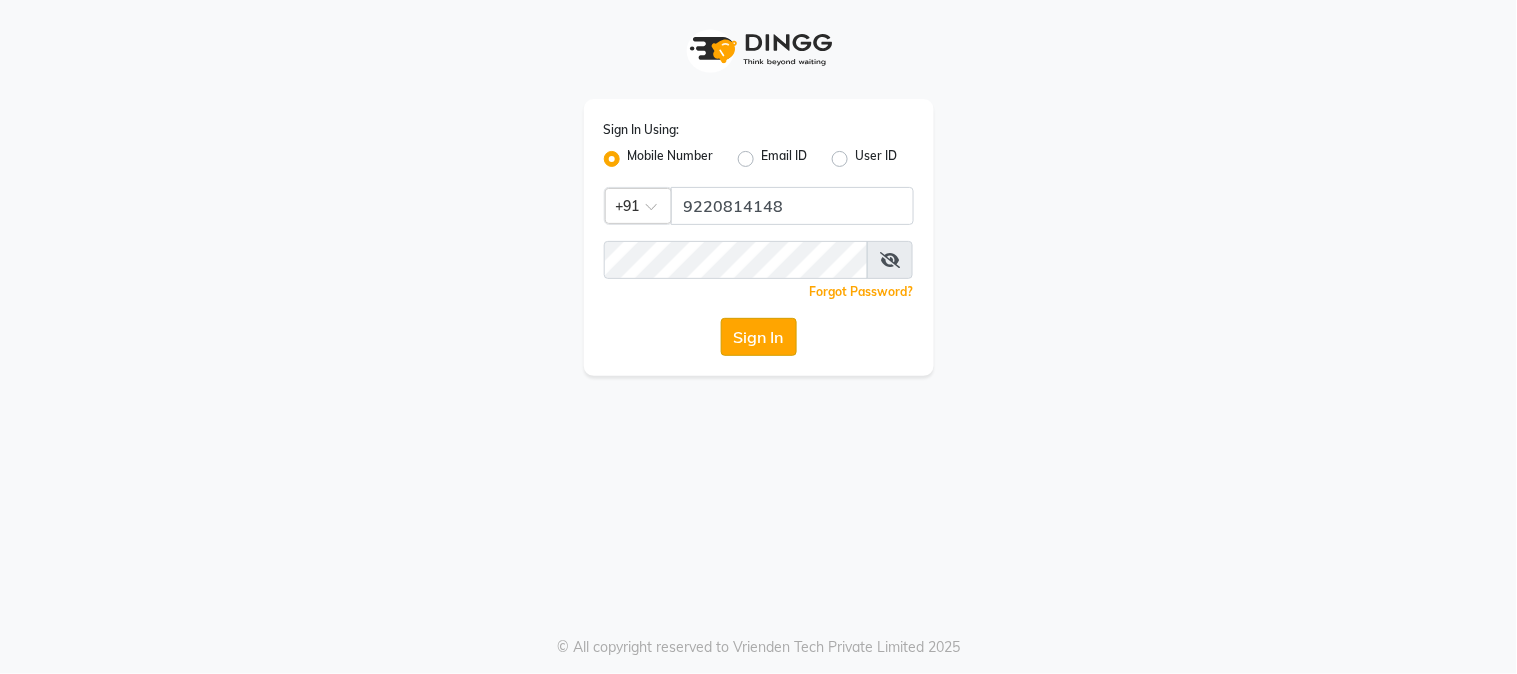 click on "Sign In" 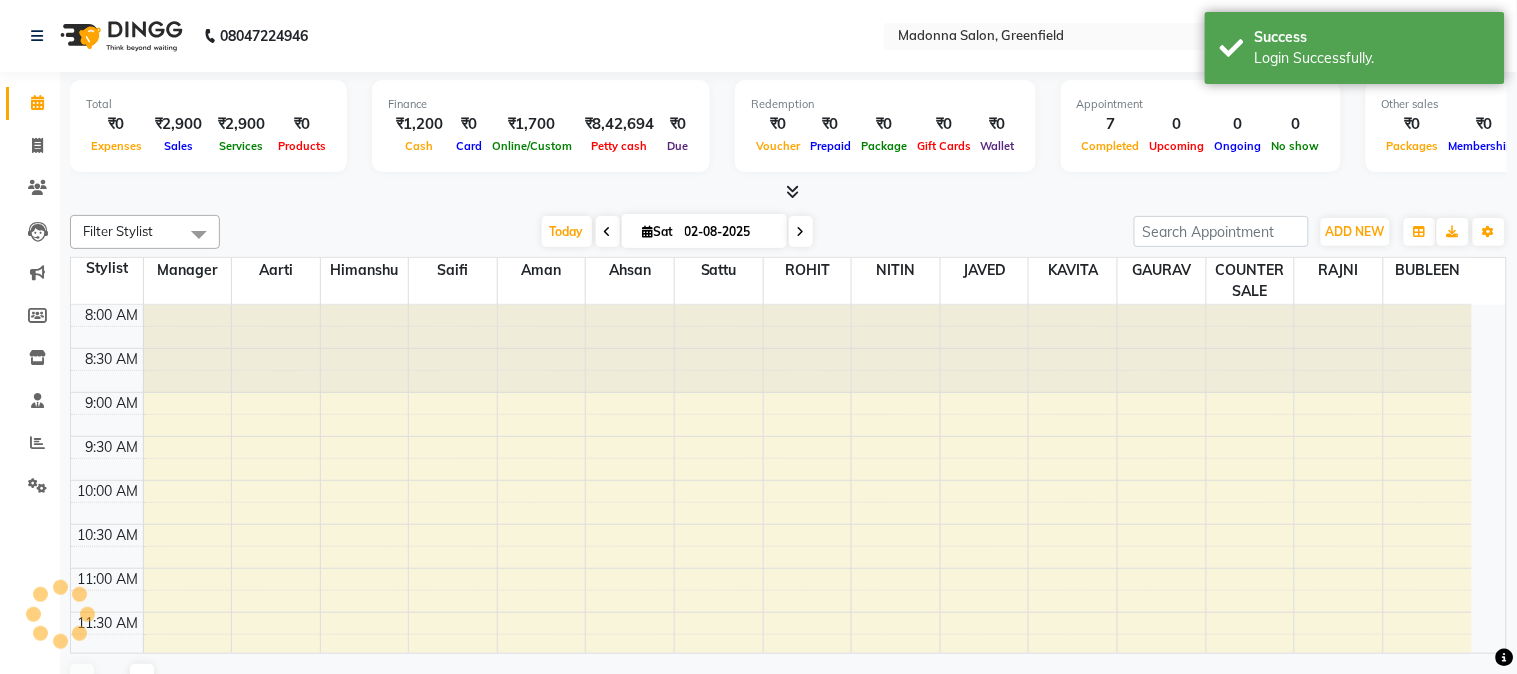 select on "en" 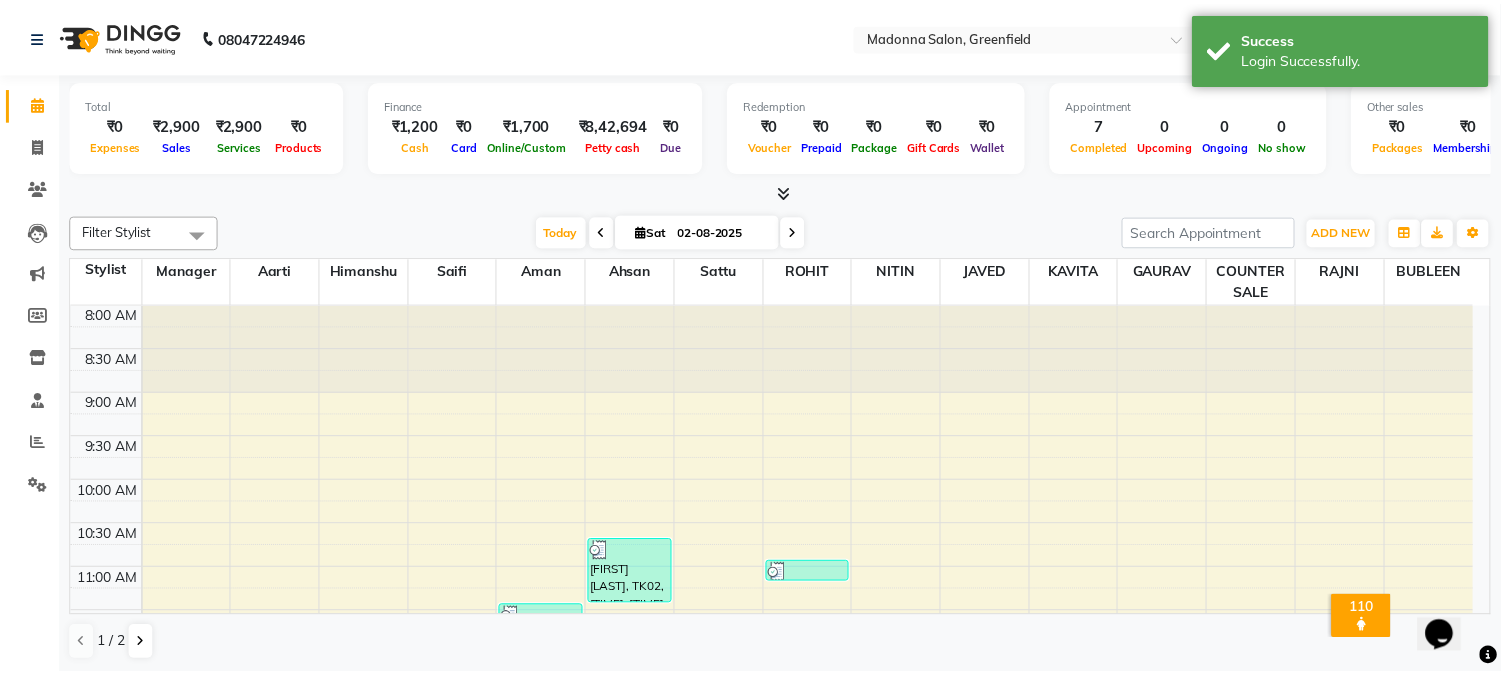 scroll, scrollTop: 0, scrollLeft: 0, axis: both 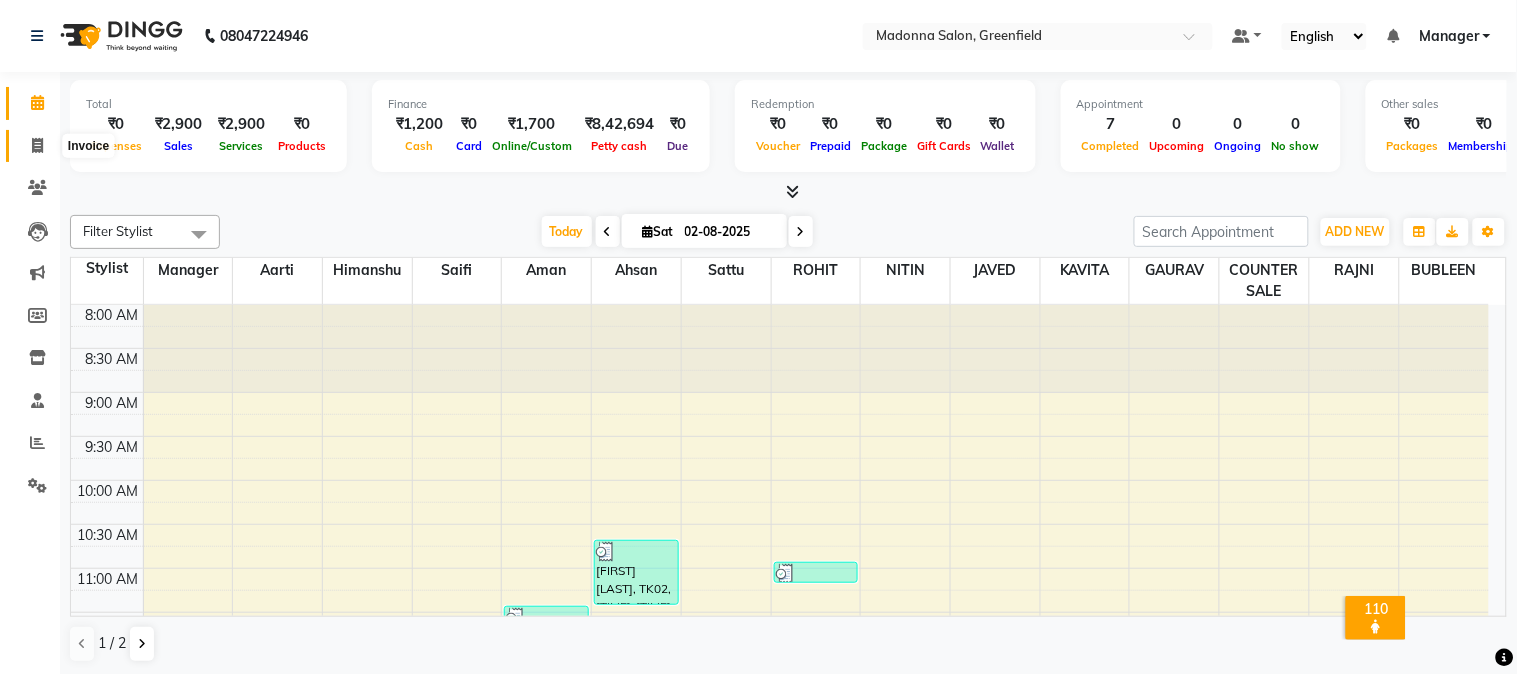click 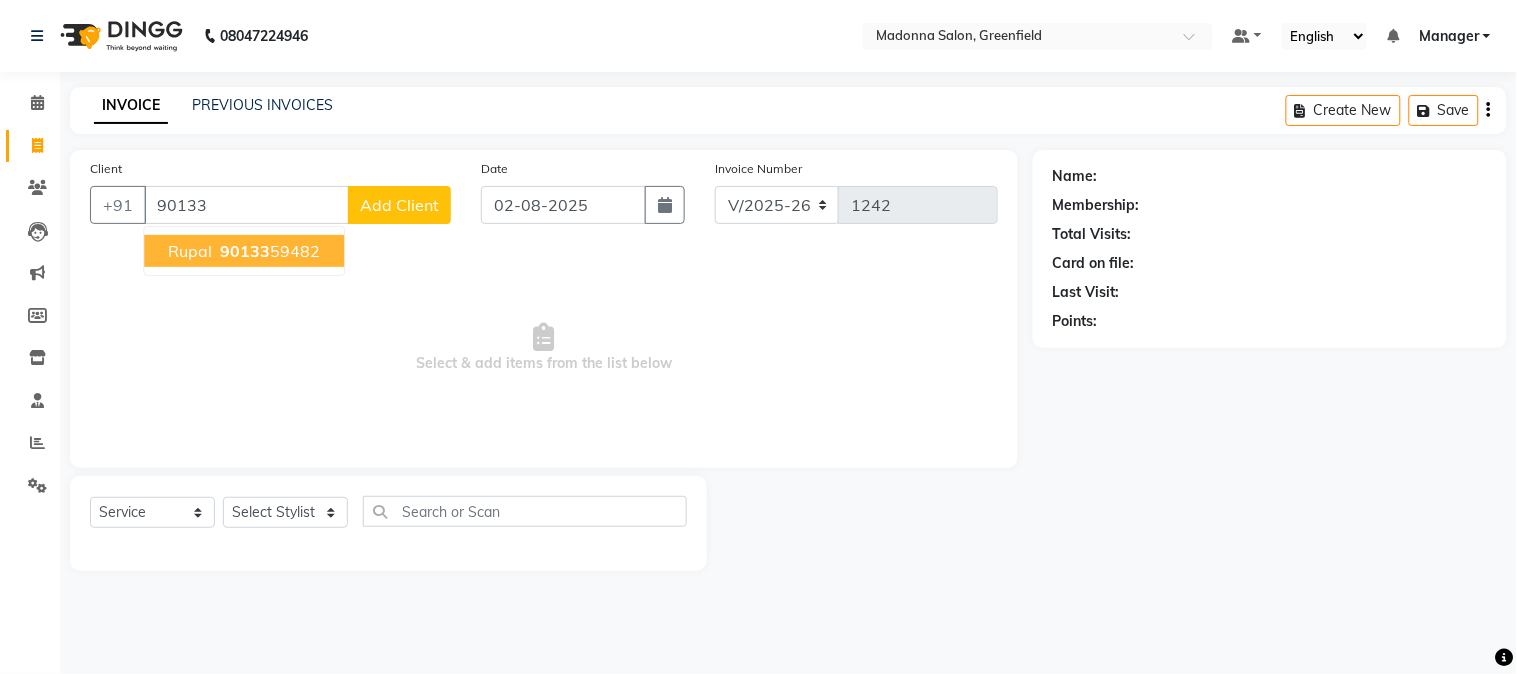 click on "90133" at bounding box center (245, 251) 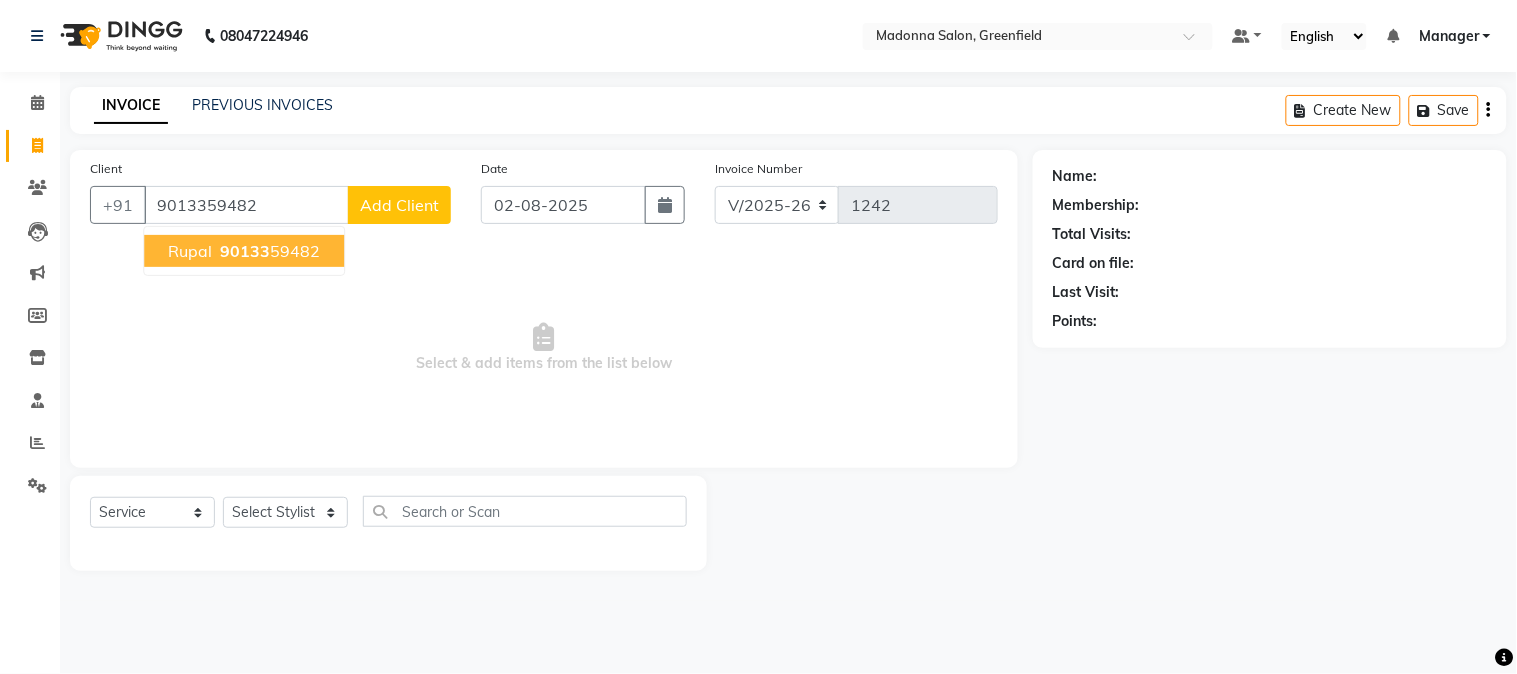 type on "9013359482" 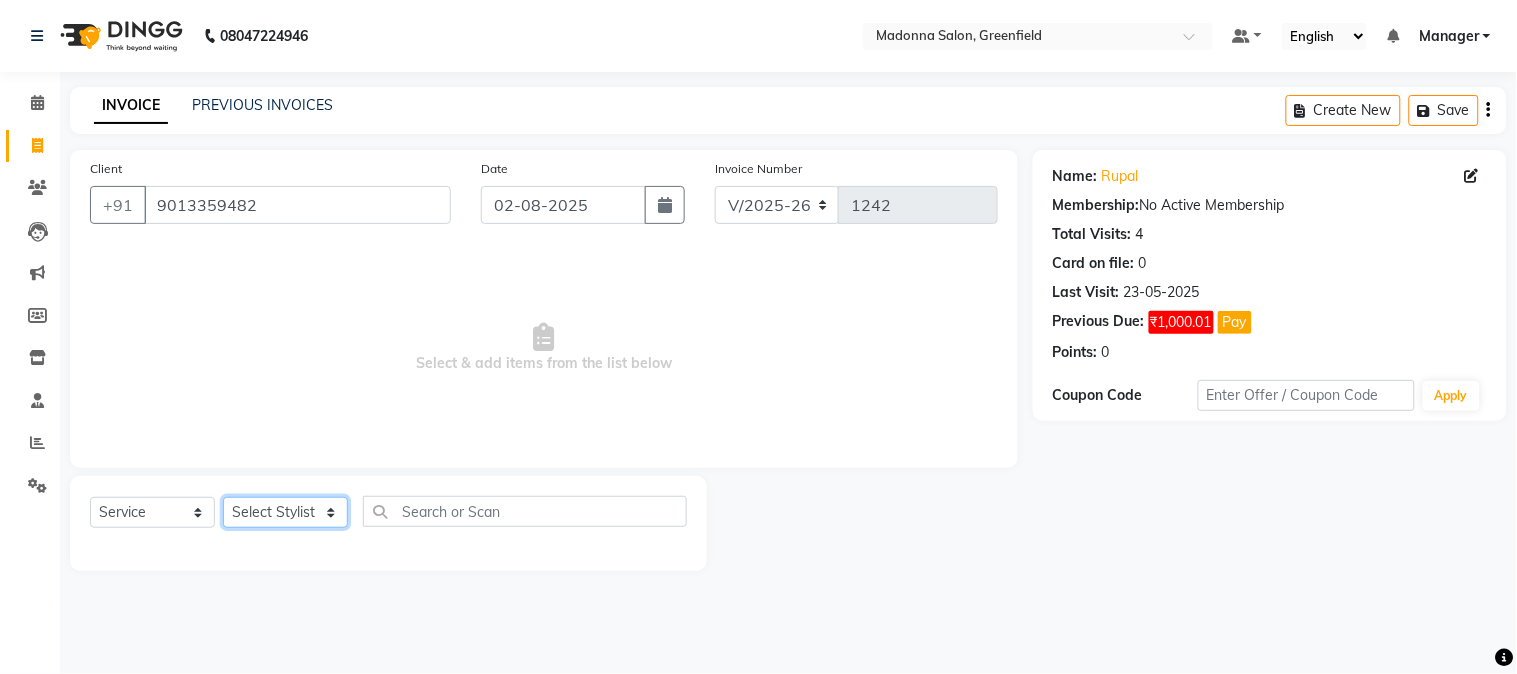 click on "Select Stylist Aarti Ahsan Aman BUBLEEN COUNTER SALE GAURAV Himanshu JAVED KAVITA Manager NITIN RAJNI ROHIT Saifi Sattu VISHAL" 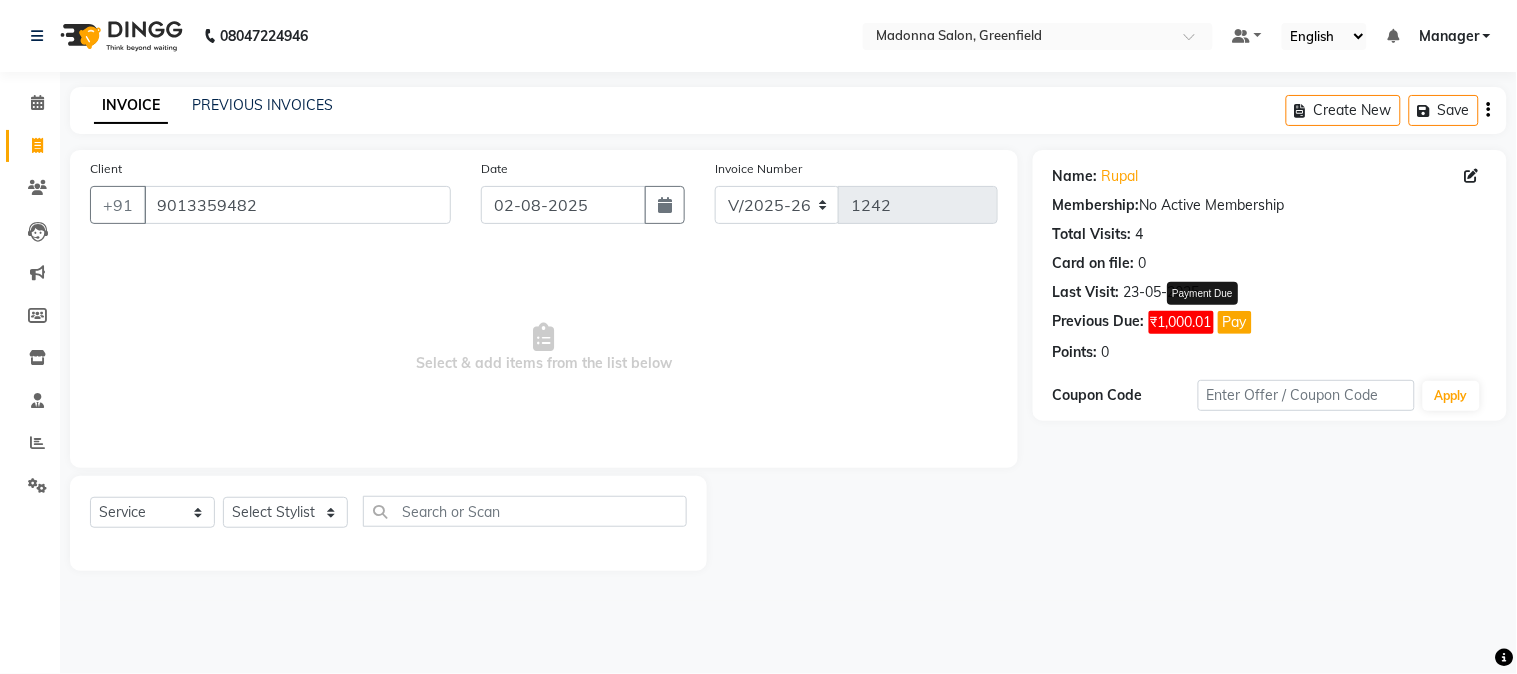 click on "Pay" 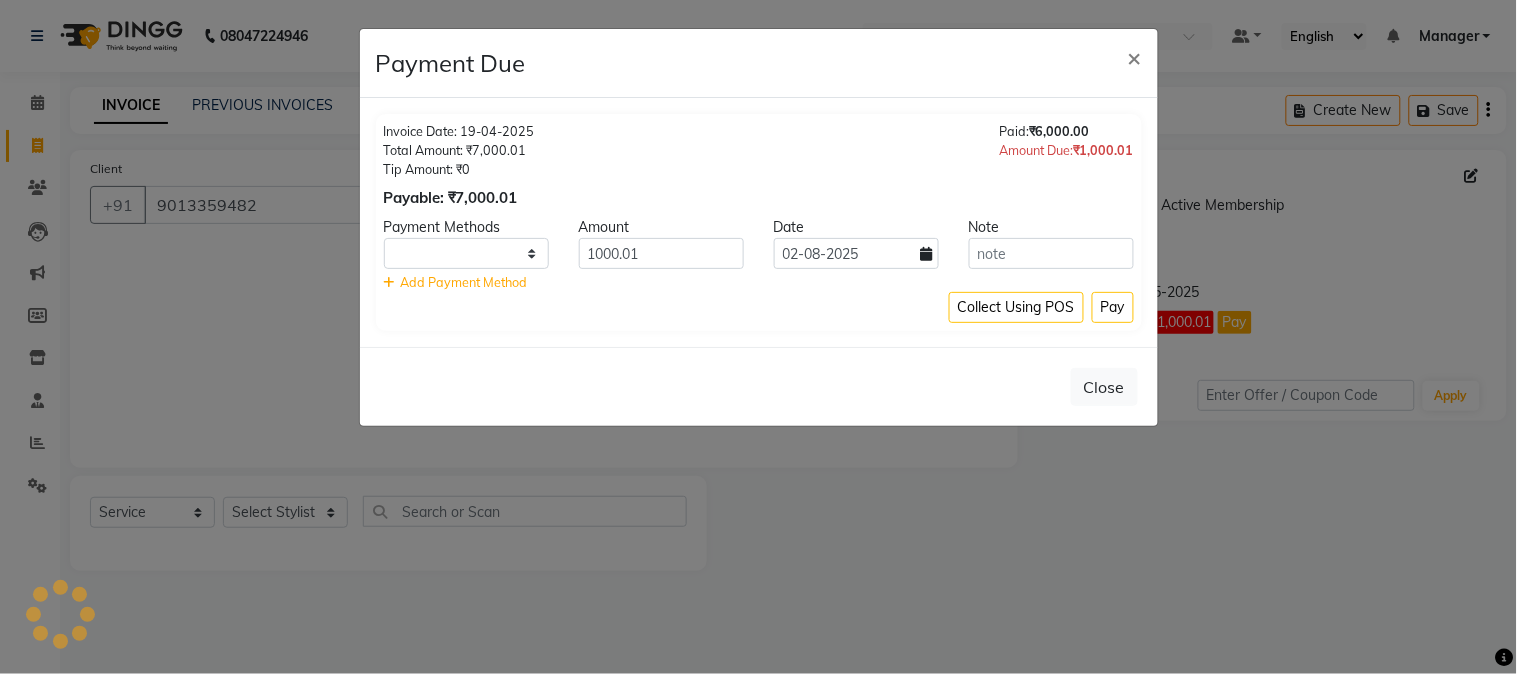 select on "1" 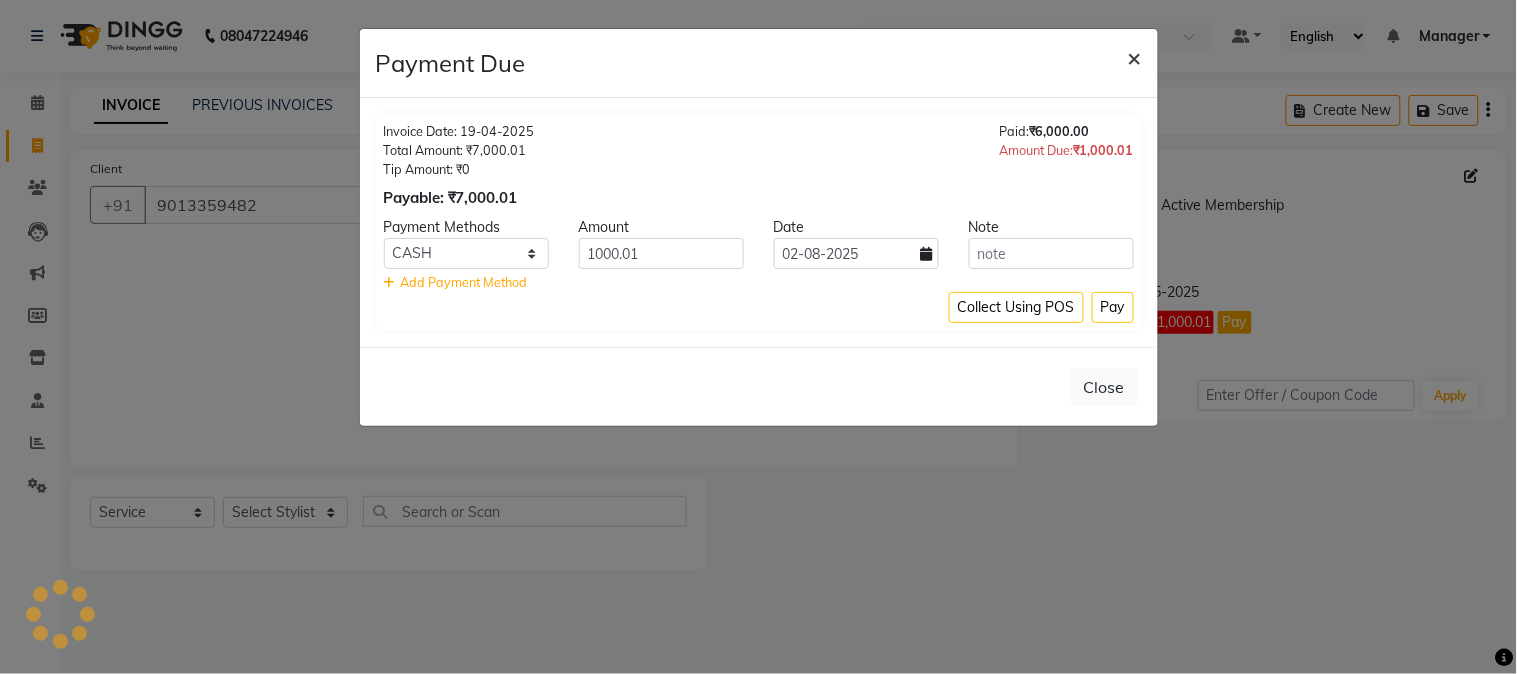 click on "×" 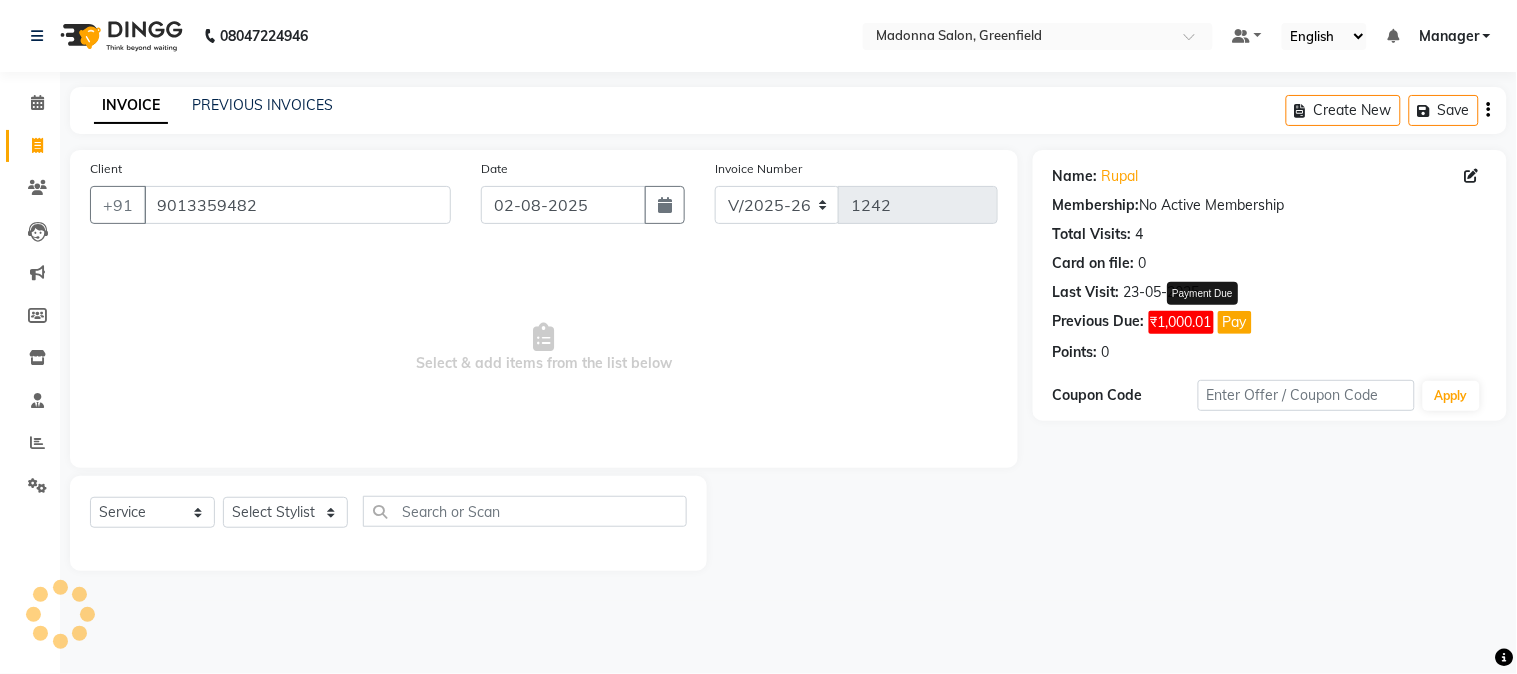 click on "Pay" 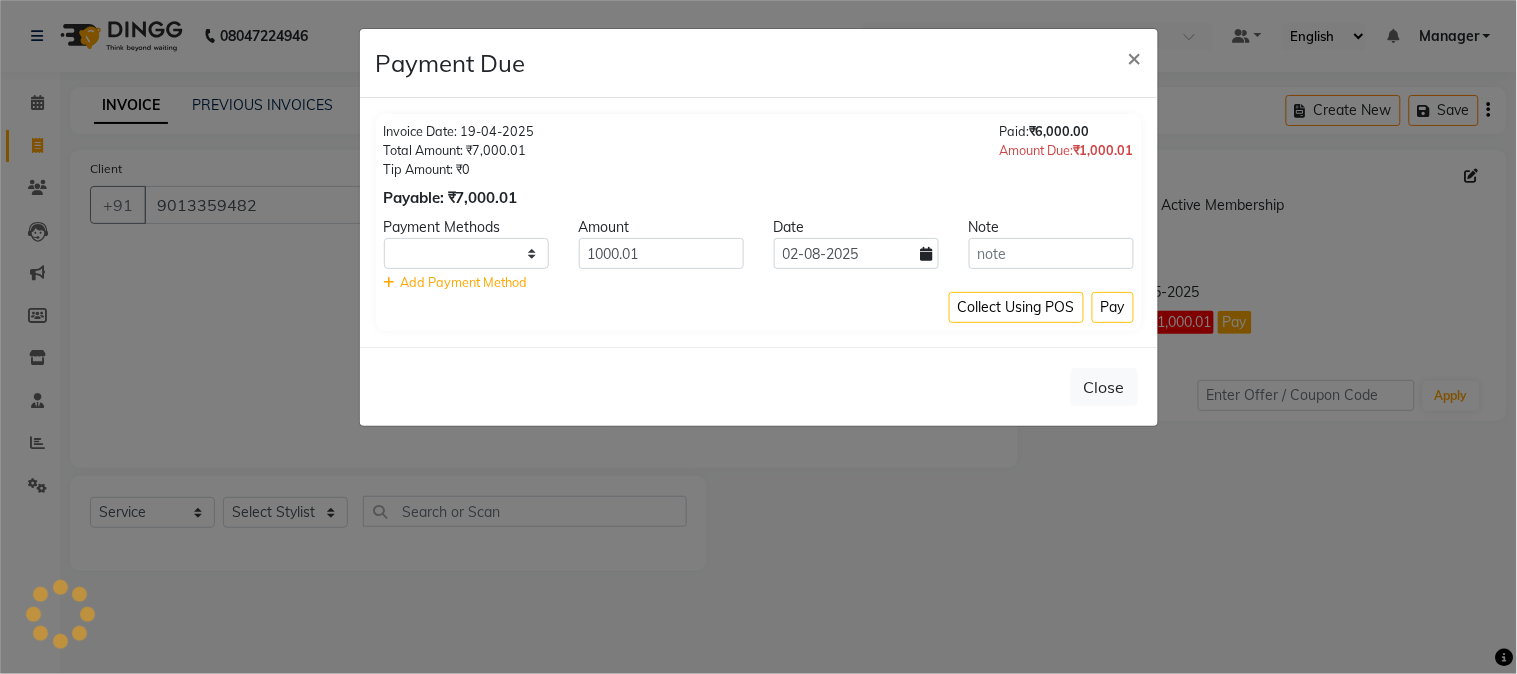 select on "1" 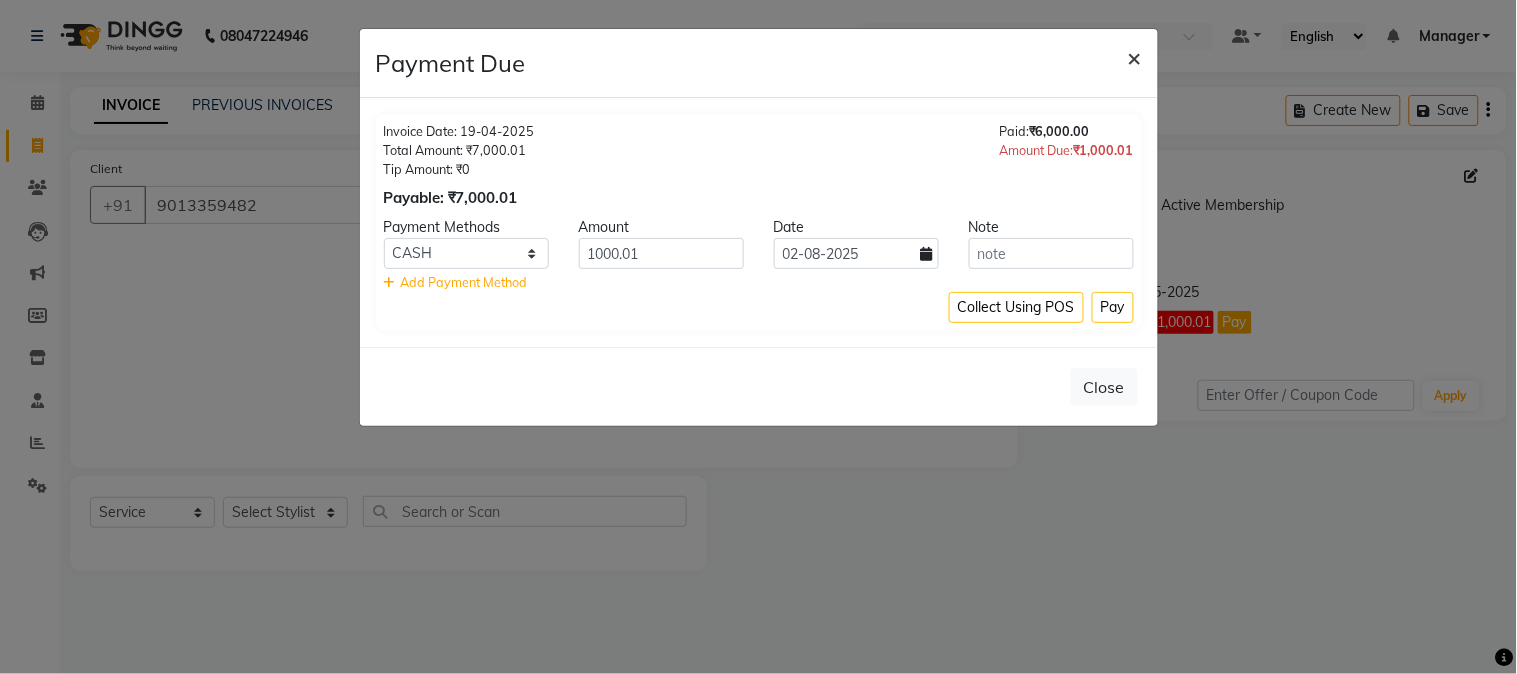 click on "×" 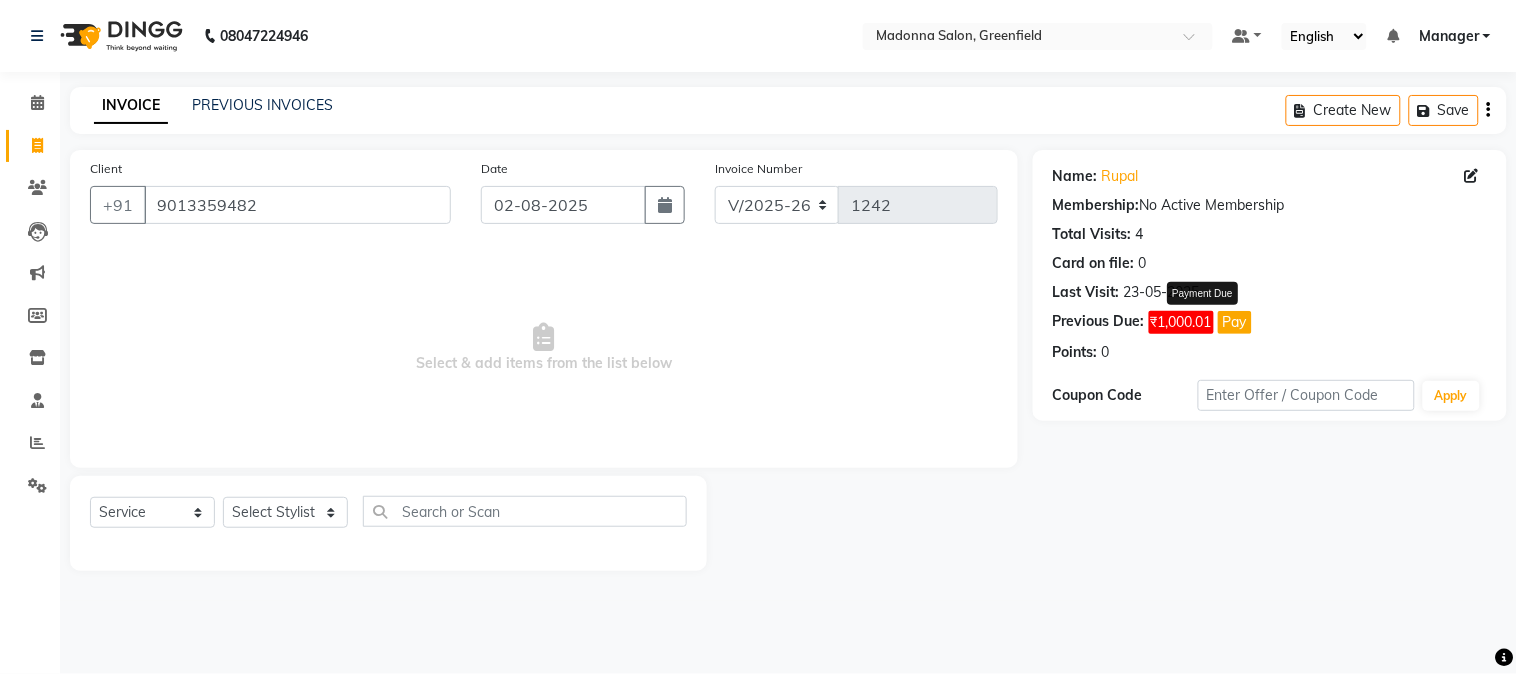 click on "Pay" 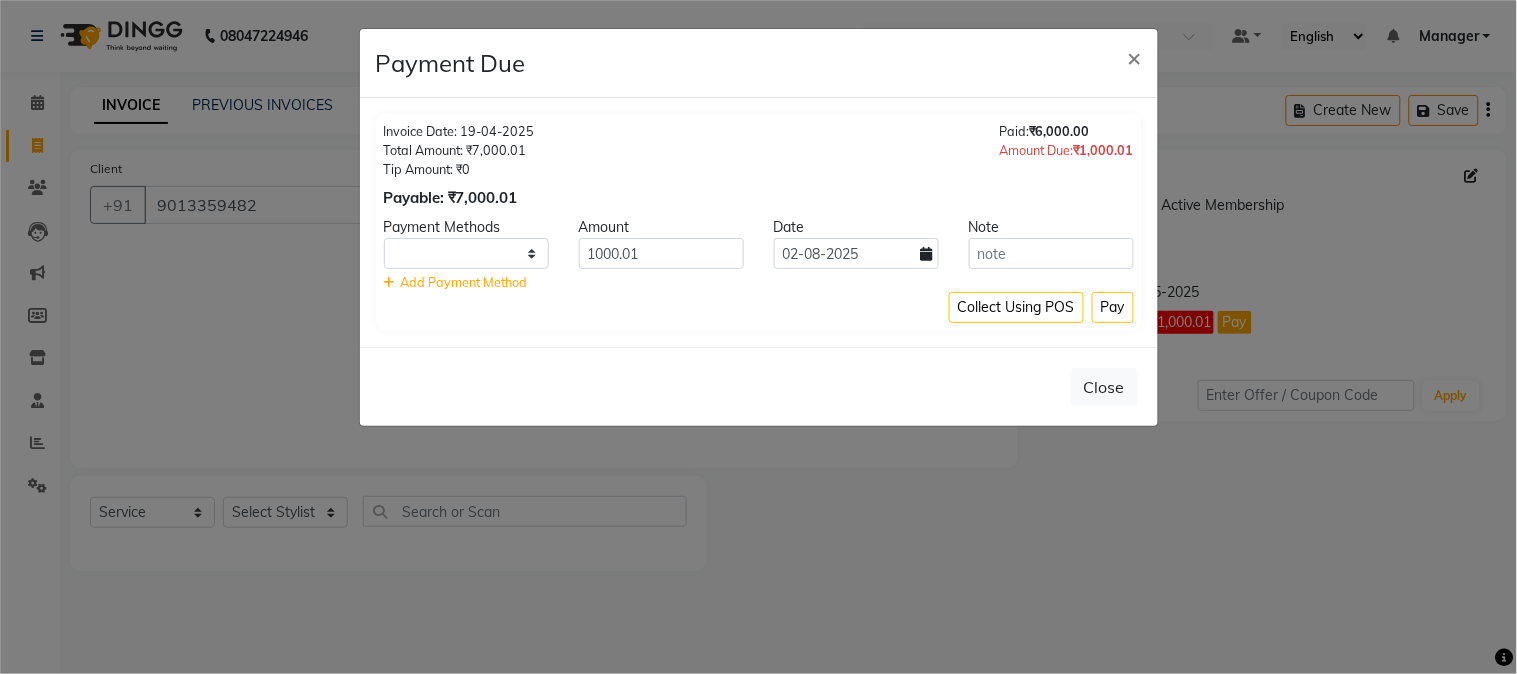 select on "1" 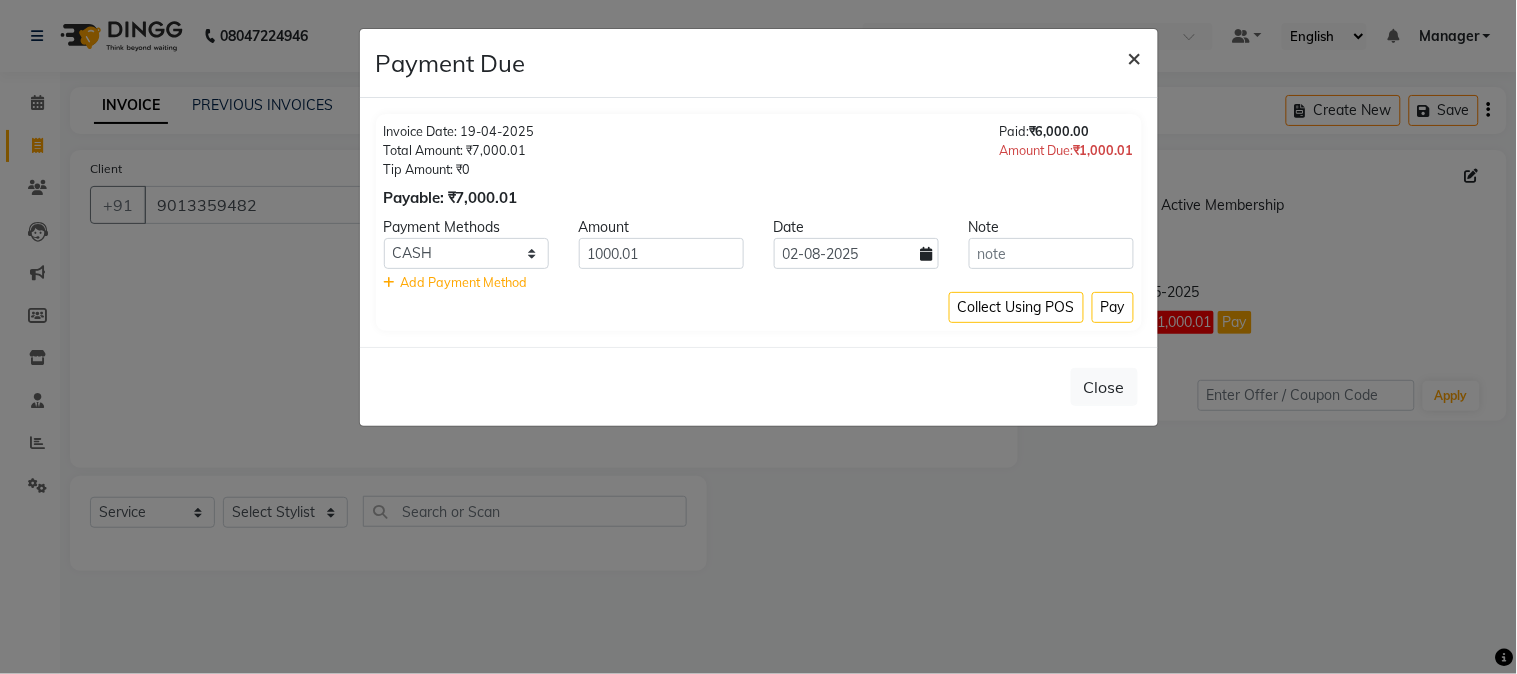 click on "×" 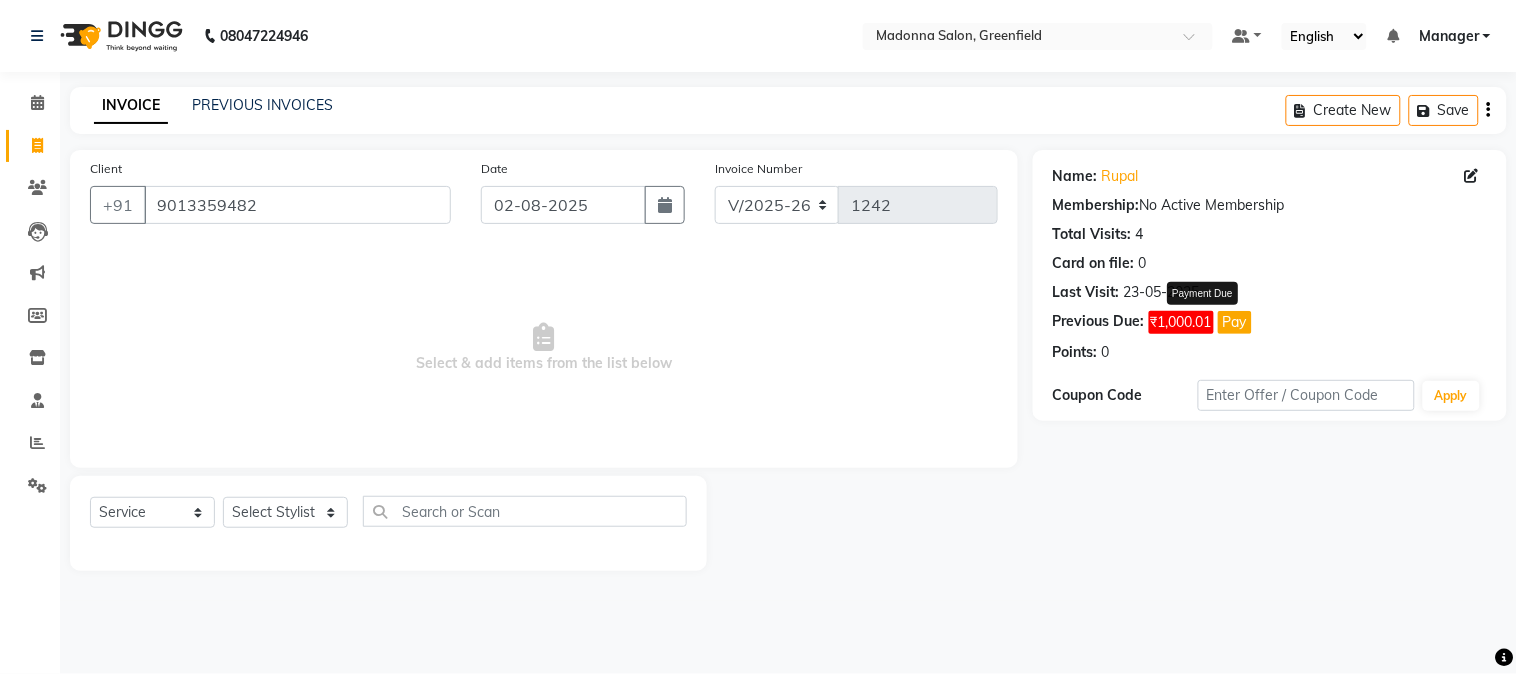 click on "Pay" 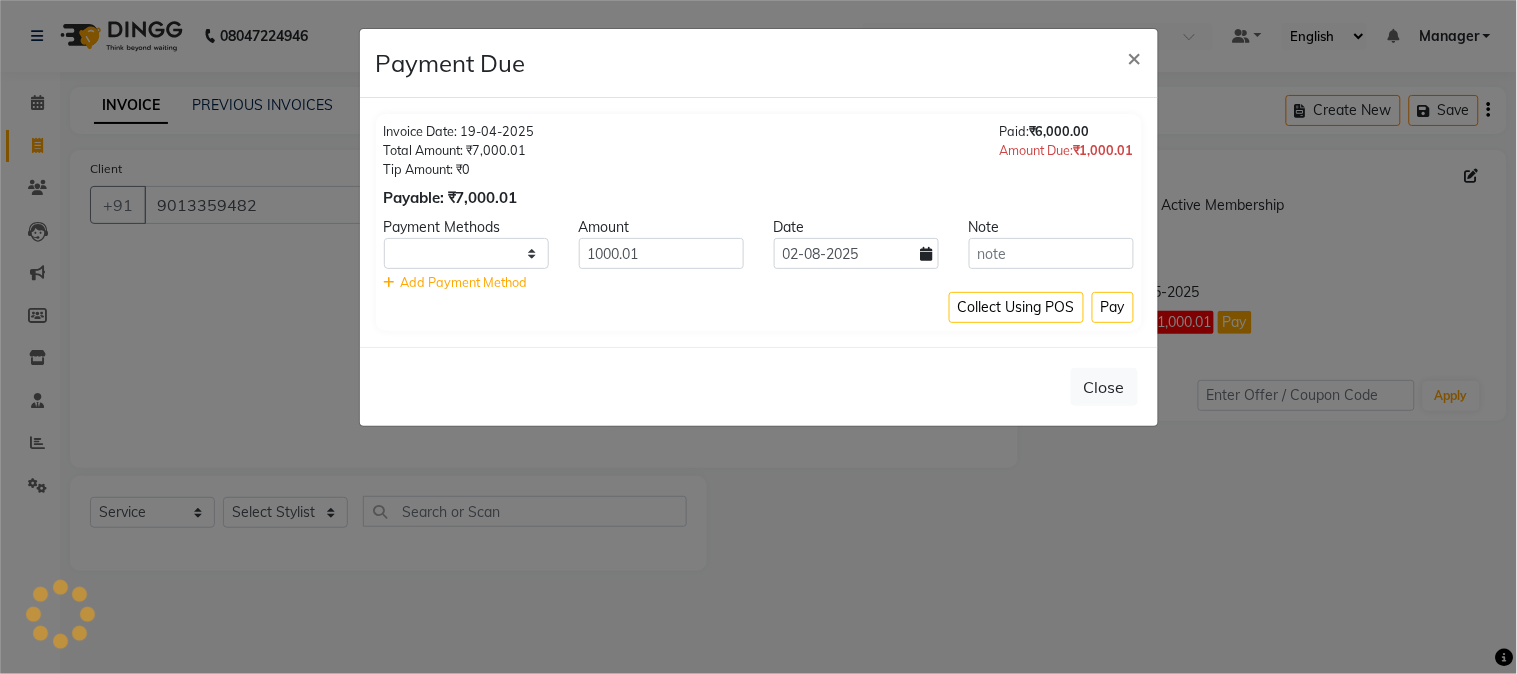 select on "1" 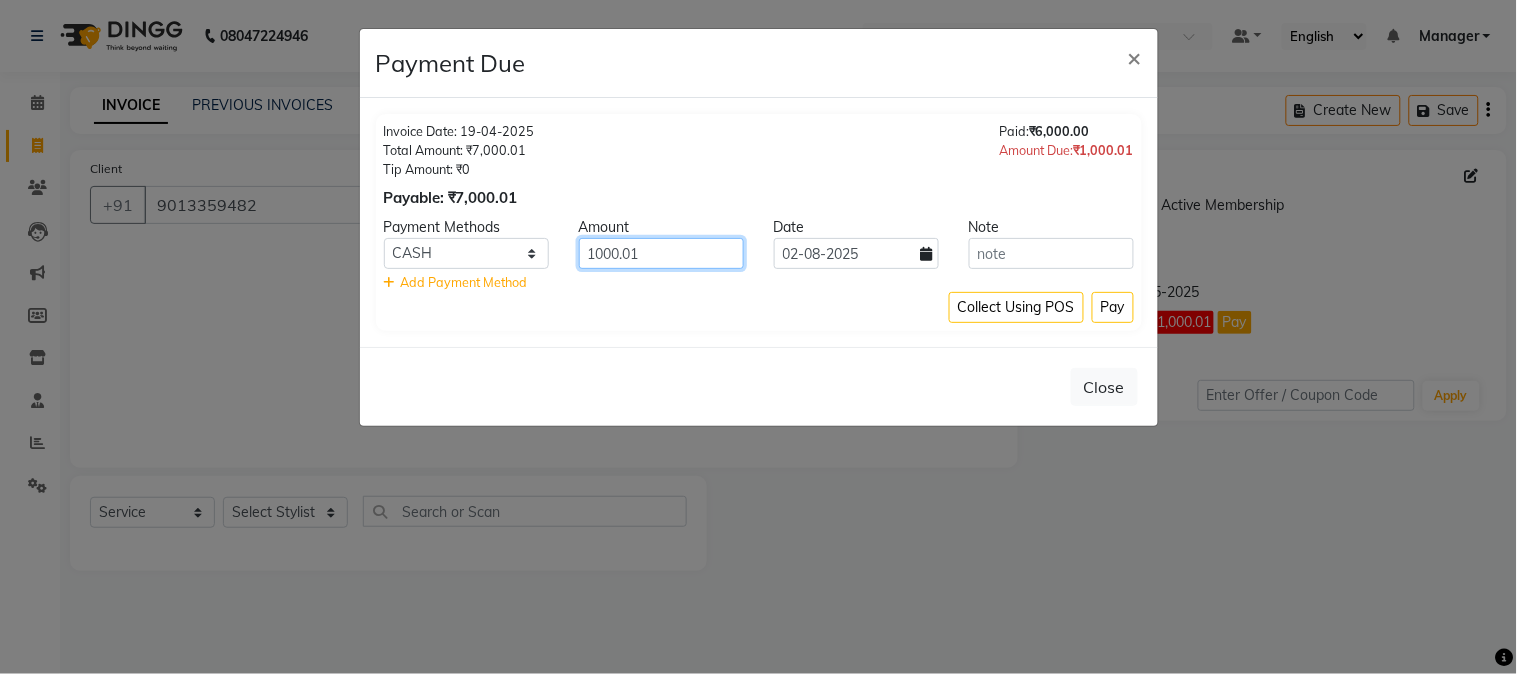 click on "1000.01" 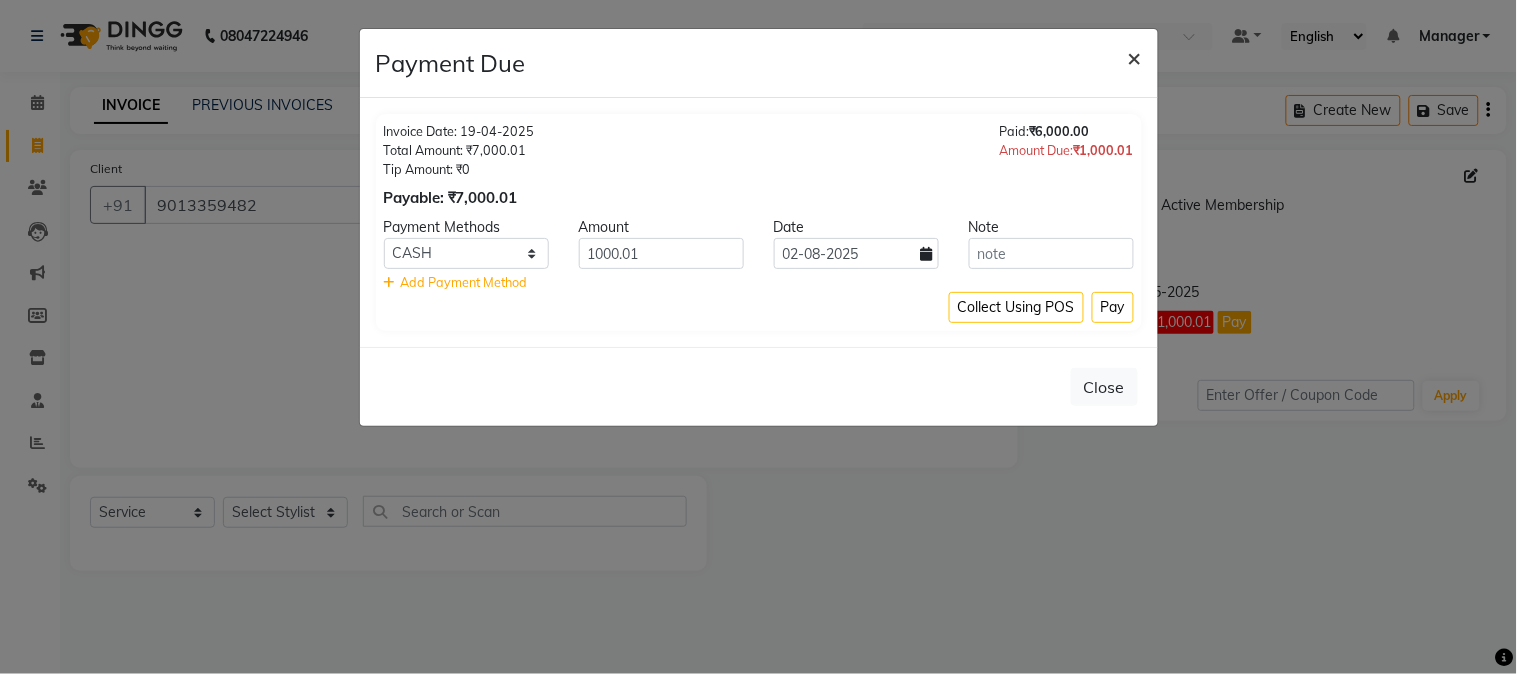 click on "×" 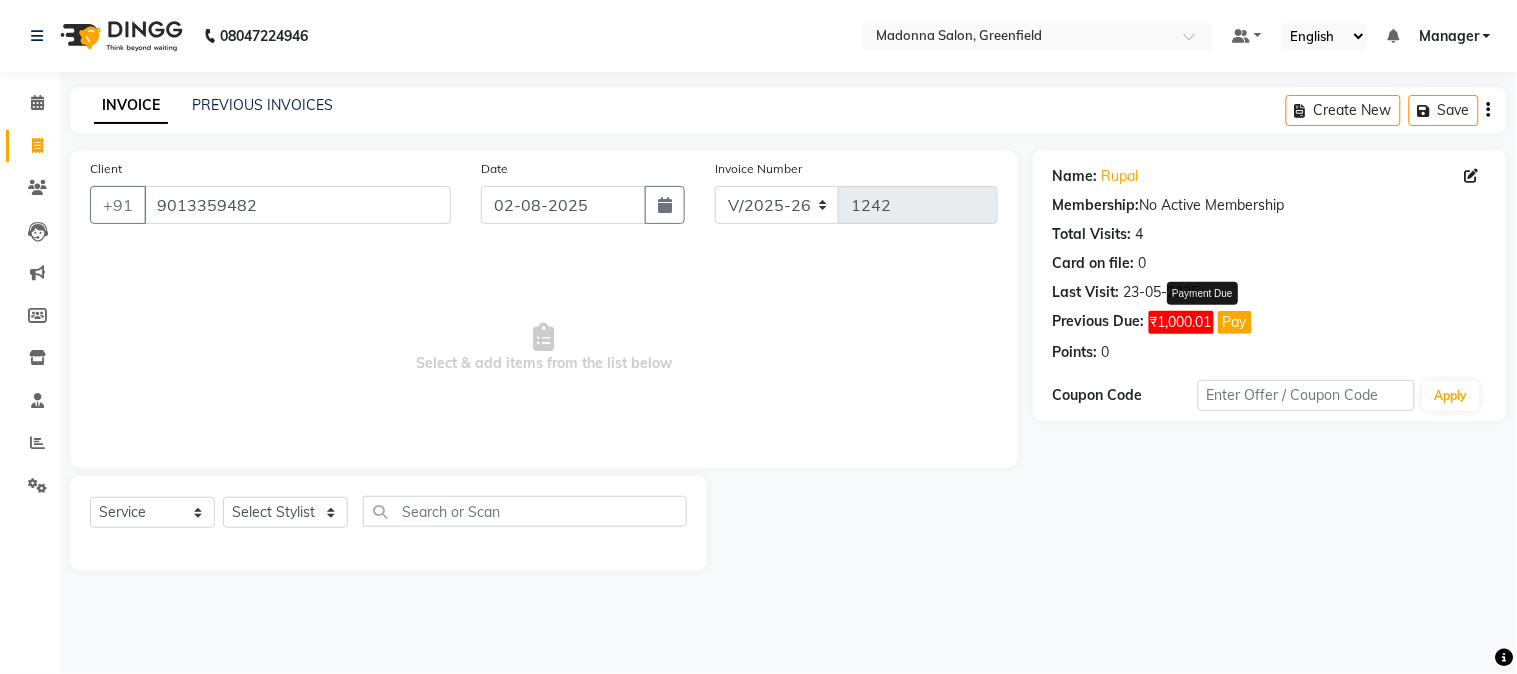 click on "Pay" 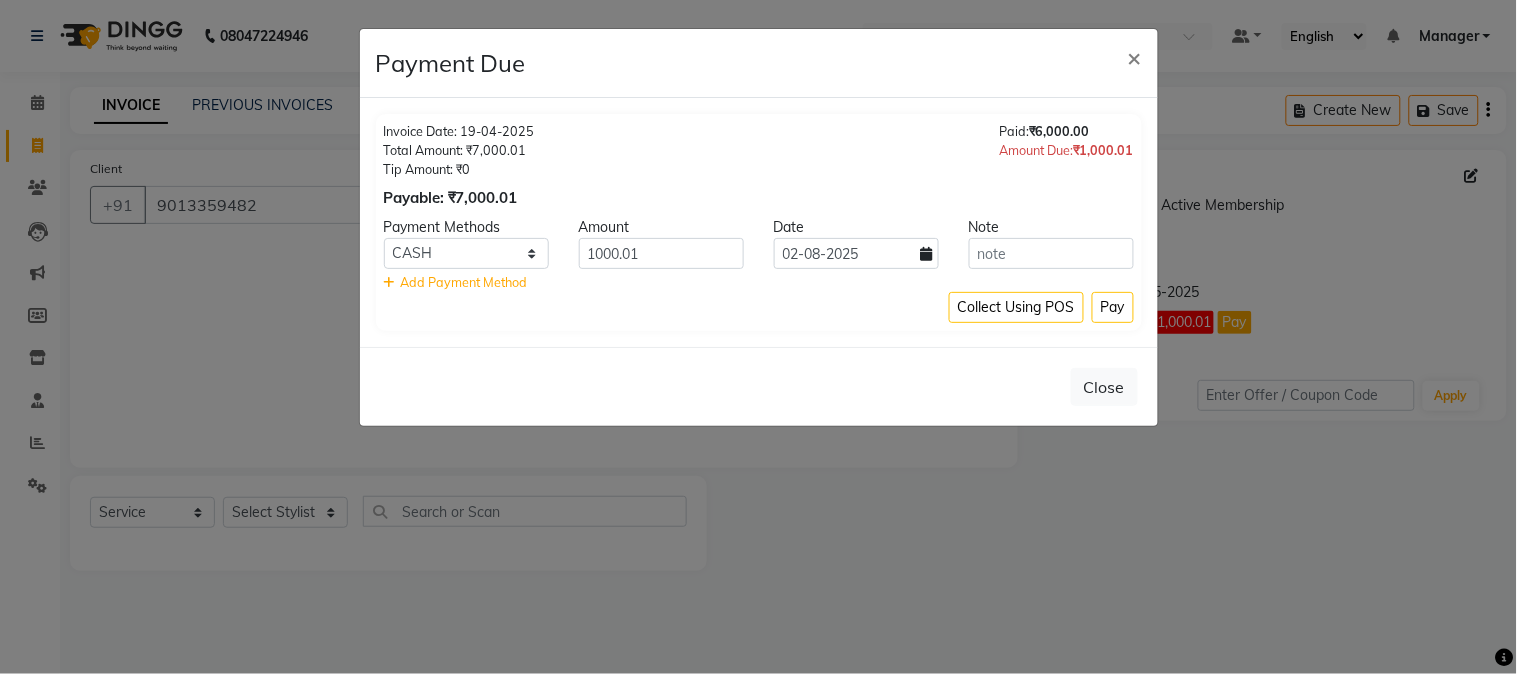 type 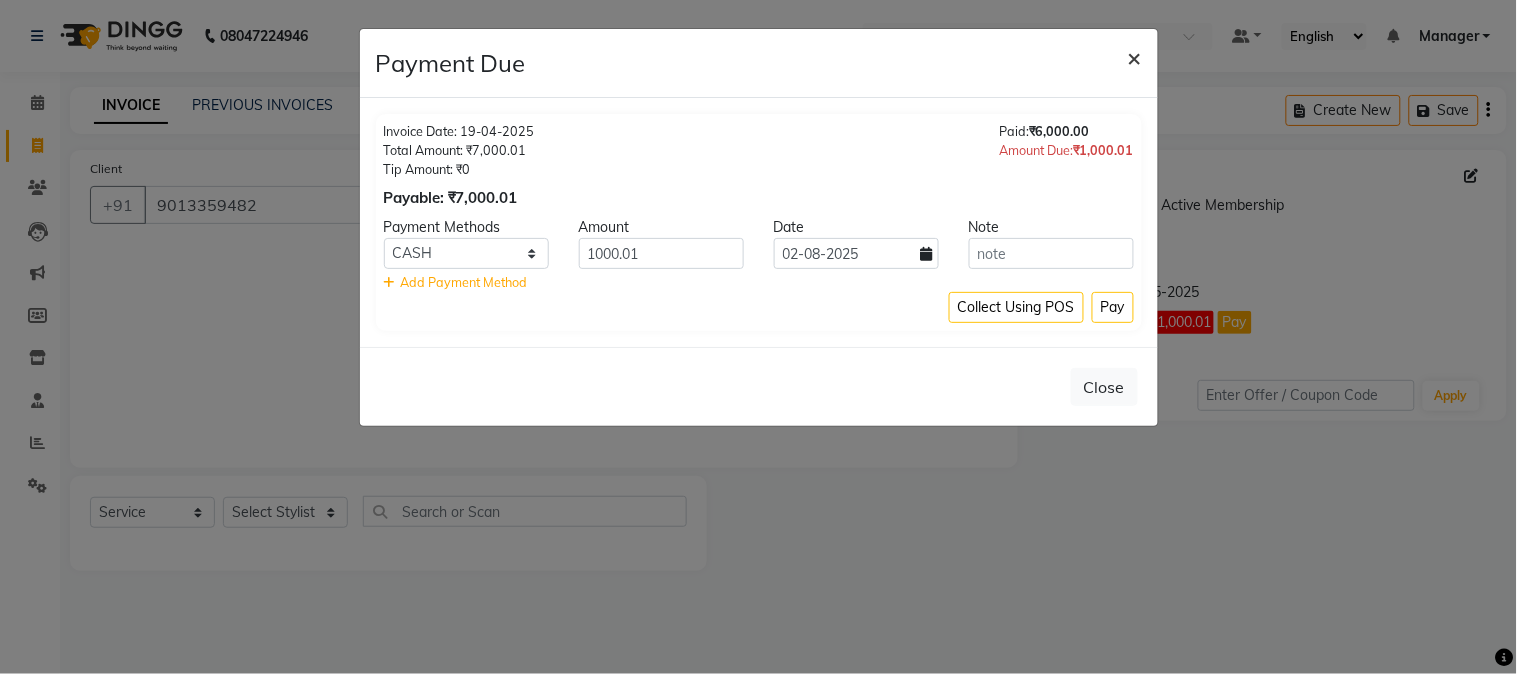 click on "×" 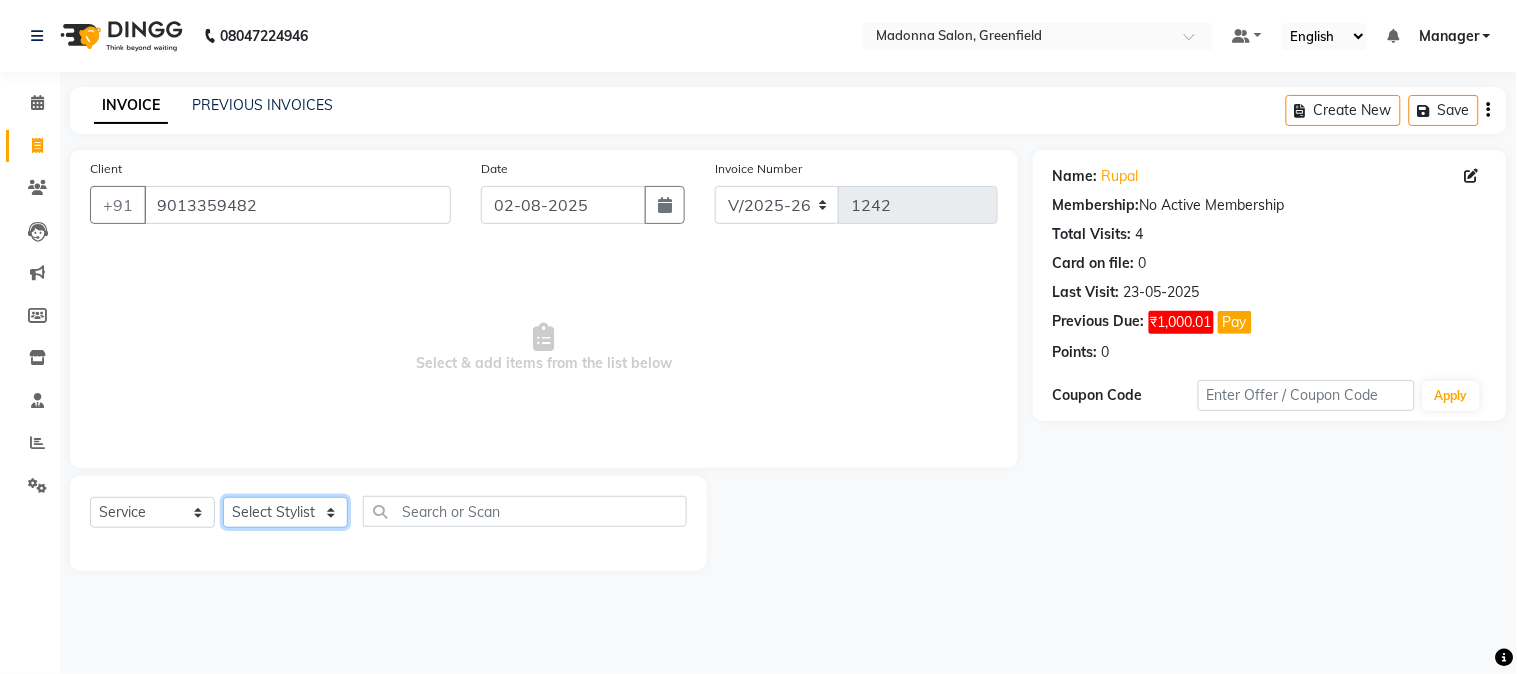 click on "Select Stylist Aarti Ahsan Aman BUBLEEN COUNTER SALE GAURAV Himanshu JAVED KAVITA Manager NITIN RAJNI ROHIT Saifi Sattu VISHAL" 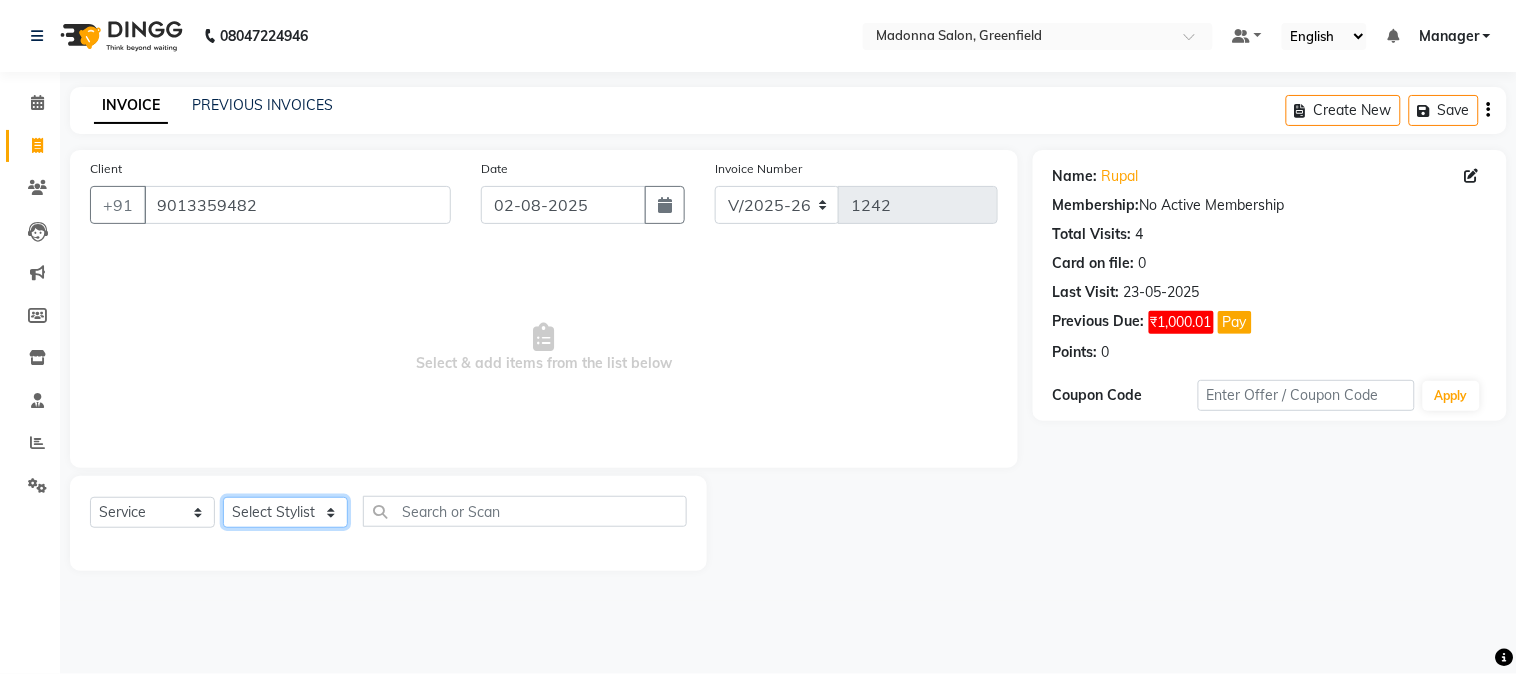 select on "80129" 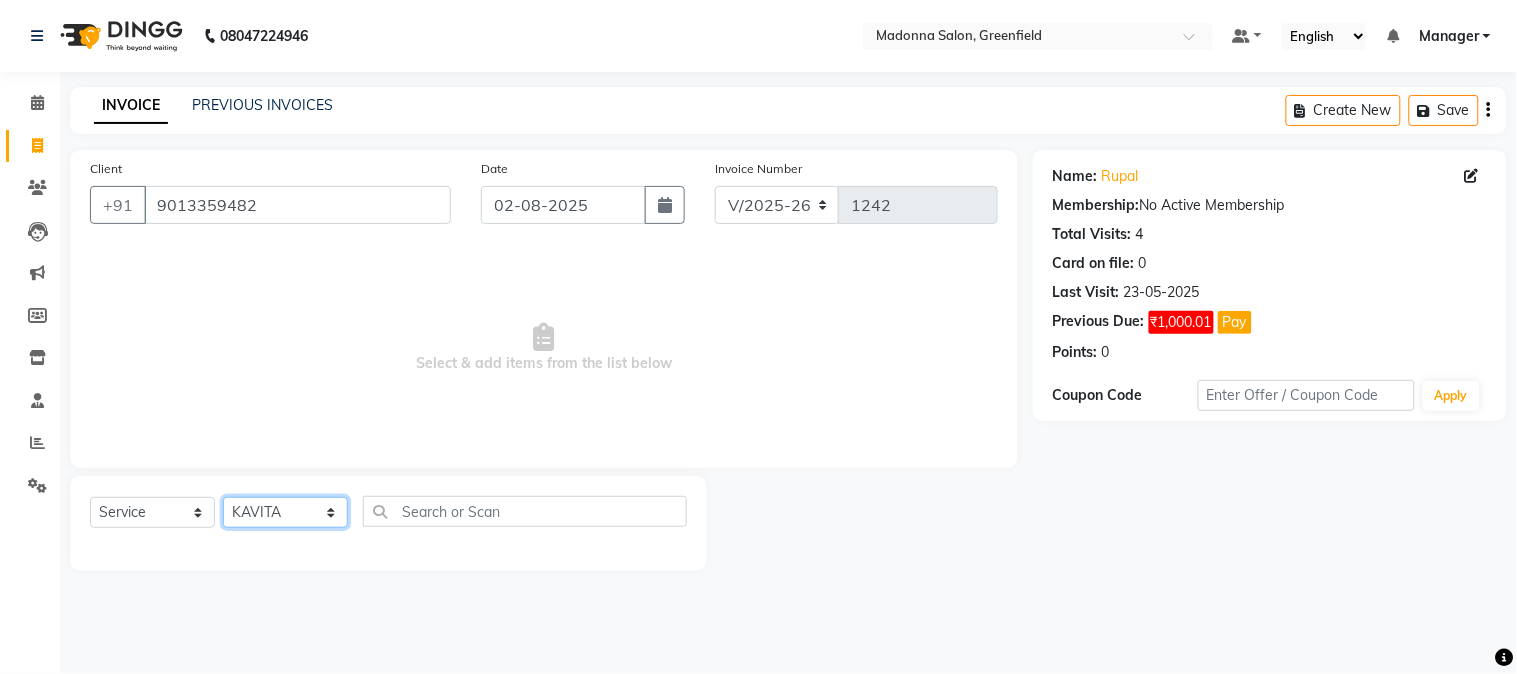 click on "Select Stylist Aarti Ahsan Aman BUBLEEN COUNTER SALE GAURAV Himanshu JAVED KAVITA Manager NITIN RAJNI ROHIT Saifi Sattu VISHAL" 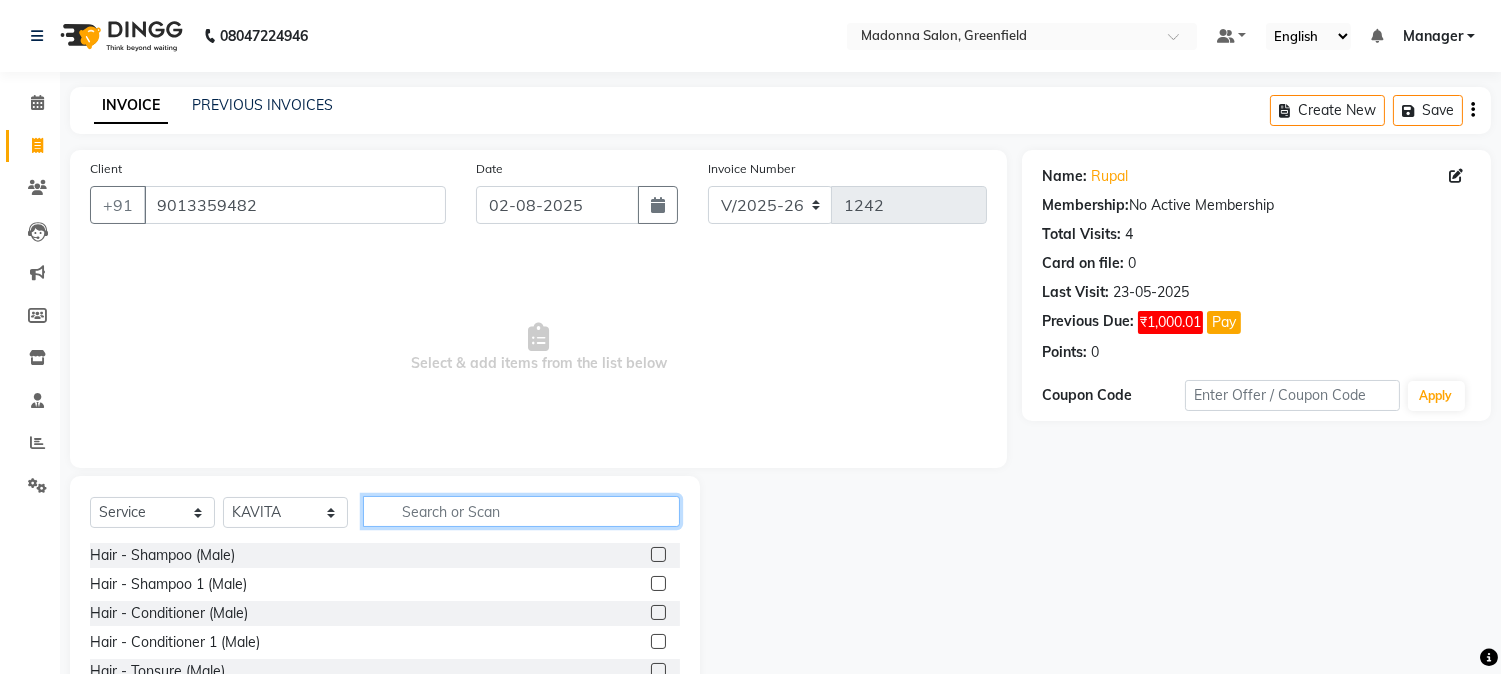 click 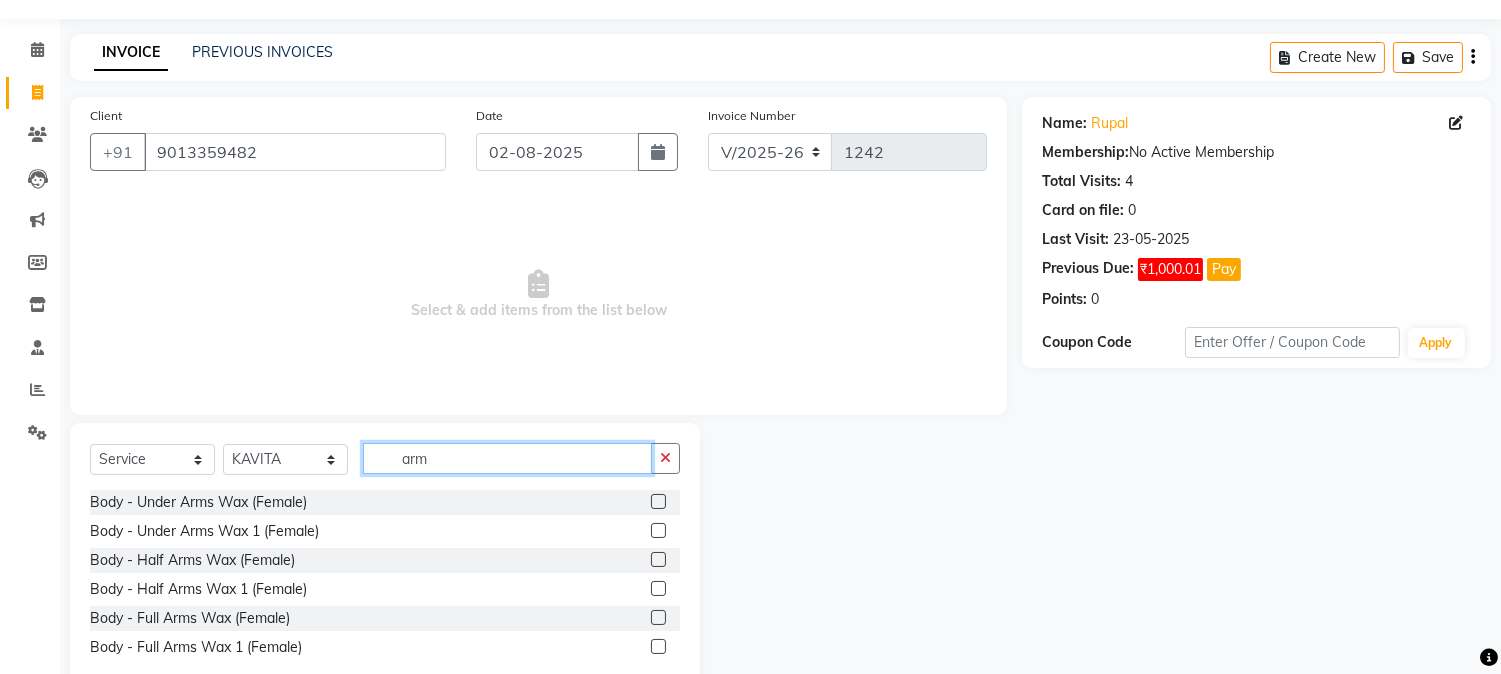scroll, scrollTop: 101, scrollLeft: 0, axis: vertical 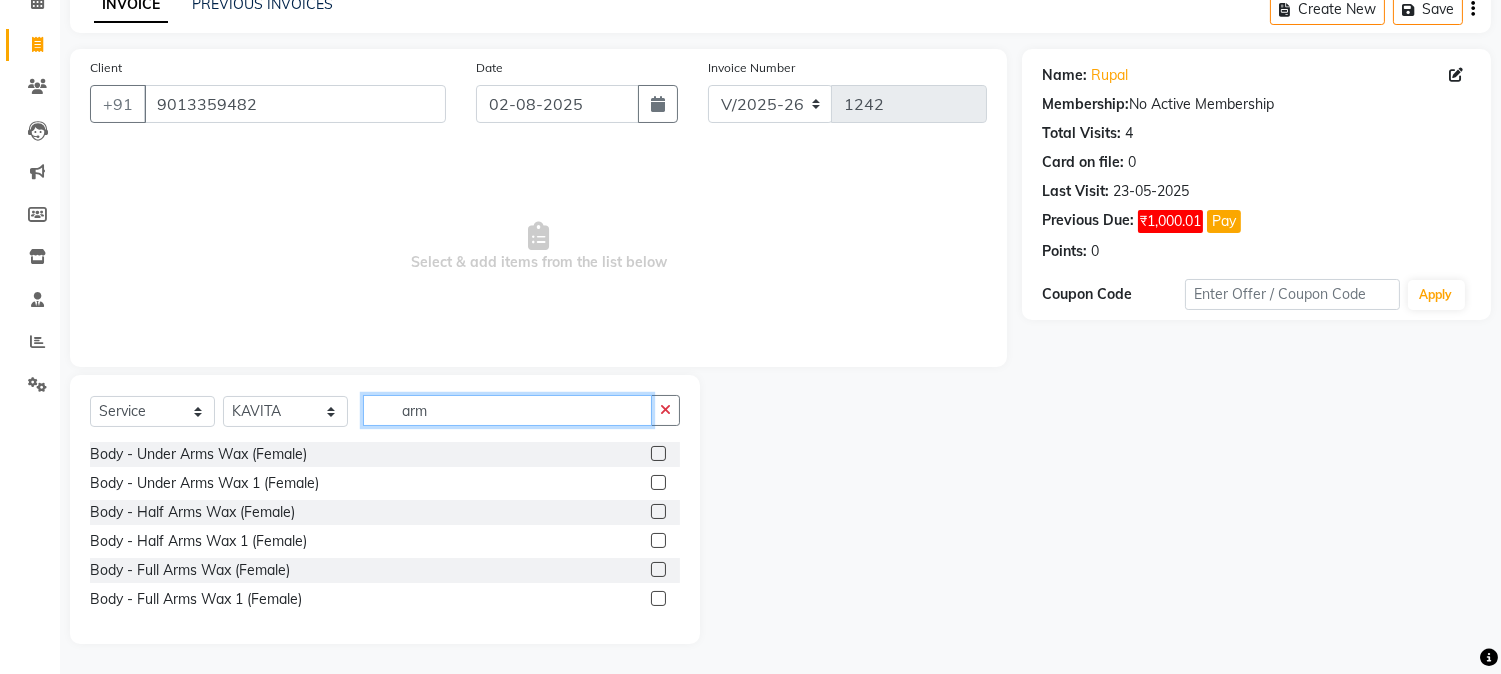 type on "arm" 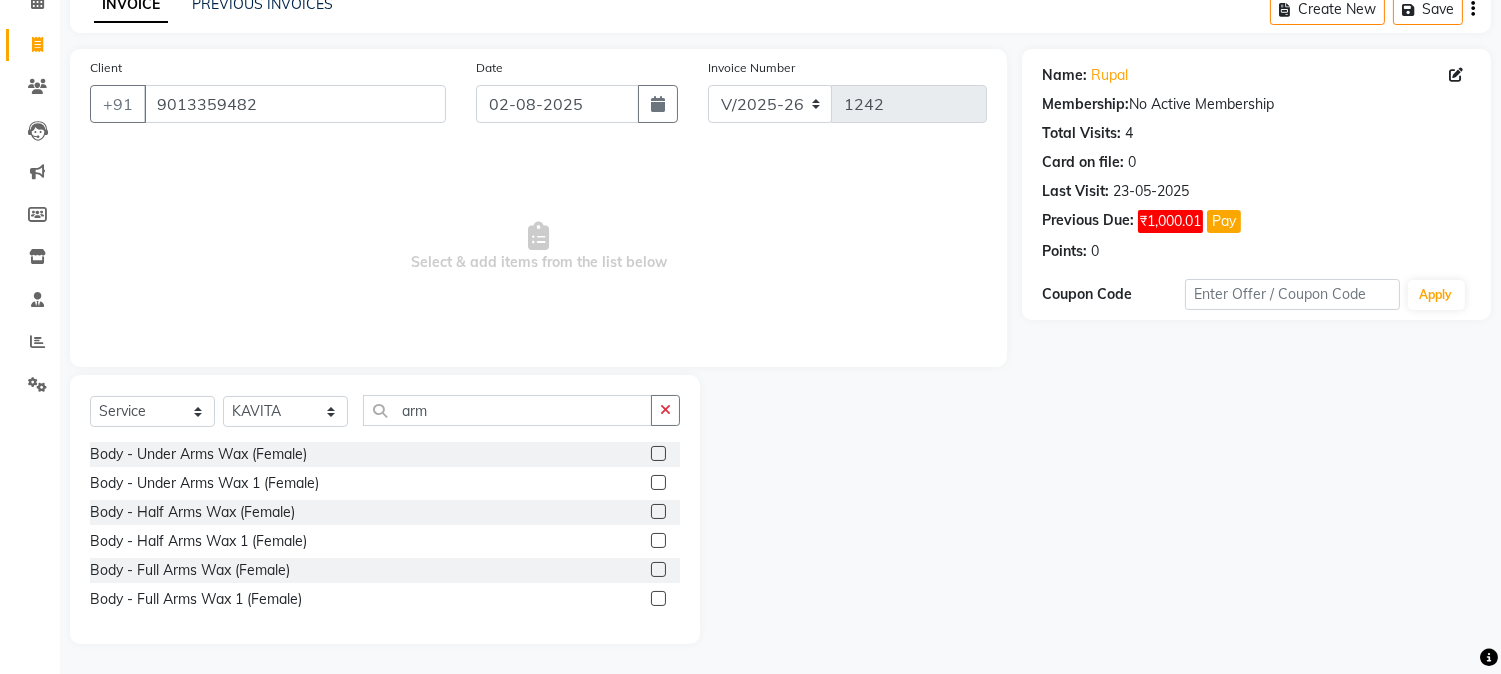 click 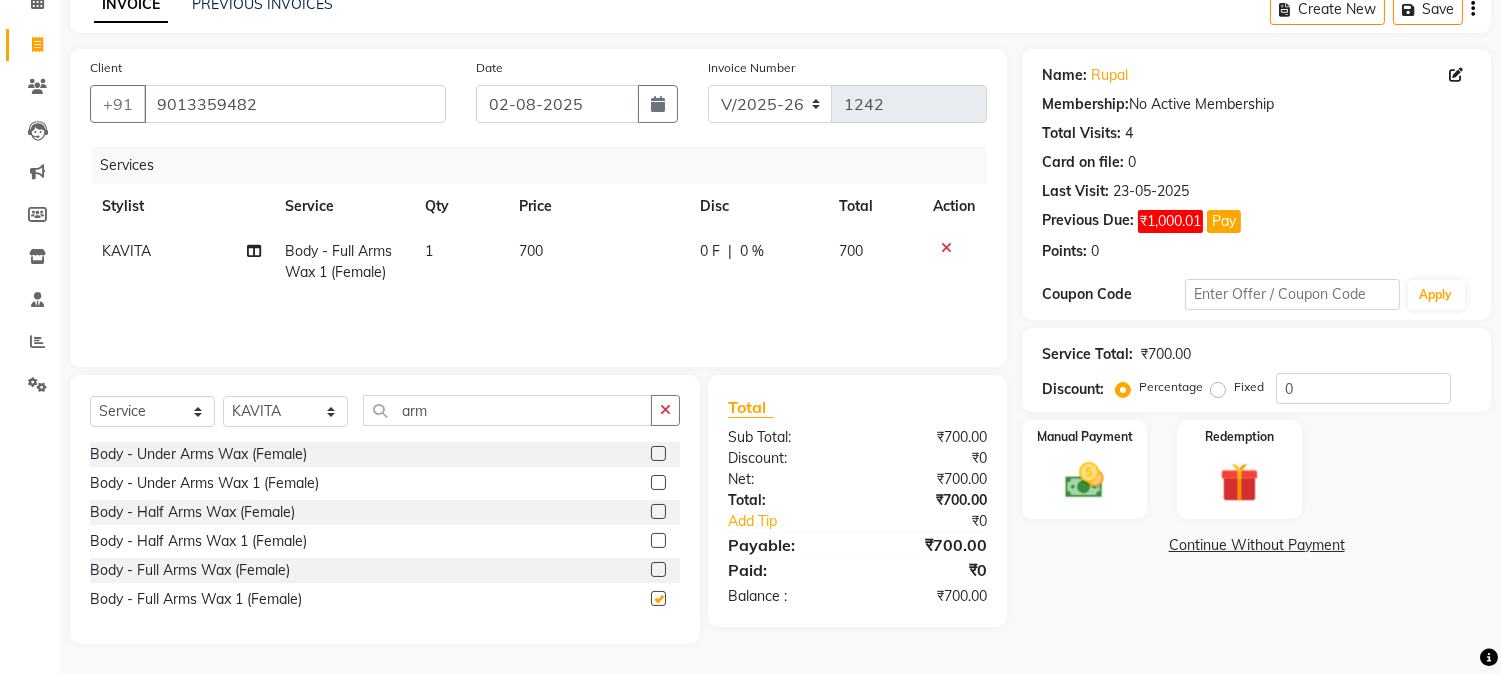 checkbox on "false" 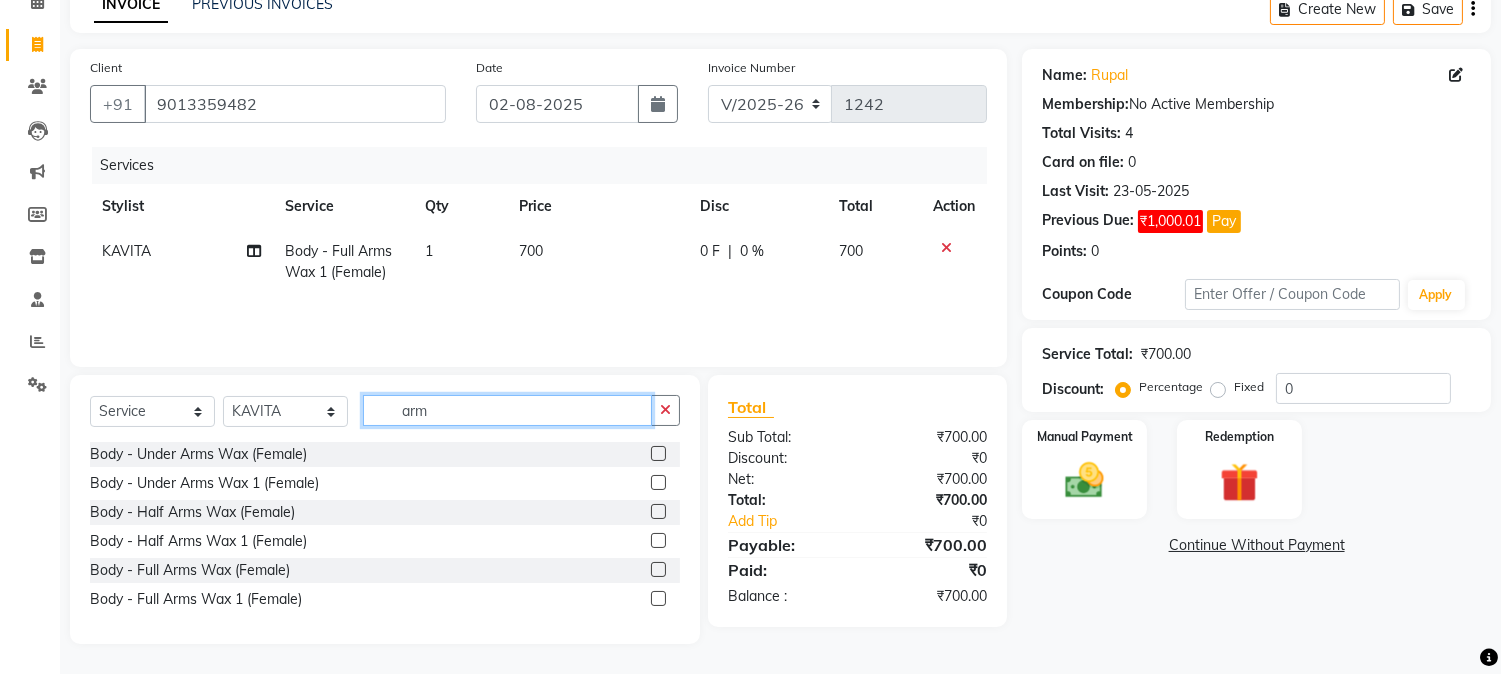 click on "arm" 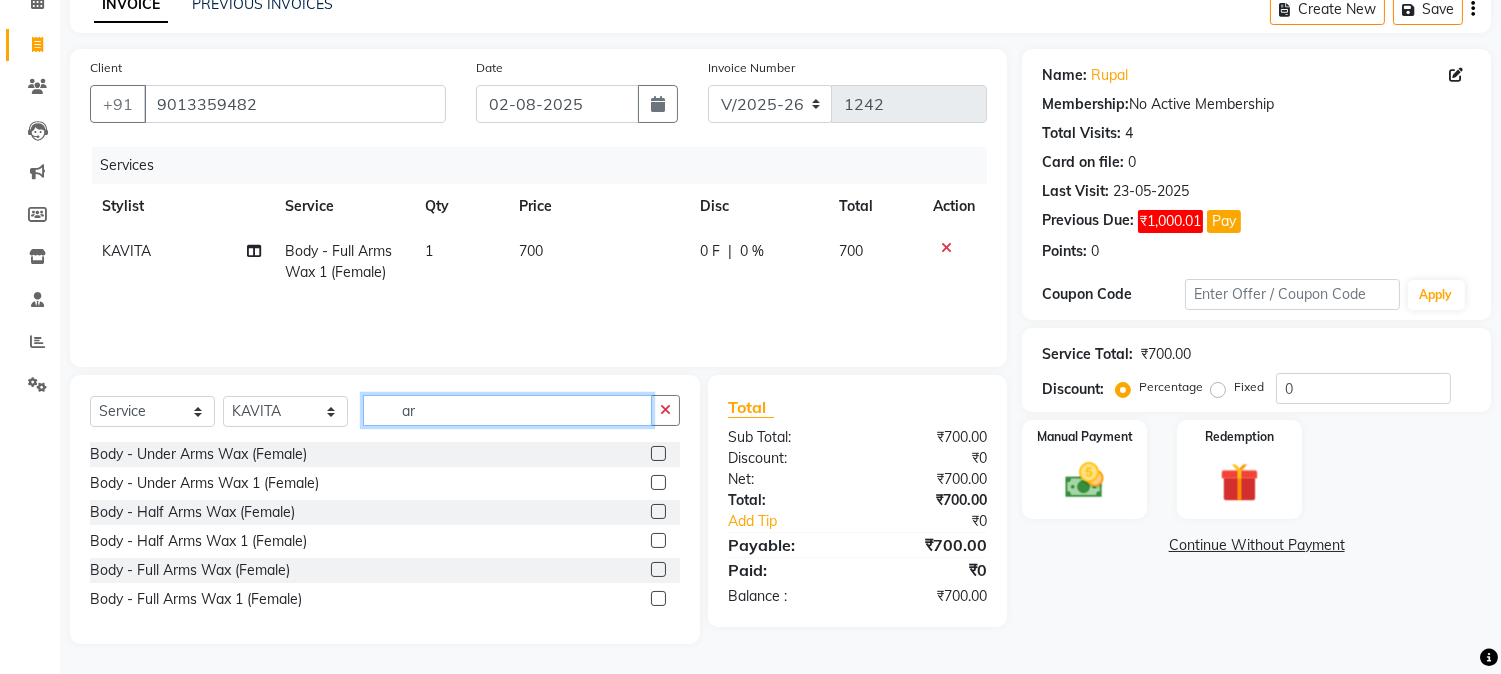 type on "a" 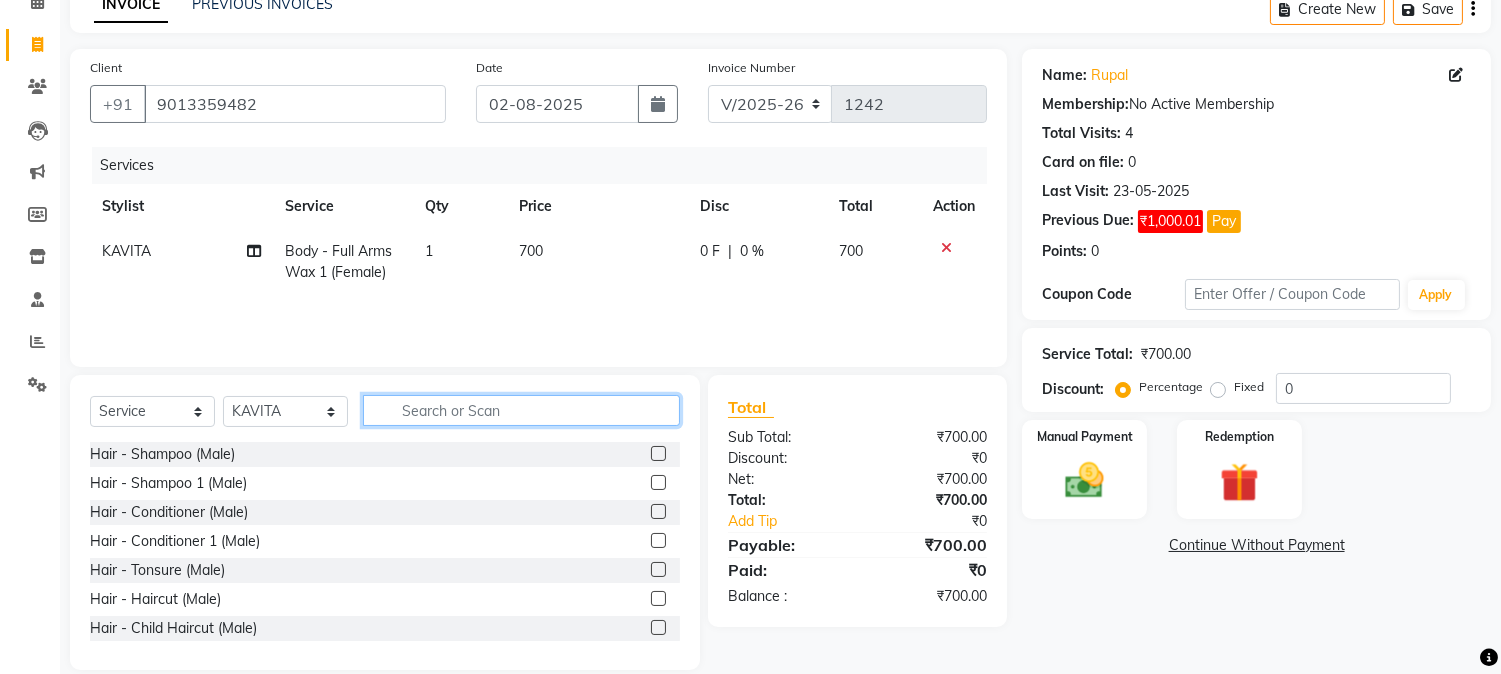 drag, startPoint x: 610, startPoint y: 276, endPoint x: 718, endPoint y: 252, distance: 110.63454 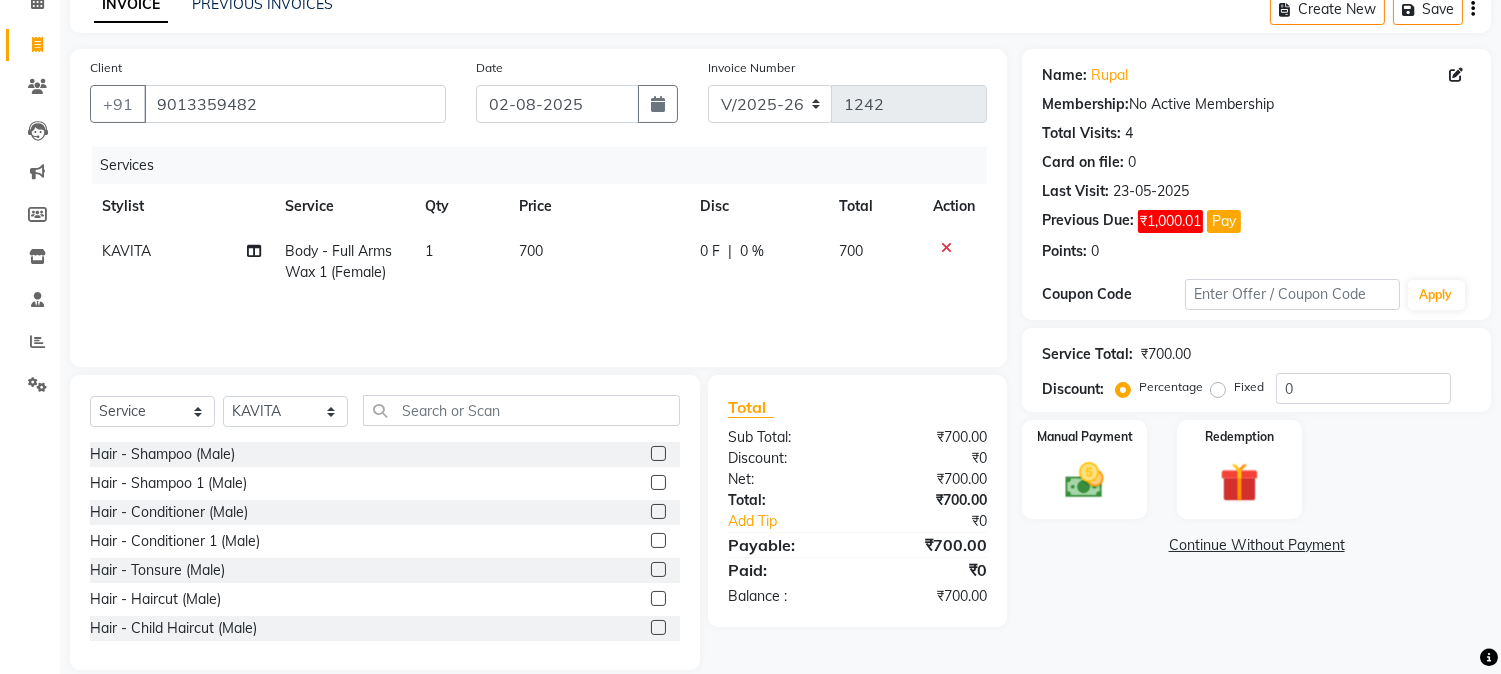 click on "0 F" 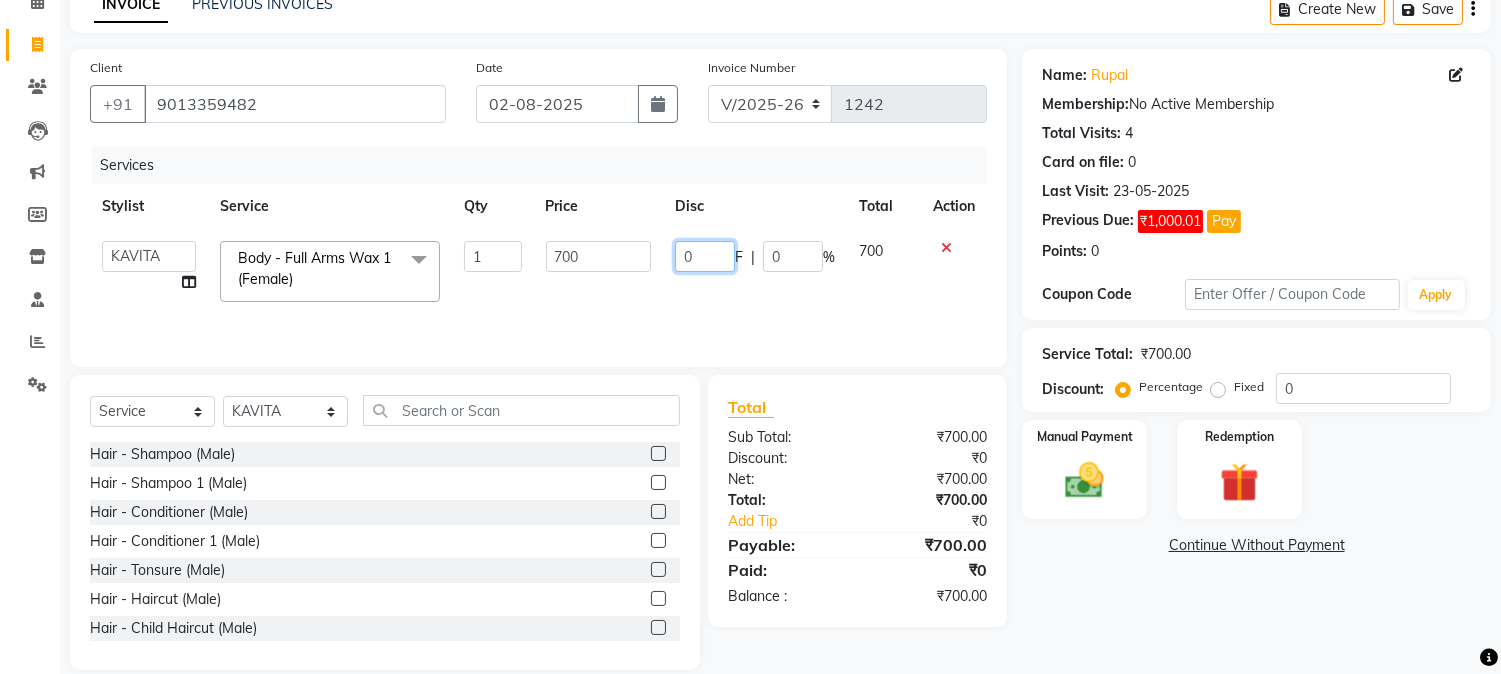 click on "0" 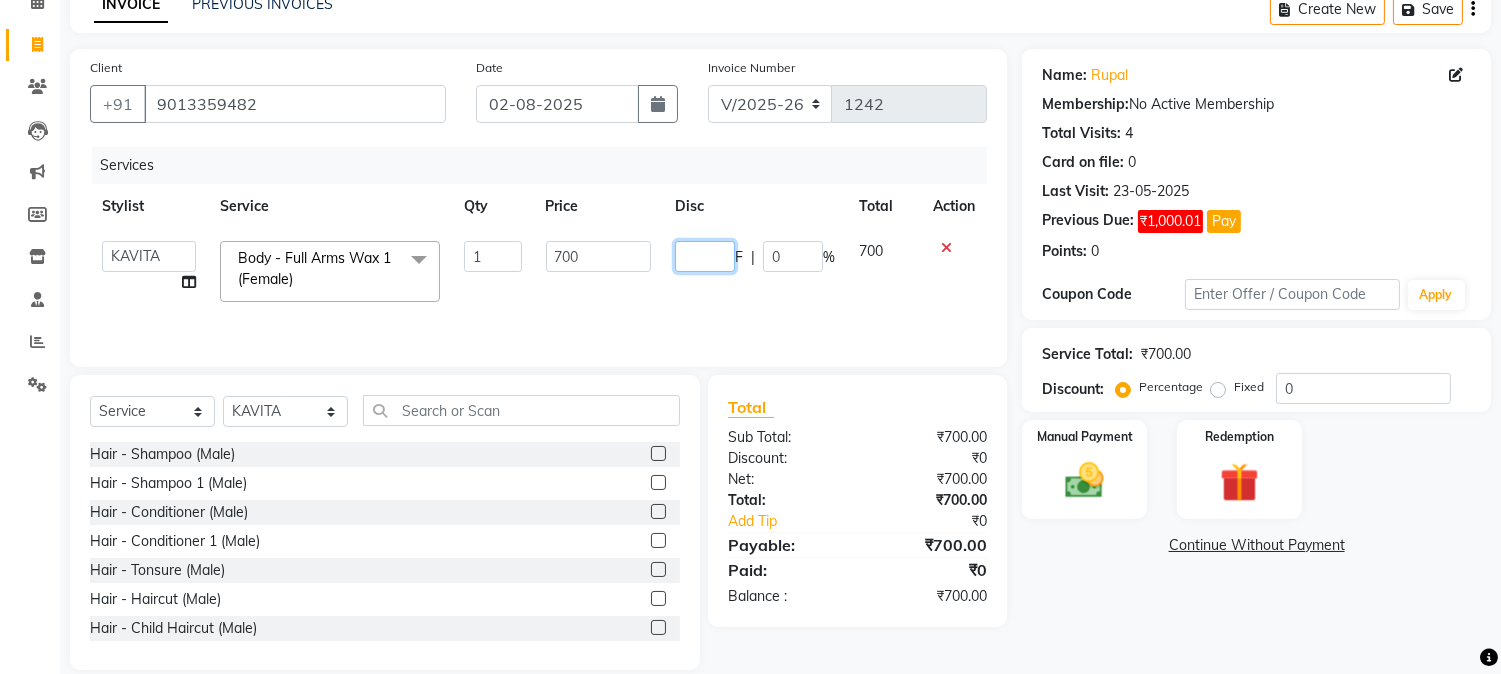 type on "2" 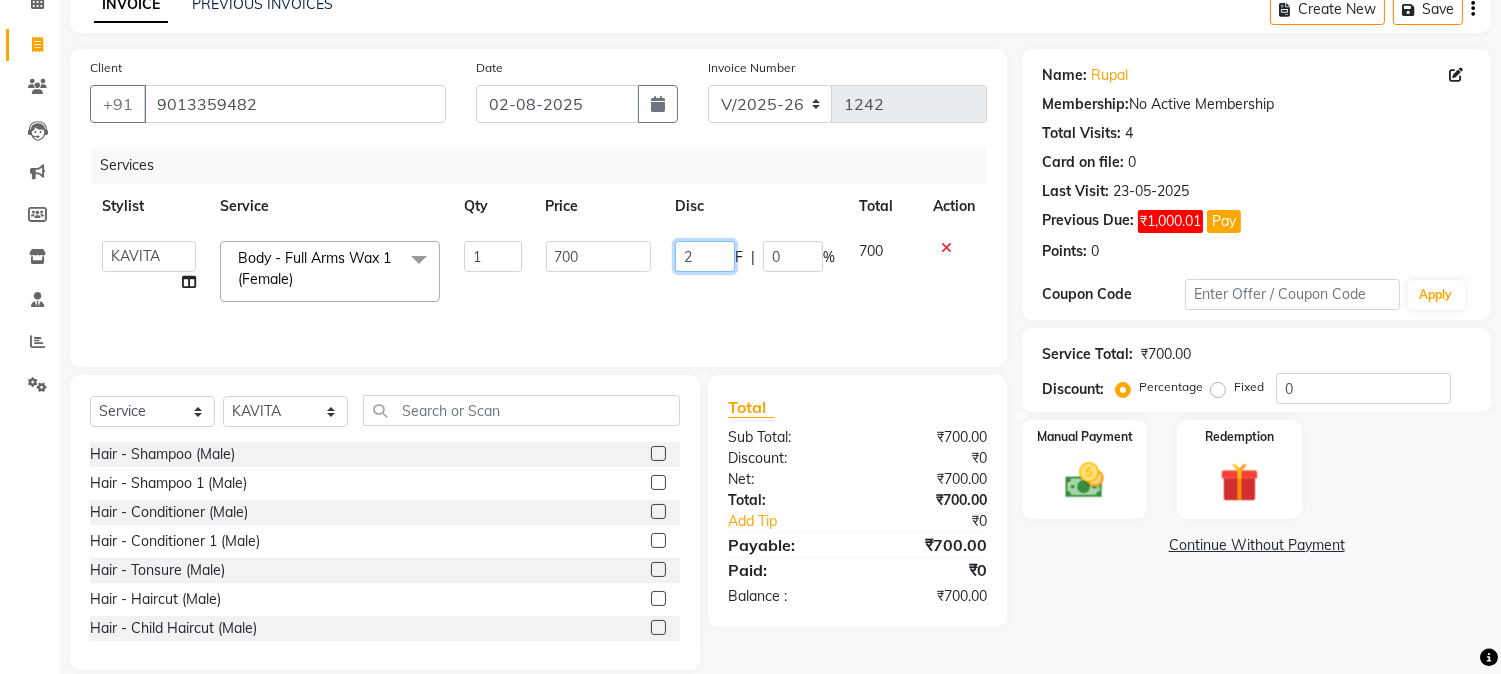 click on "2" 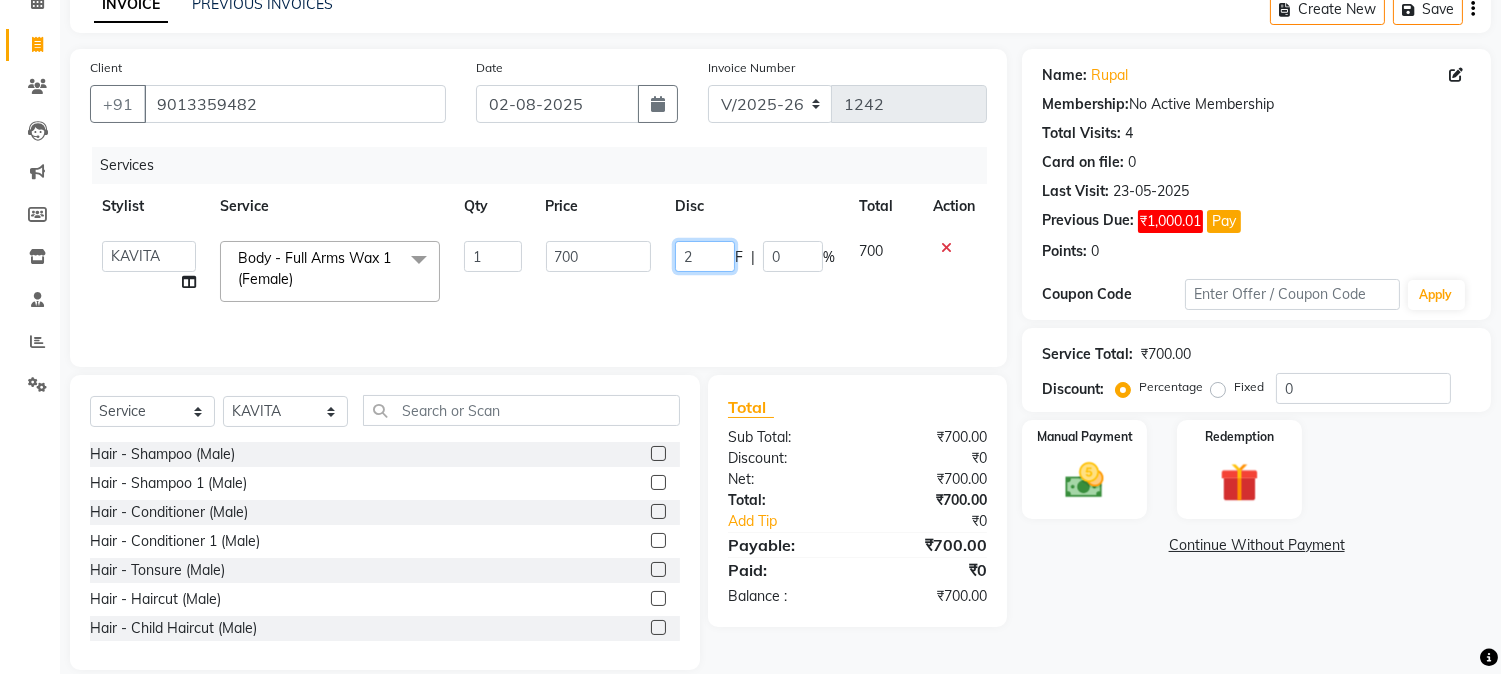 type 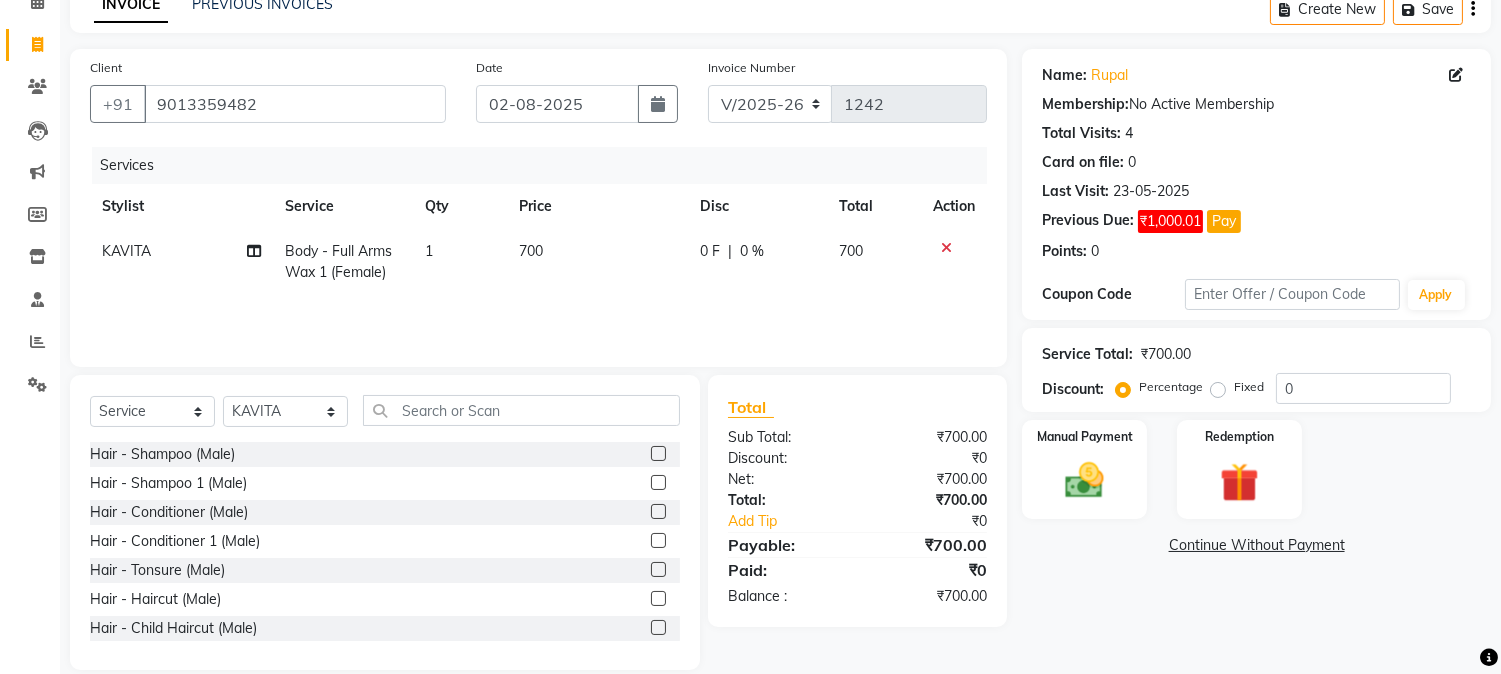 click on "0 F | 0 %" 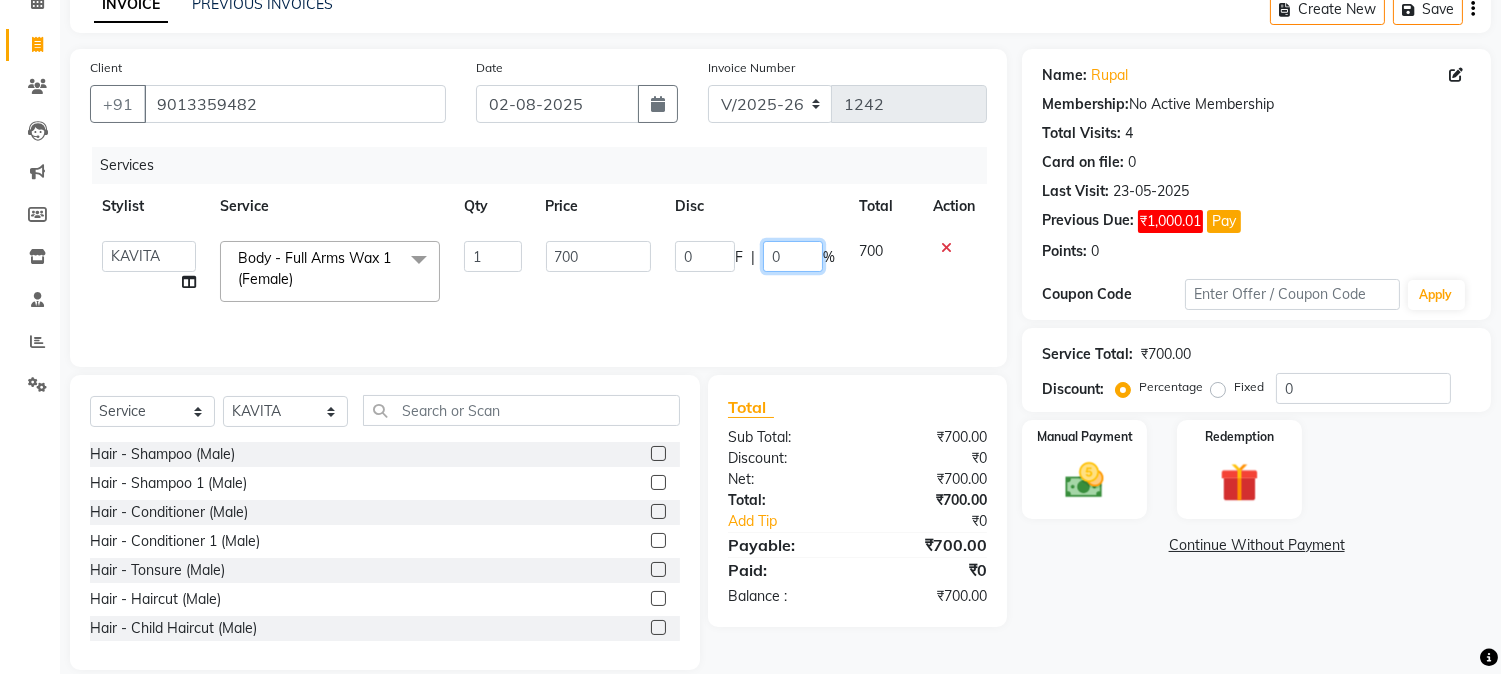 click on "0" 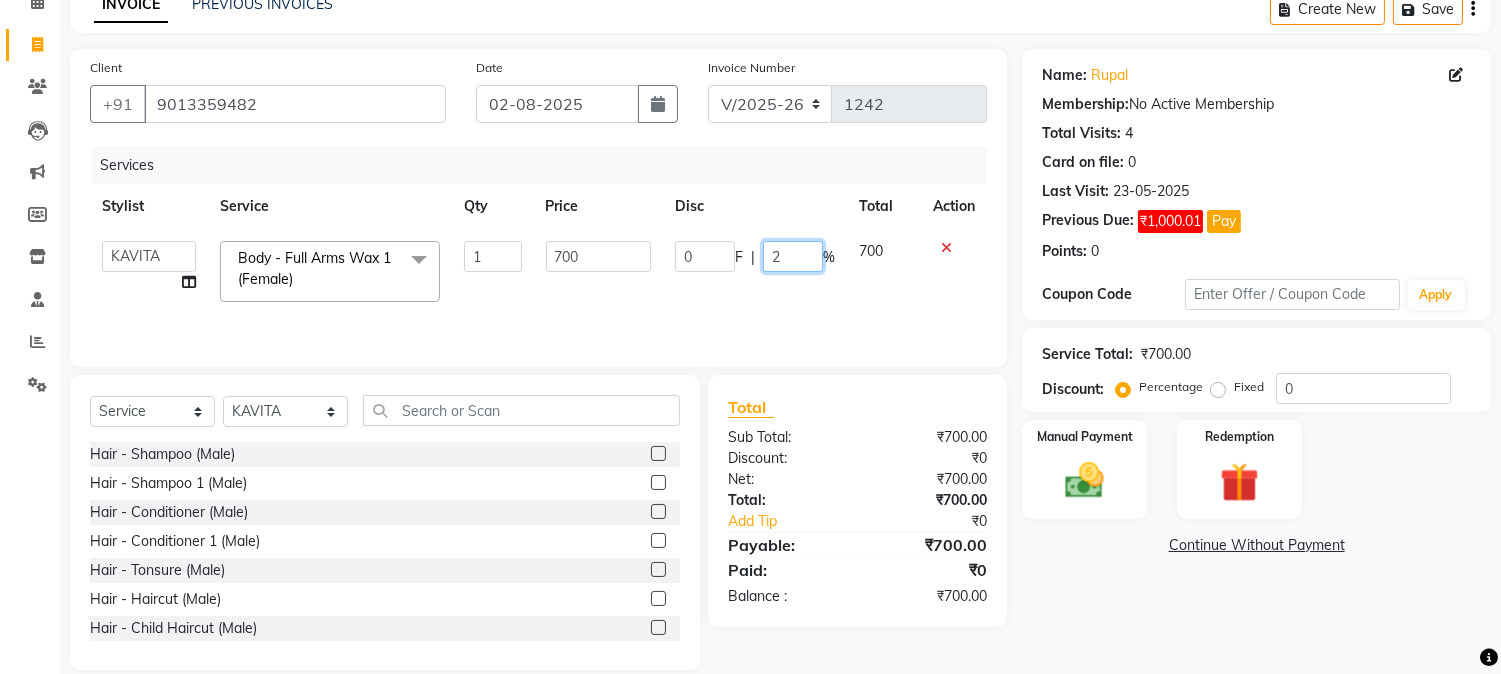 type on "20" 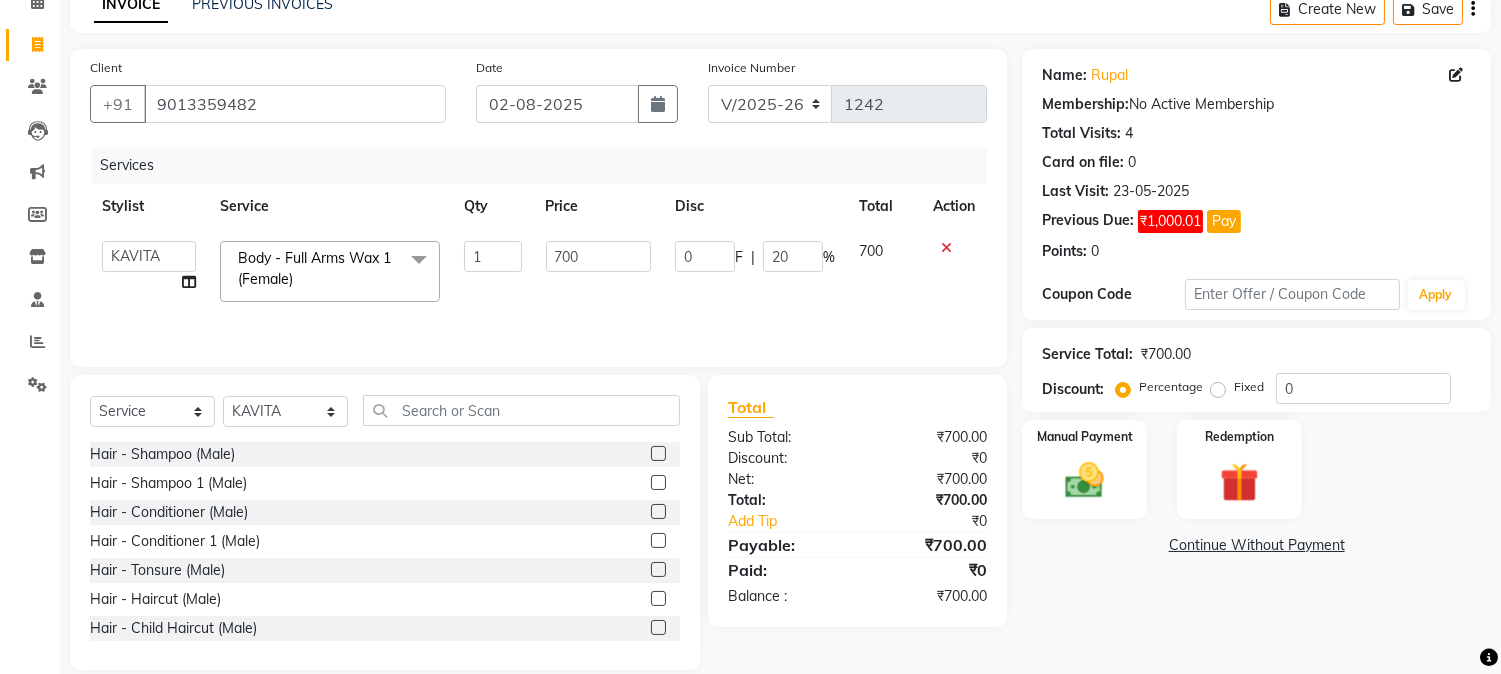click on "Name: [FIRST]  Membership:  No Active Membership  Total Visits:  4 Card on file:  0 Last Visit:   [DATE] Previous Due:  ₹1,000.01 Pay Points:   0  Coupon Code Apply Service Total:  ₹700.00  Discount:  Percentage   Fixed  0 Manual Payment Redemption  Continue Without Payment" 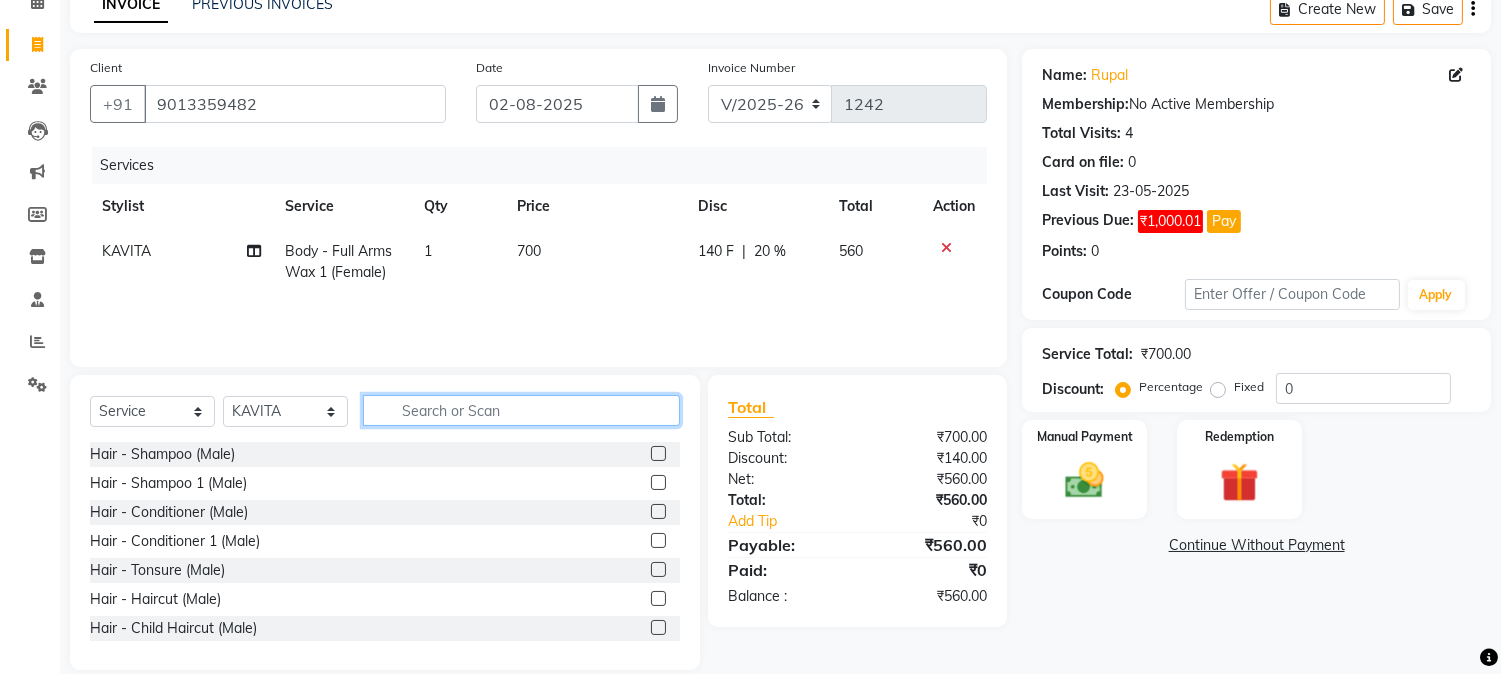 click 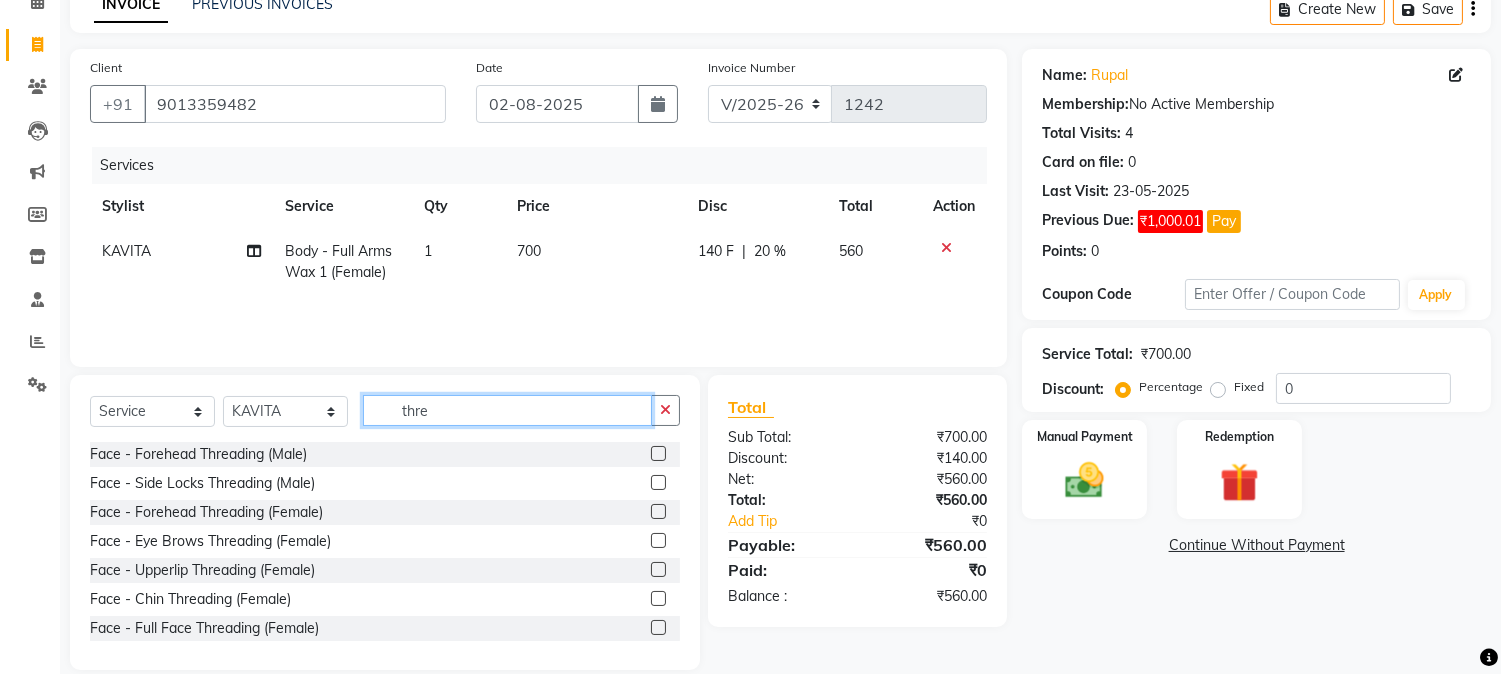 type on "thre" 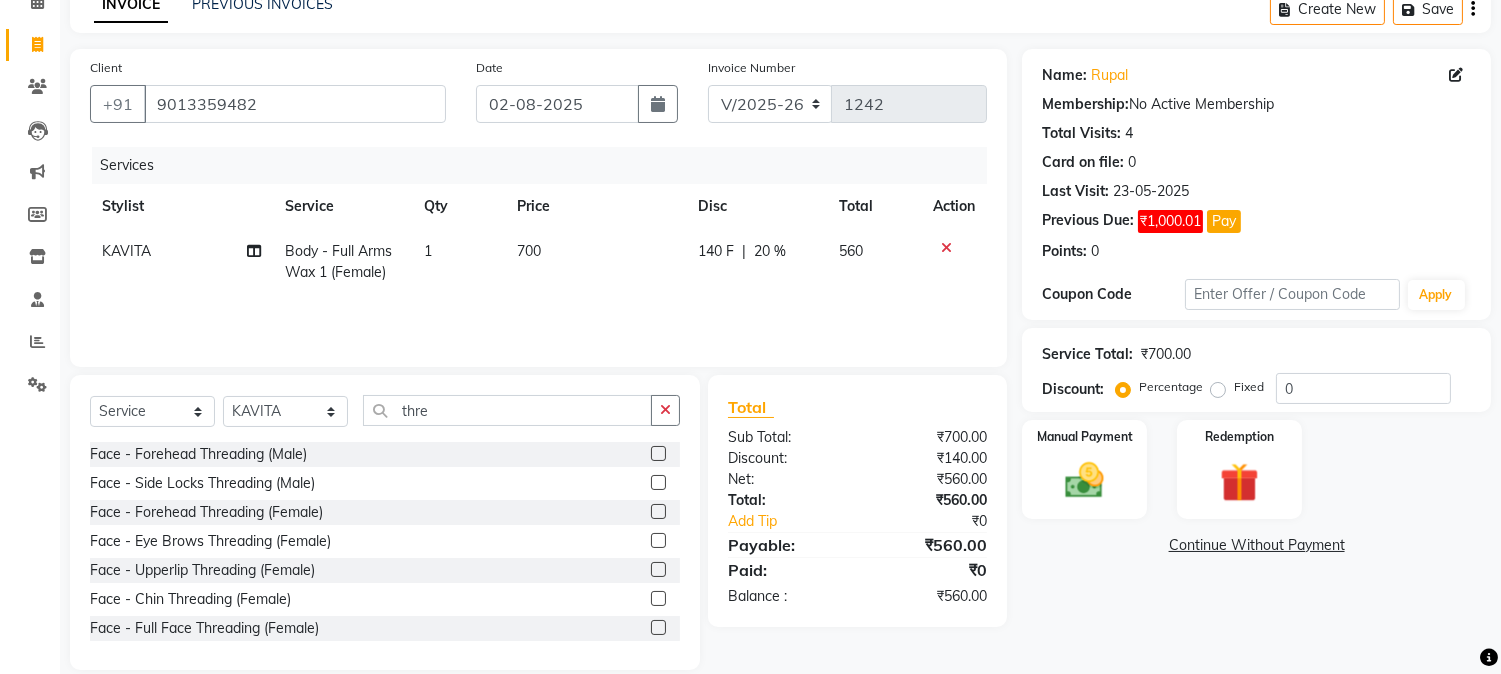 click 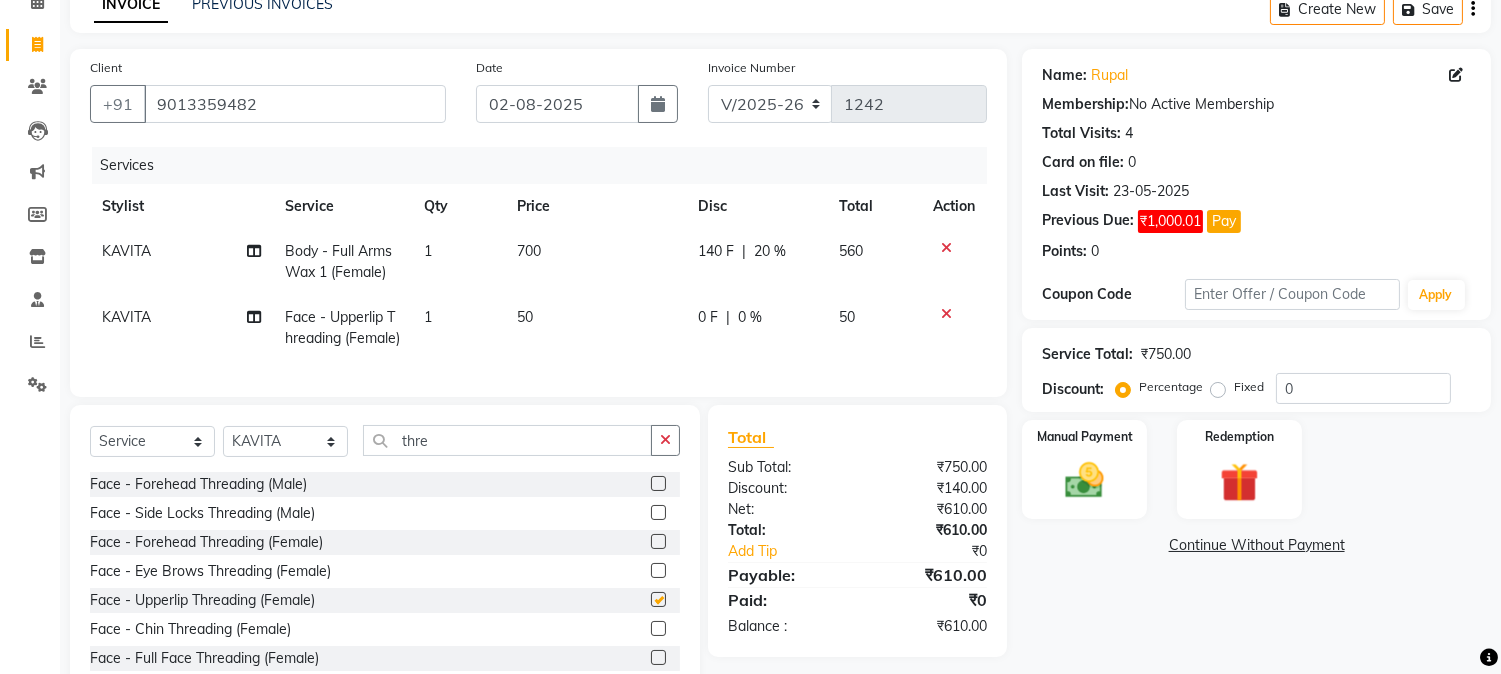 checkbox on "false" 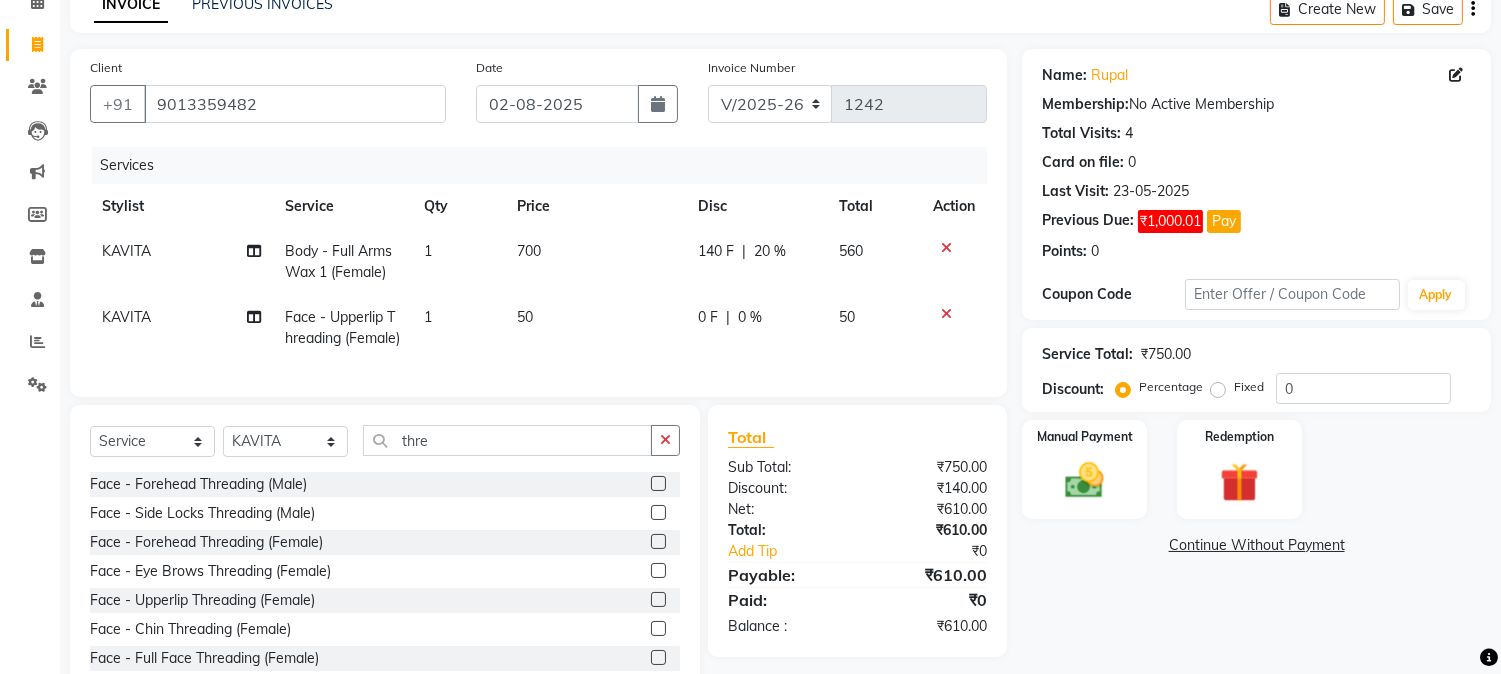 click 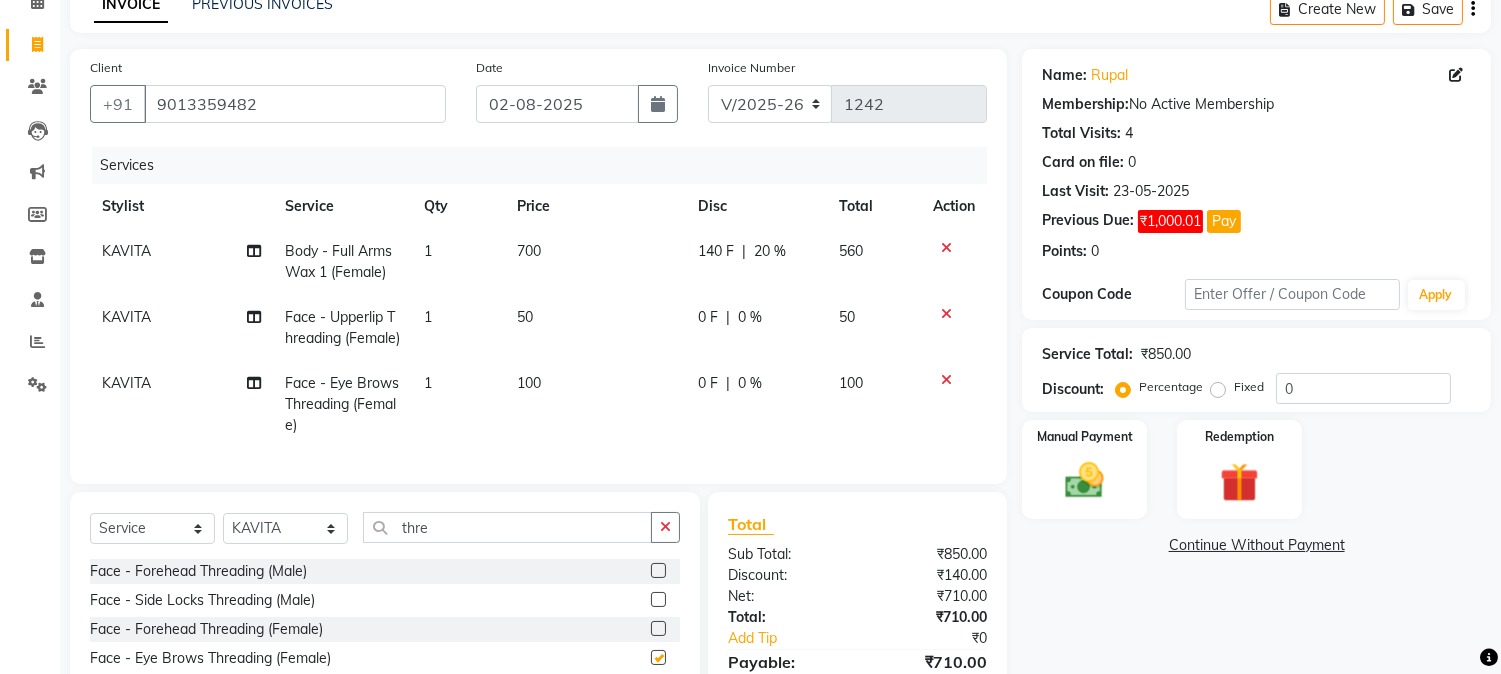 checkbox on "false" 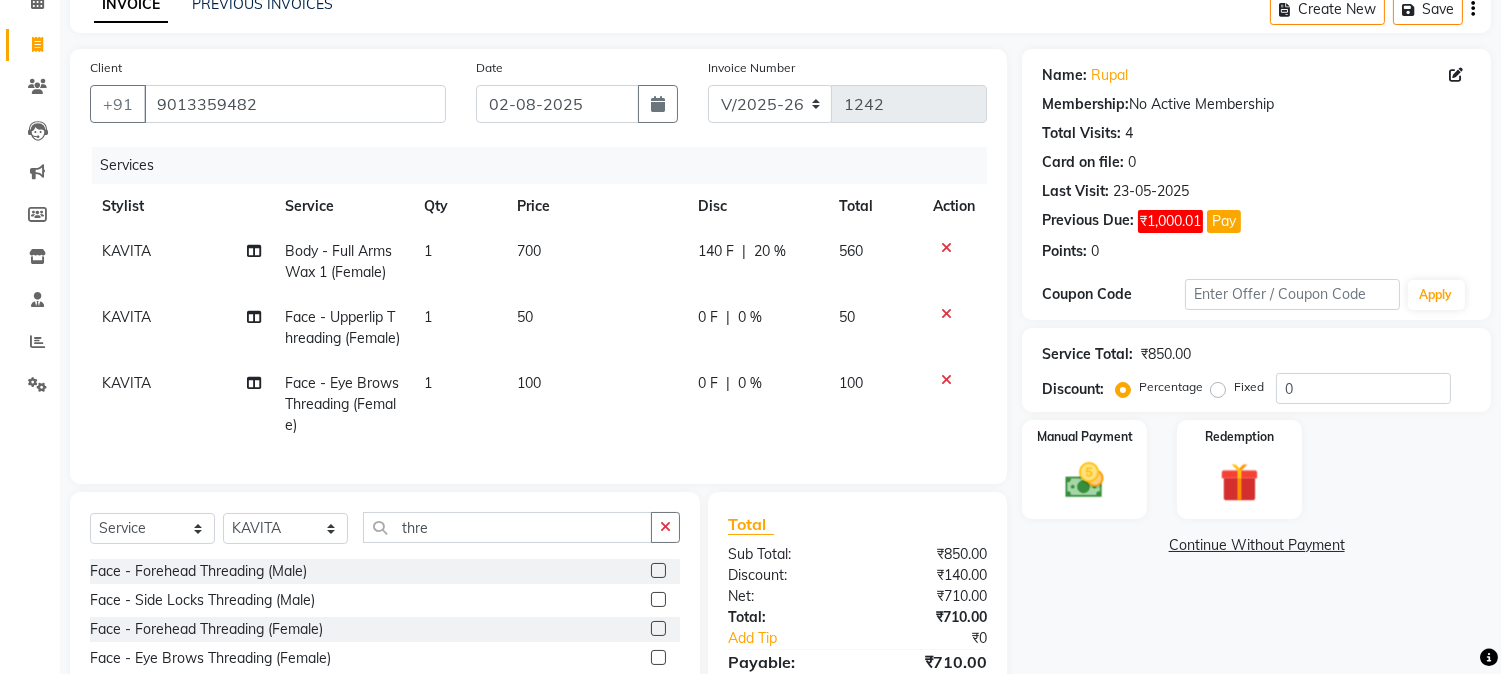 scroll, scrollTop: 281, scrollLeft: 0, axis: vertical 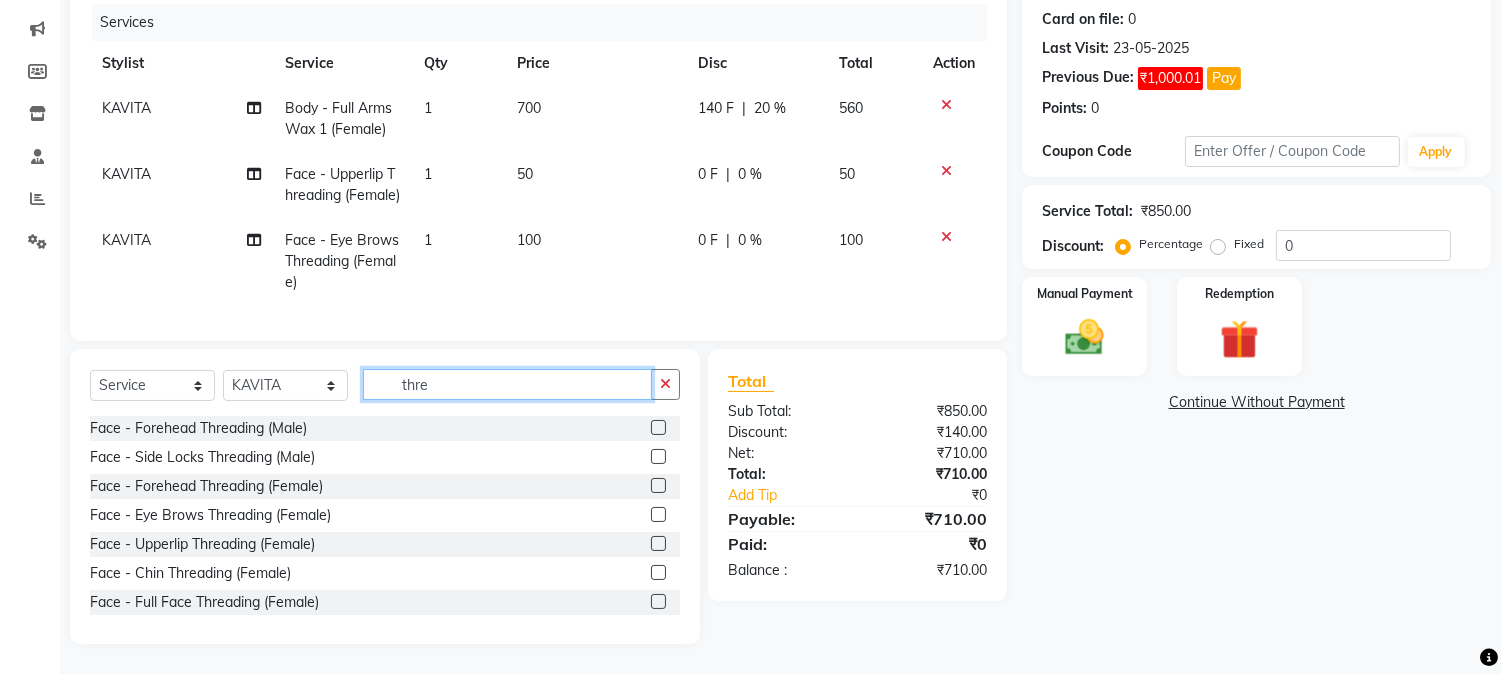 click on "thre" 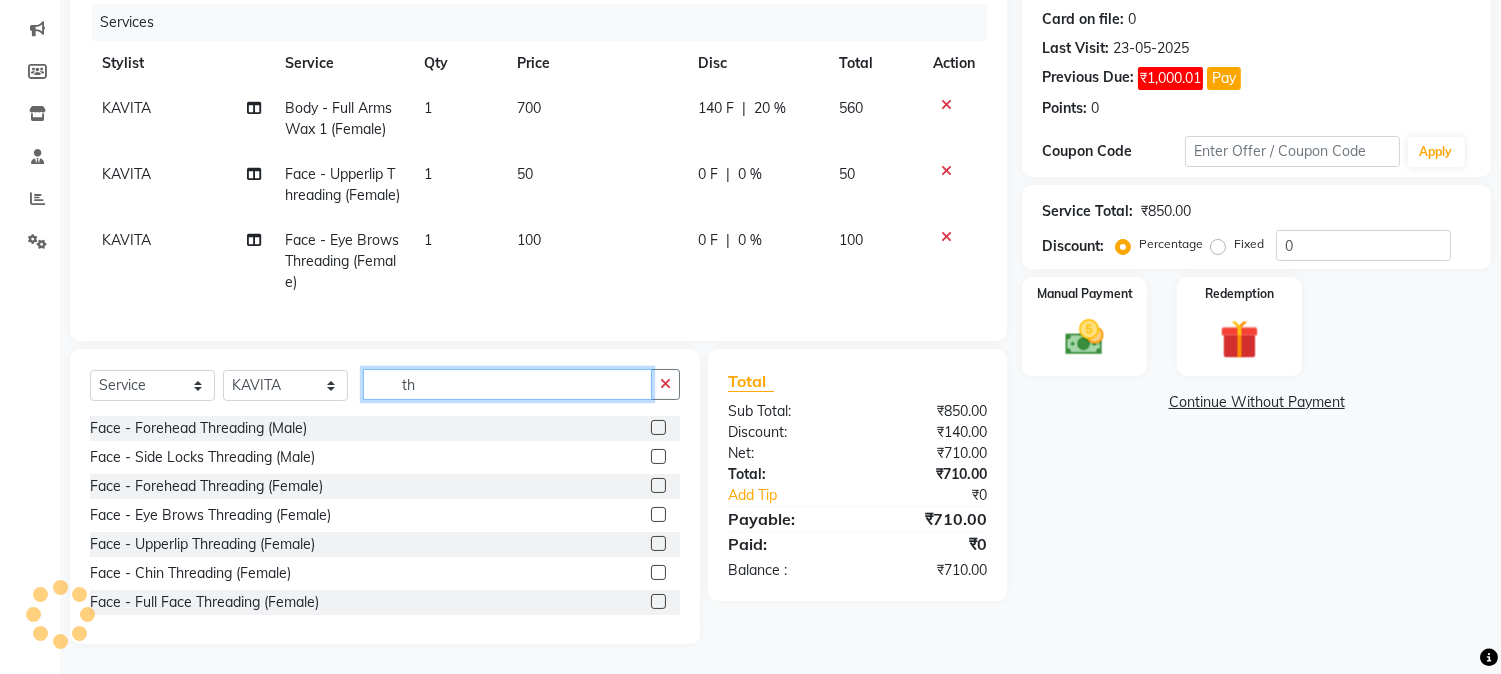 type on "t" 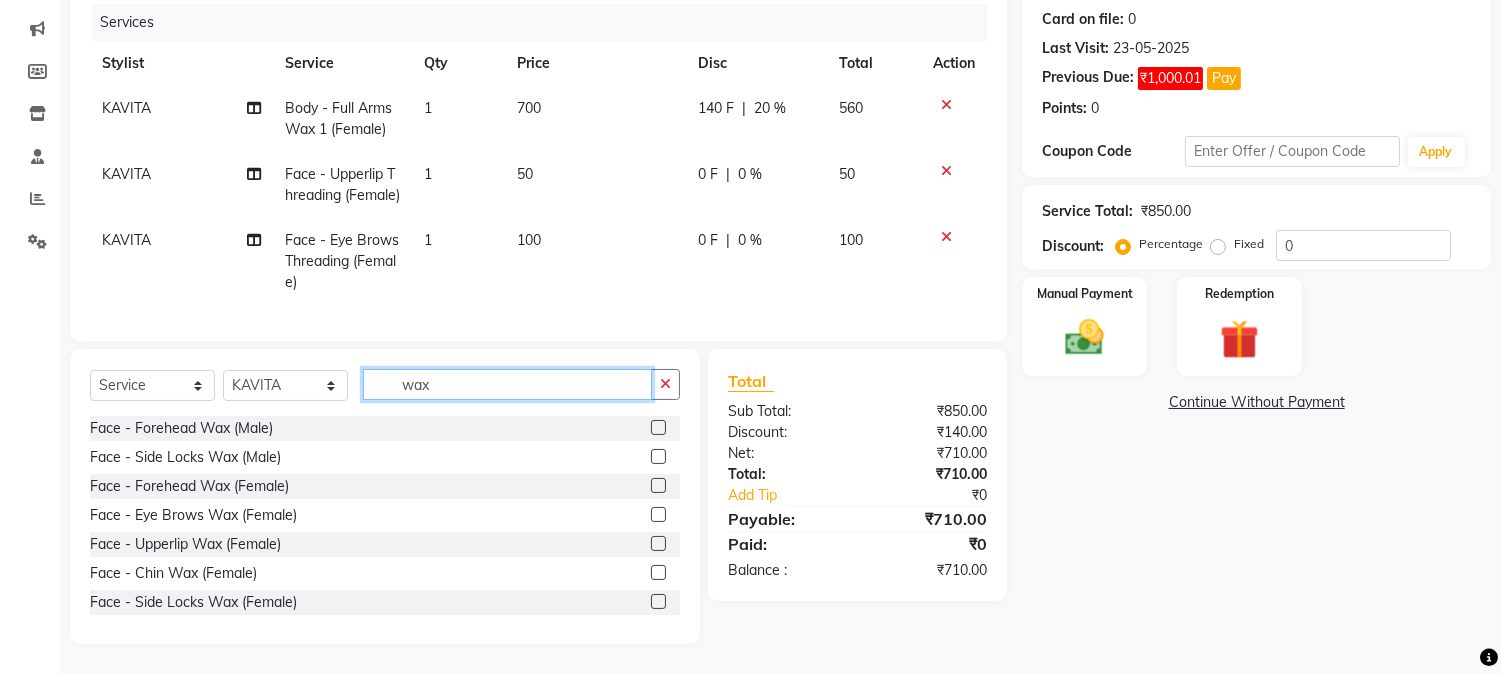 type on "wax" 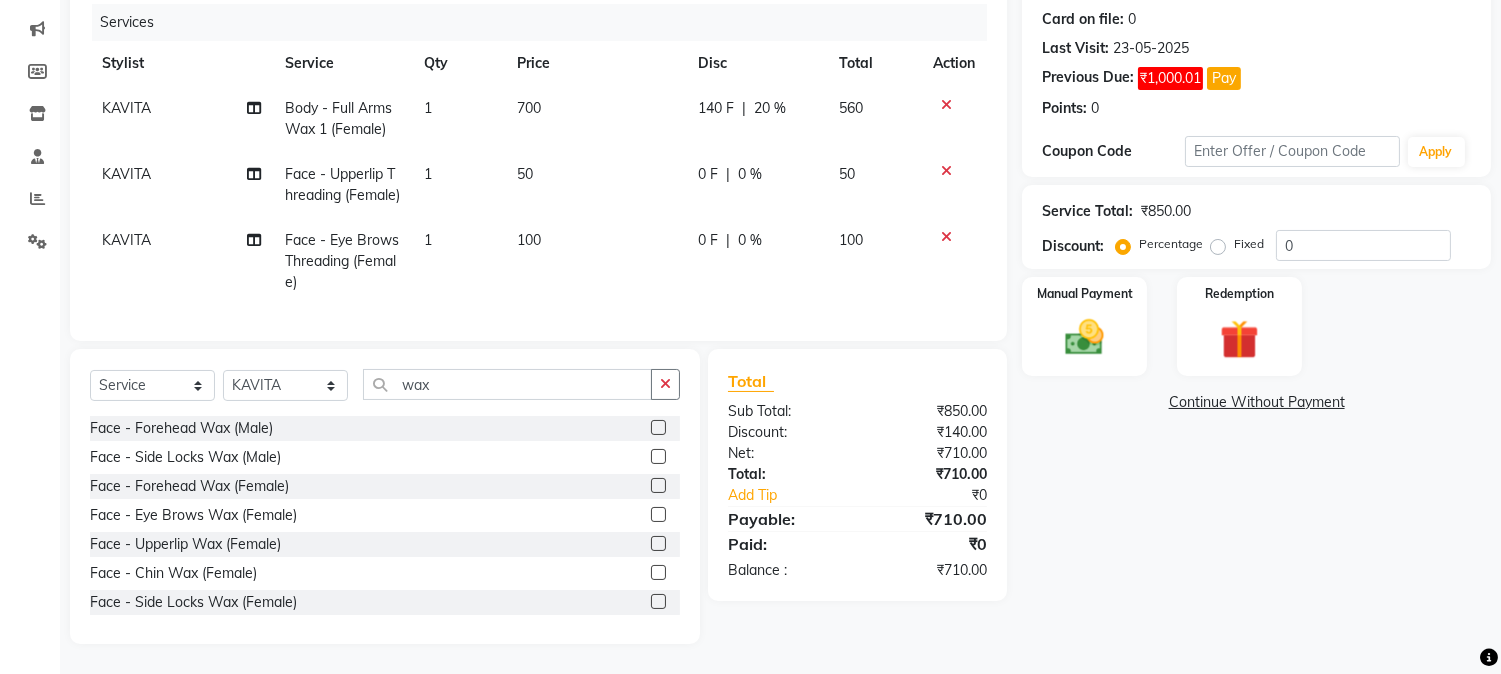 click 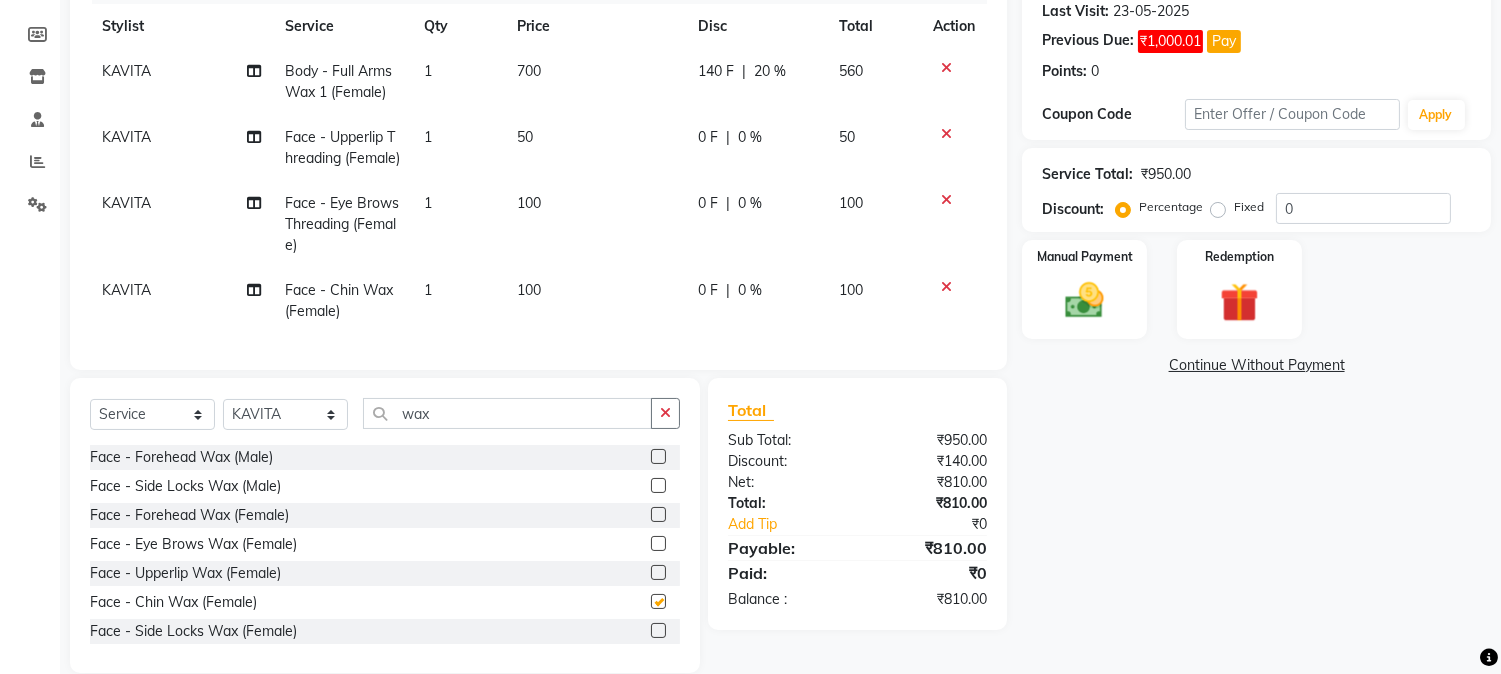 checkbox on "false" 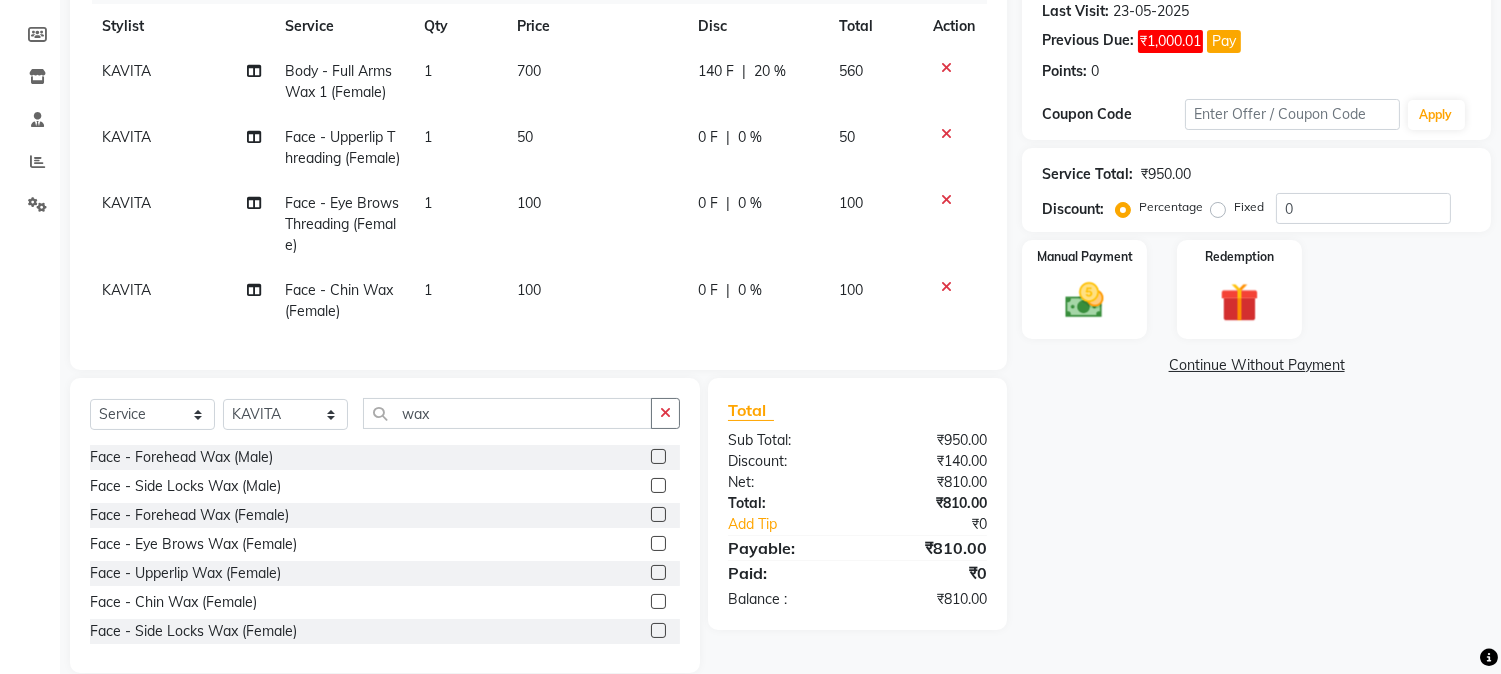 click 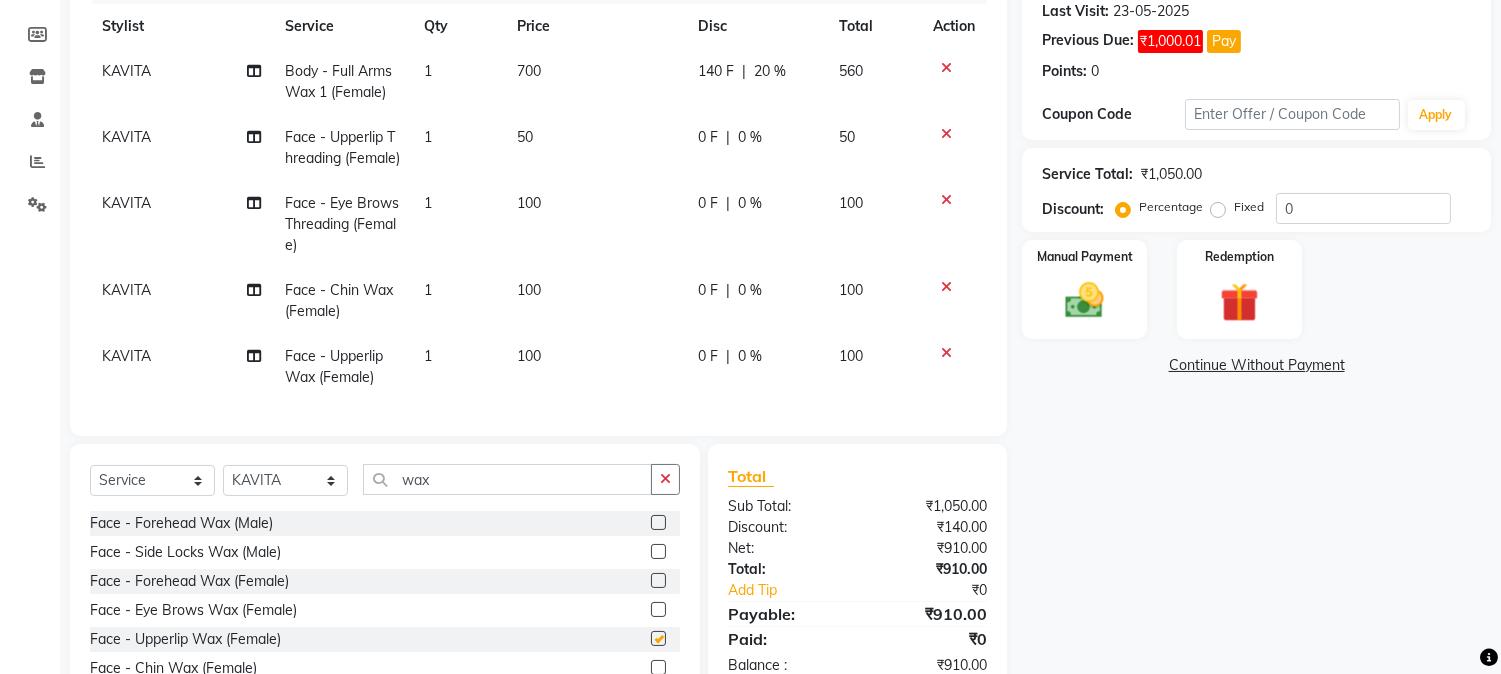 checkbox on "false" 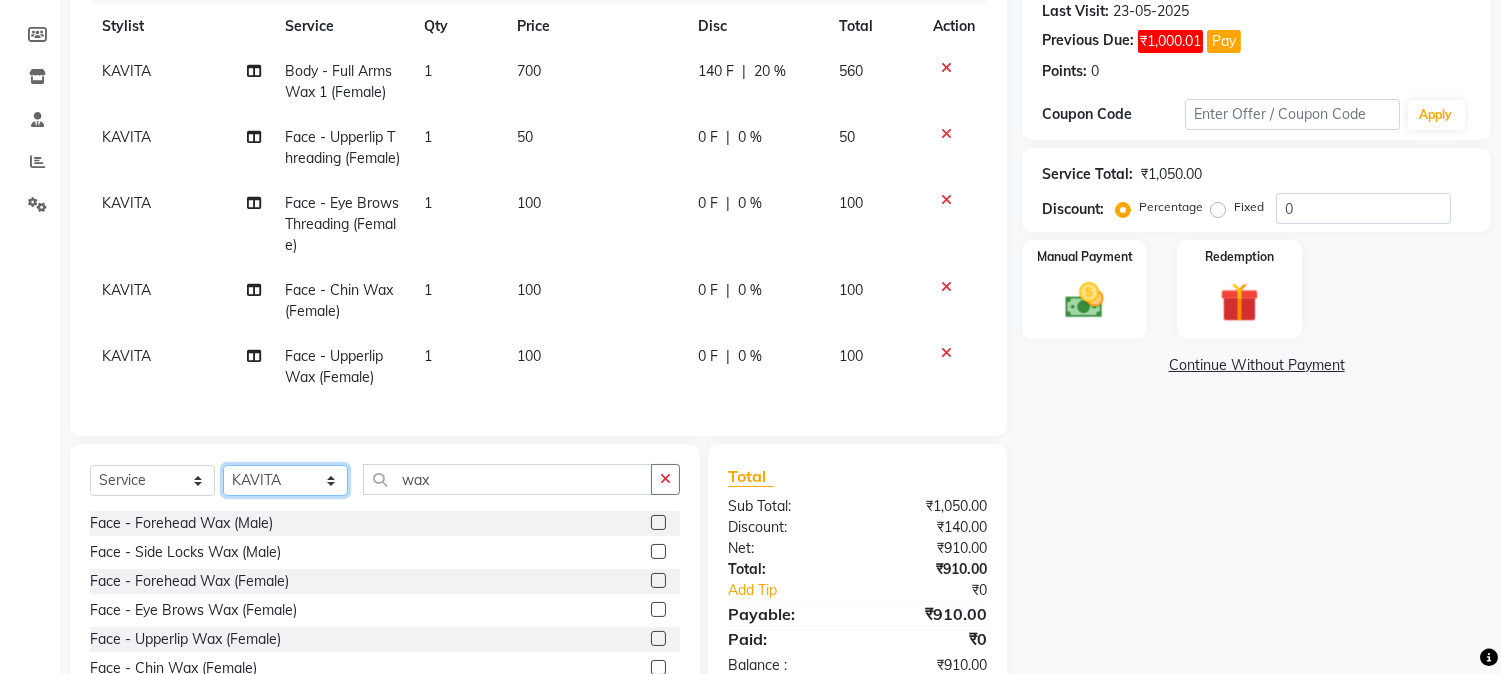 click on "Select Stylist Aarti Ahsan Aman BUBLEEN COUNTER SALE GAURAV Himanshu JAVED KAVITA Manager NITIN RAJNI ROHIT Saifi Sattu VISHAL" 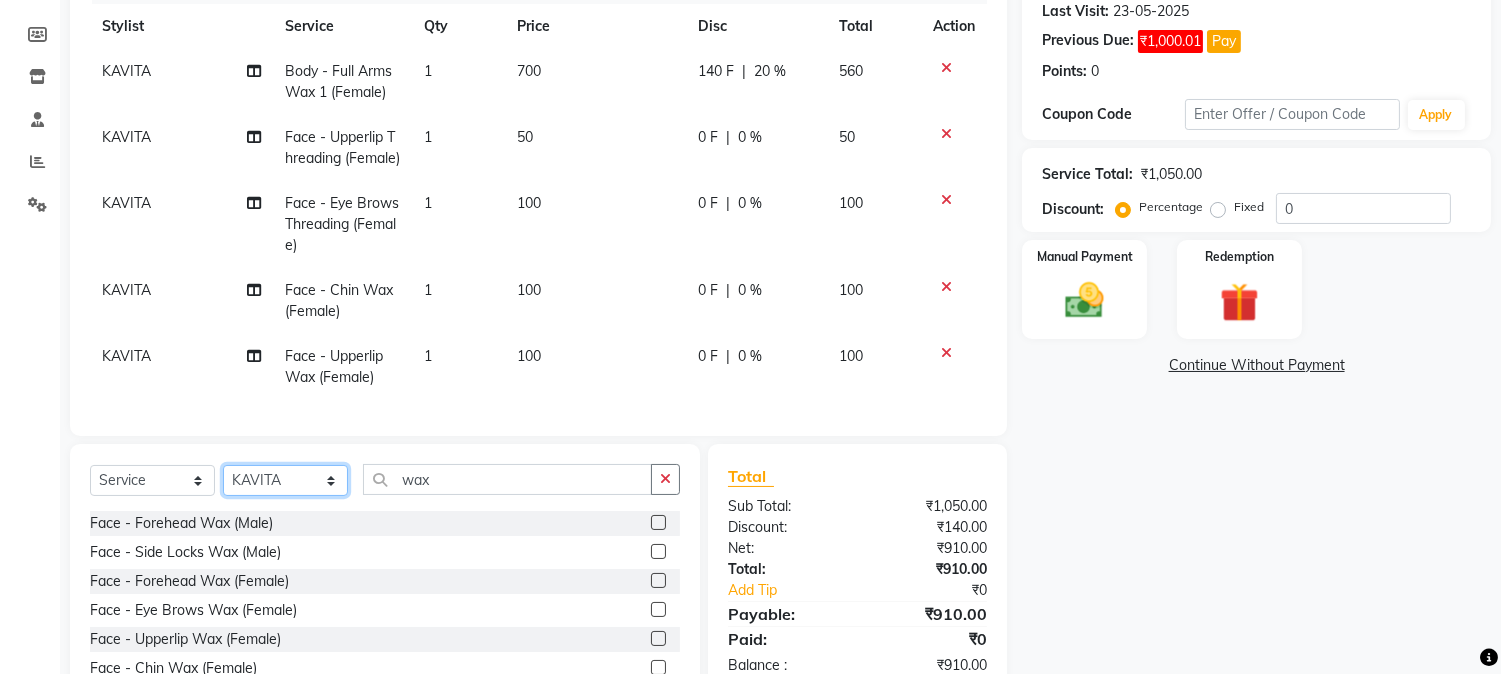 select on "72481" 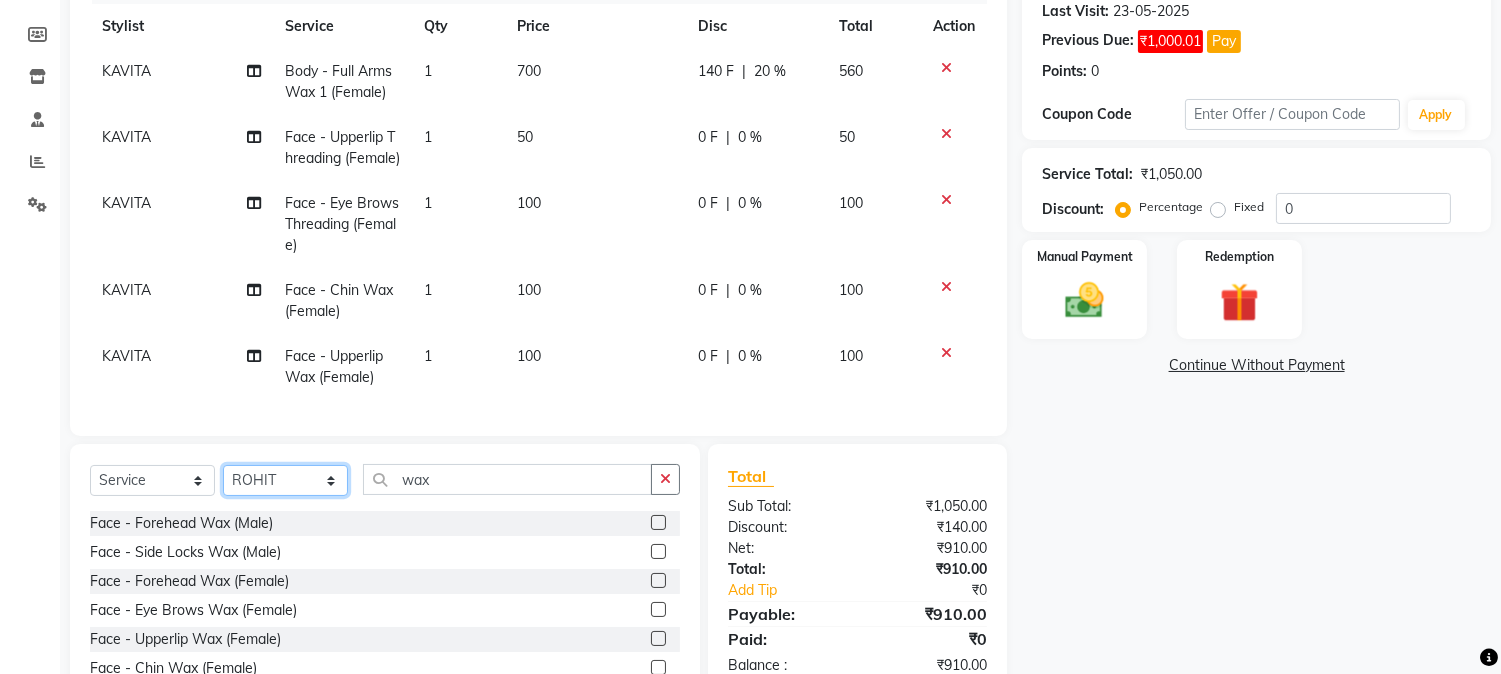 click on "Select Stylist Aarti Ahsan Aman BUBLEEN COUNTER SALE GAURAV Himanshu JAVED KAVITA Manager NITIN RAJNI ROHIT Saifi Sattu VISHAL" 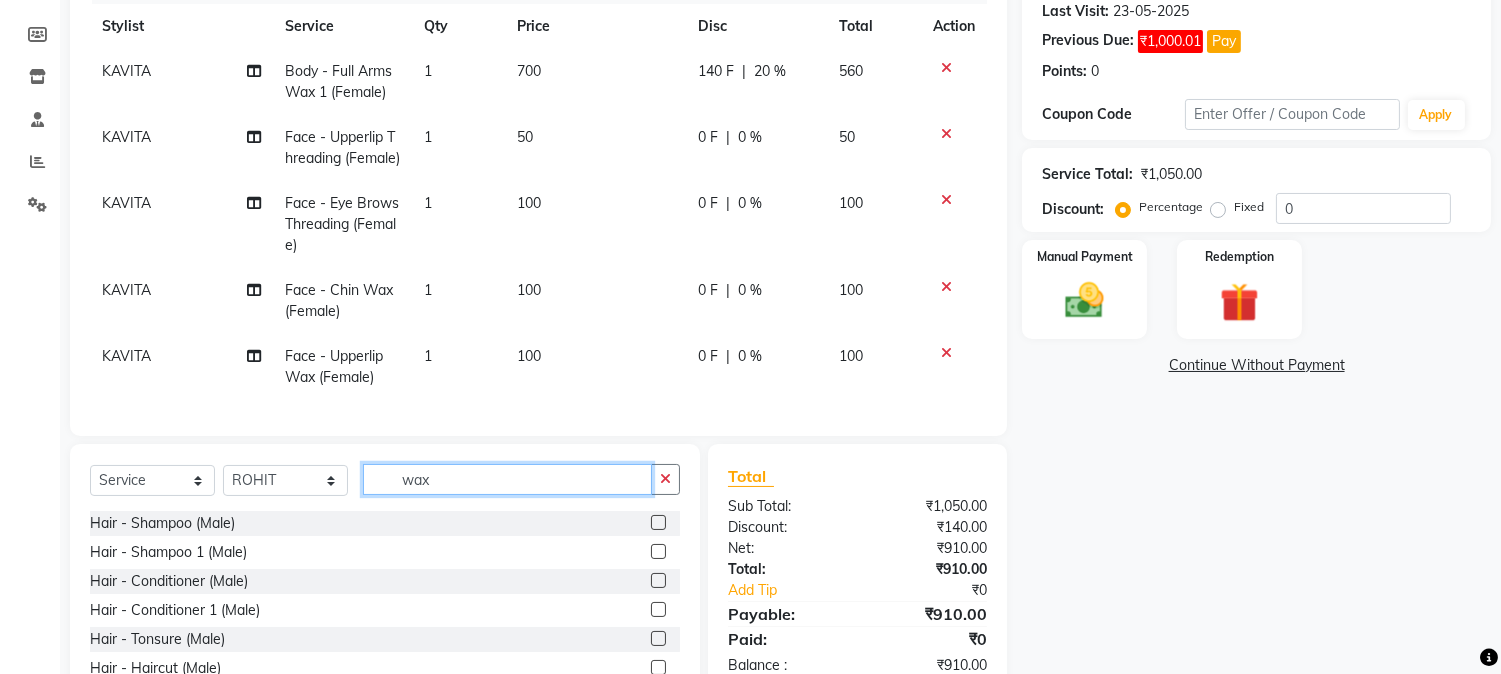 click on "wax" 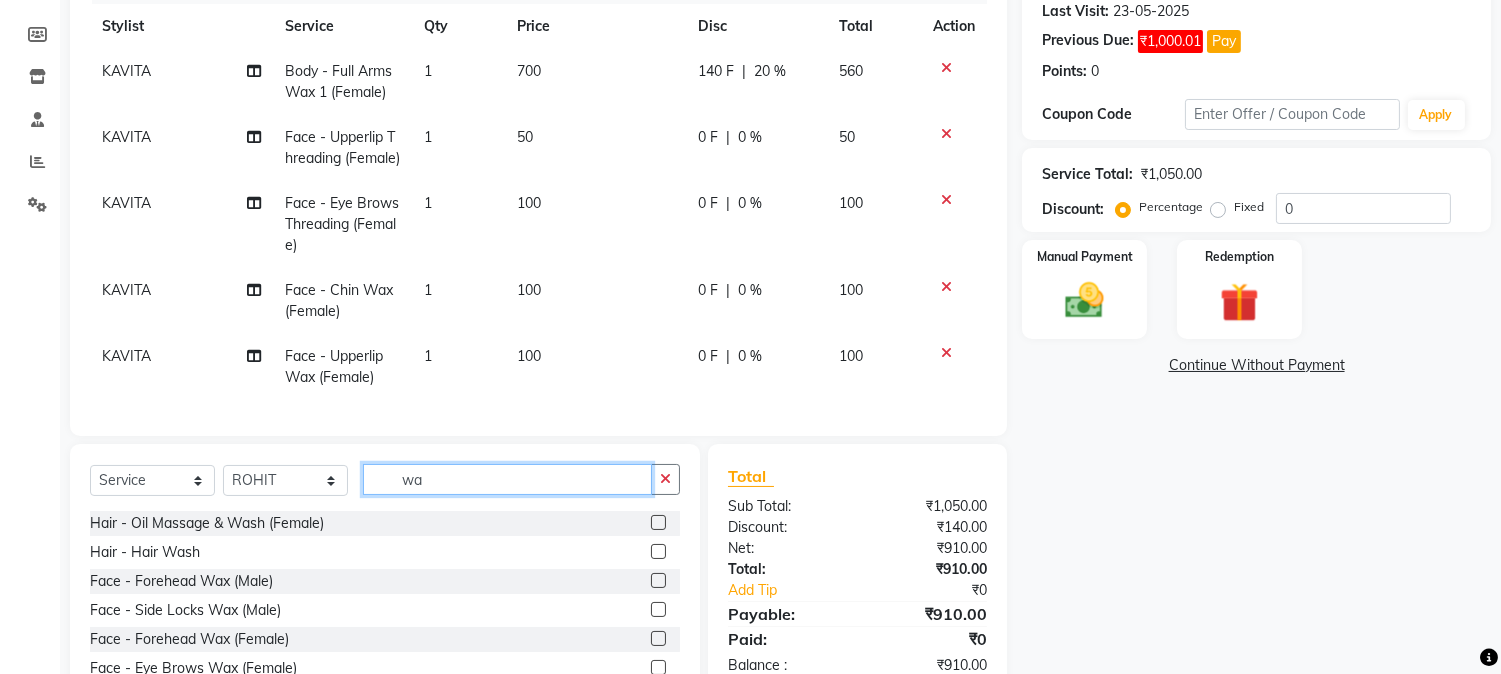 type on "w" 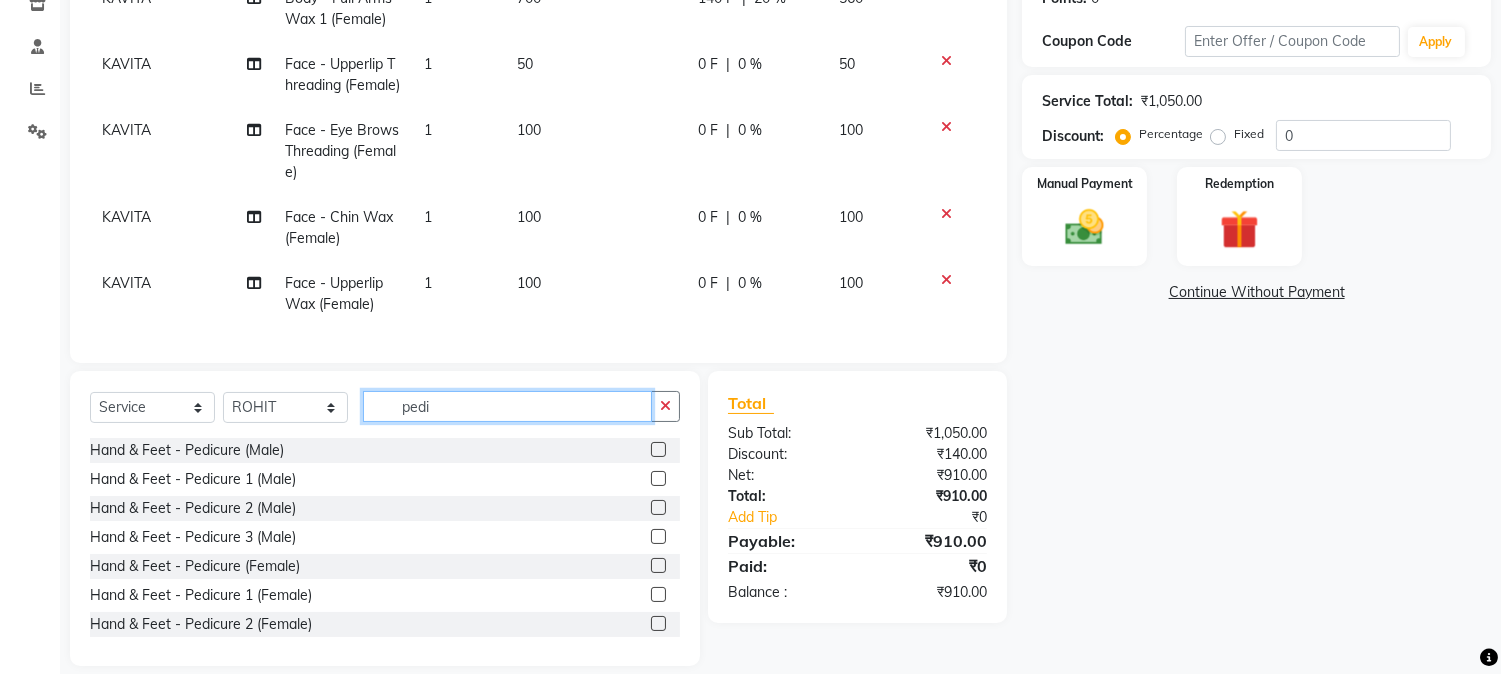 scroll, scrollTop: 413, scrollLeft: 0, axis: vertical 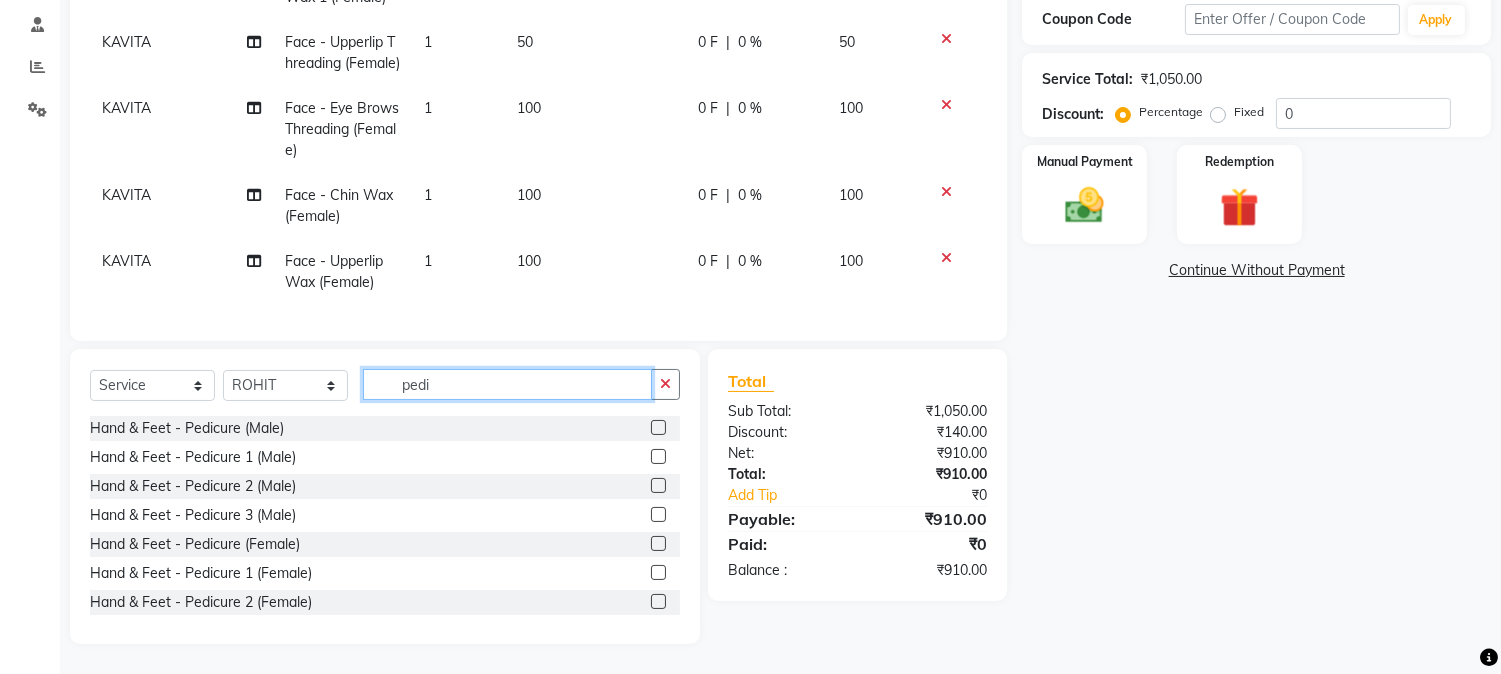 type on "pedi" 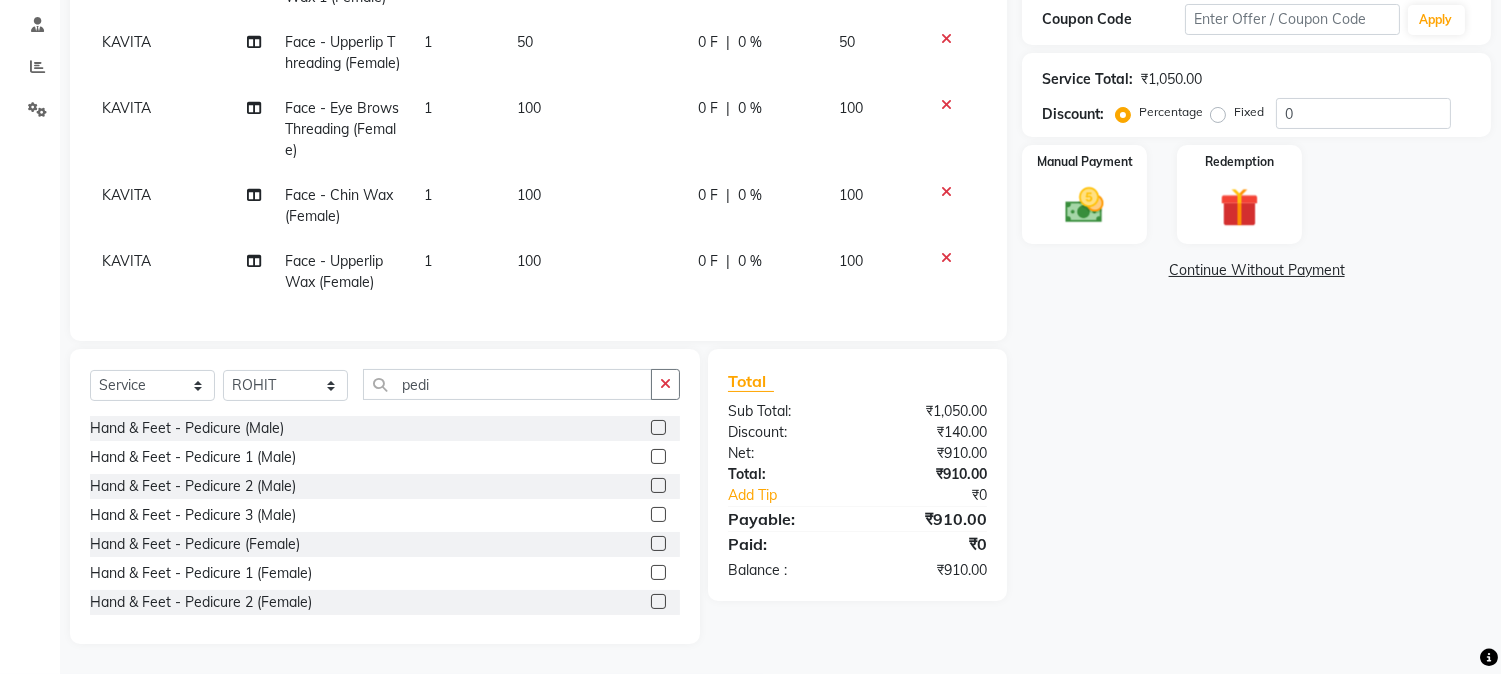 click 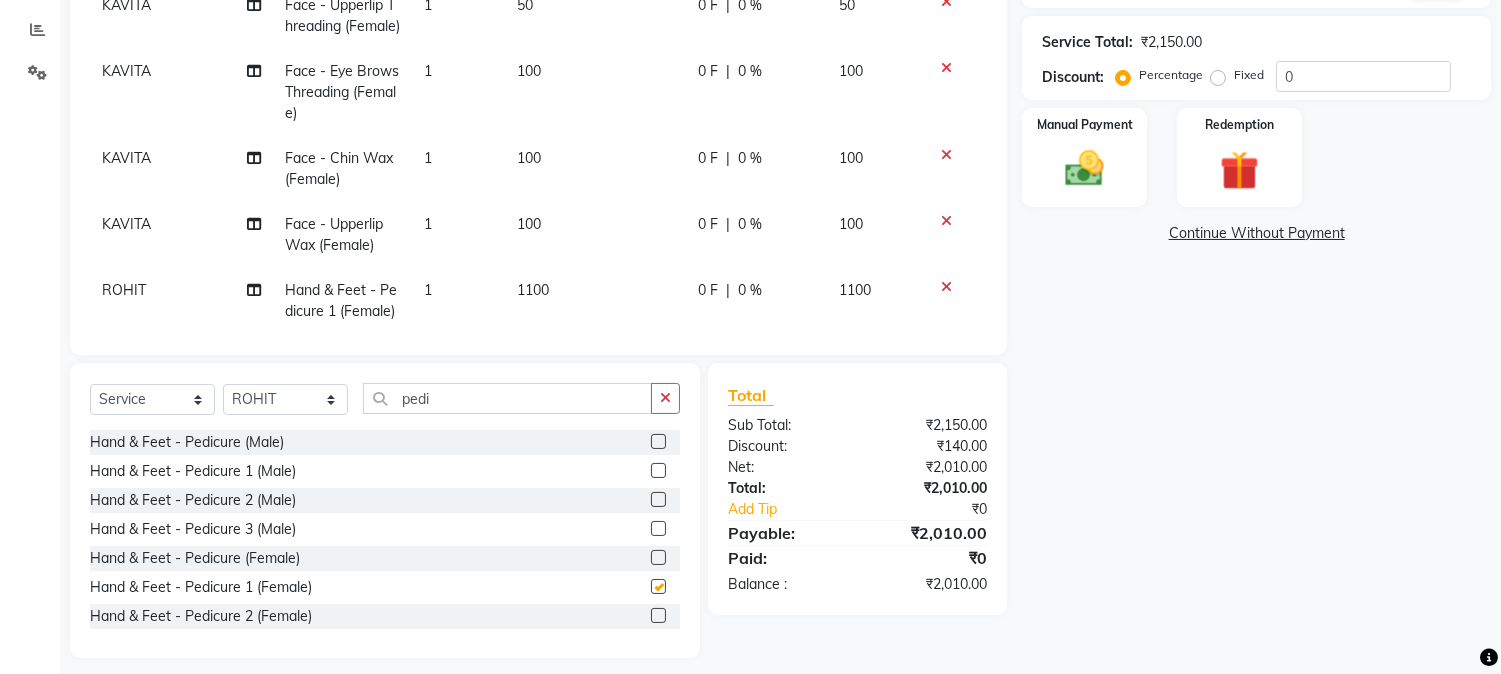 checkbox on "false" 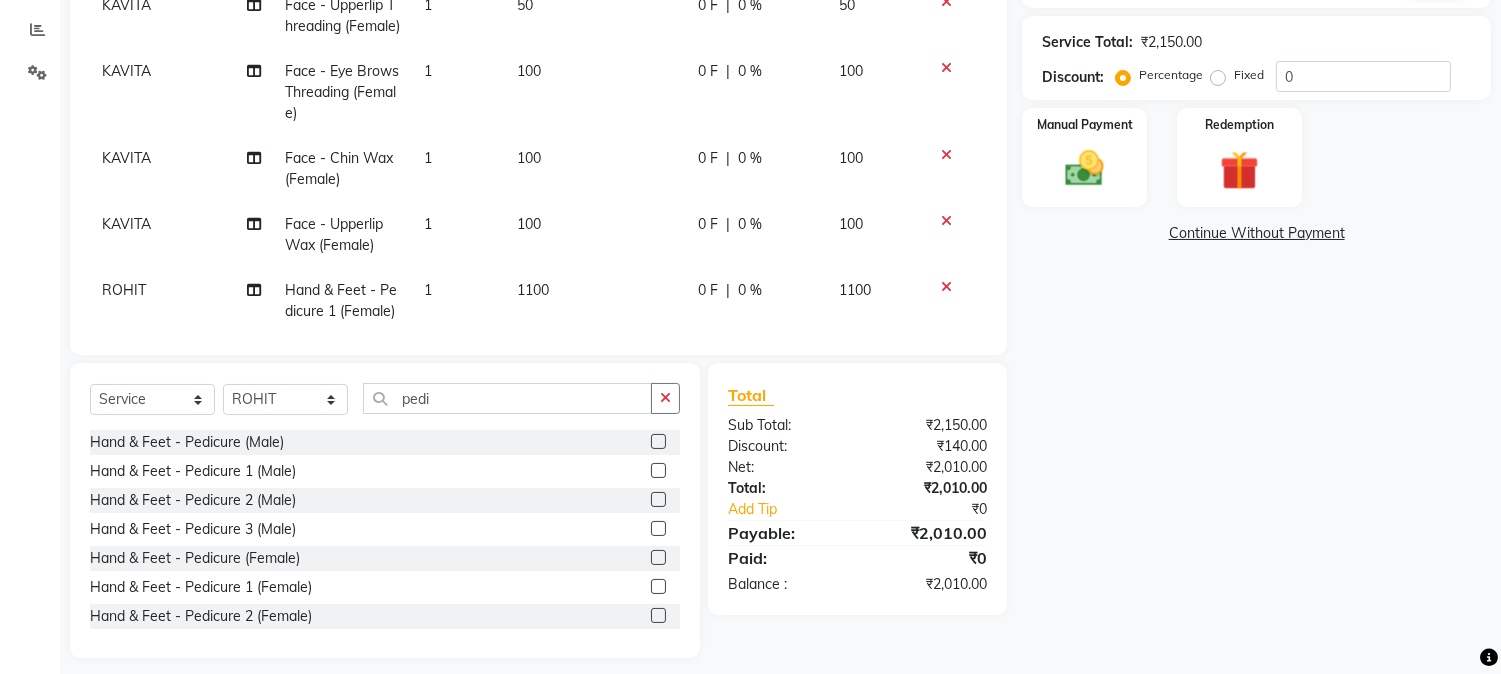 click 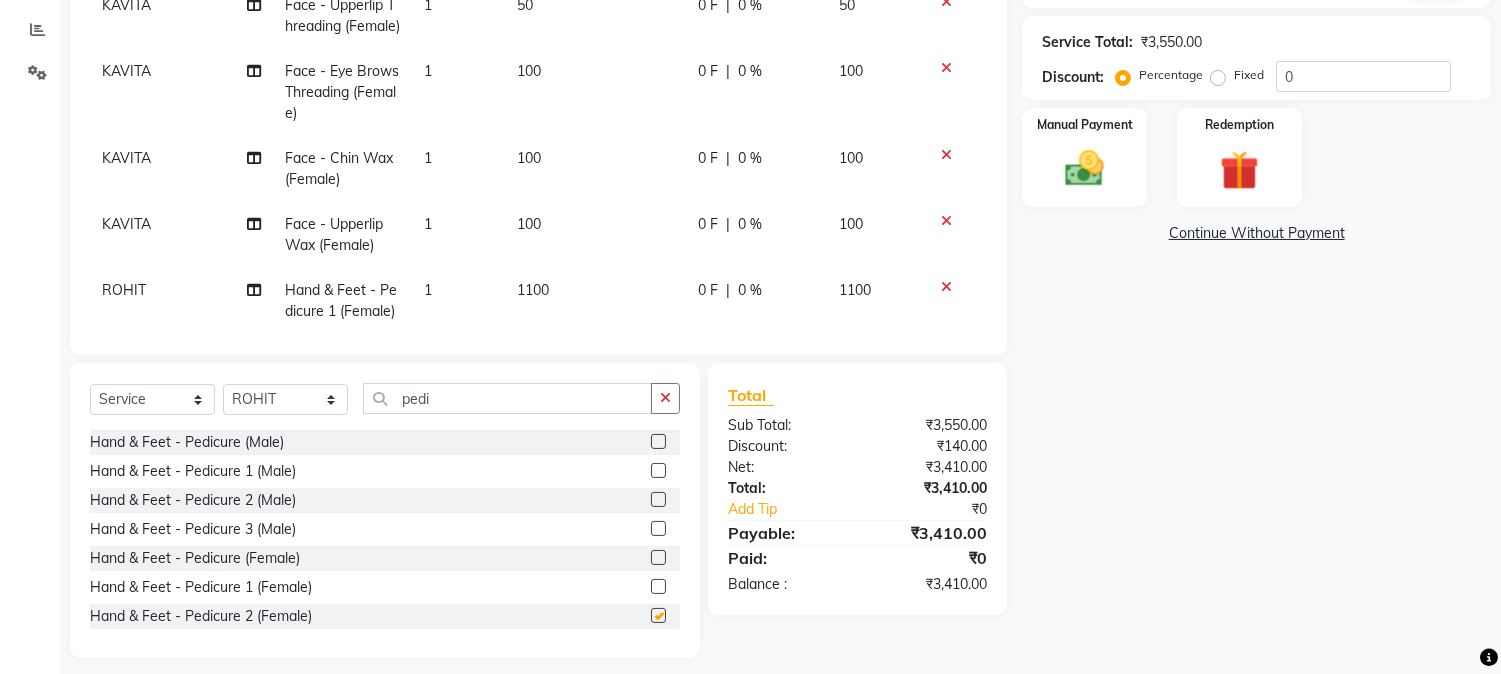 checkbox on "false" 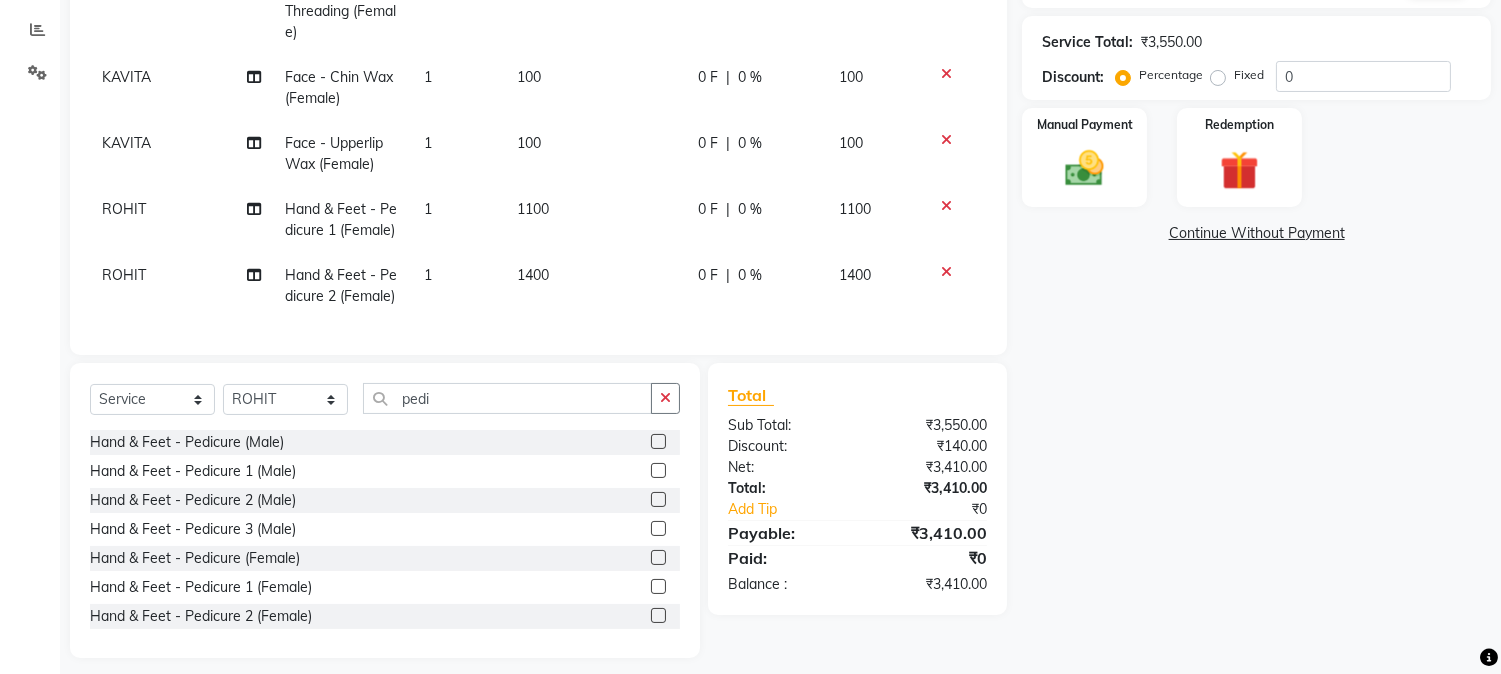 scroll, scrollTop: 118, scrollLeft: 0, axis: vertical 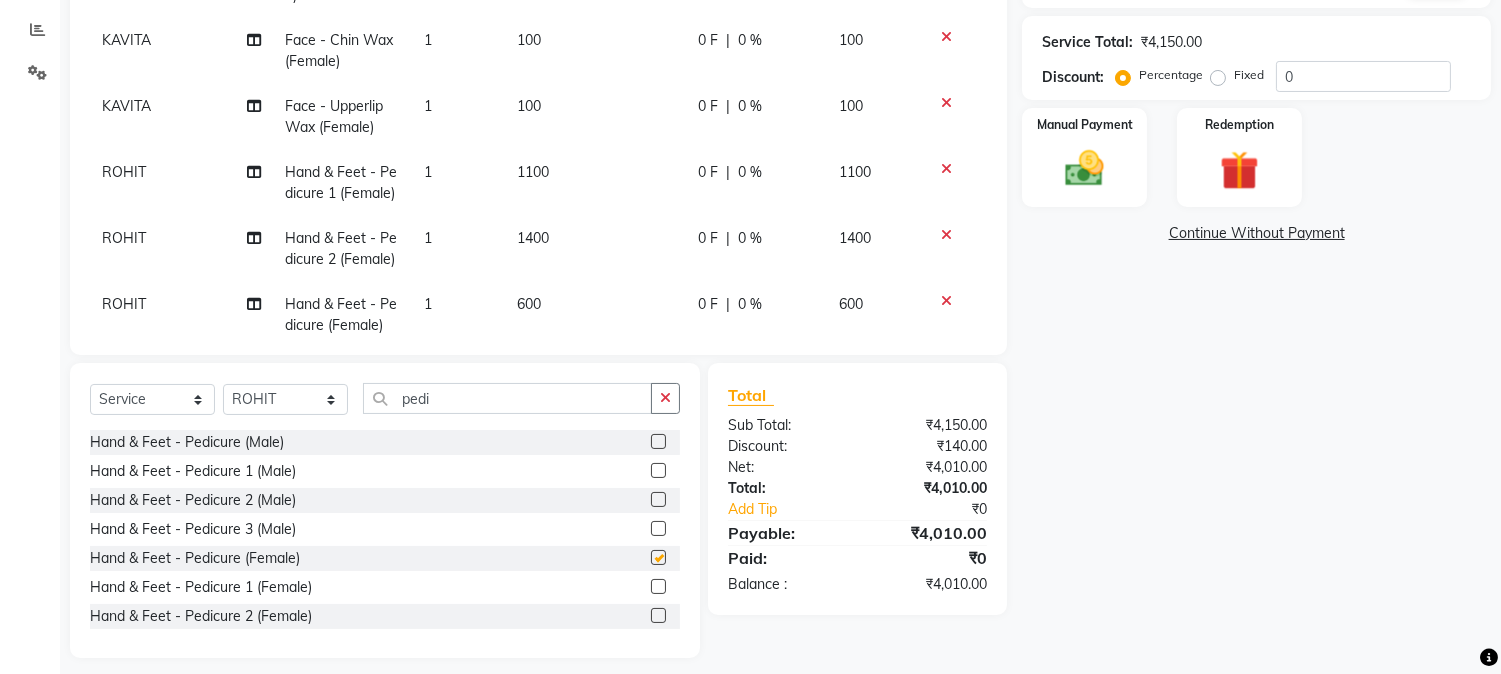 checkbox on "false" 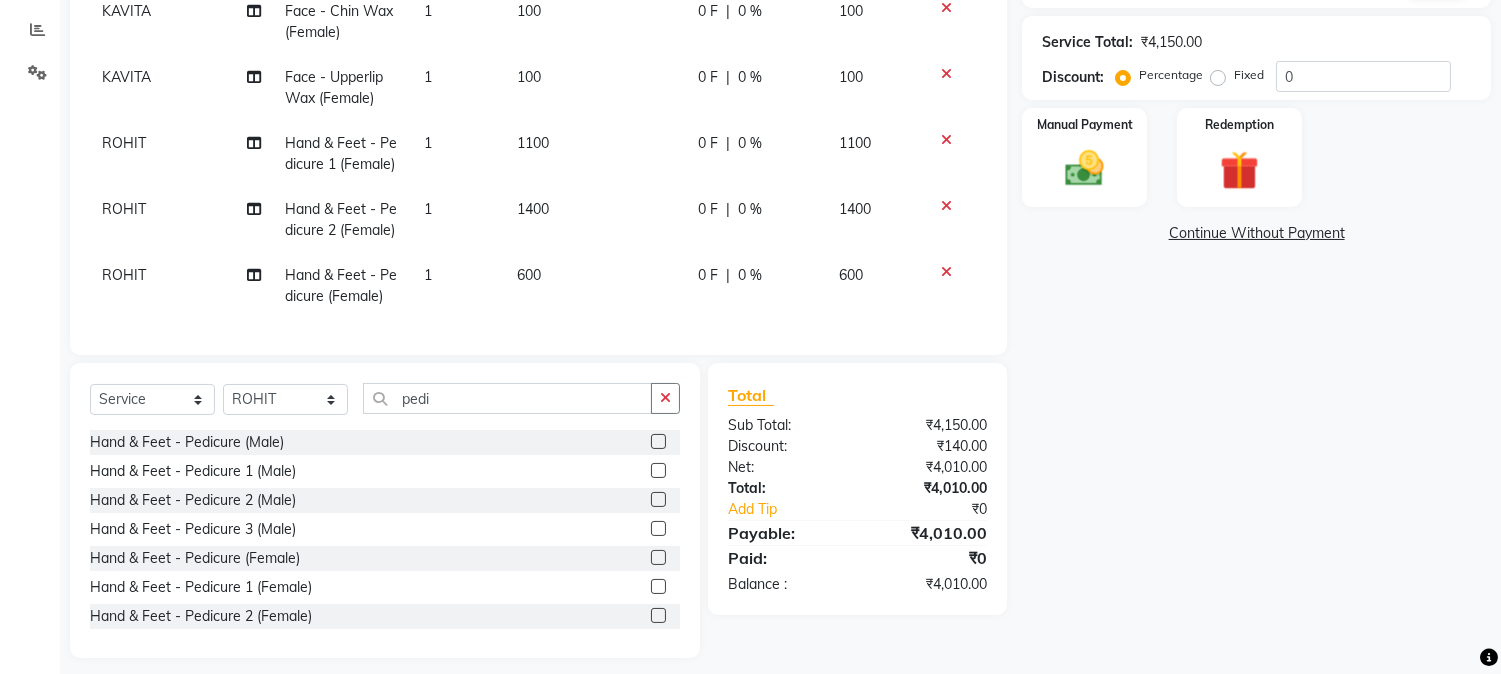 scroll, scrollTop: 184, scrollLeft: 0, axis: vertical 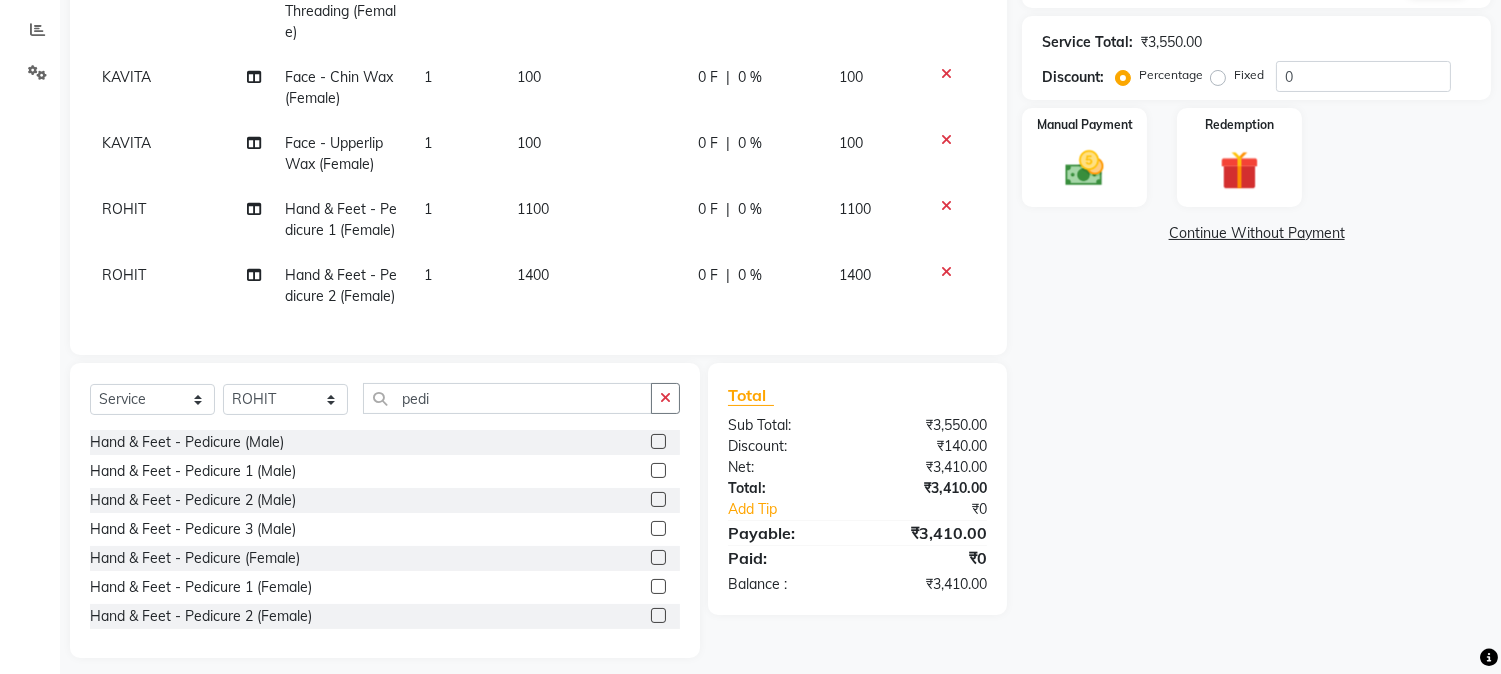 click 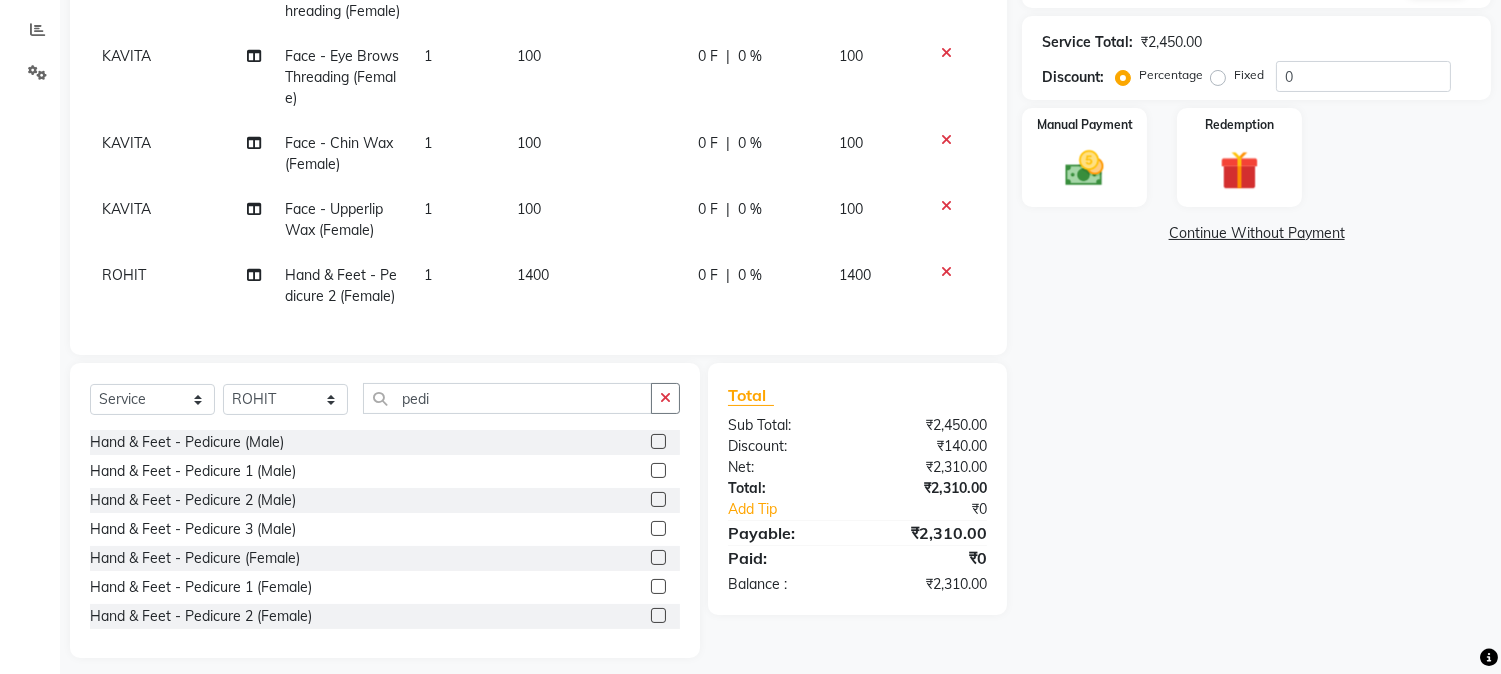 click on "1400" 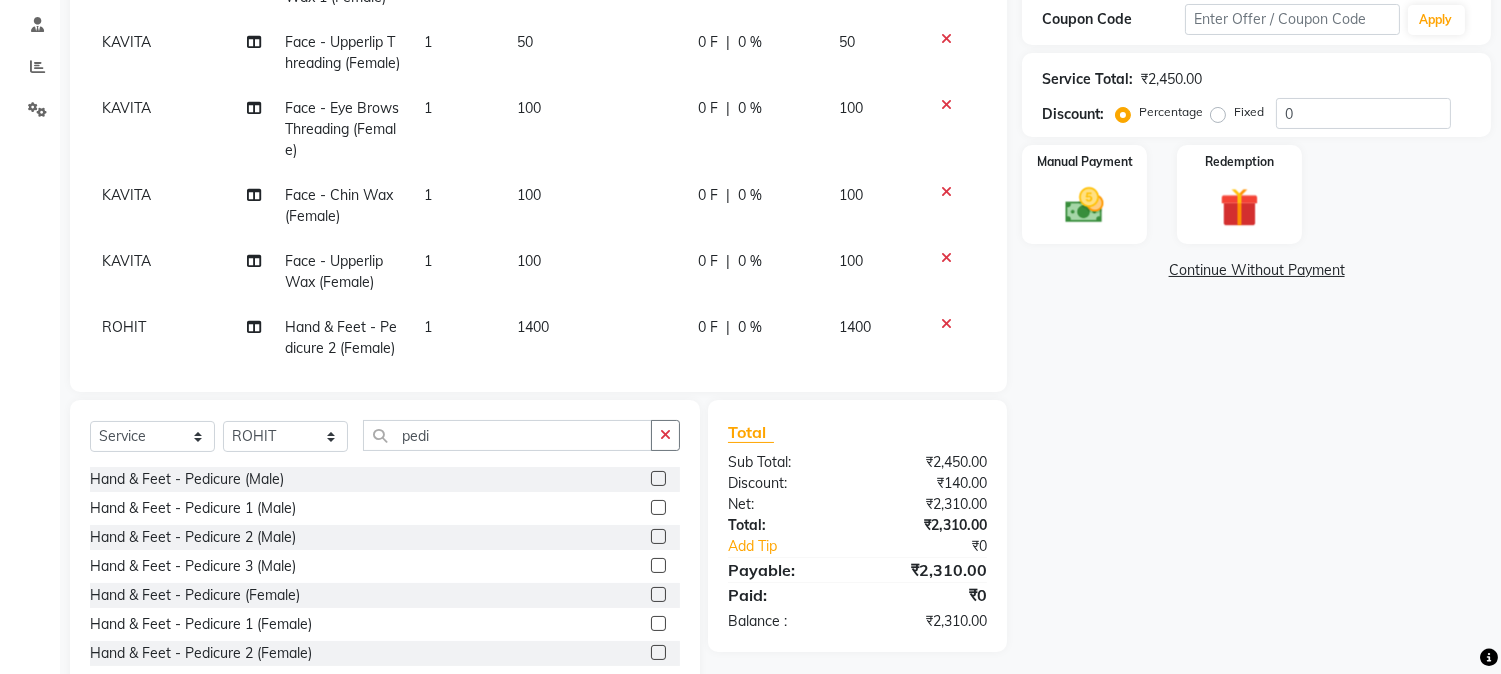 select on "72481" 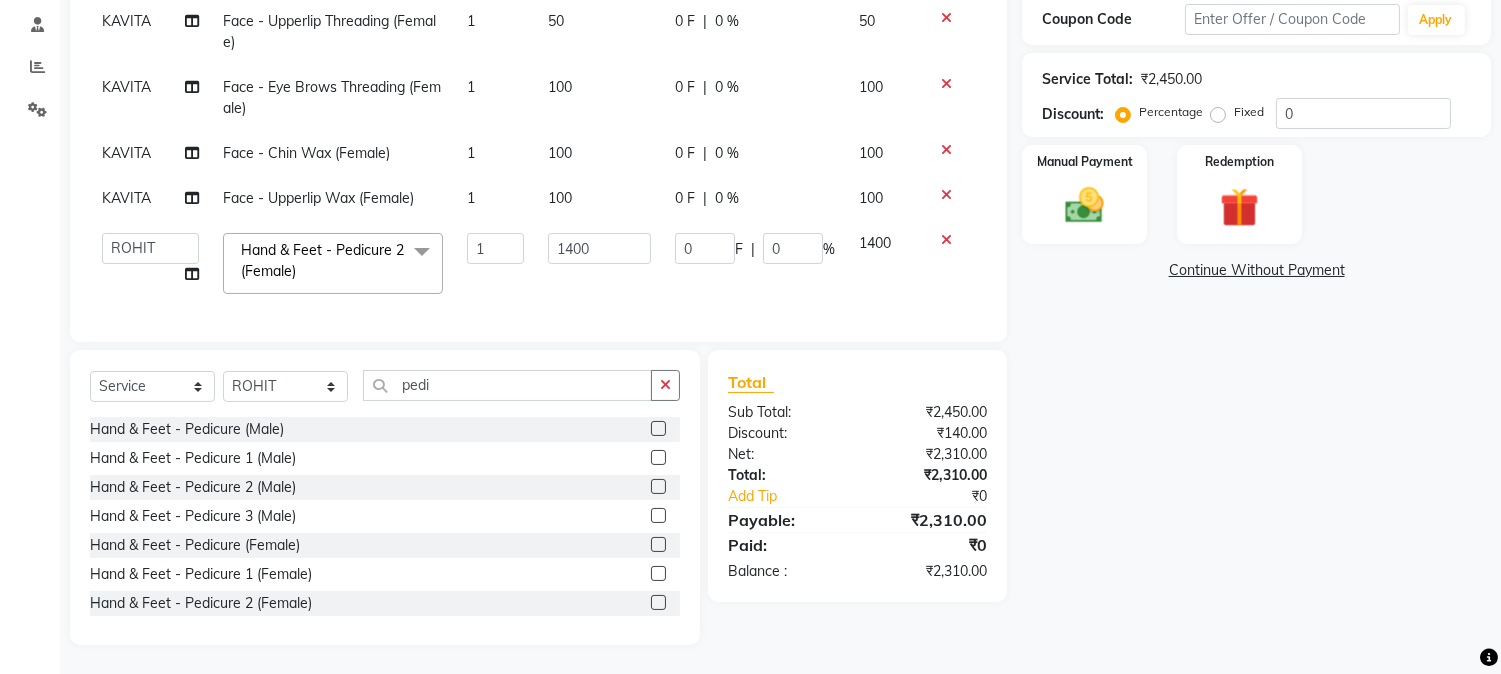 scroll, scrollTop: 393, scrollLeft: 0, axis: vertical 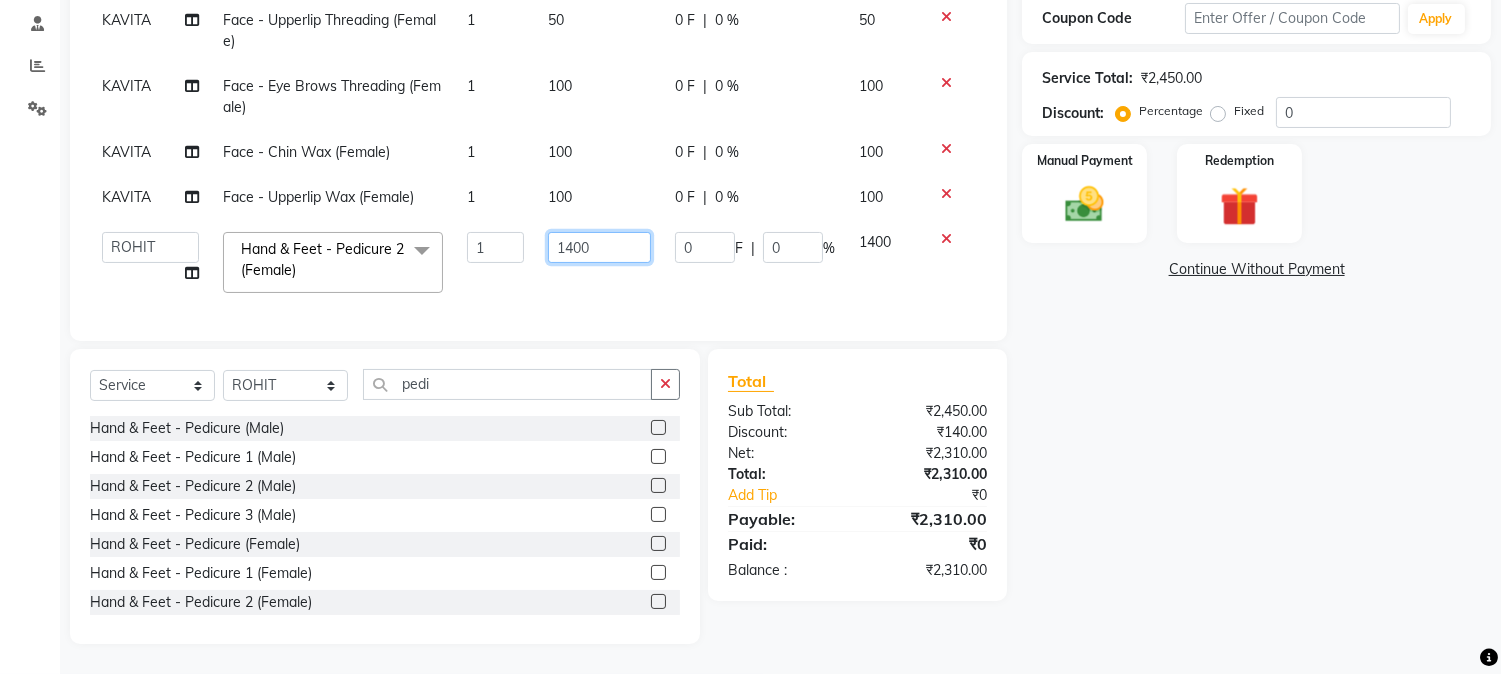 click on "1400" 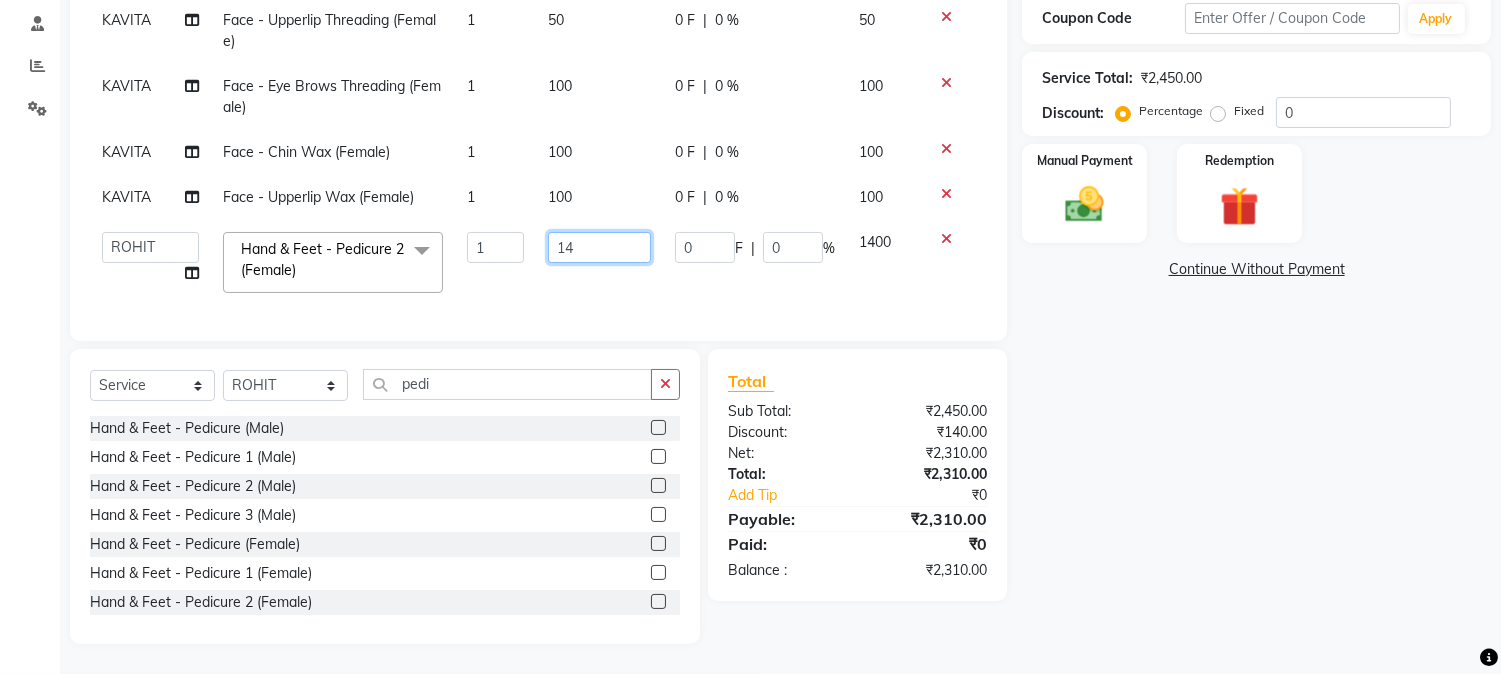 type on "1" 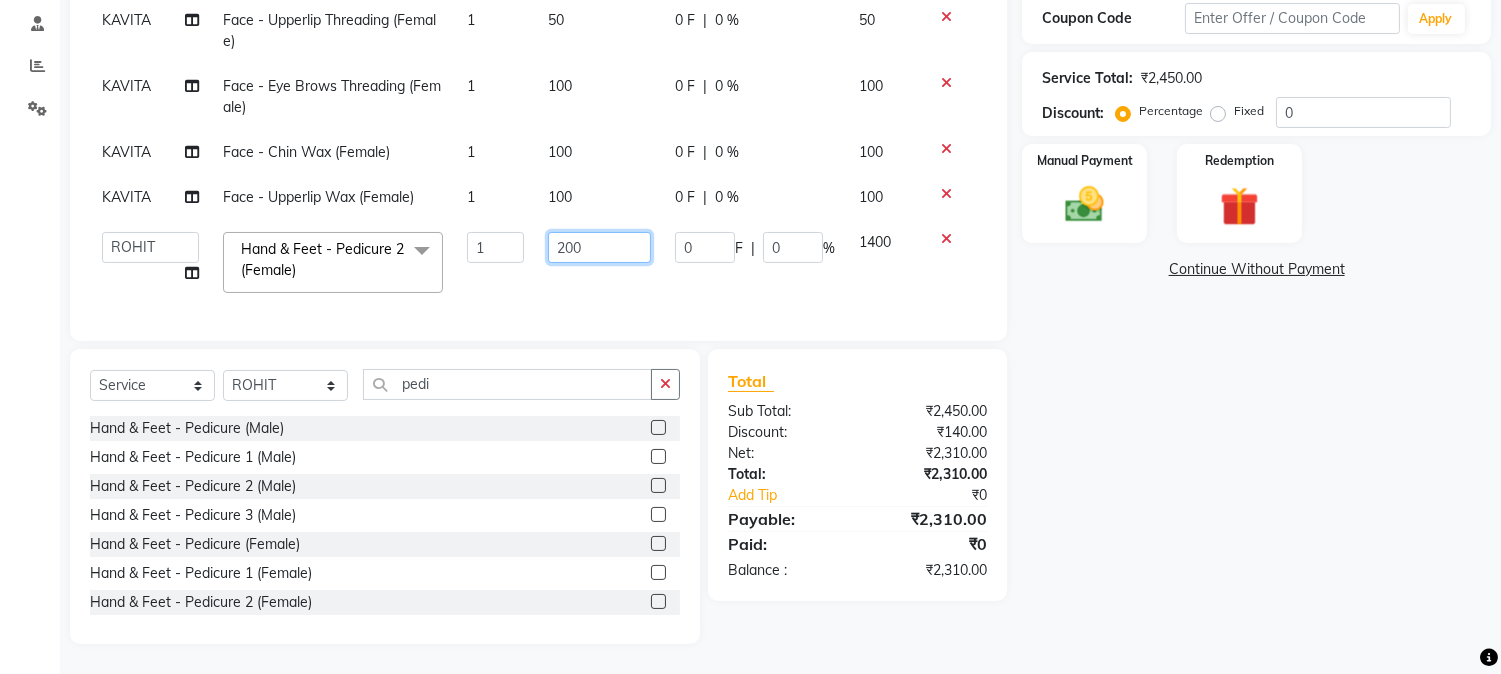 type on "2000" 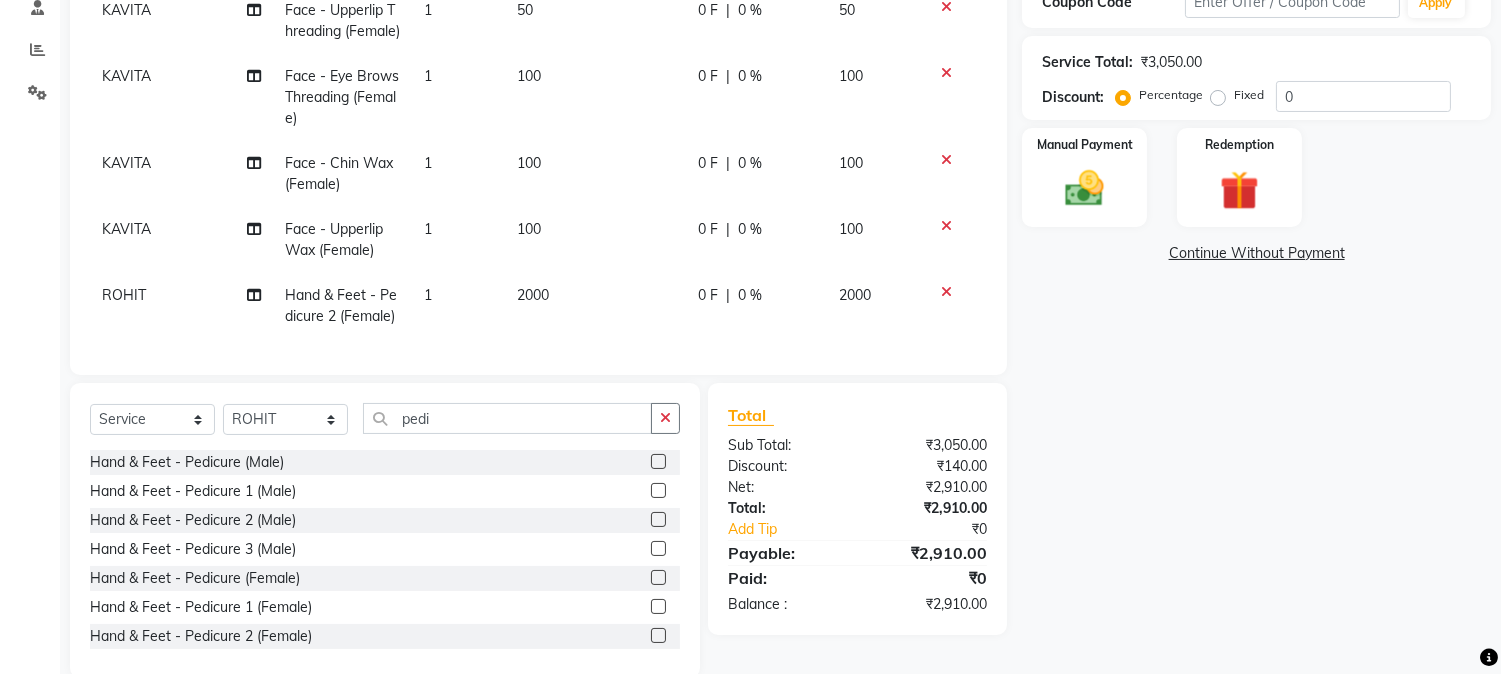 scroll, scrollTop: 52, scrollLeft: 0, axis: vertical 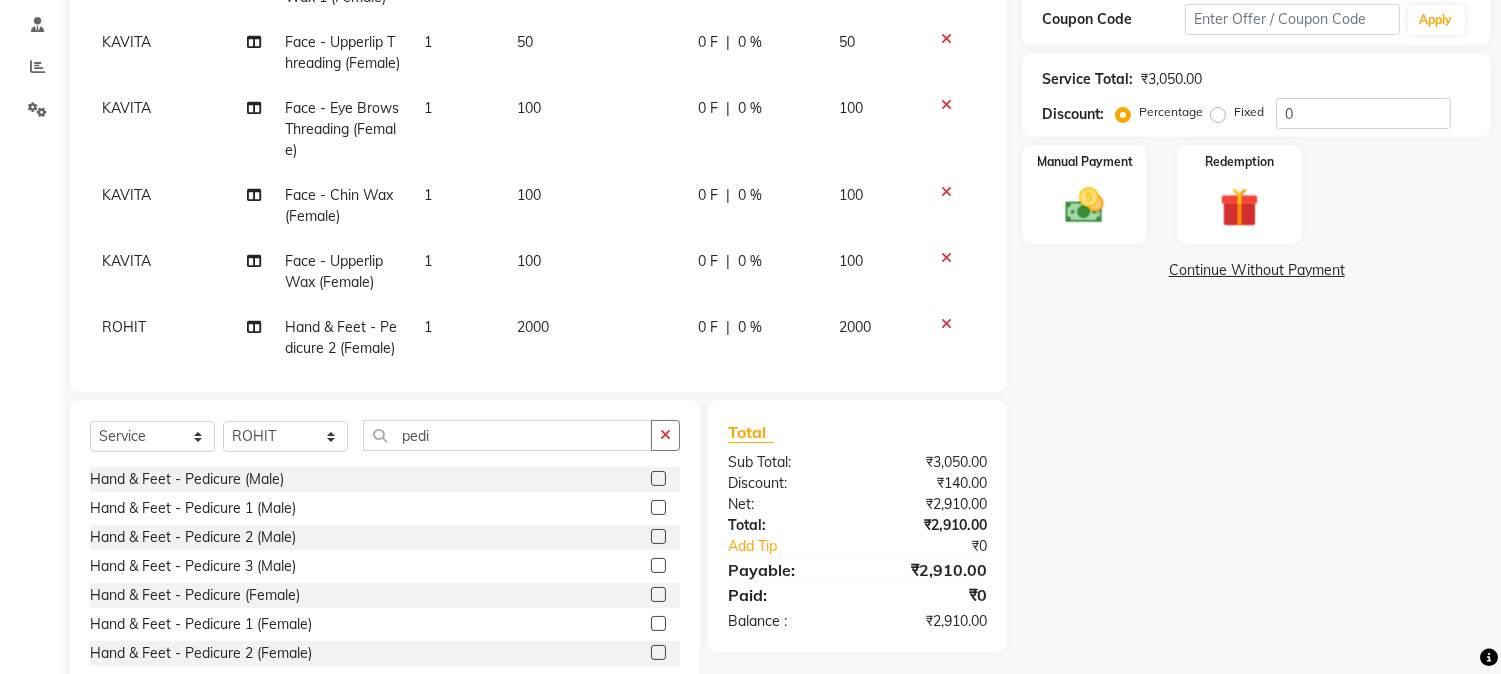 select on "72481" 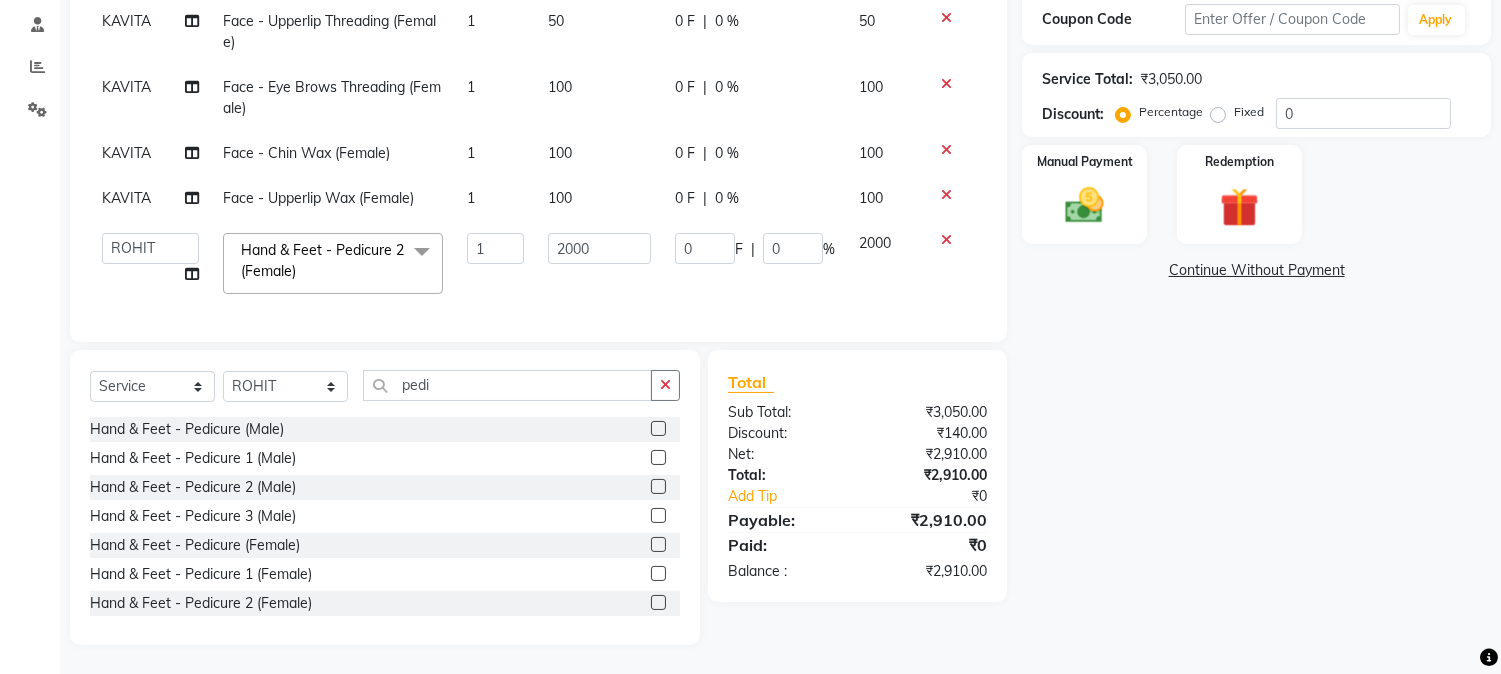 scroll, scrollTop: 393, scrollLeft: 0, axis: vertical 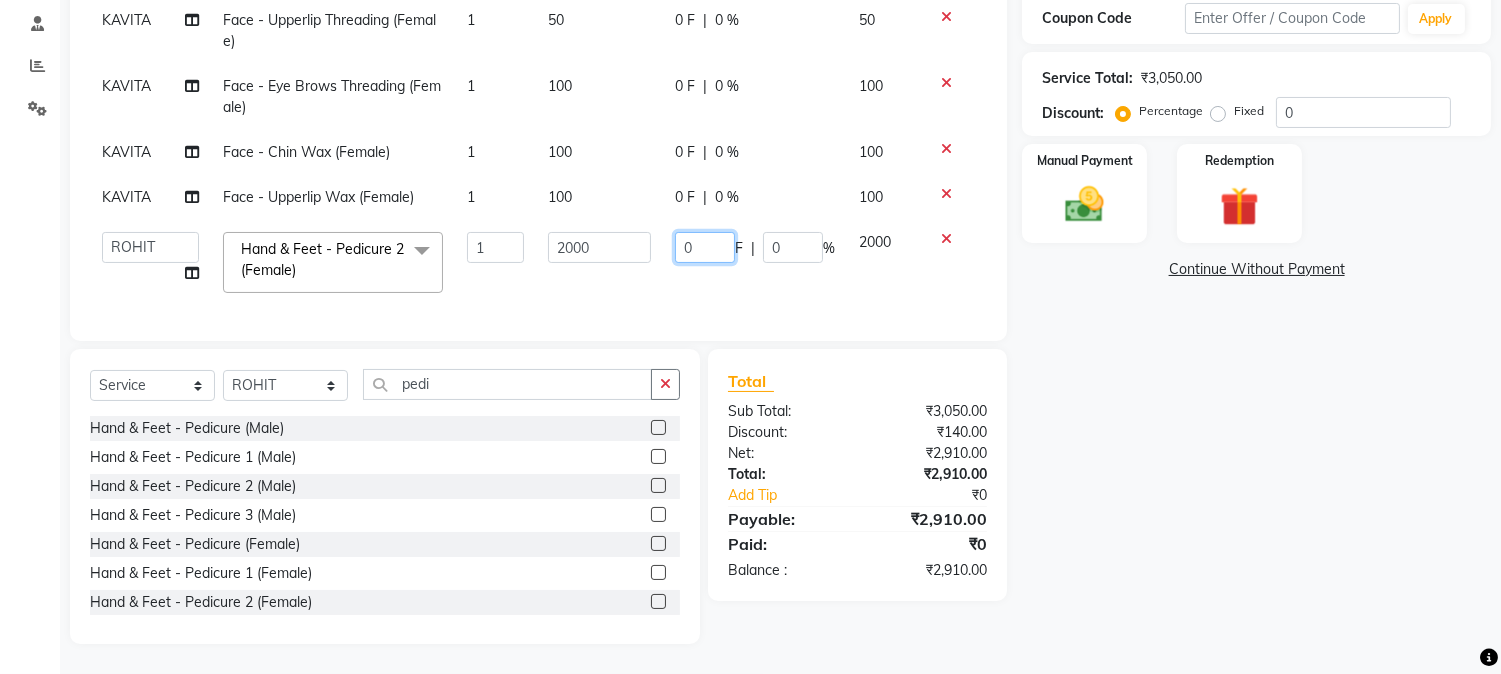 click on "0" 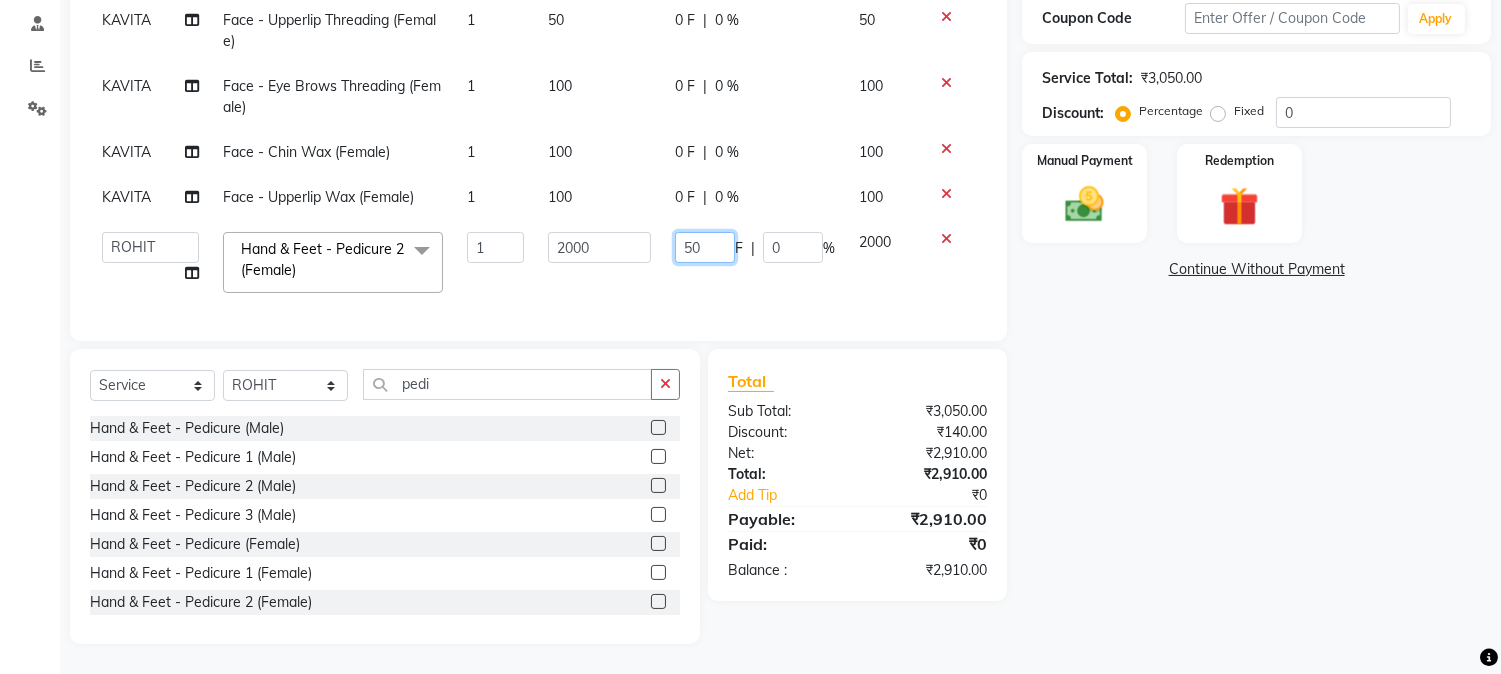 type on "500" 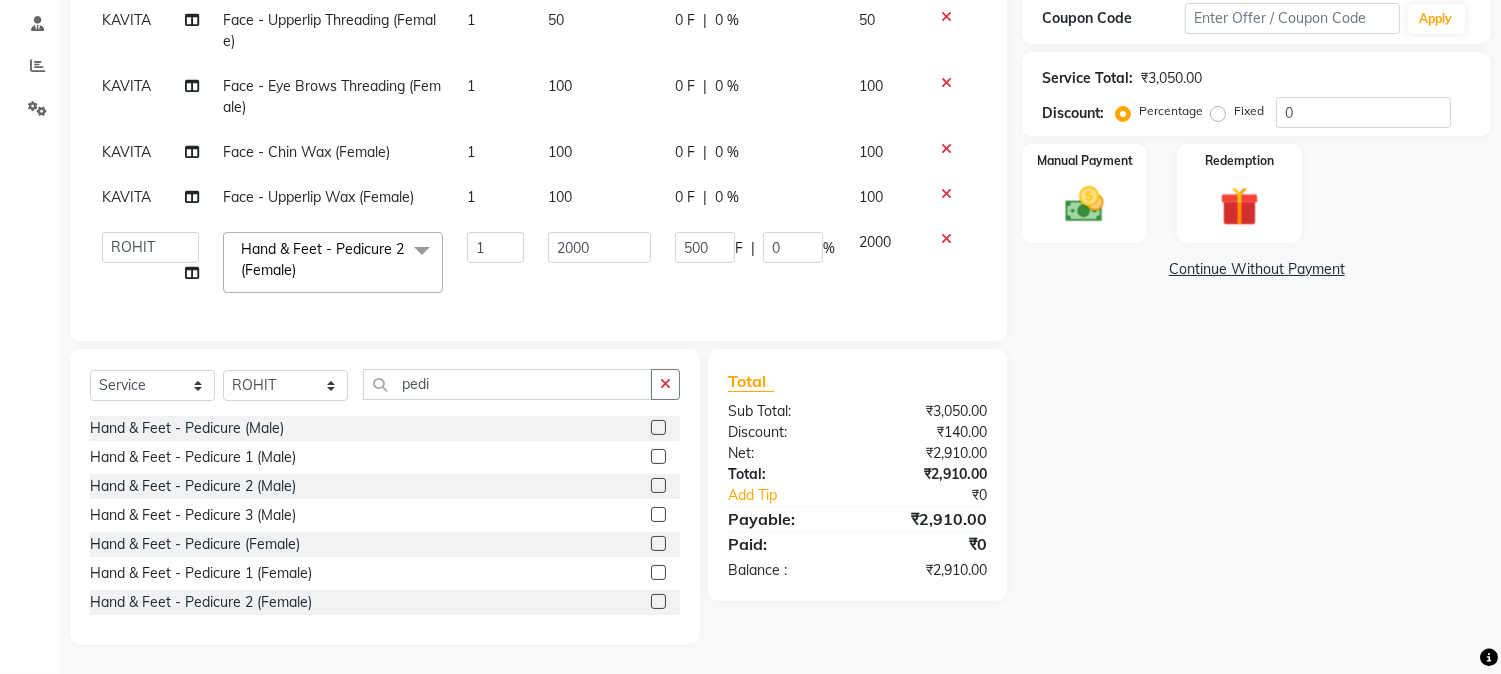 click on "Name: [FIRST] [LAST] Membership: No Active Membership Total Visits: 4 Card on file: 0 Last Visit: [DATE] Previous Due: ₹1,000.01 Pay Points: 0 Coupon Code Apply Service Total: ₹3,050.00 Discount: Percentage Fixed 0 Manual Payment Redemption Continue Without Payment" 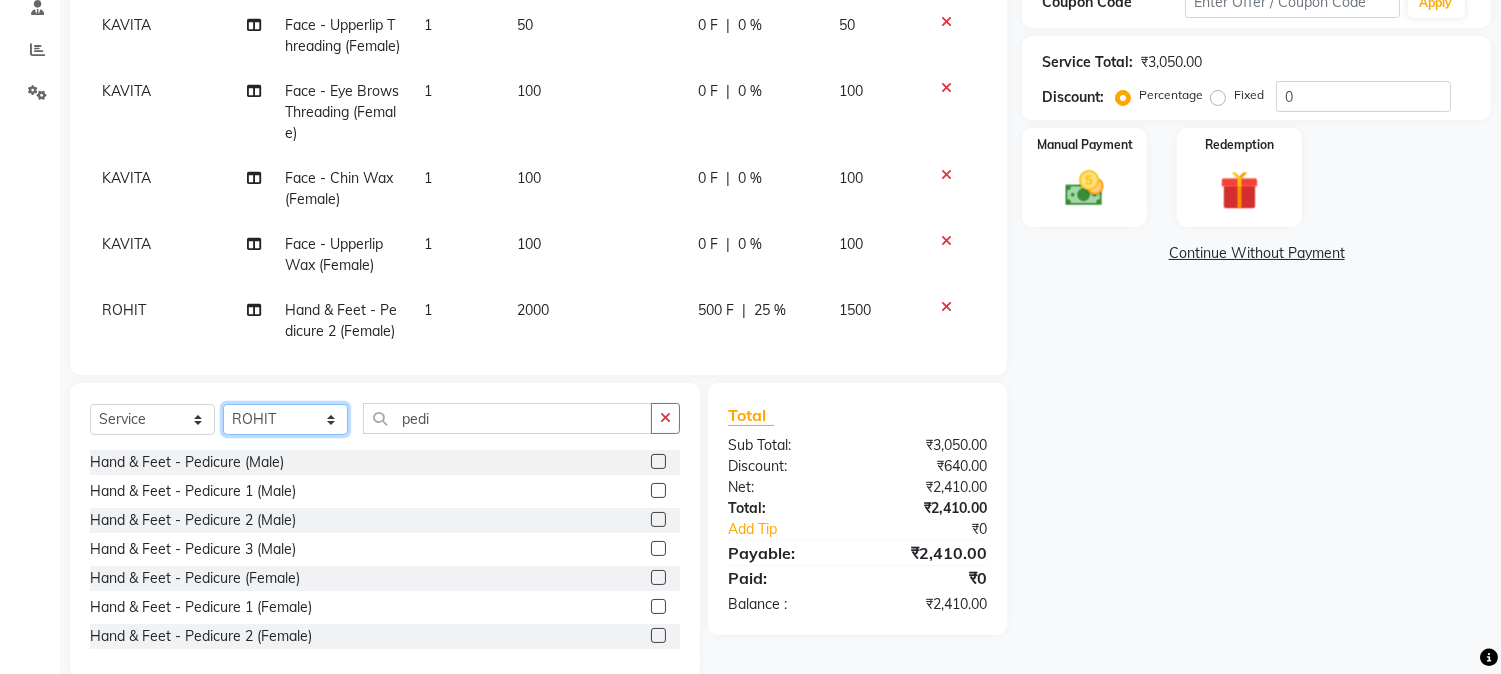 click on "Select Stylist Aarti Ahsan Aman BUBLEEN COUNTER SALE GAURAV Himanshu JAVED KAVITA Manager NITIN RAJNI ROHIT Saifi Sattu VISHAL" 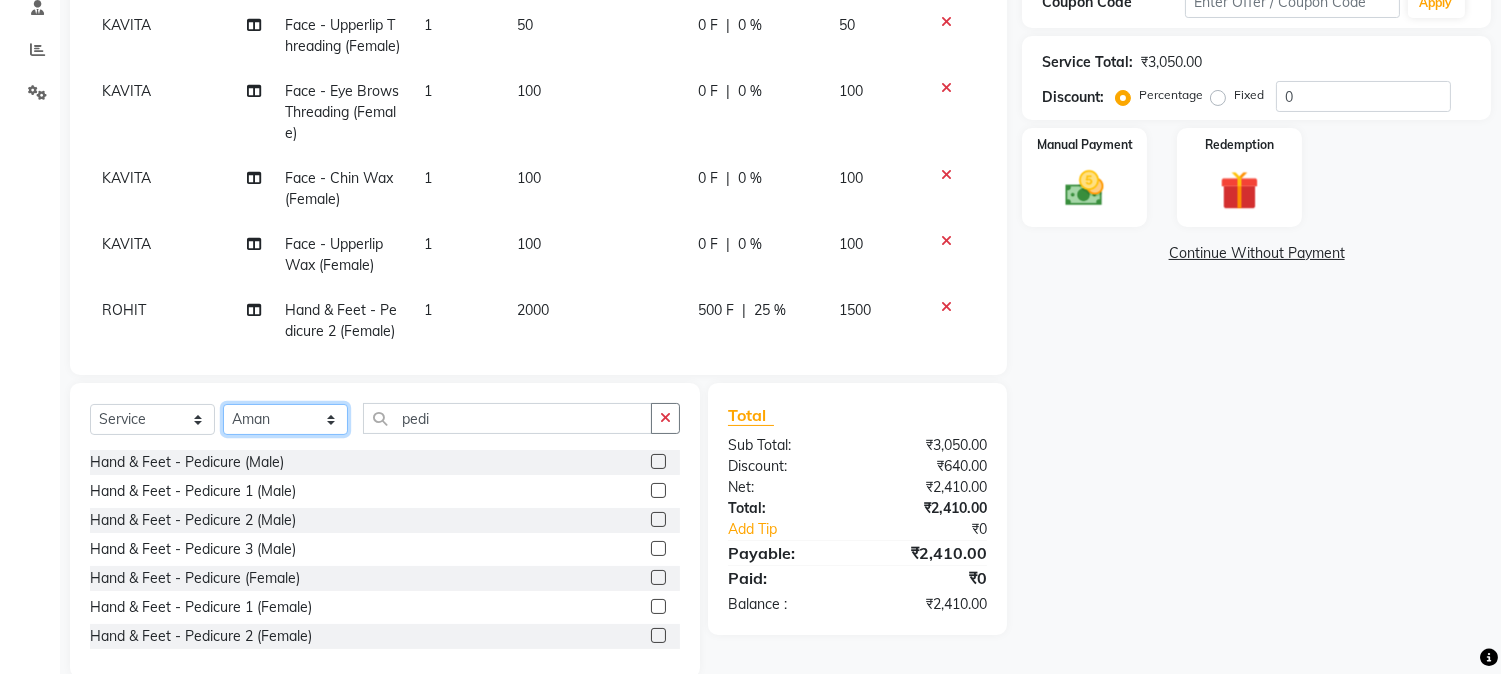 click on "Select Stylist Aarti Ahsan Aman BUBLEEN COUNTER SALE GAURAV Himanshu JAVED KAVITA Manager NITIN RAJNI ROHIT Saifi Sattu VISHAL" 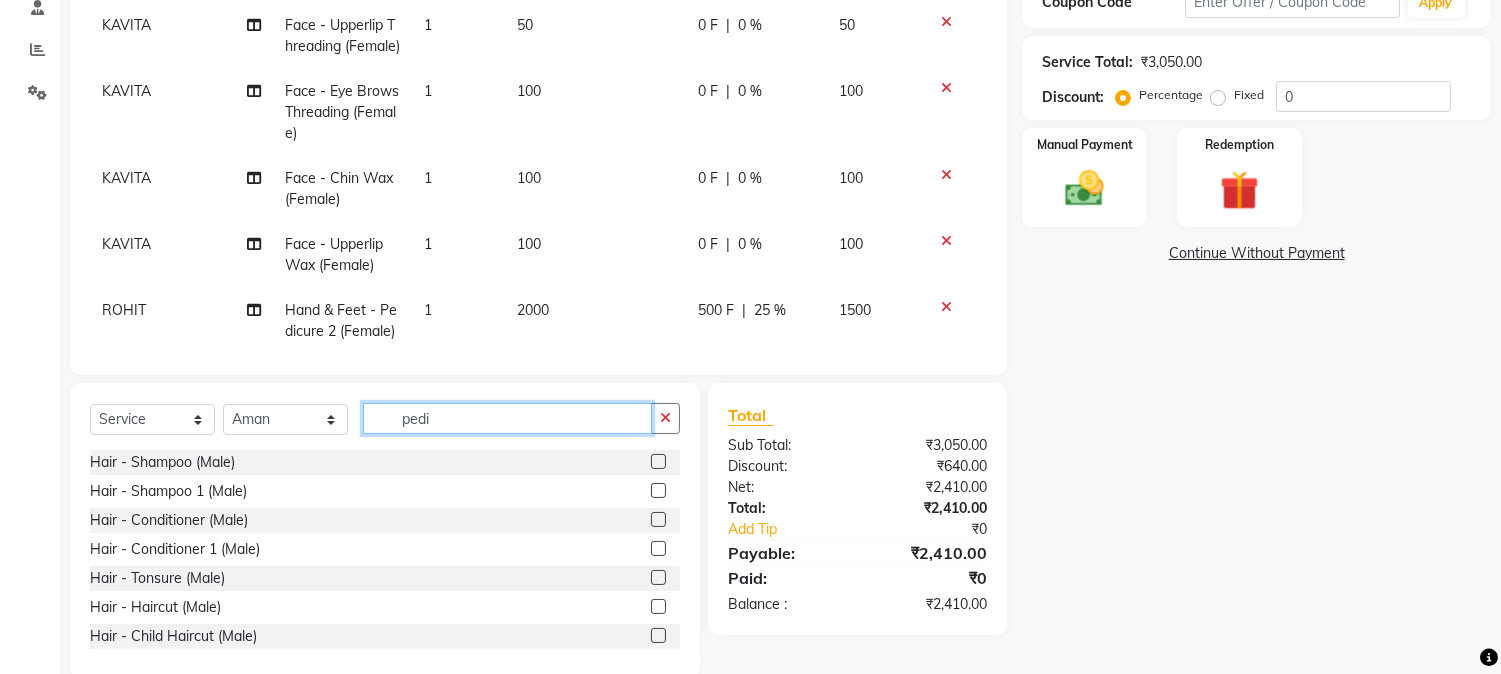 click on "pedi" 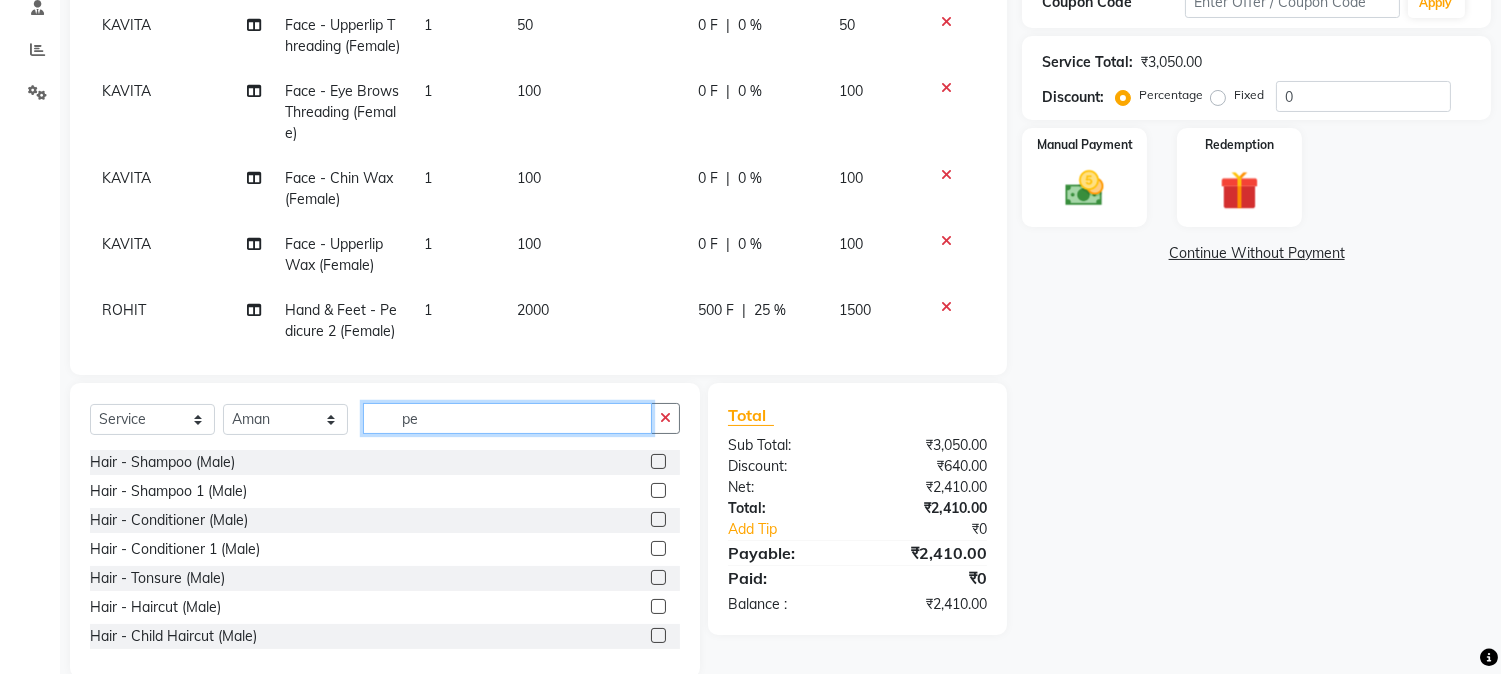 type on "p" 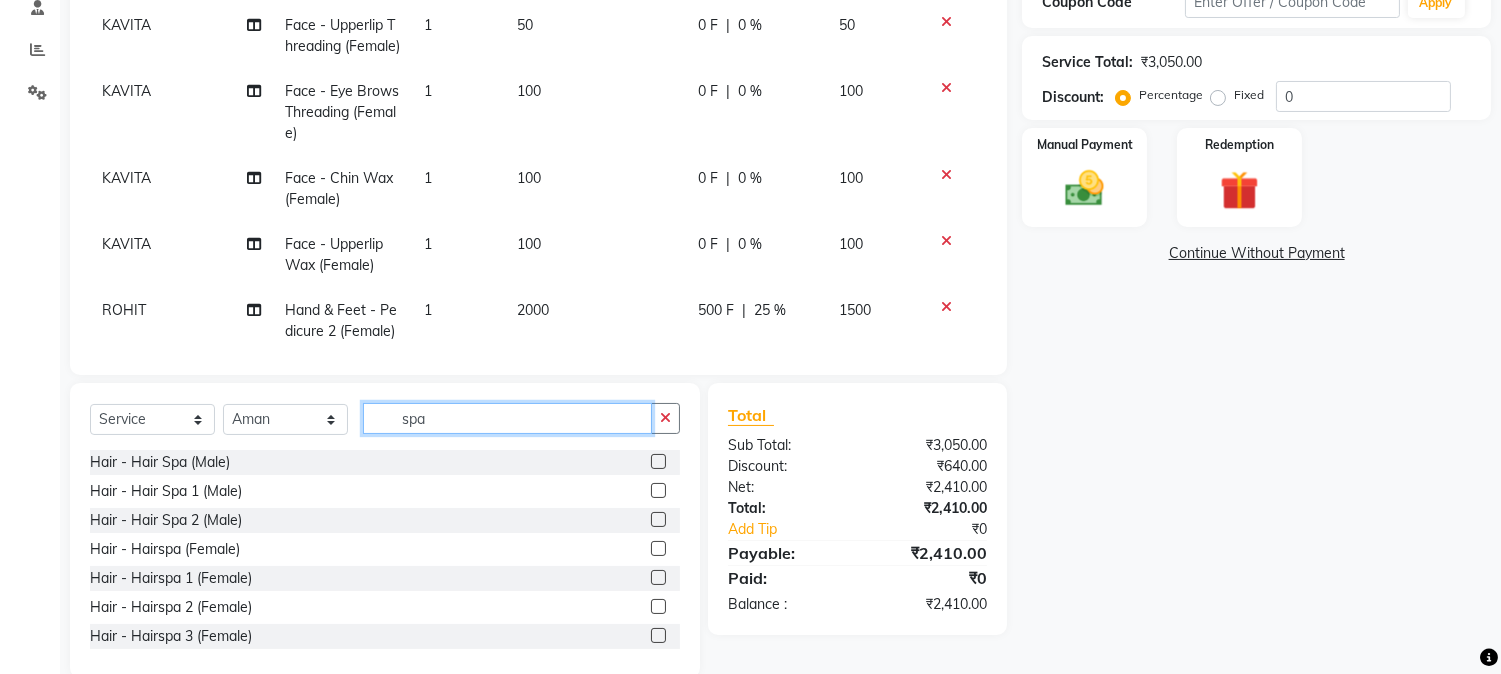 type on "spa" 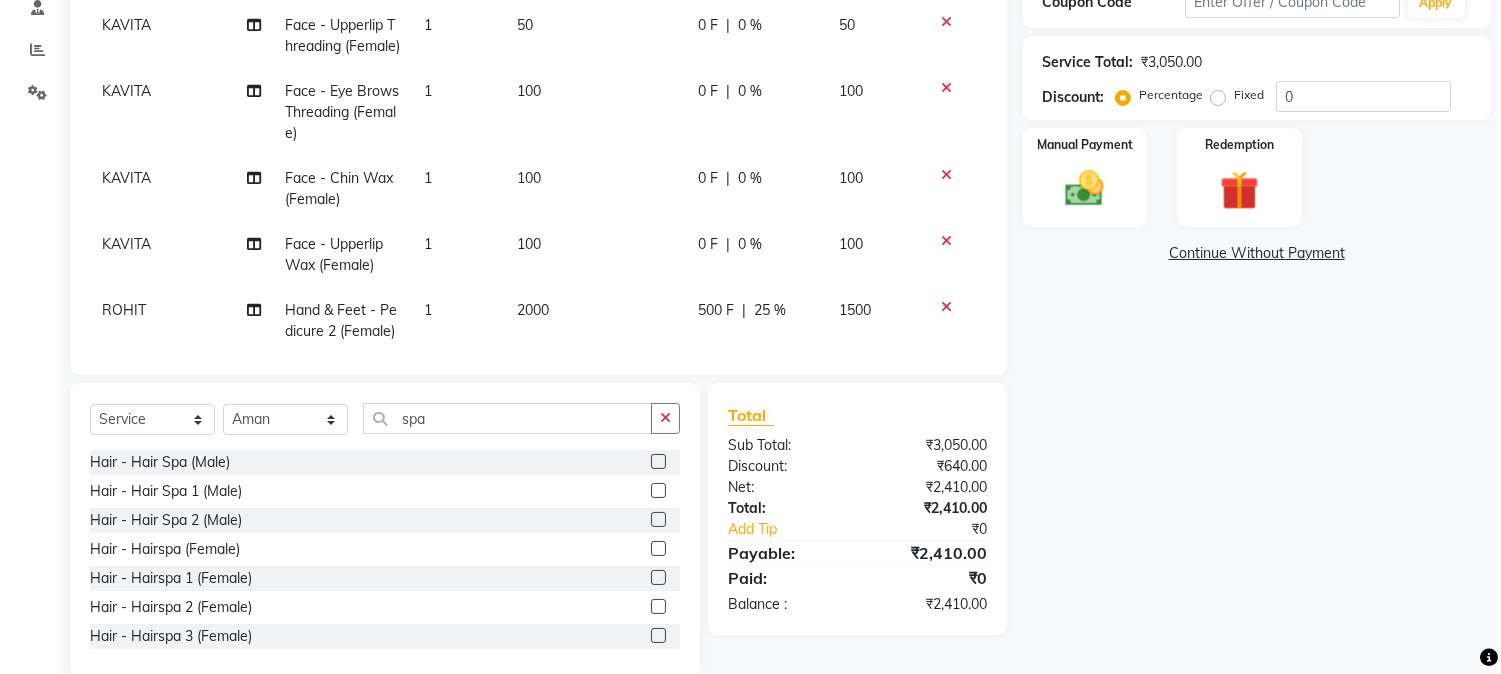 click 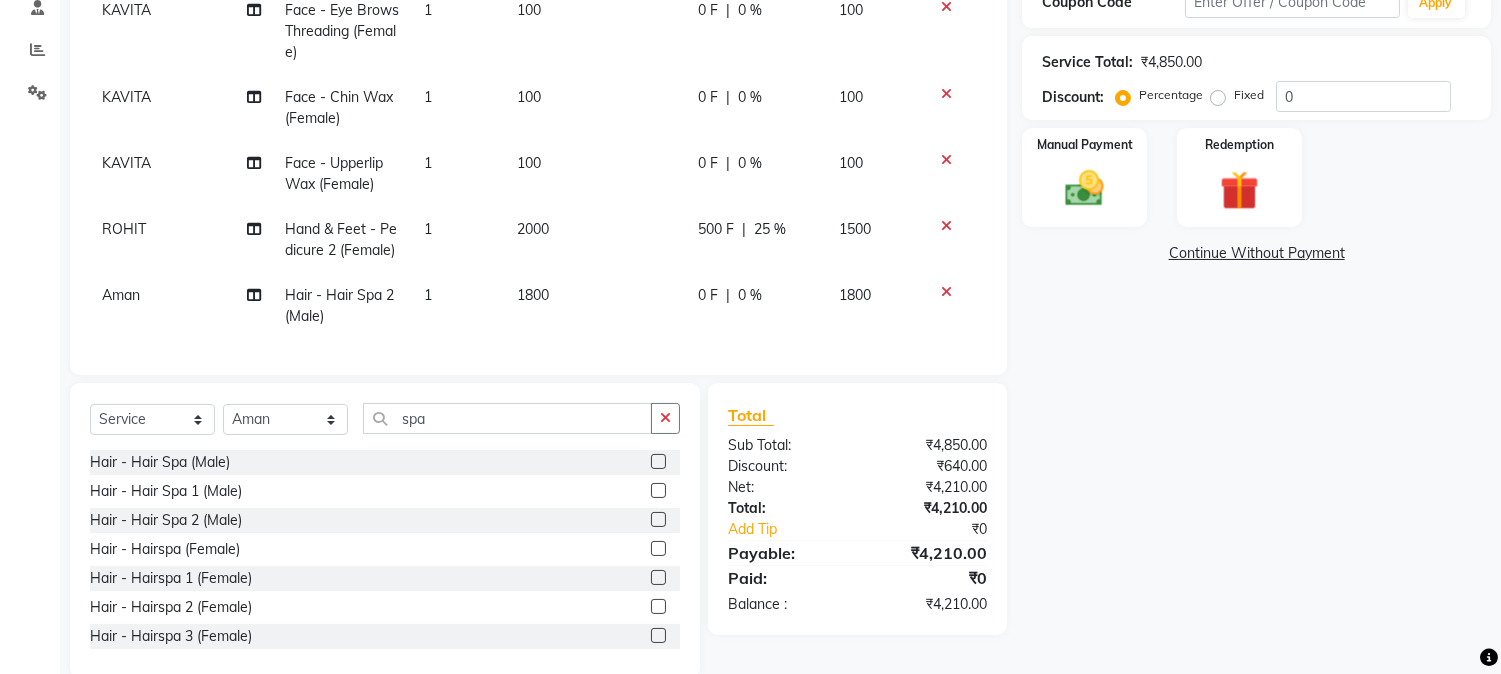 scroll, scrollTop: 118, scrollLeft: 0, axis: vertical 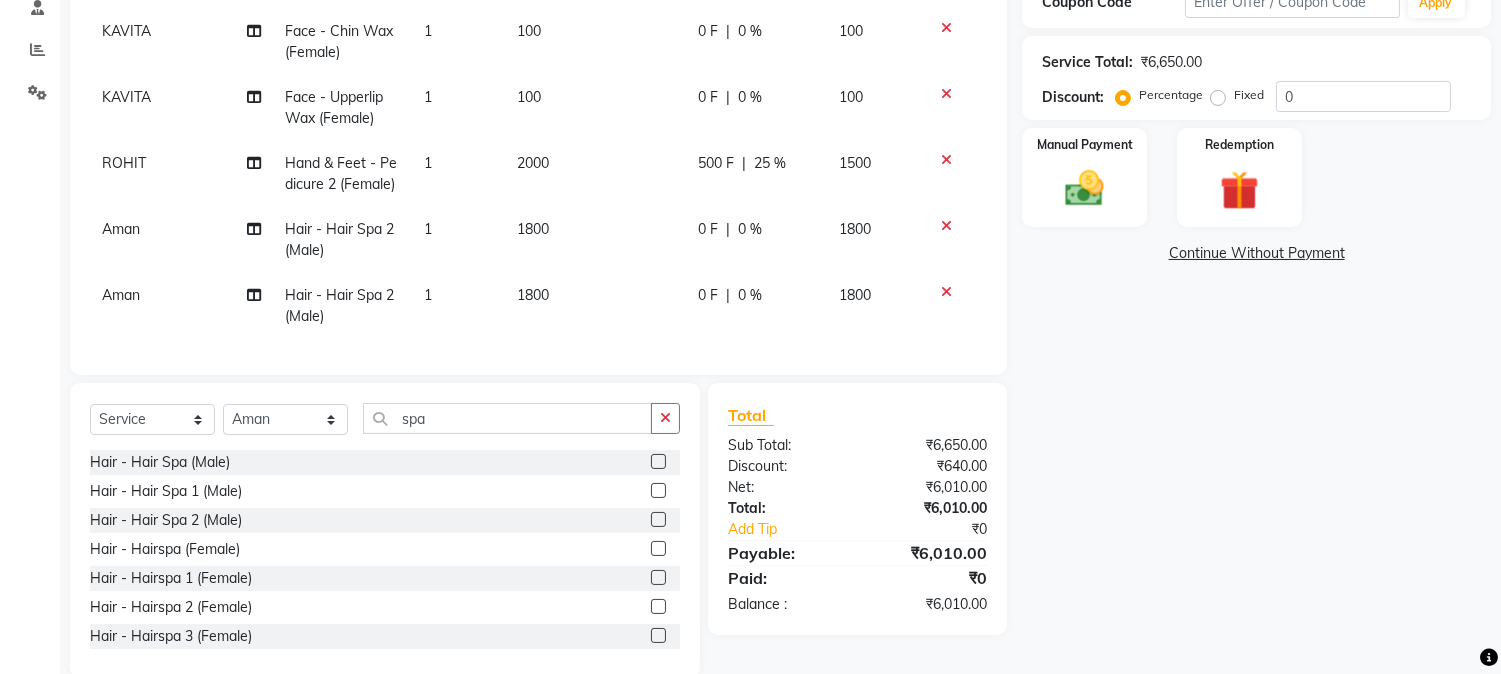 click 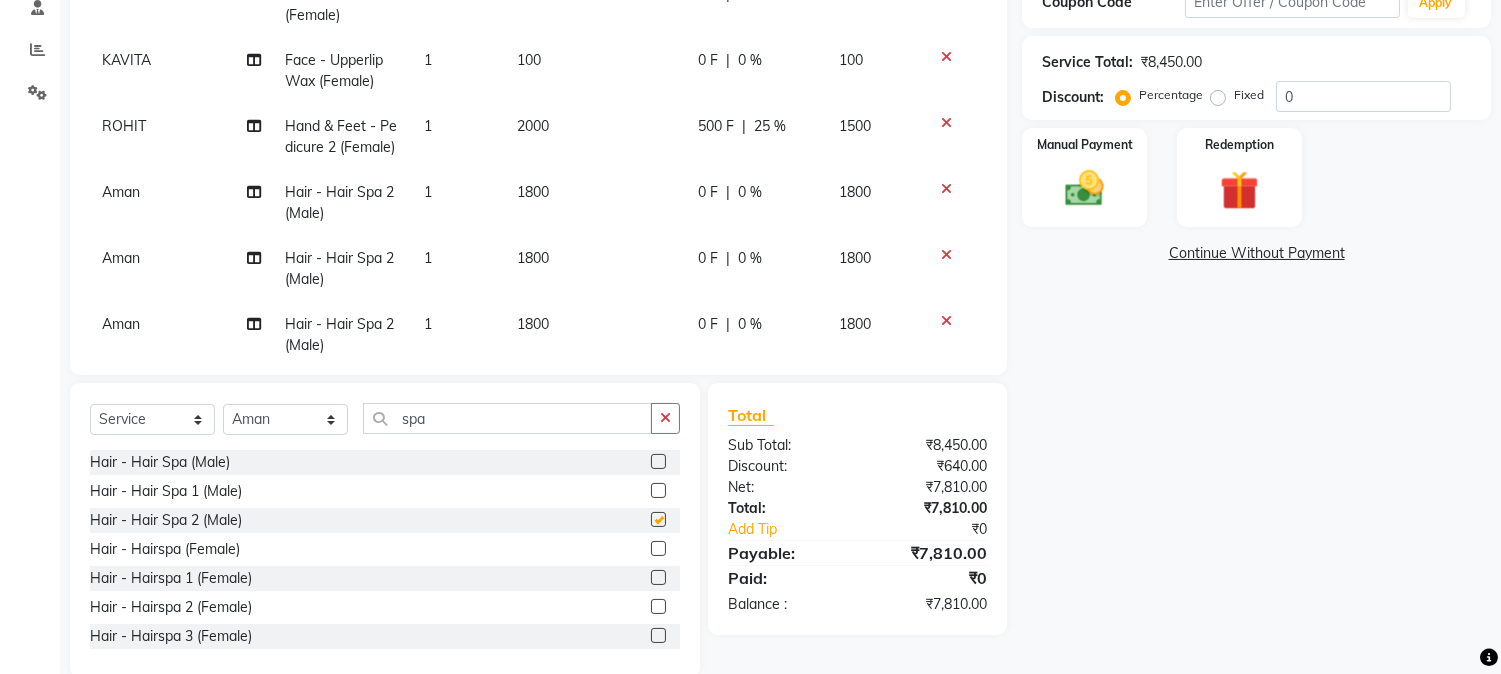 checkbox on "false" 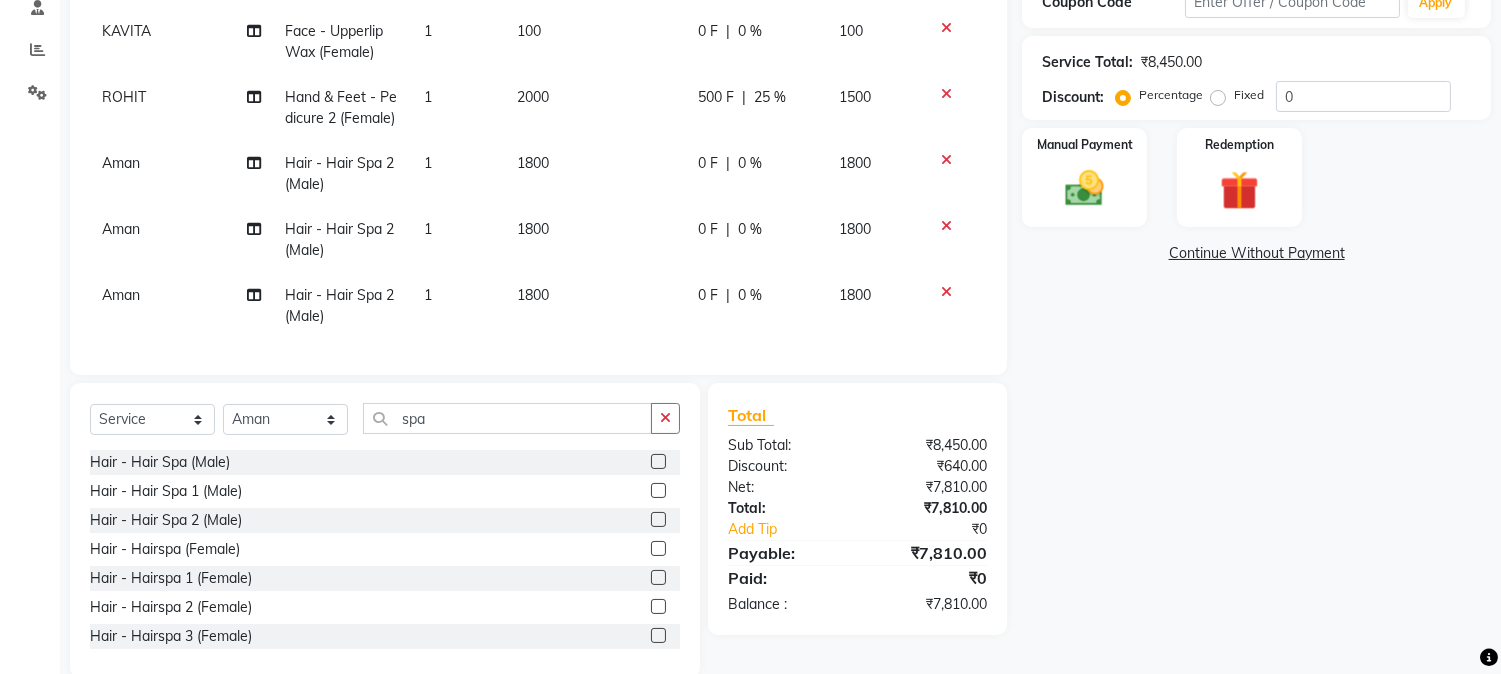scroll, scrollTop: 250, scrollLeft: 0, axis: vertical 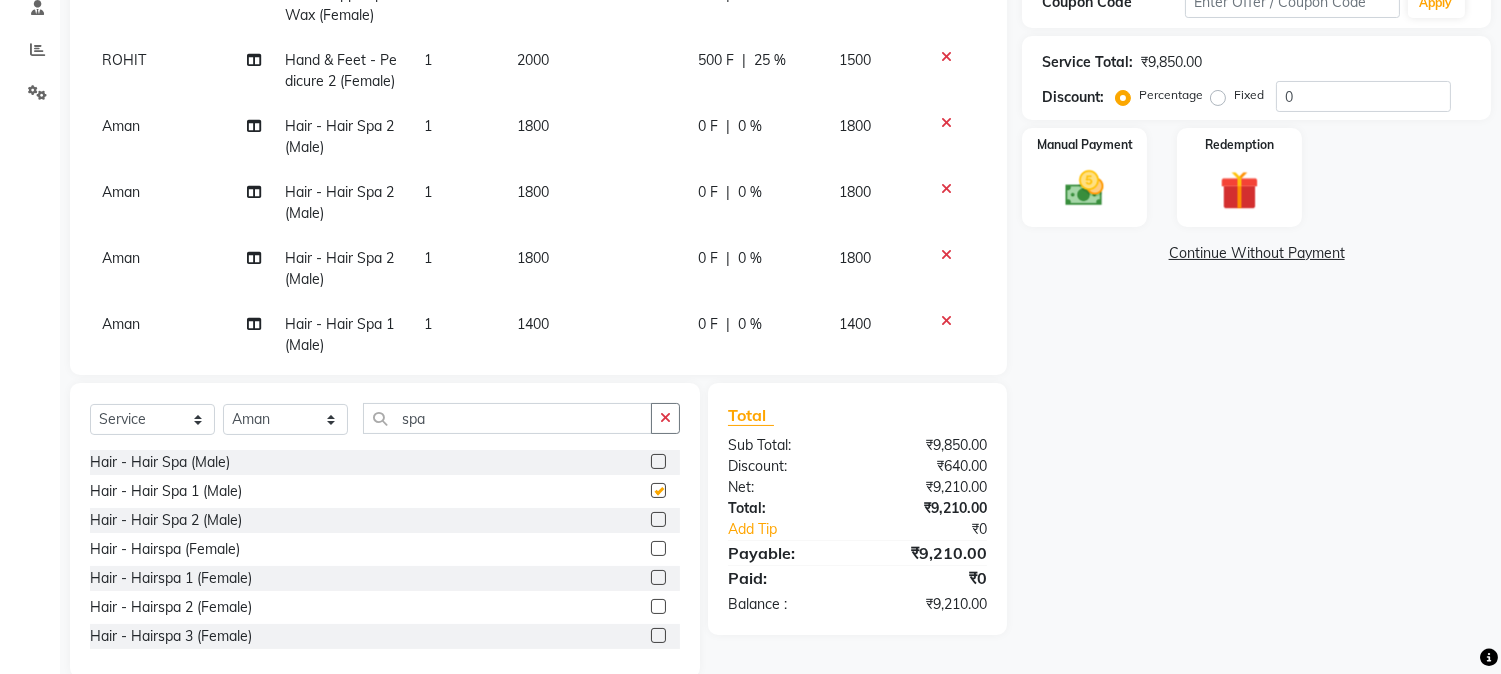 checkbox on "false" 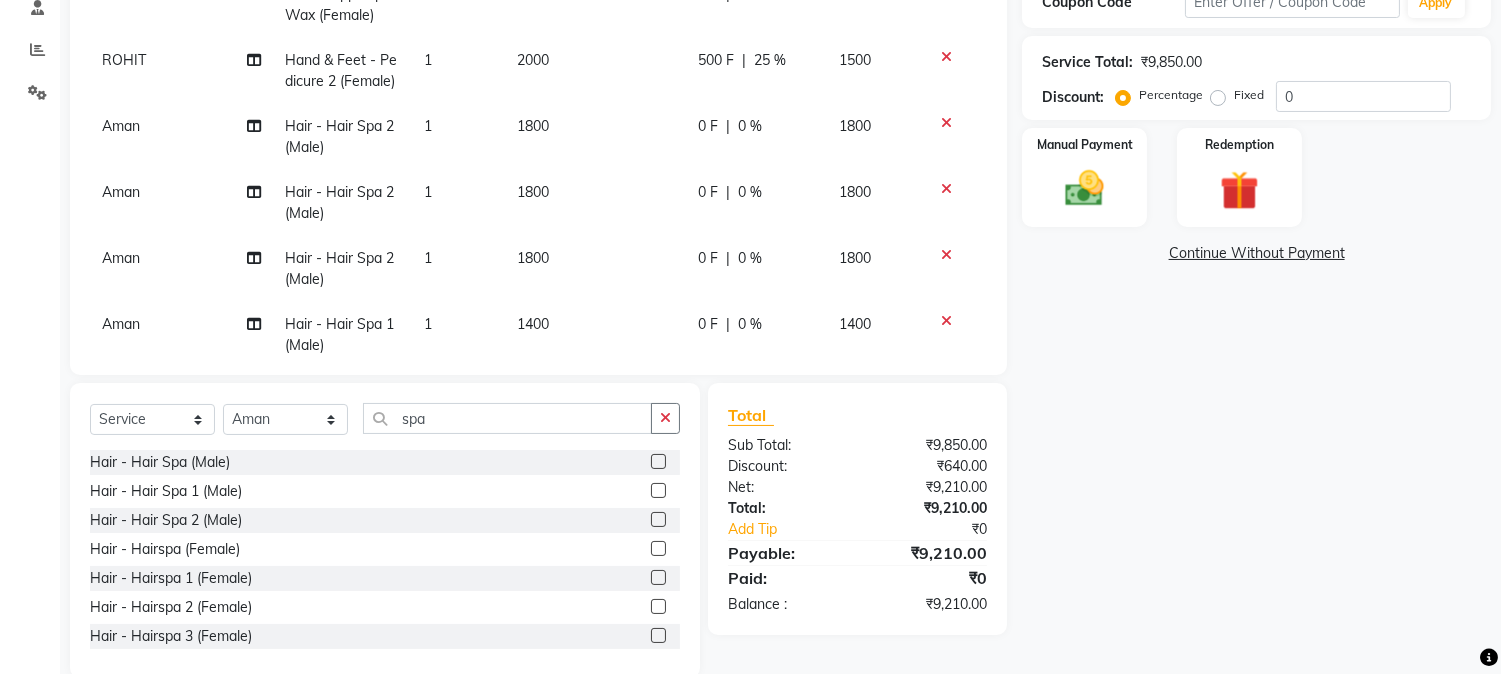 click 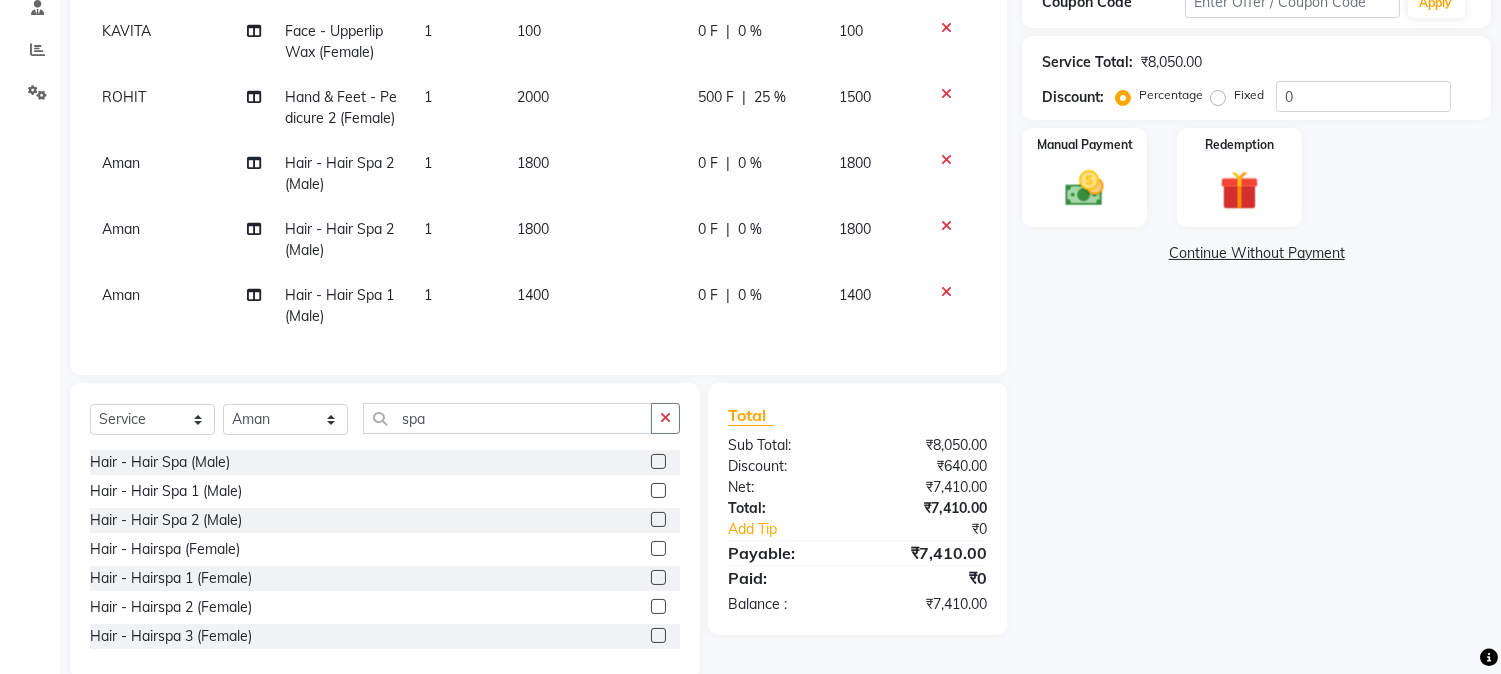 click 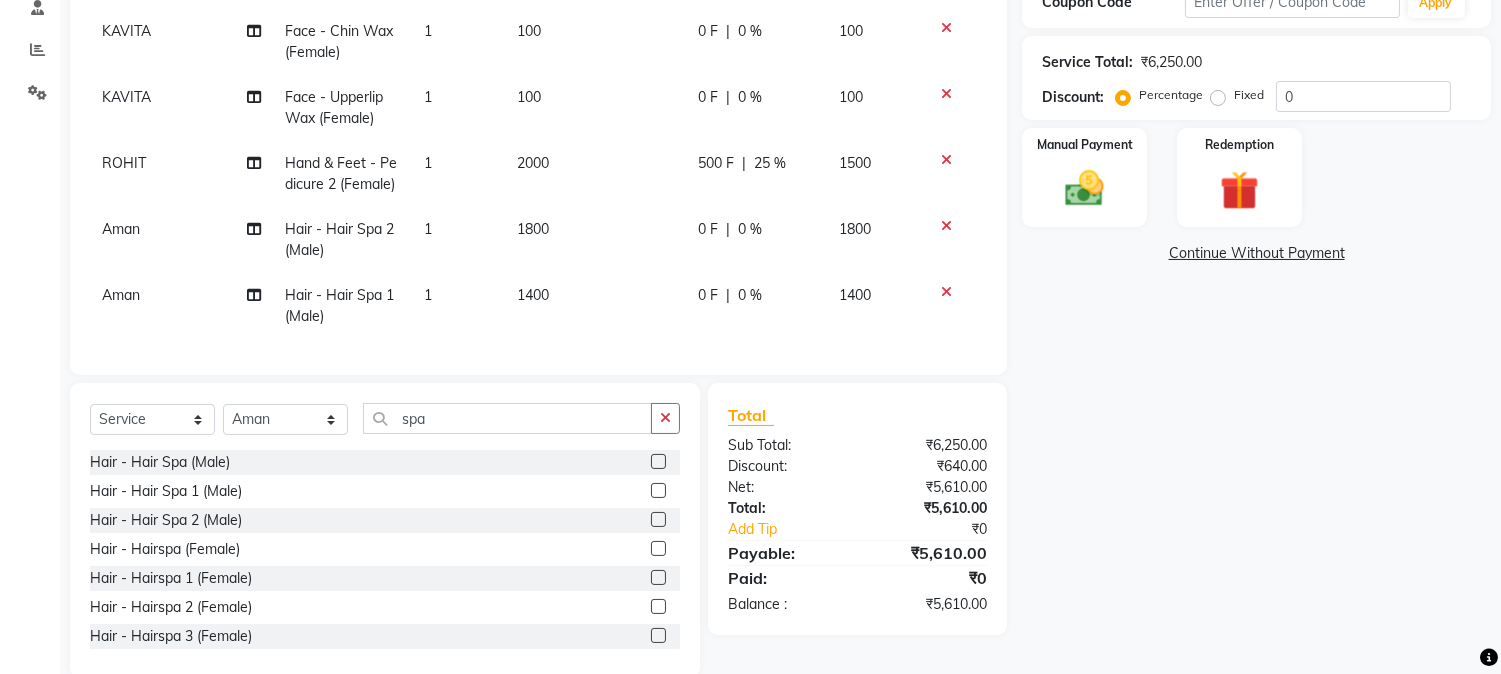 scroll, scrollTop: 184, scrollLeft: 0, axis: vertical 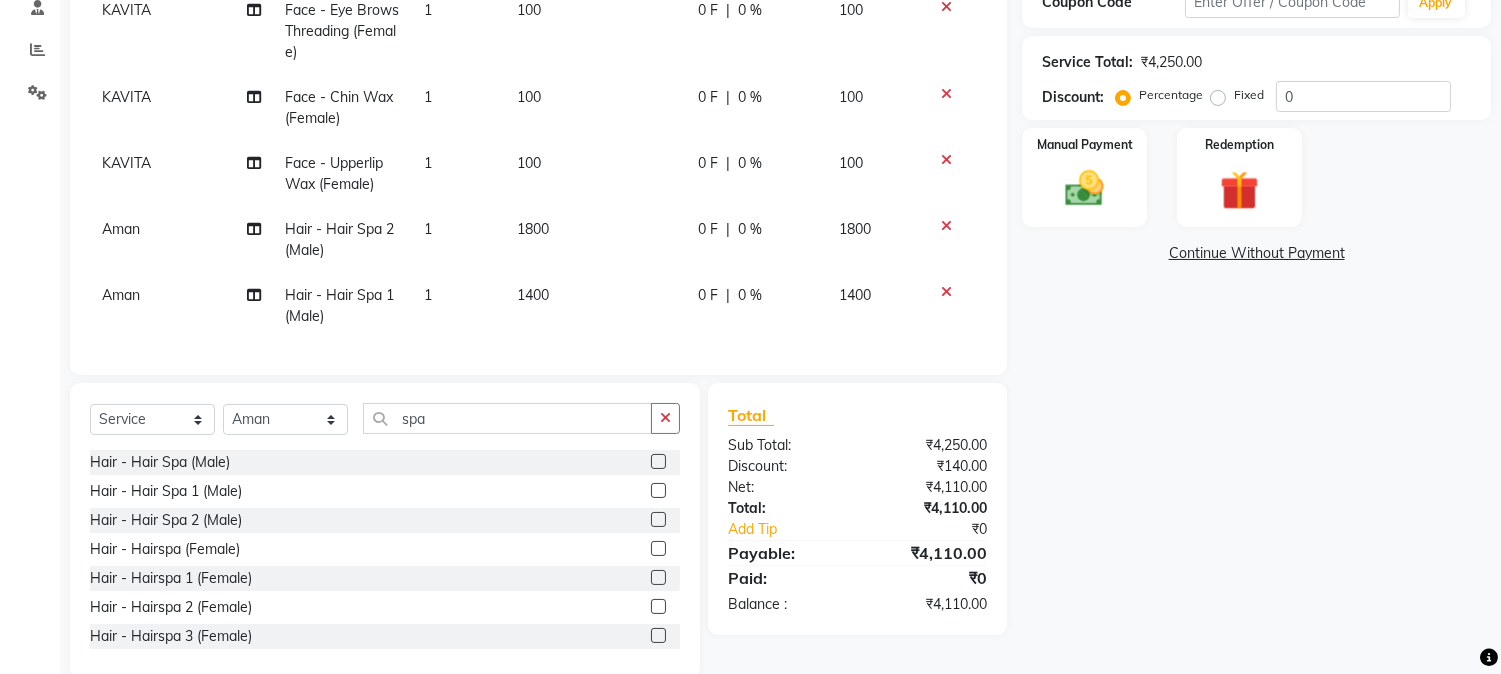 click 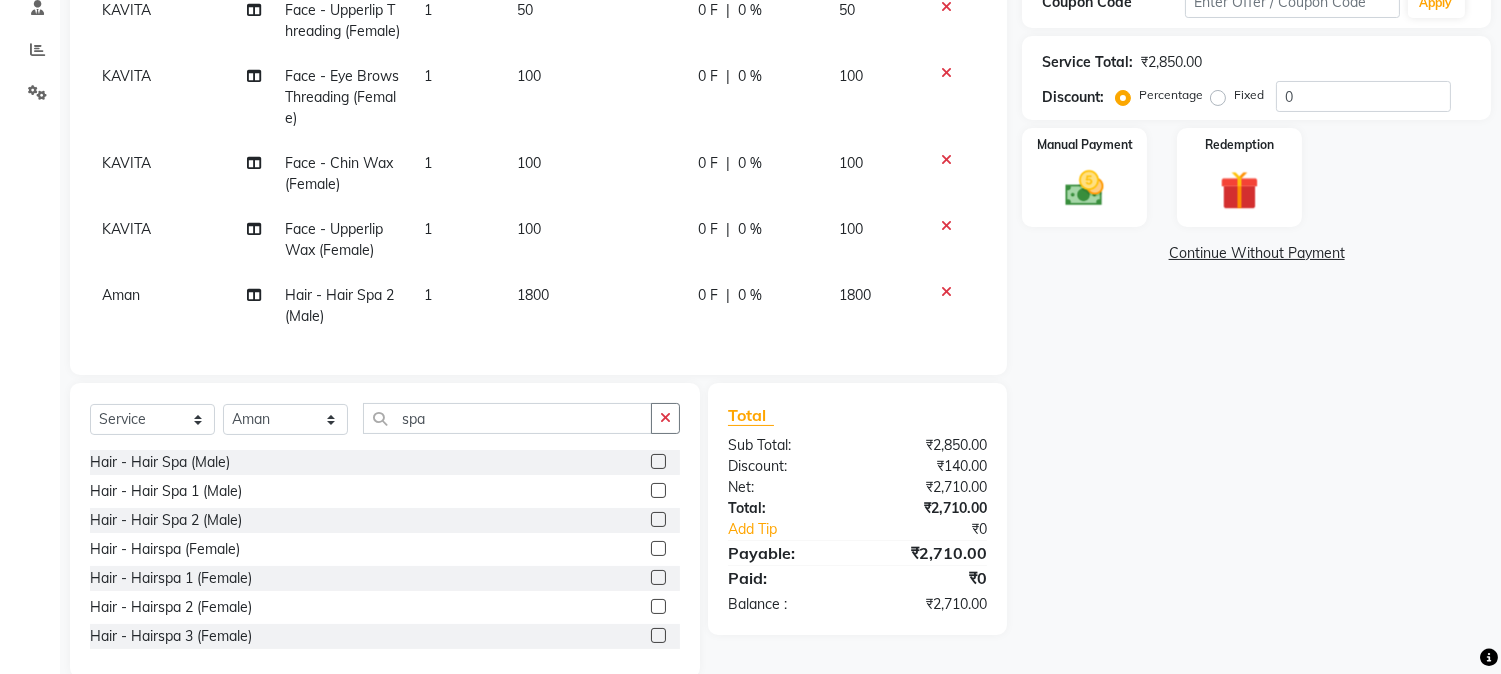 scroll, scrollTop: 52, scrollLeft: 0, axis: vertical 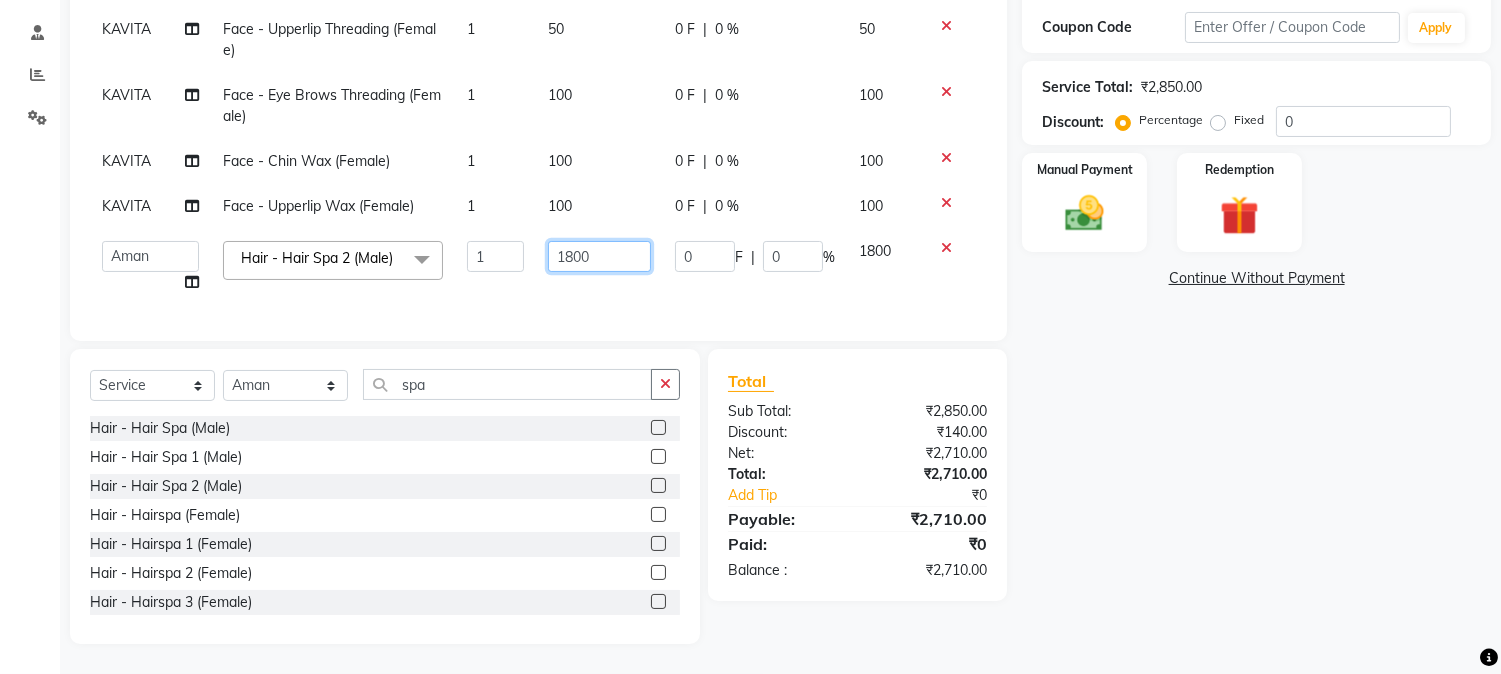click on "1800" 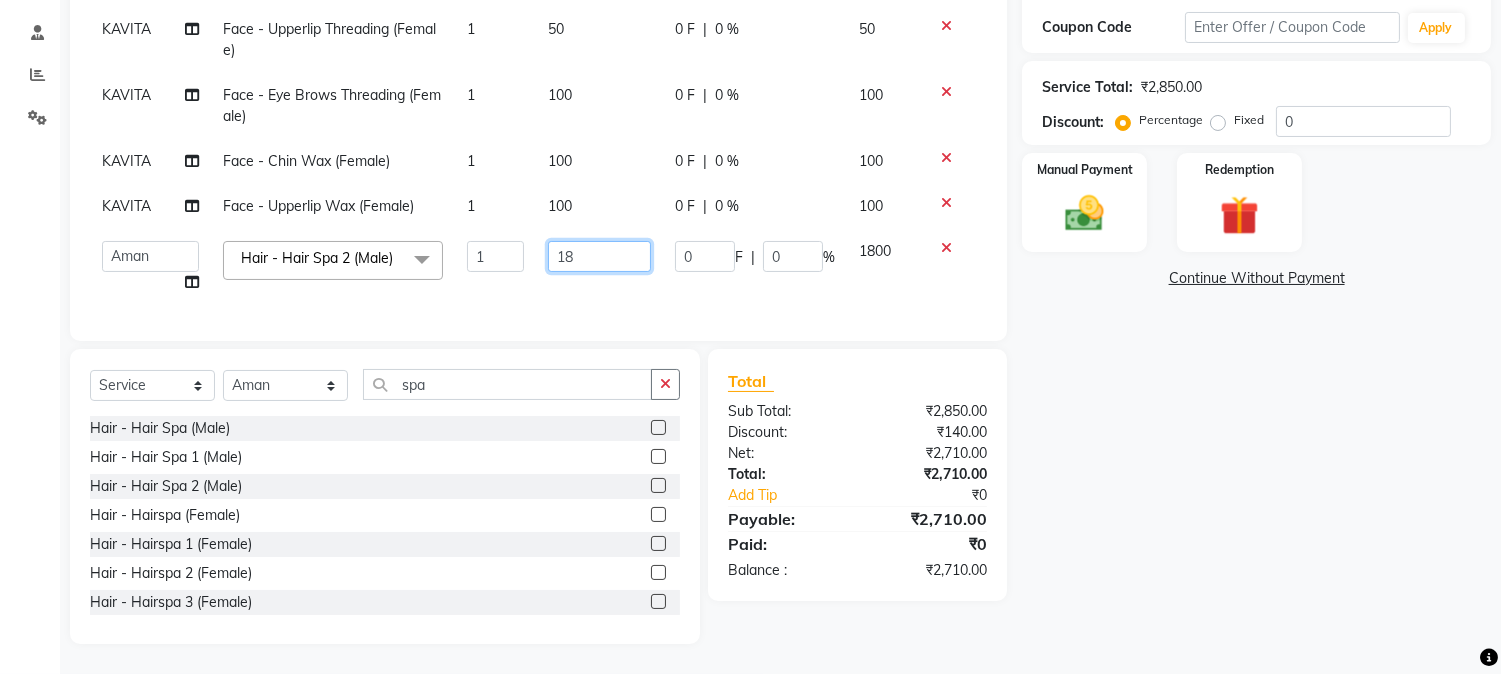 type on "1" 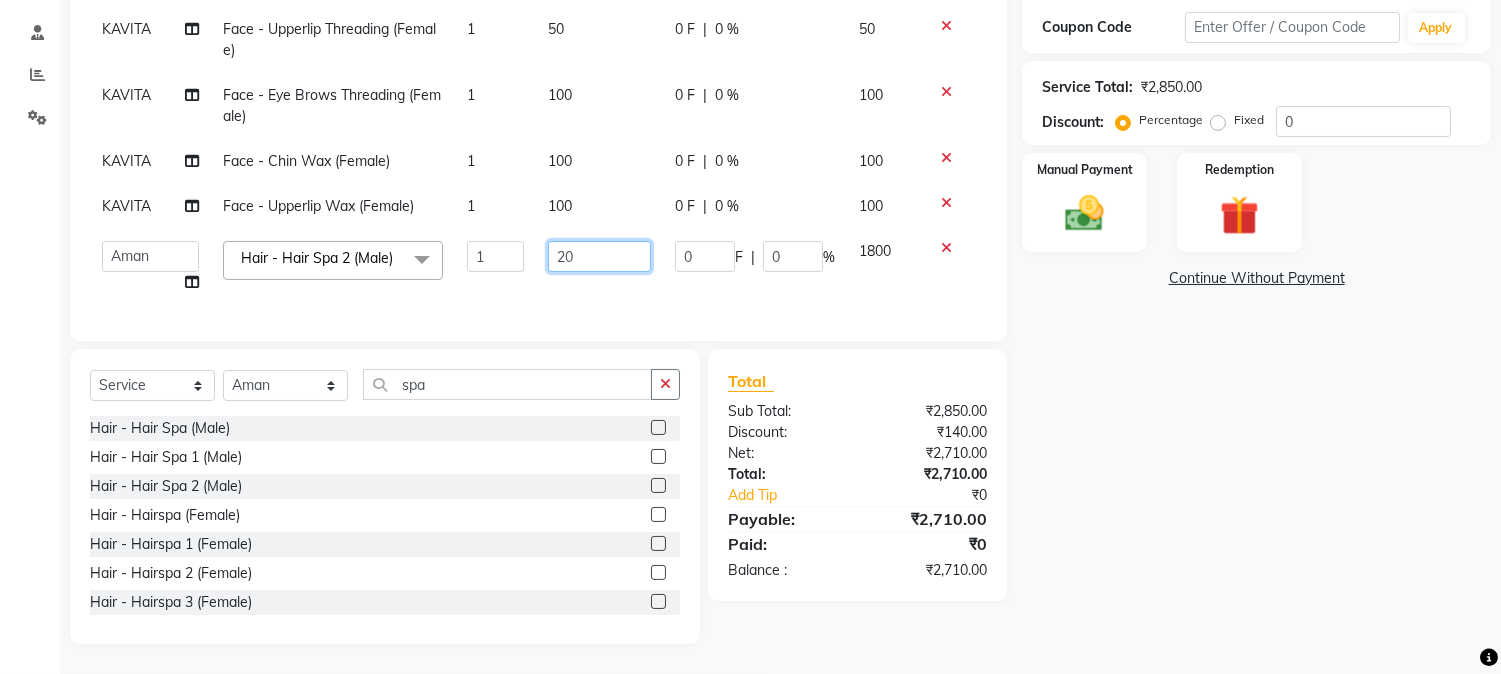 type on "2" 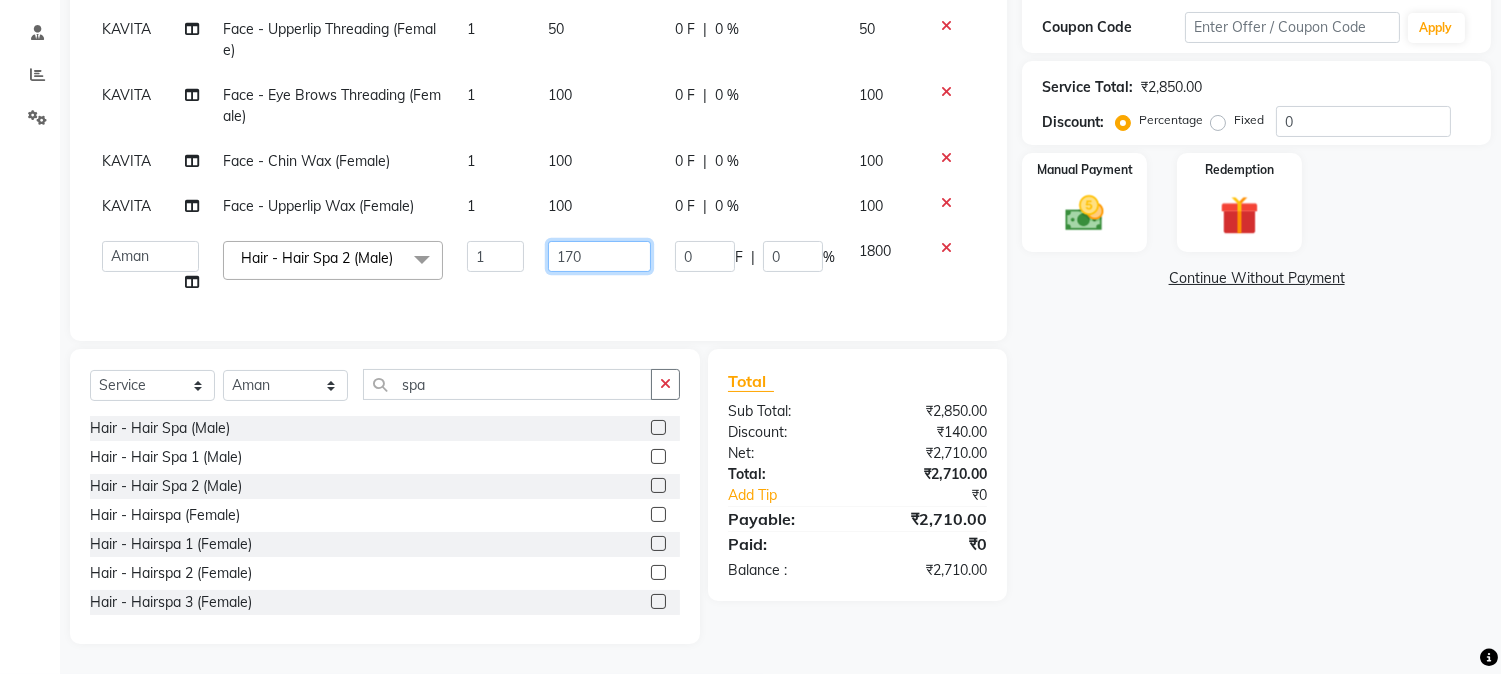 type on "1700" 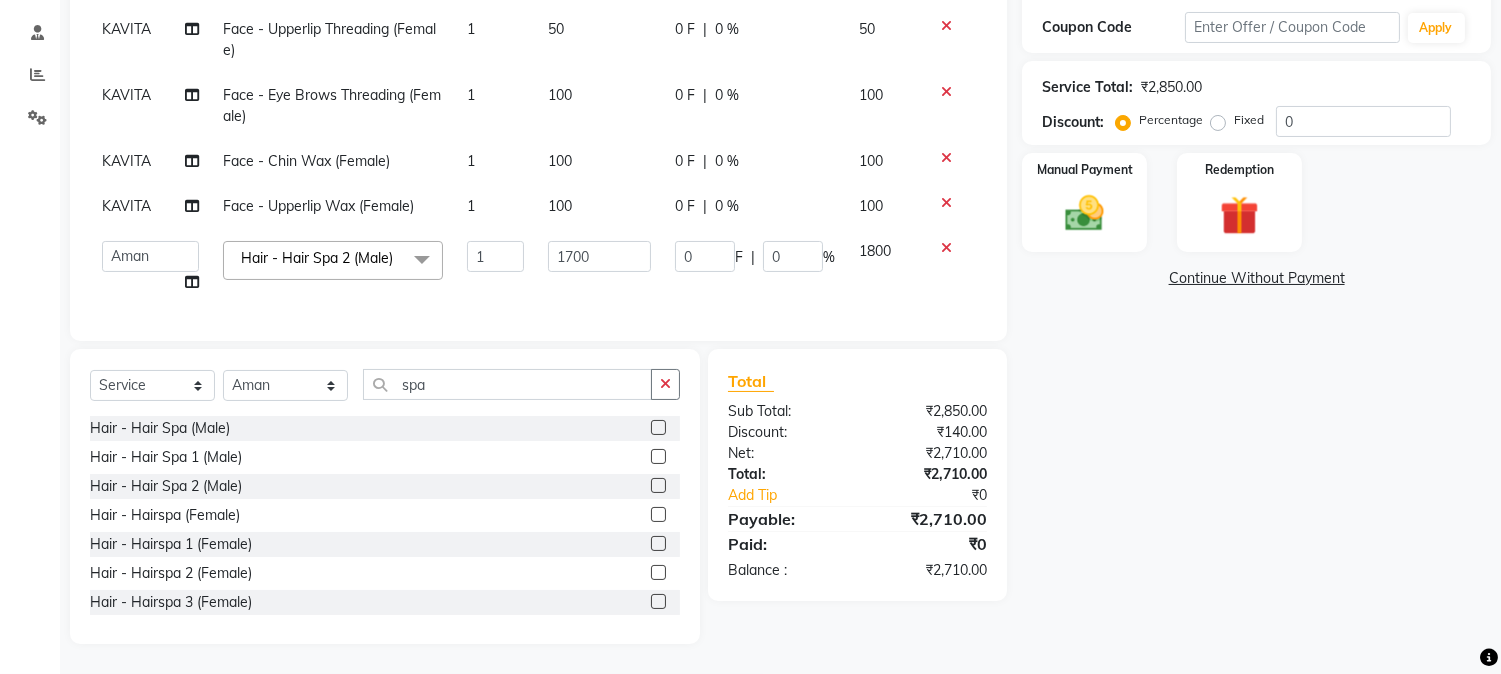 click on "Name: [FIRST] [LAST] Membership: No Active Membership Total Visits: 4 Card on file: 0 Last Visit: [DATE] Previous Due: ₹1,000.01 Pay Points: 0 Coupon Code Apply Service Total: ₹2,850.00 Discount: Percentage Fixed 0 Manual Payment Redemption Continue Without Payment" 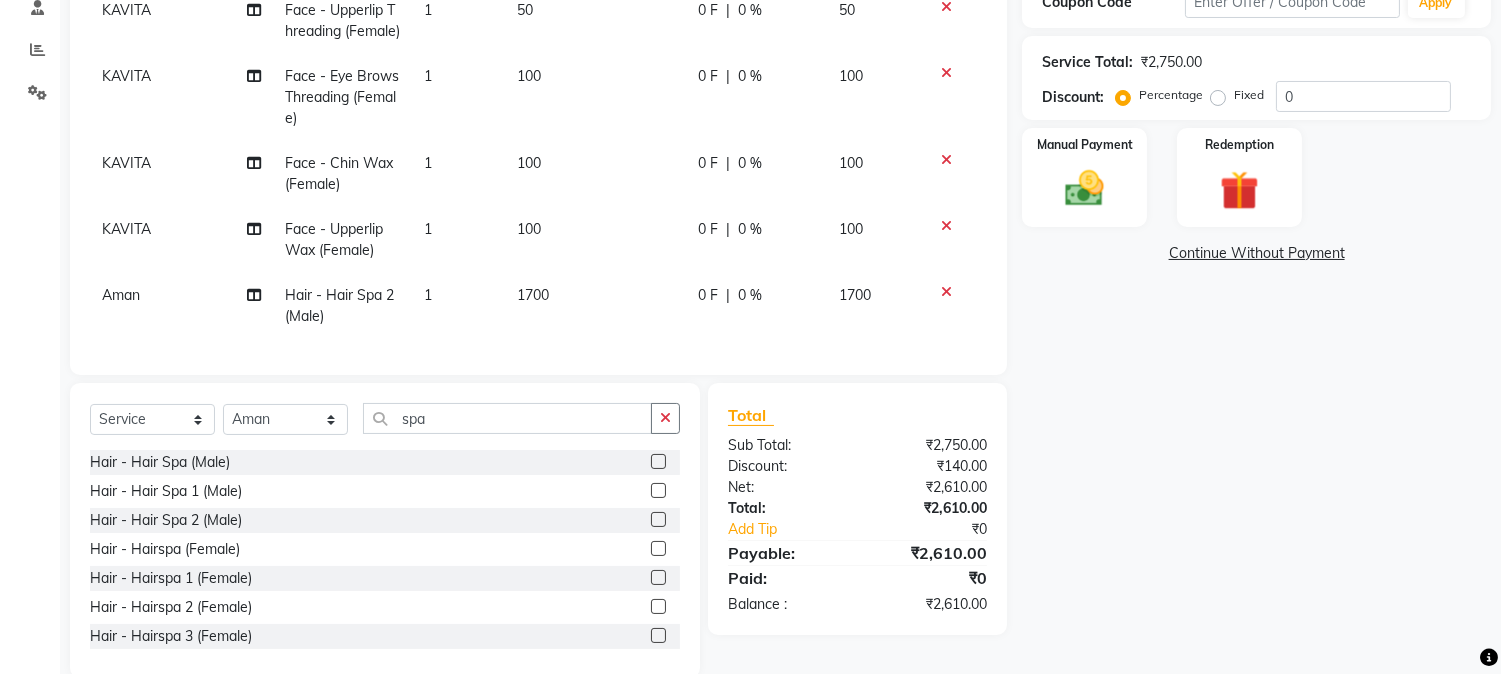 scroll, scrollTop: 52, scrollLeft: 0, axis: vertical 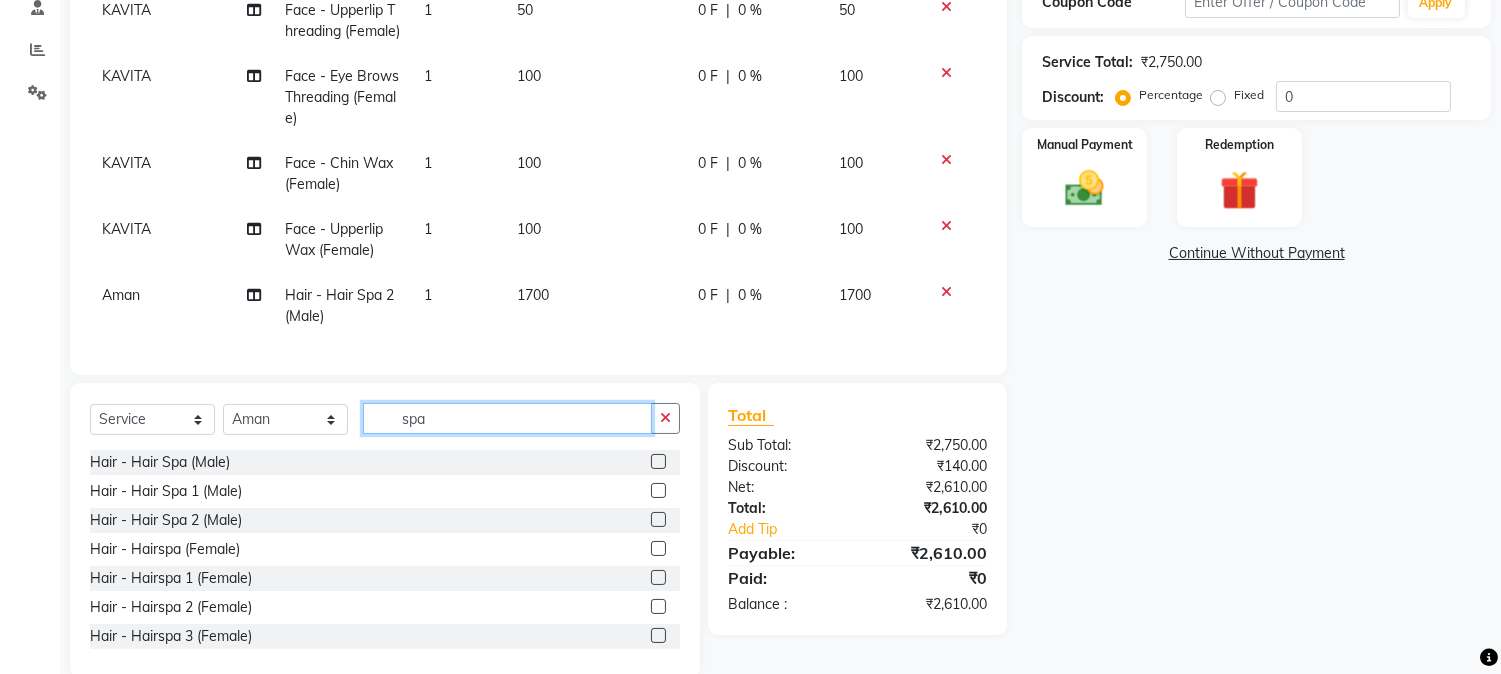 click on "spa" 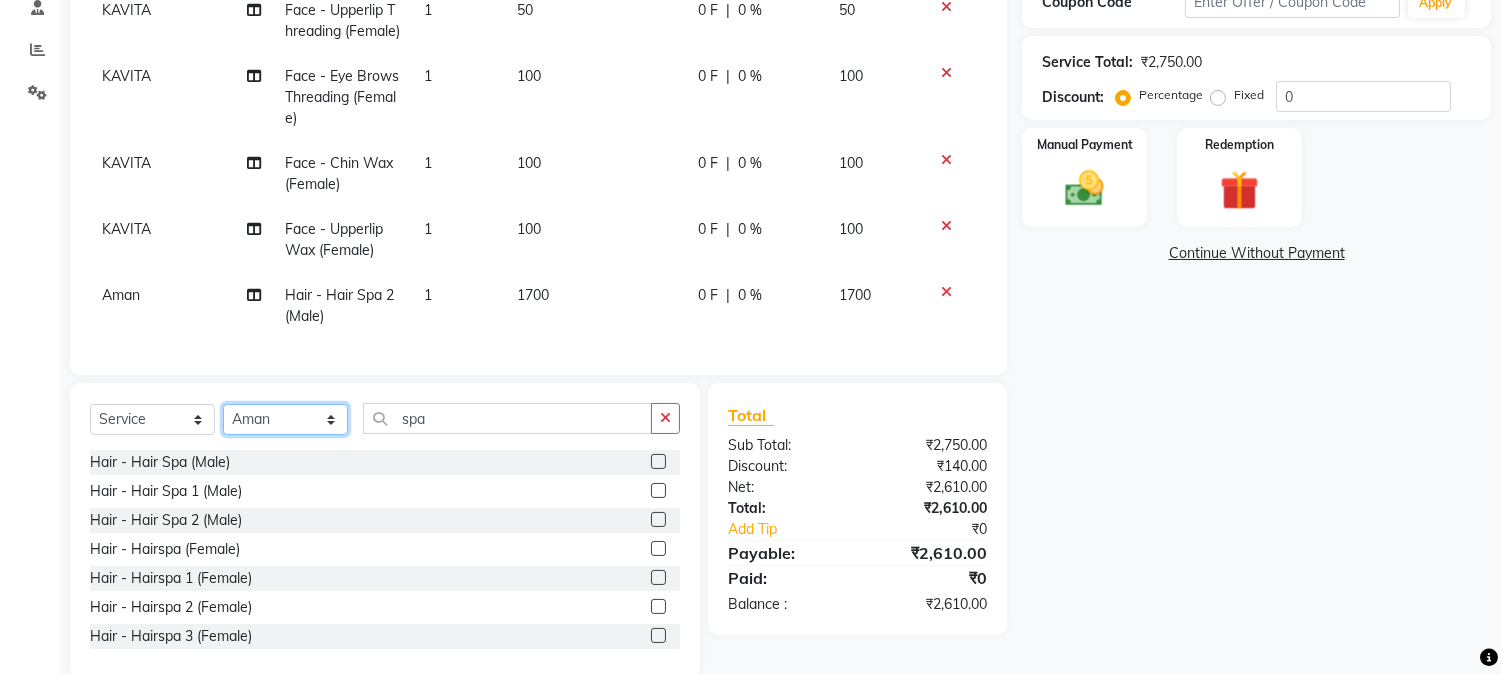click on "Select Stylist Aarti Ahsan Aman BUBLEEN COUNTER SALE GAURAV Himanshu JAVED KAVITA Manager NITIN RAJNI ROHIT Saifi Sattu VISHAL" 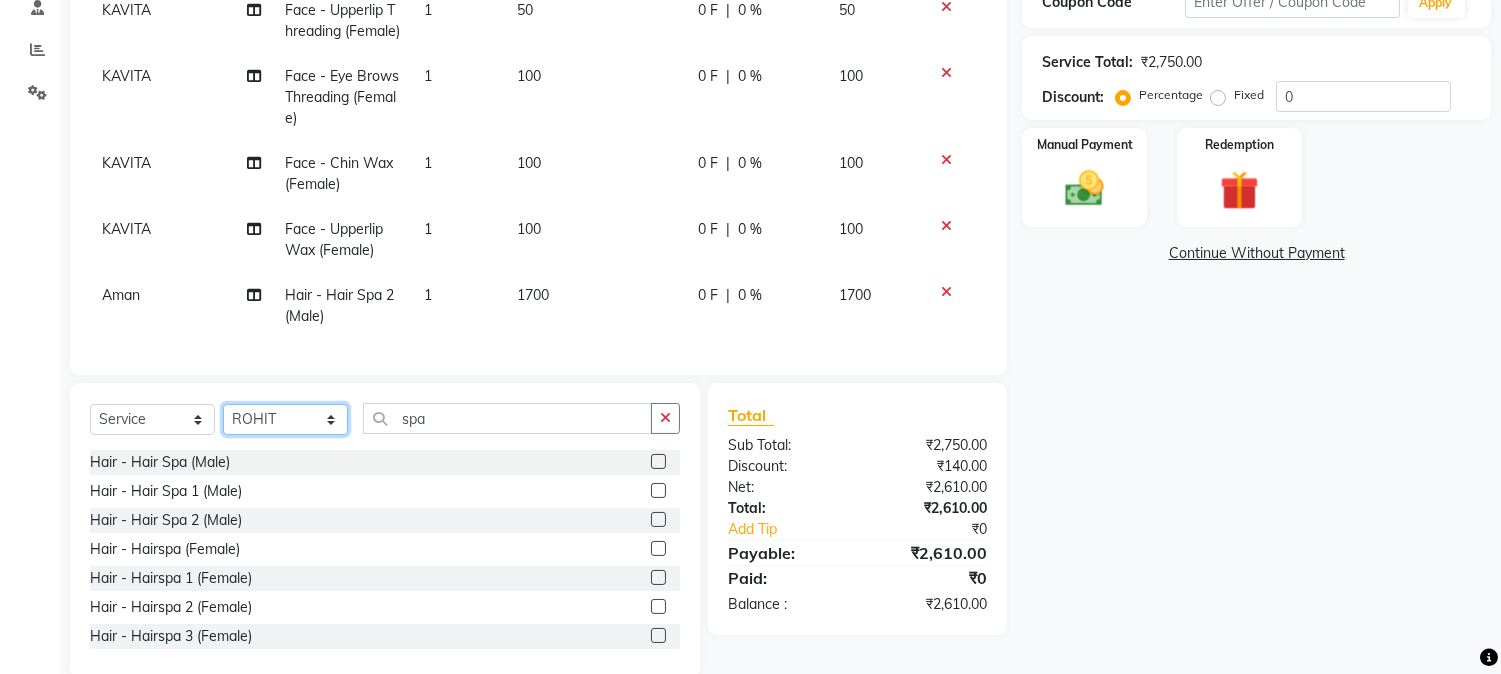 click on "Select Stylist Aarti Ahsan Aman BUBLEEN COUNTER SALE GAURAV Himanshu JAVED KAVITA Manager NITIN RAJNI ROHIT Saifi Sattu VISHAL" 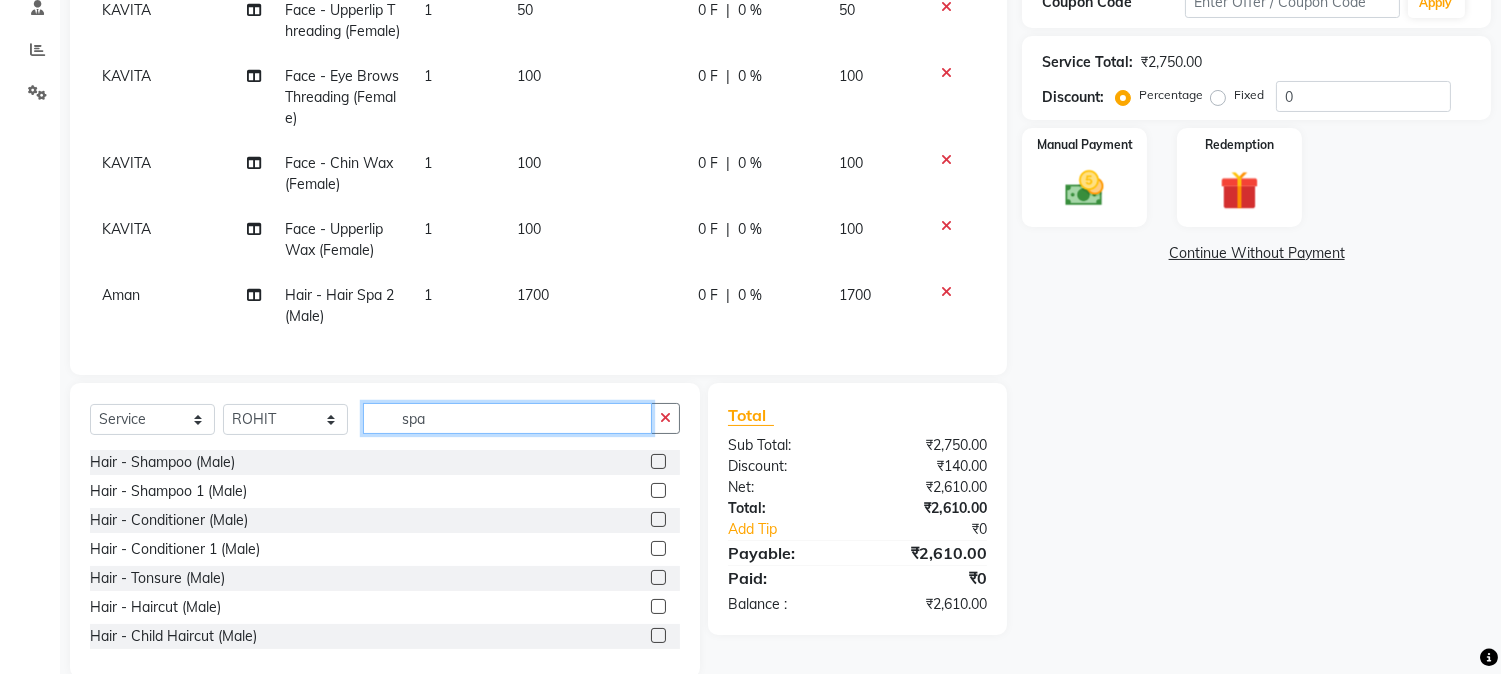 click on "spa" 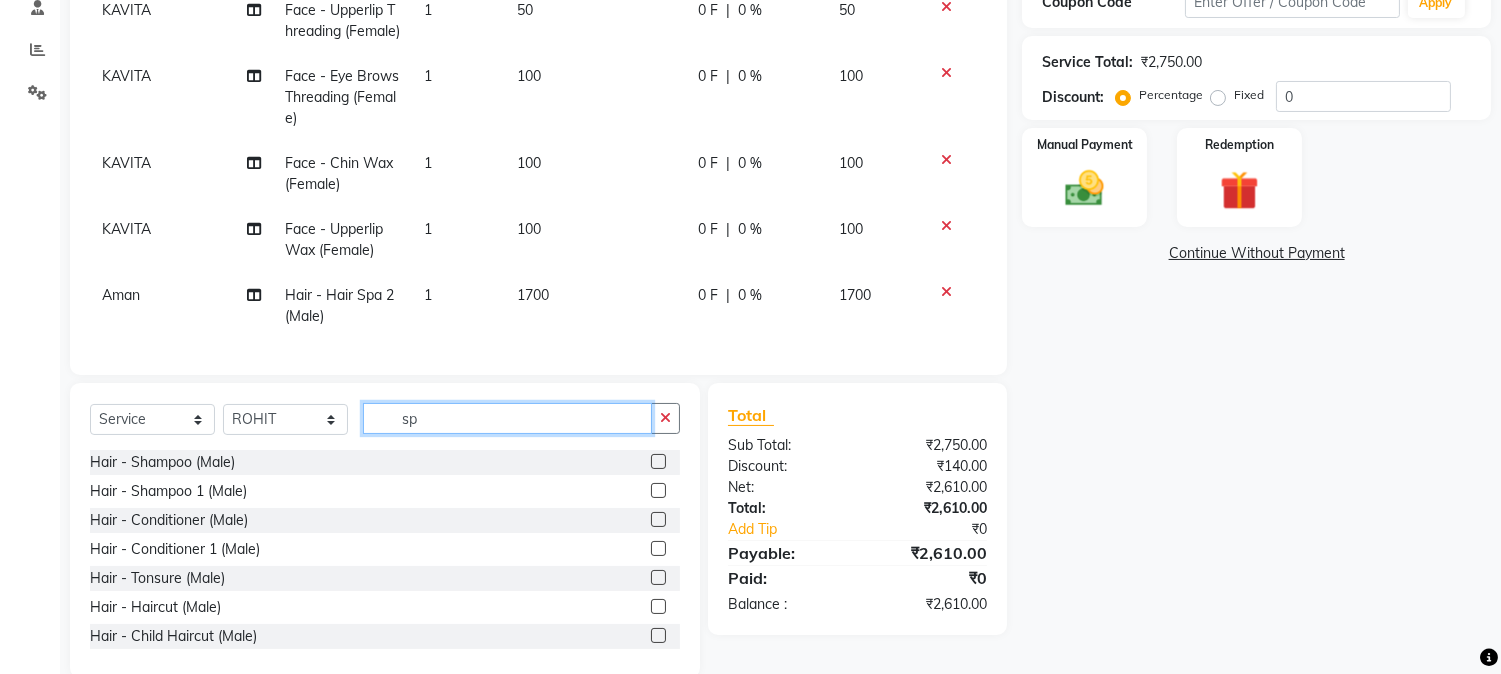 type on "s" 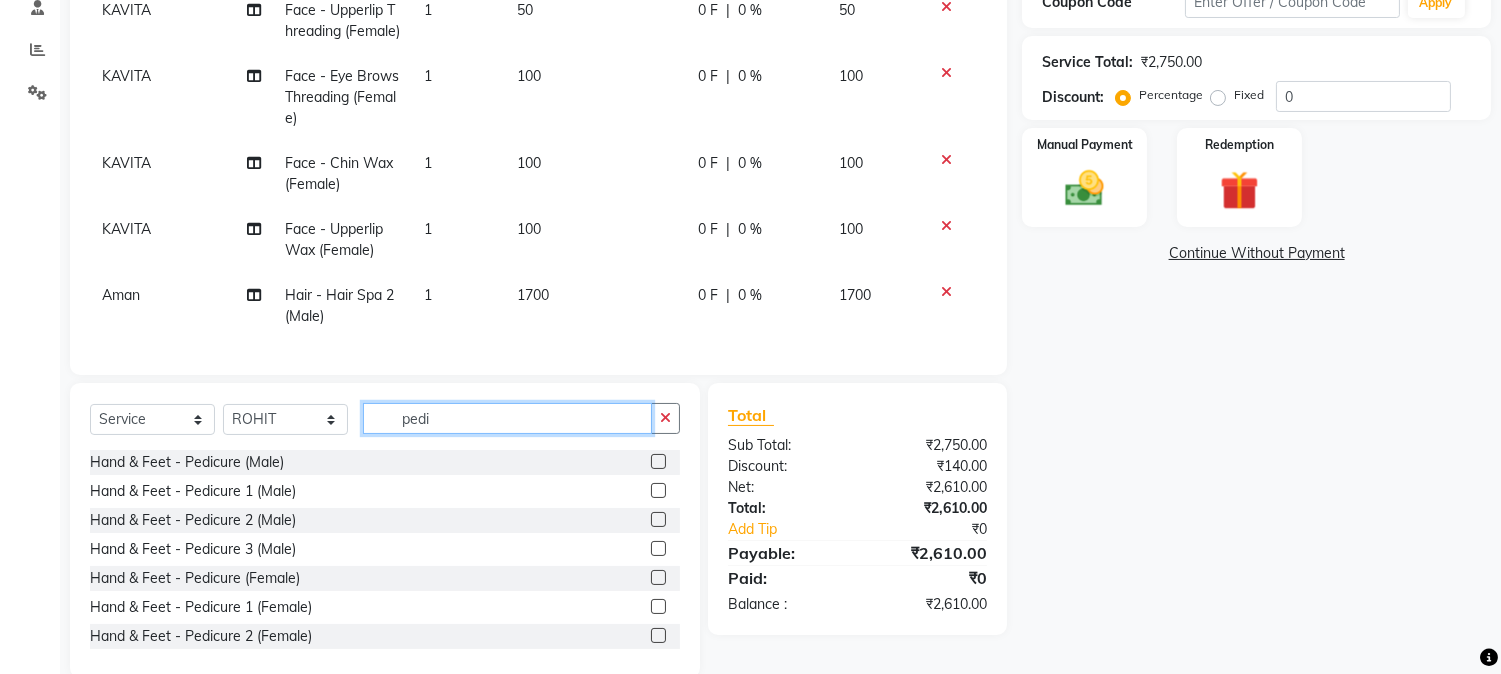 type on "pedi" 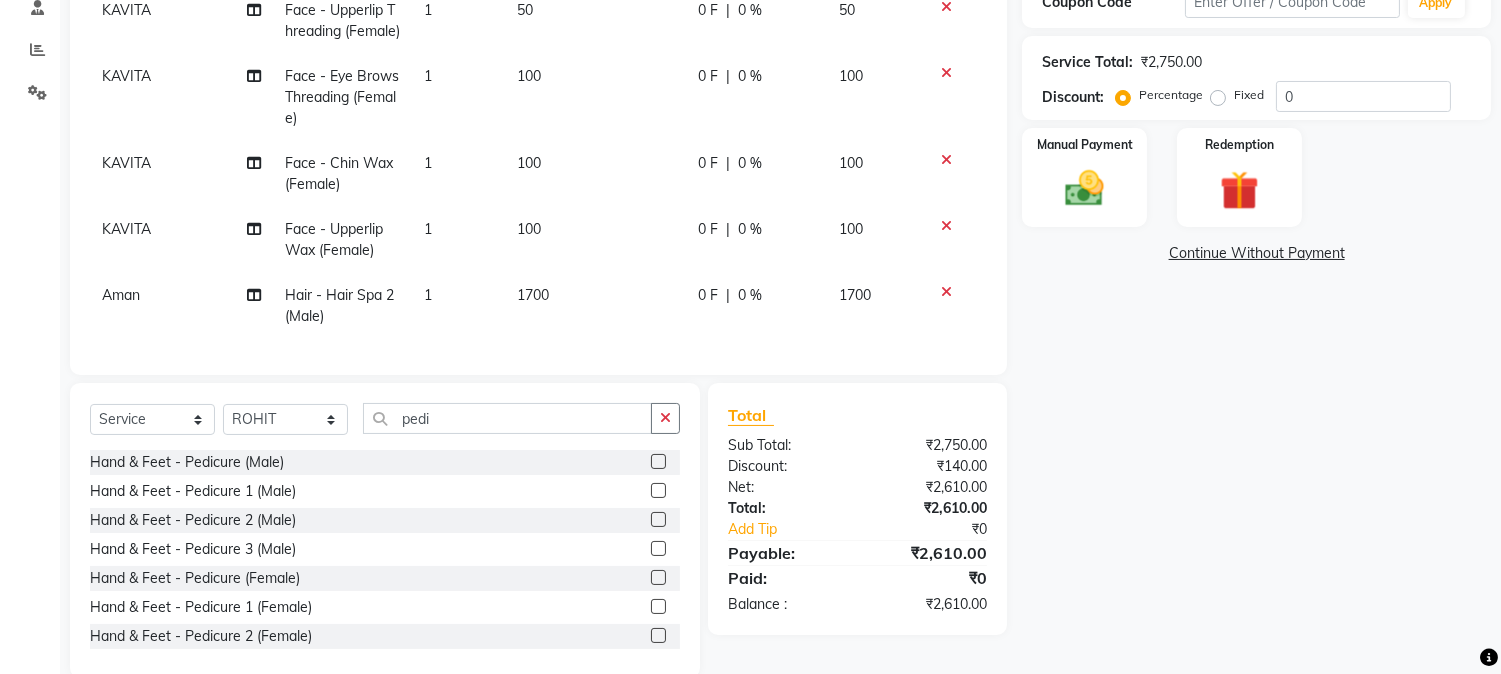 click 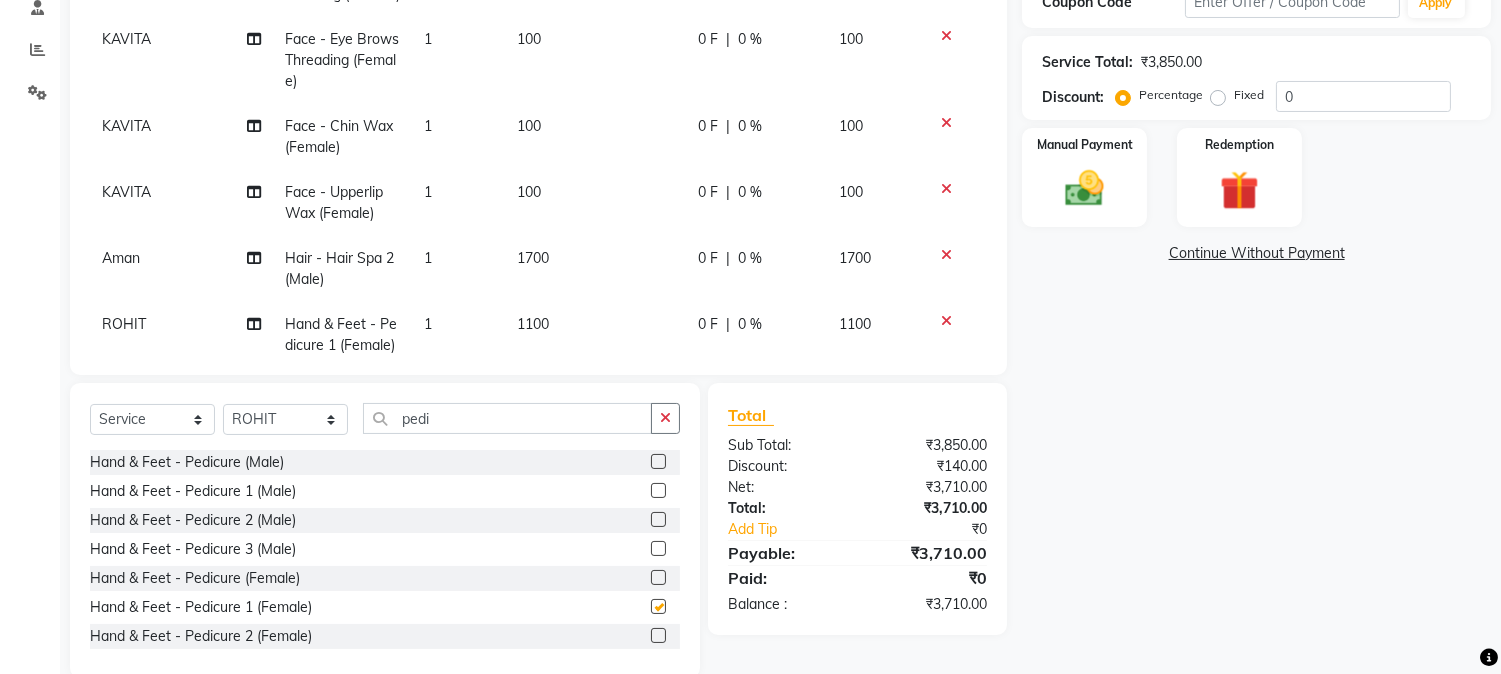checkbox on "false" 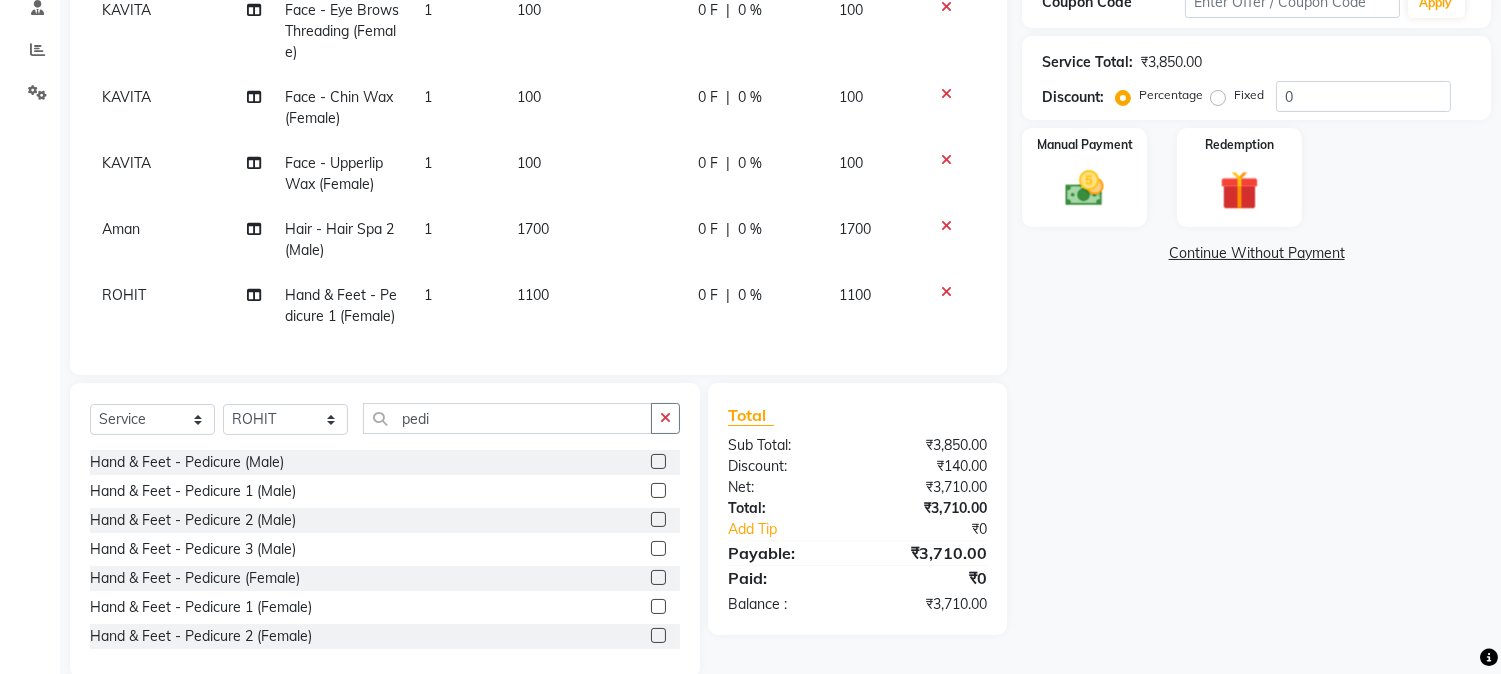 scroll, scrollTop: 118, scrollLeft: 0, axis: vertical 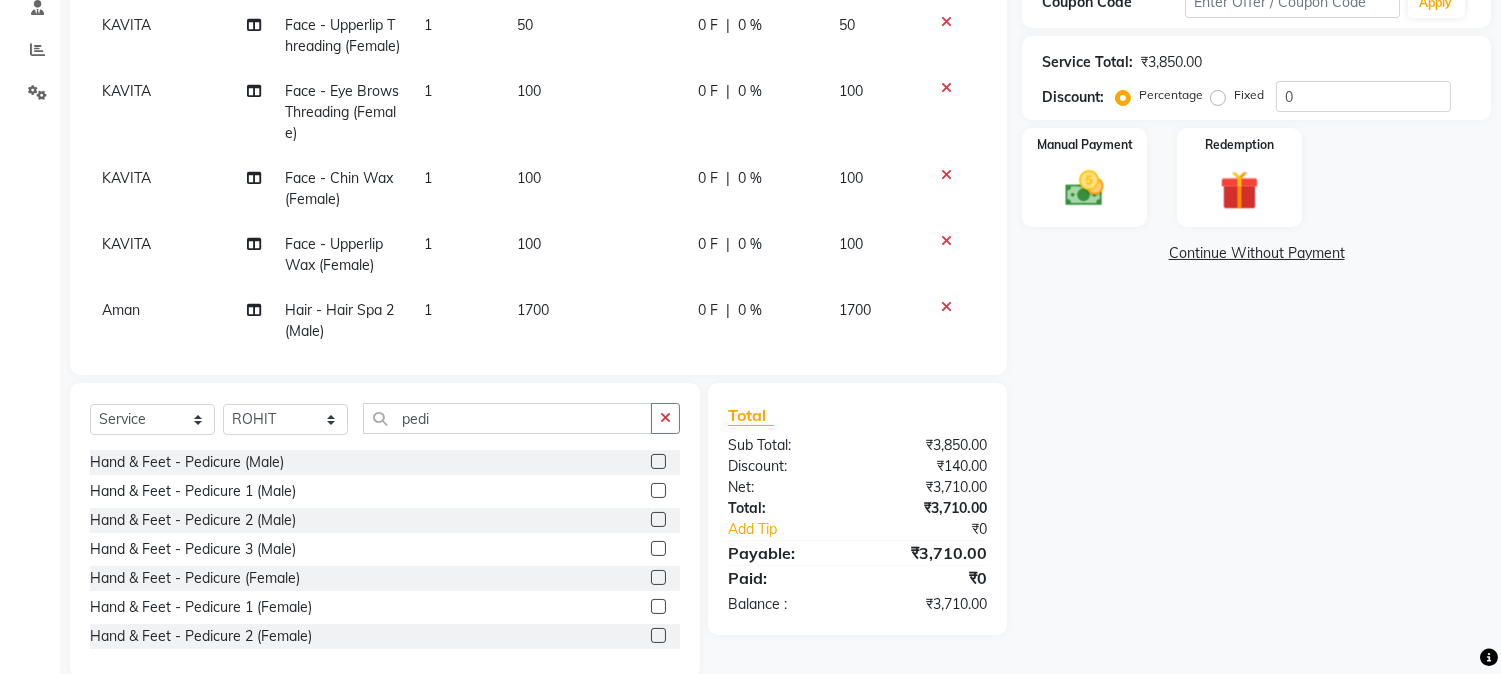 select on "72481" 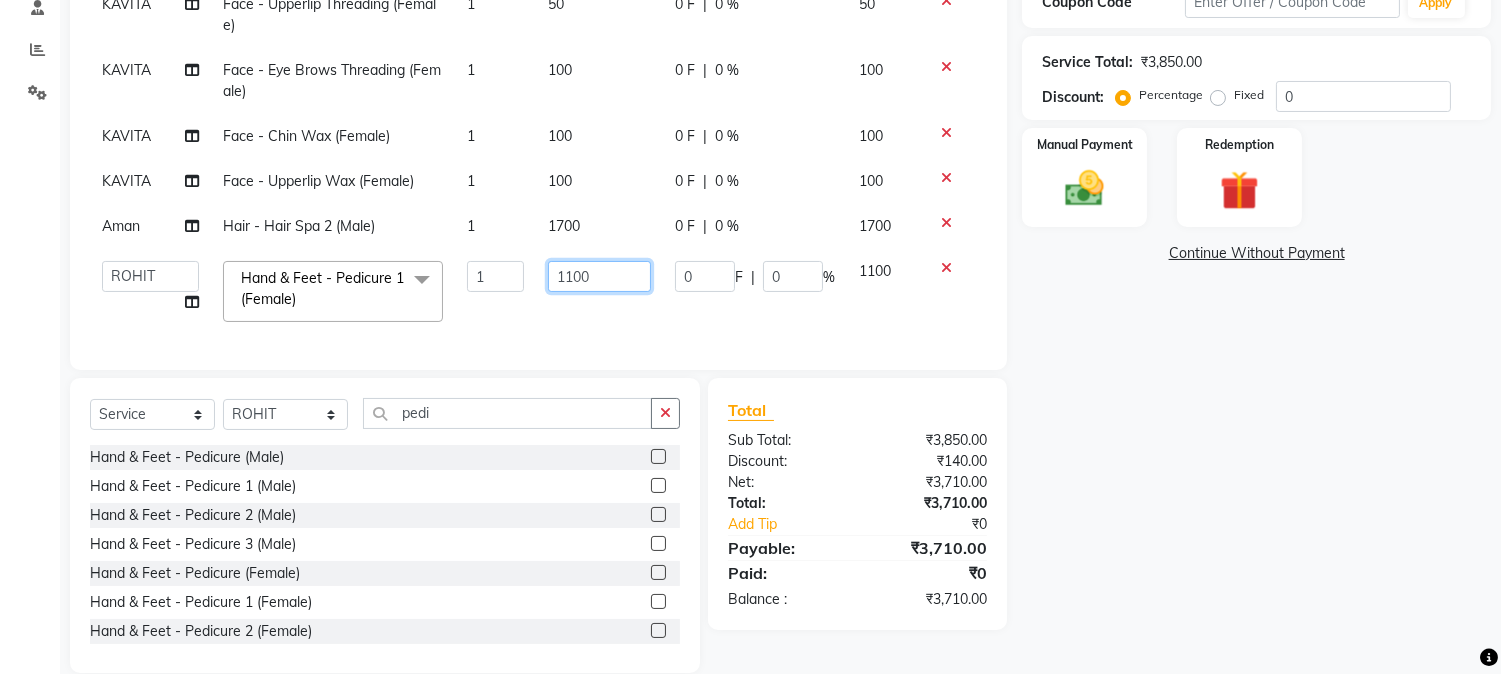click on "1100" 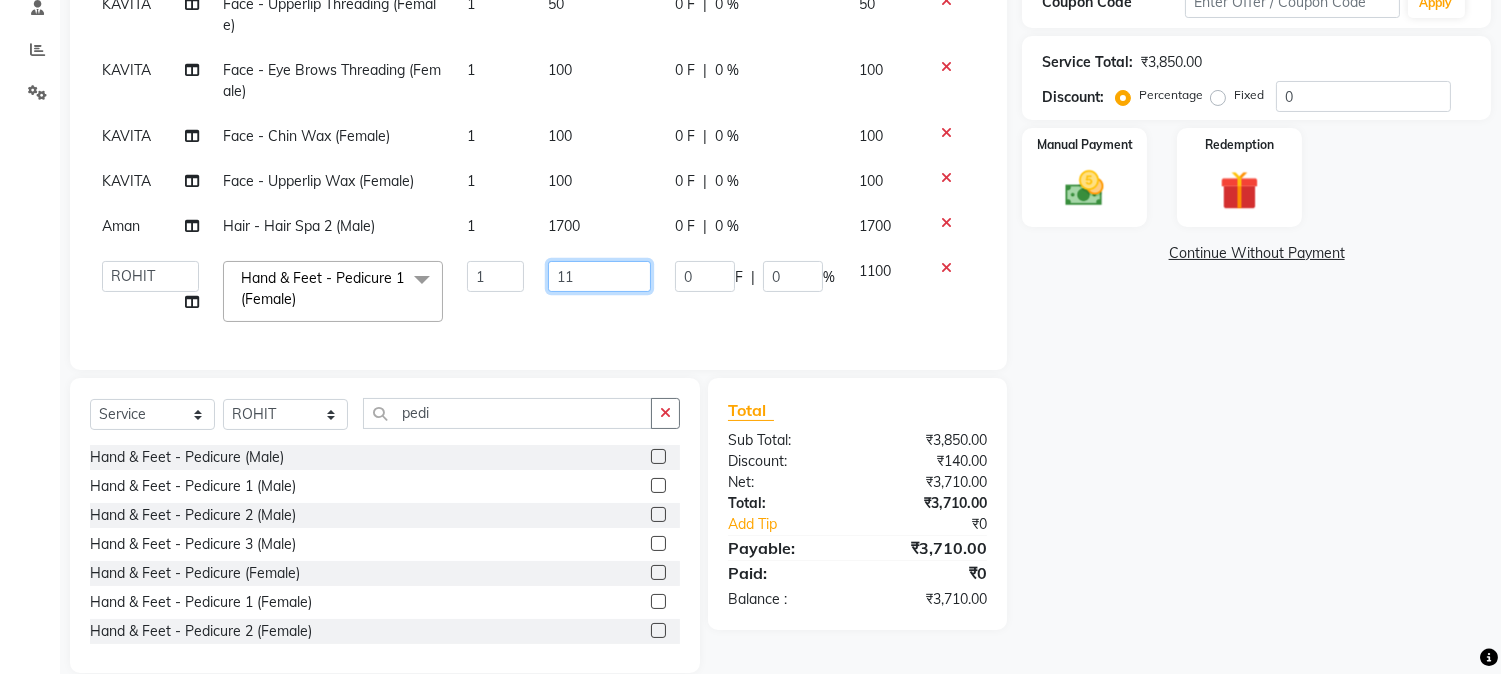 type on "1" 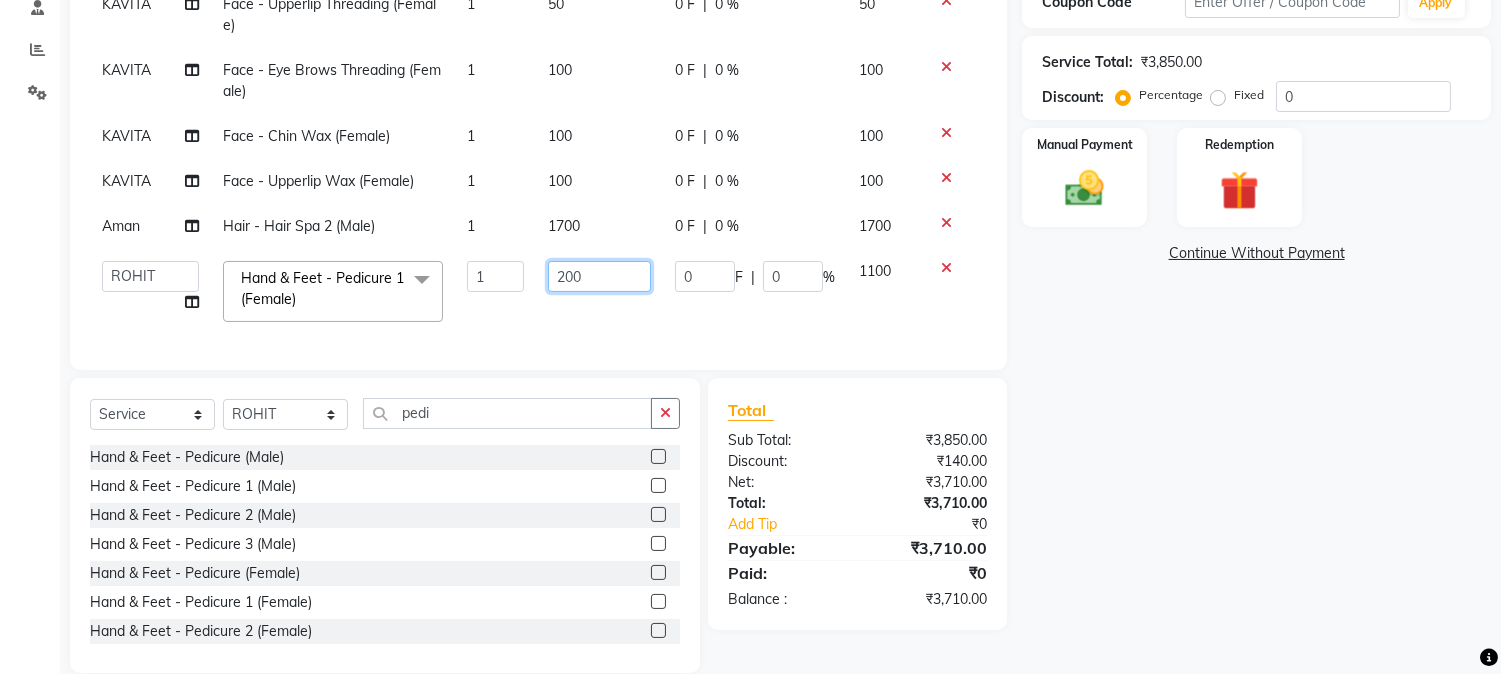 type on "2000" 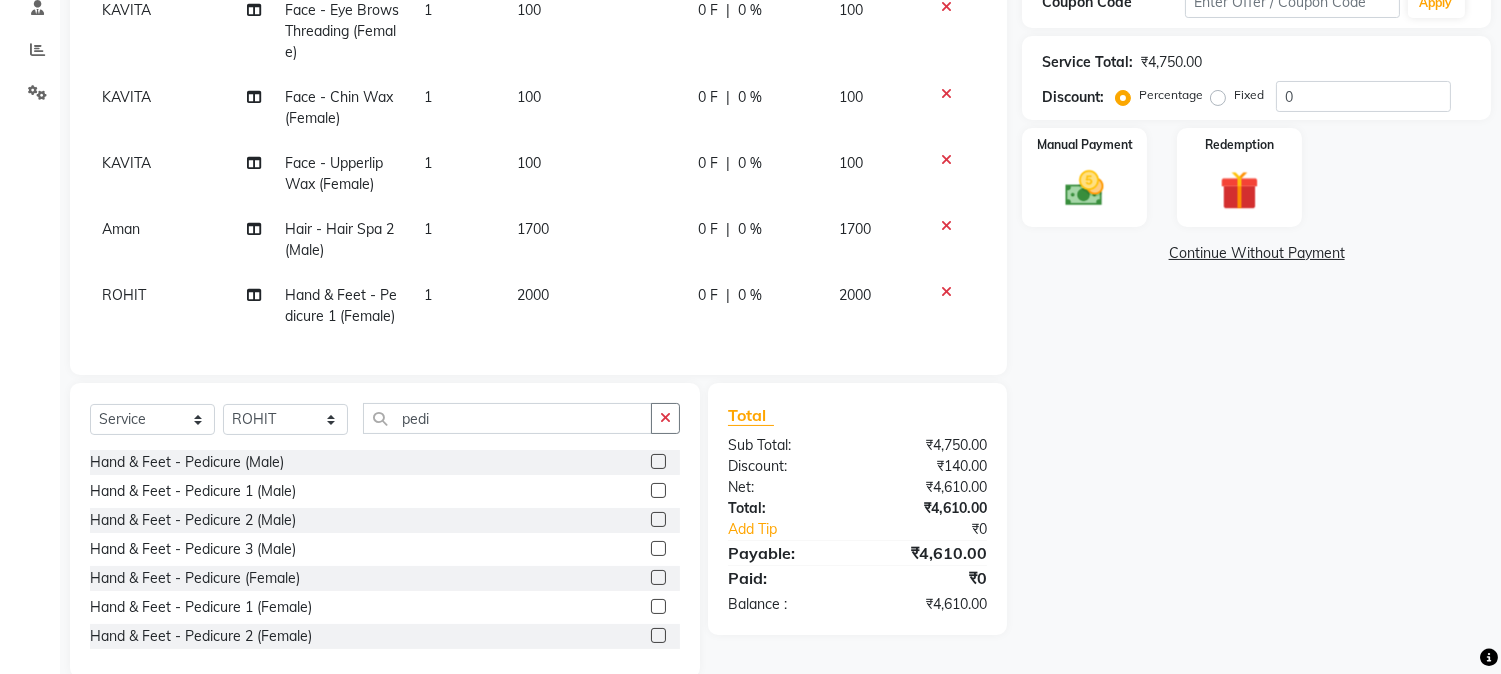 scroll, scrollTop: 118, scrollLeft: 0, axis: vertical 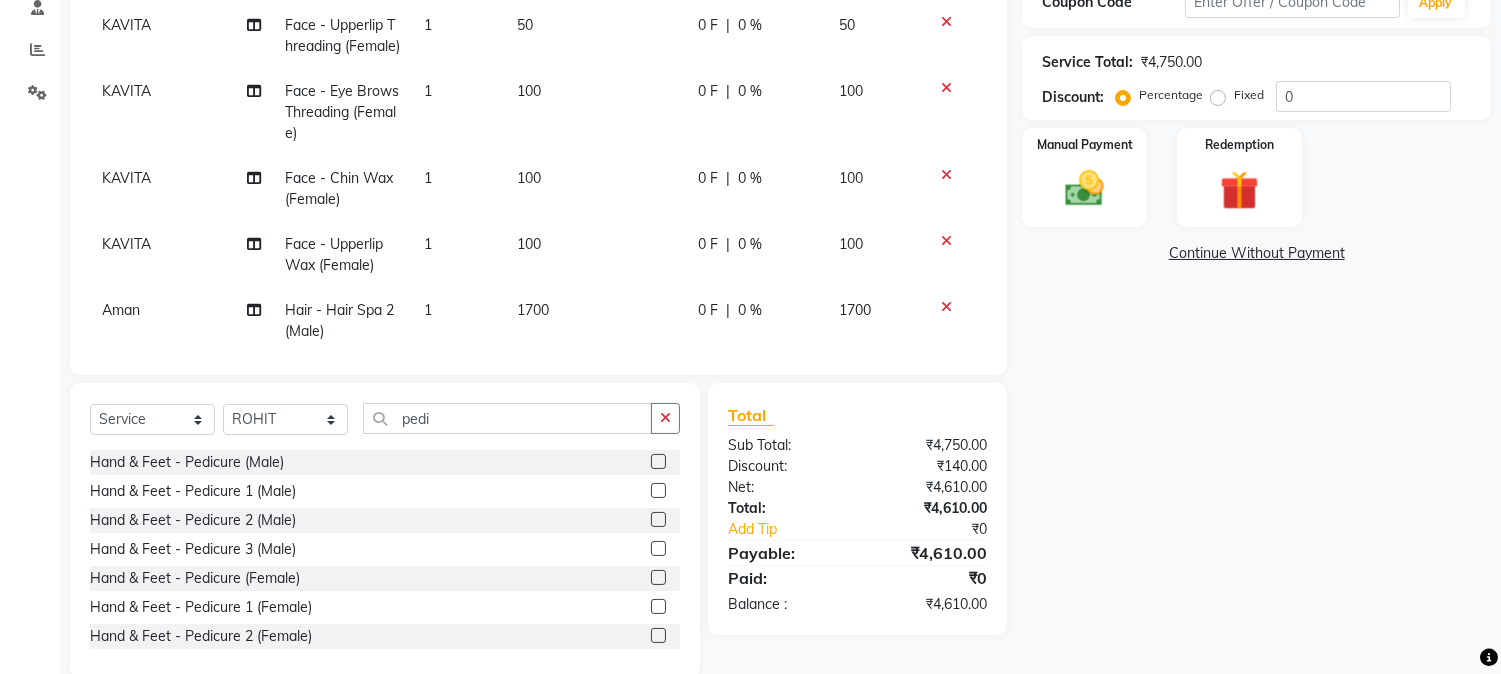 select on "72481" 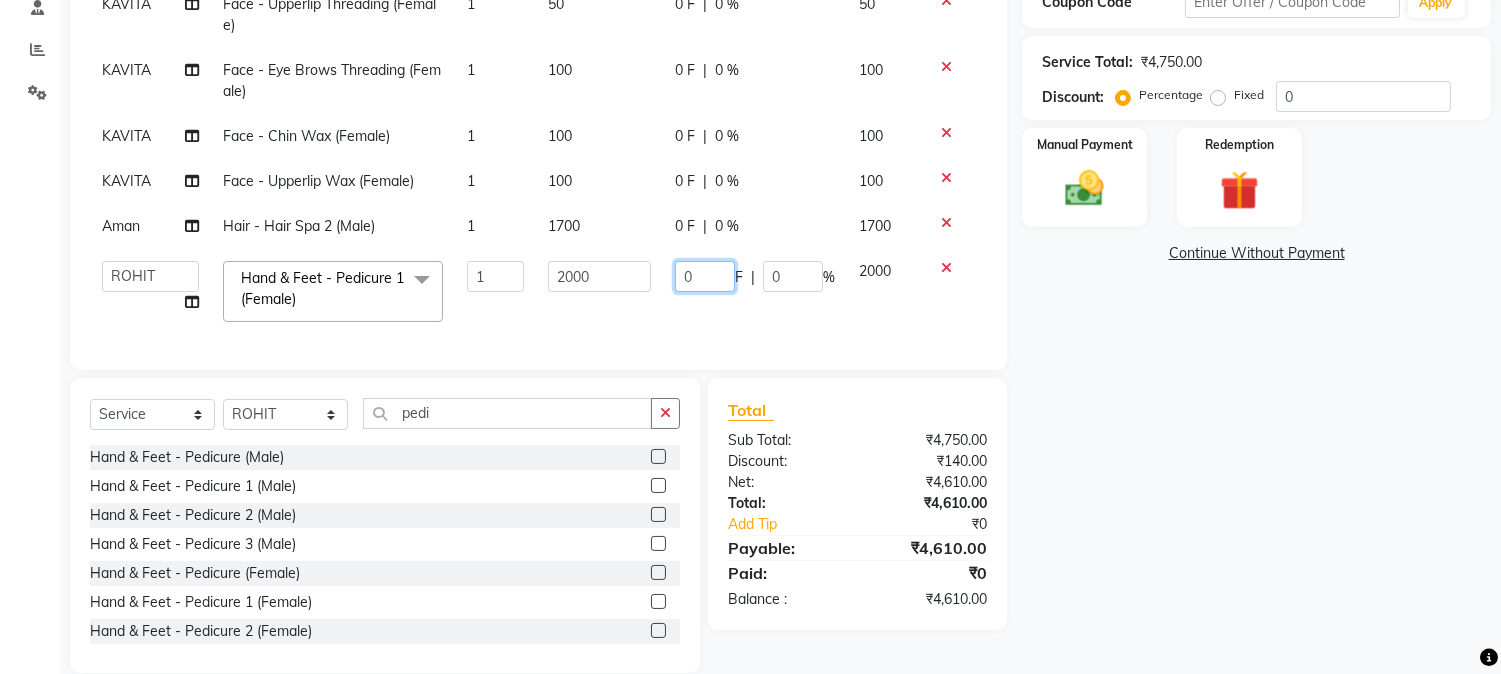 click on "0" 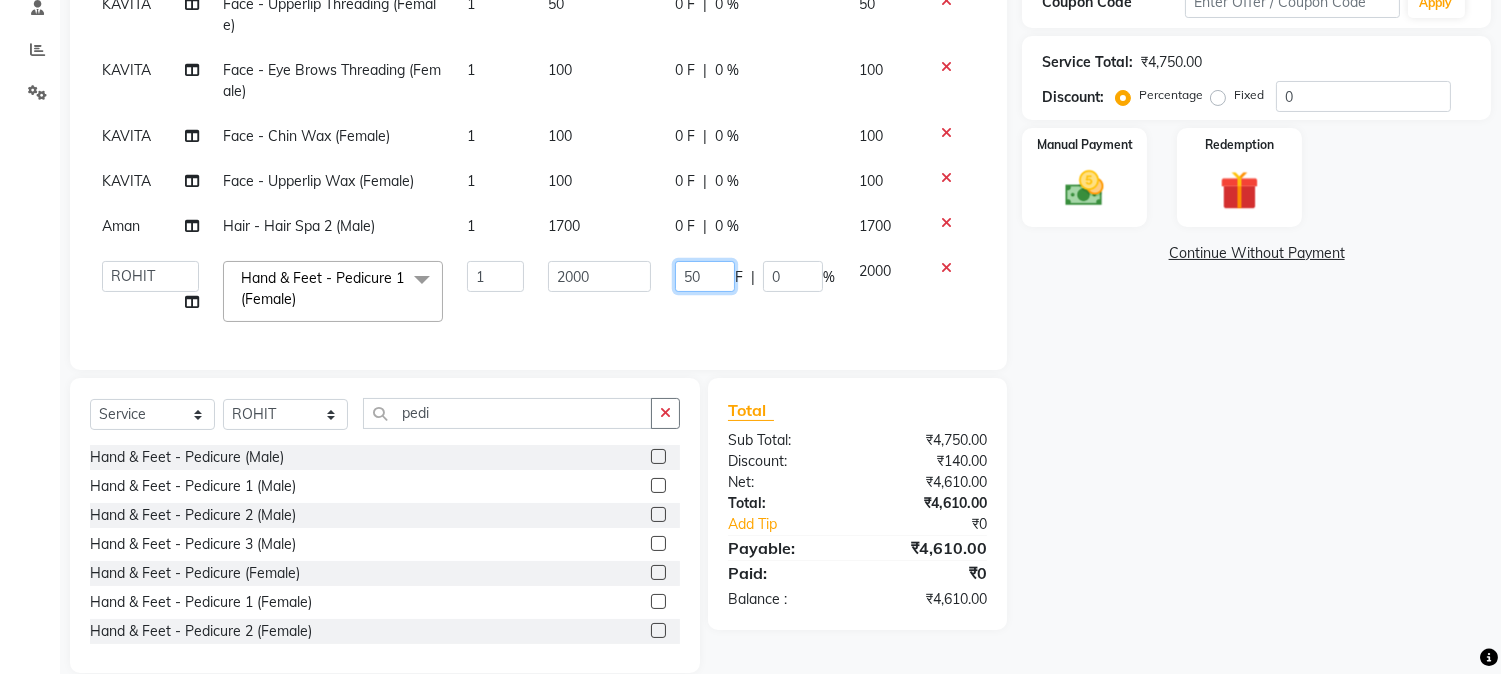 type on "500" 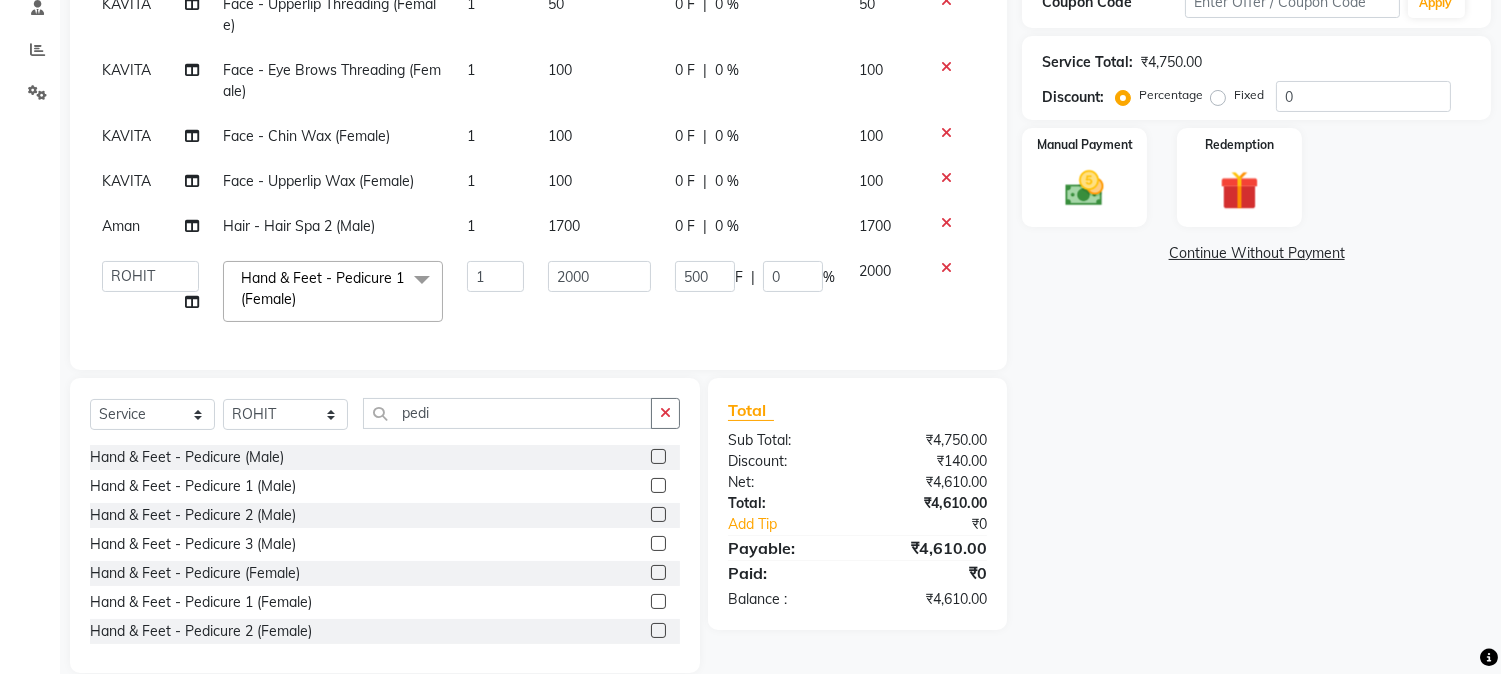 click on "Name: [FIRST] [LAST] Membership: No Active Membership Total Visits: 4 Card on file: 0 Last Visit: [DATE] Previous Due: ₹1,000.01 Pay Points: 0 Coupon Code Apply Service Total: ₹4,750.00 Discount: Percentage Fixed 0 Manual Payment Redemption Continue Without Payment" 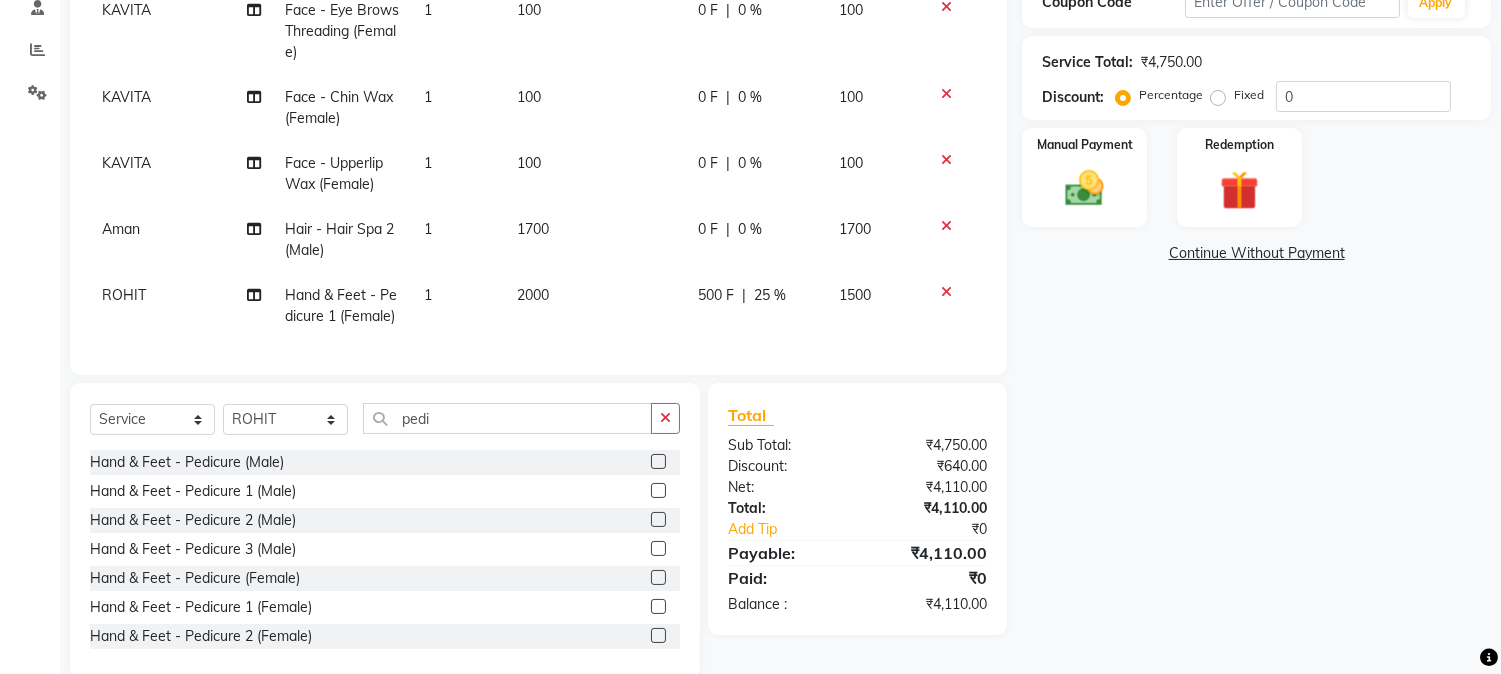 scroll, scrollTop: 118, scrollLeft: 0, axis: vertical 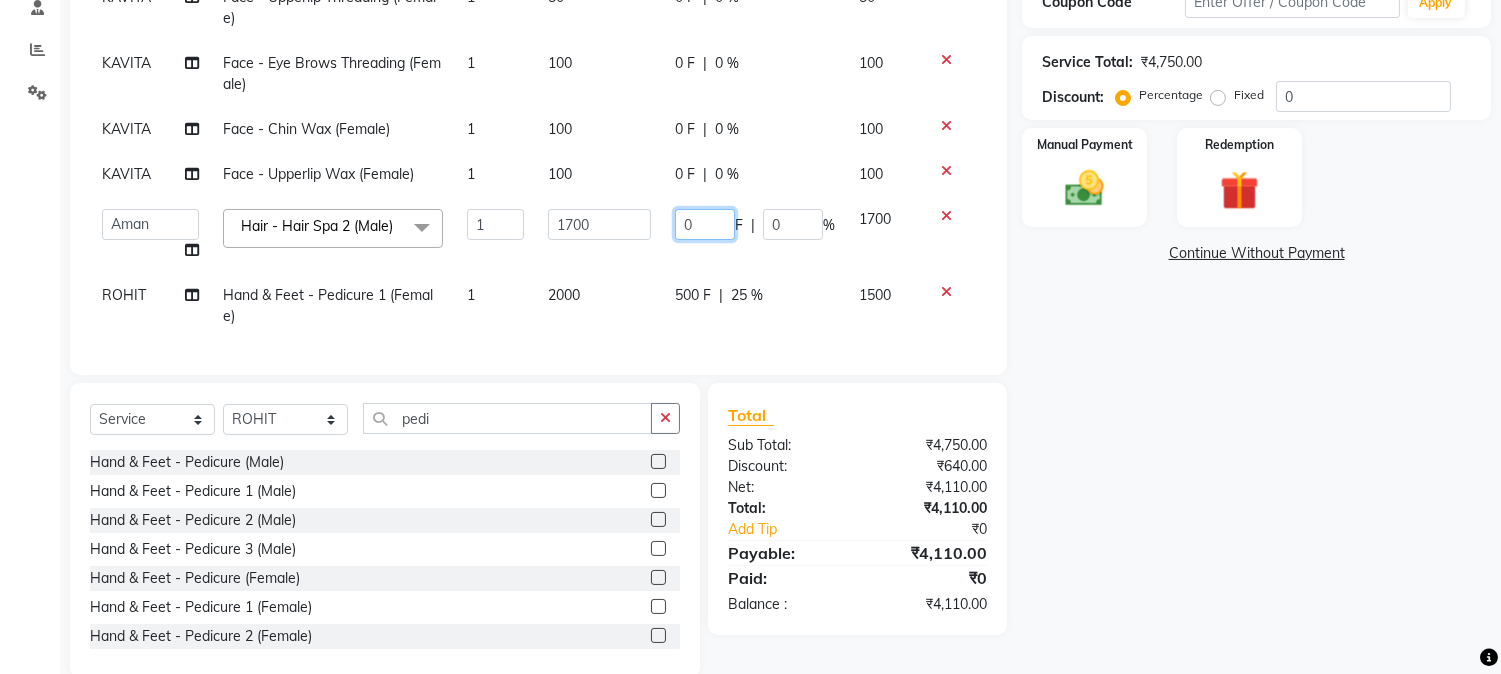 click on "0" 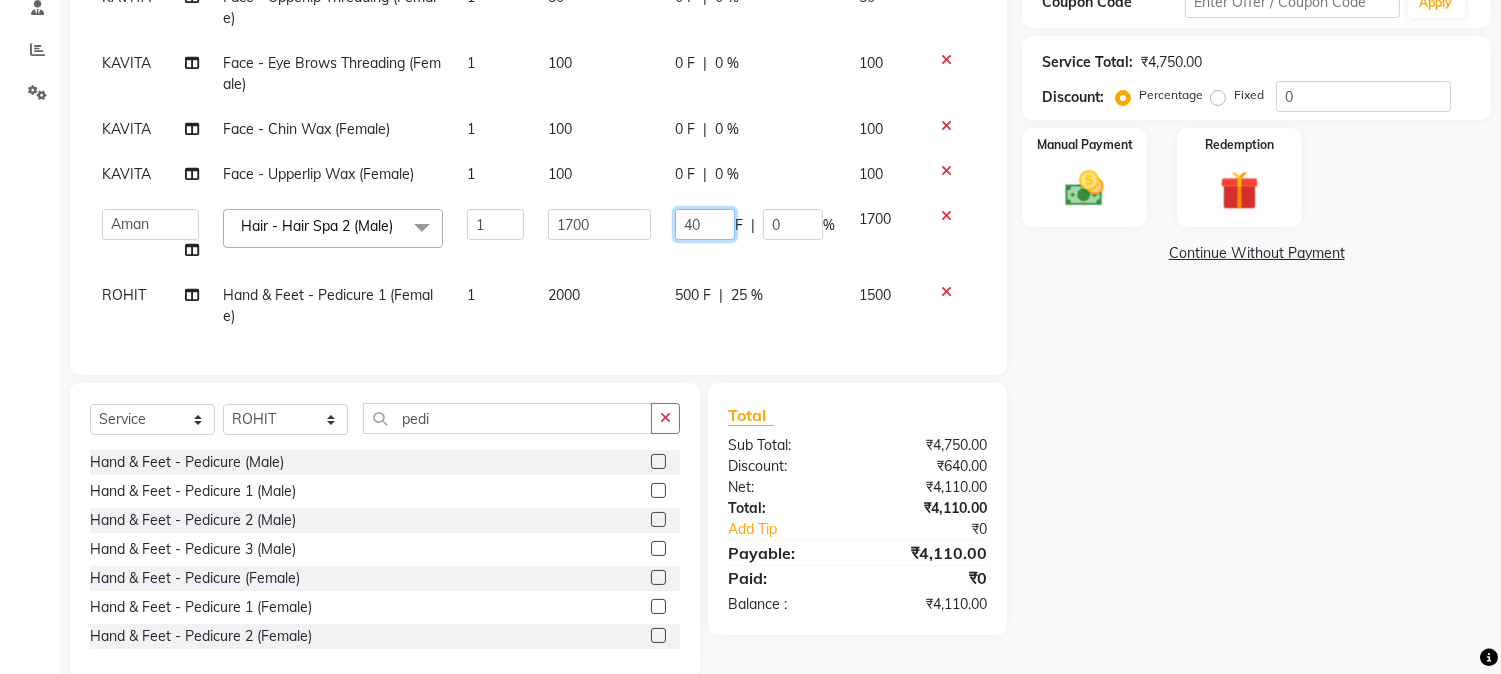 type on "400" 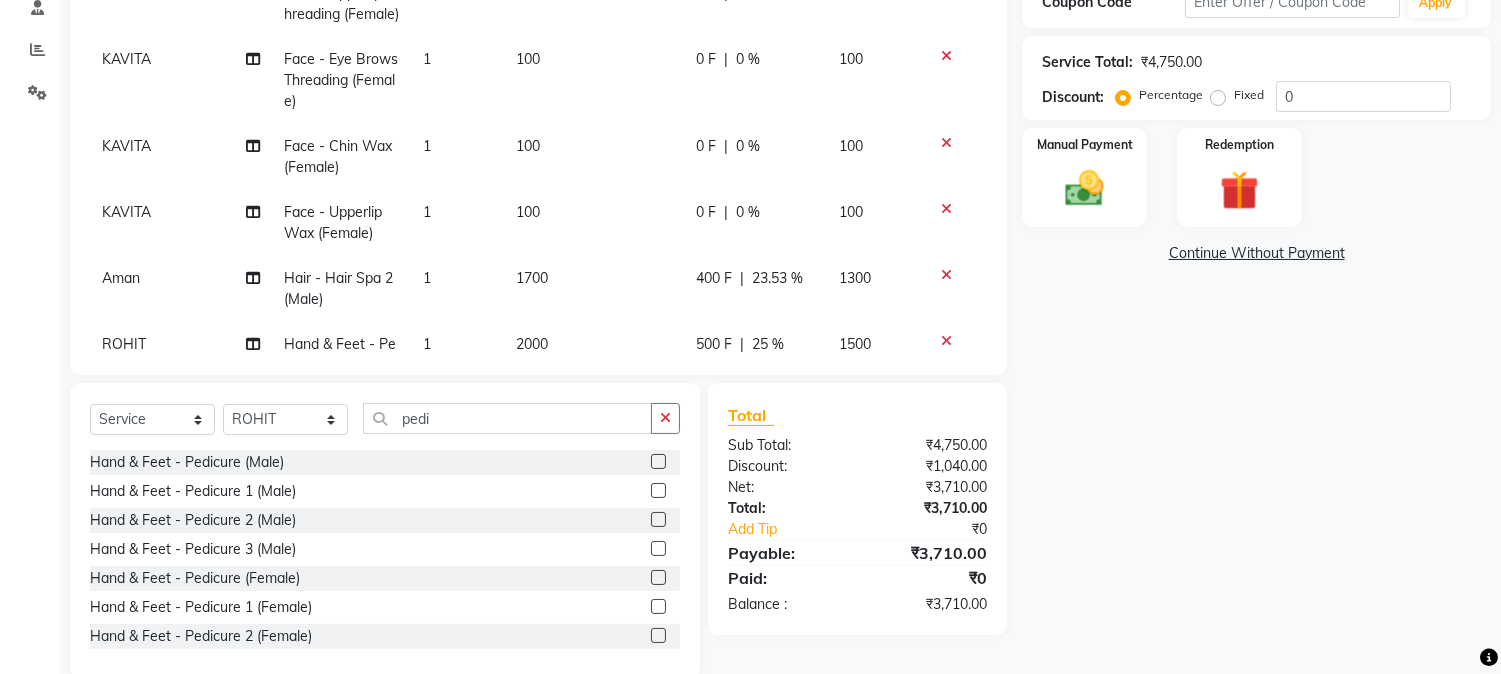 click on "Name: [FIRST] [LAST] Membership: No Active Membership Total Visits: 4 Card on file: 0 Last Visit: [DATE] Previous Due: ₹1,000.01 Pay Points: 0 Coupon Code Apply Service Total: ₹4,750.00 Discount: Percentage Fixed 0 Manual Payment Redemption Continue Without Payment" 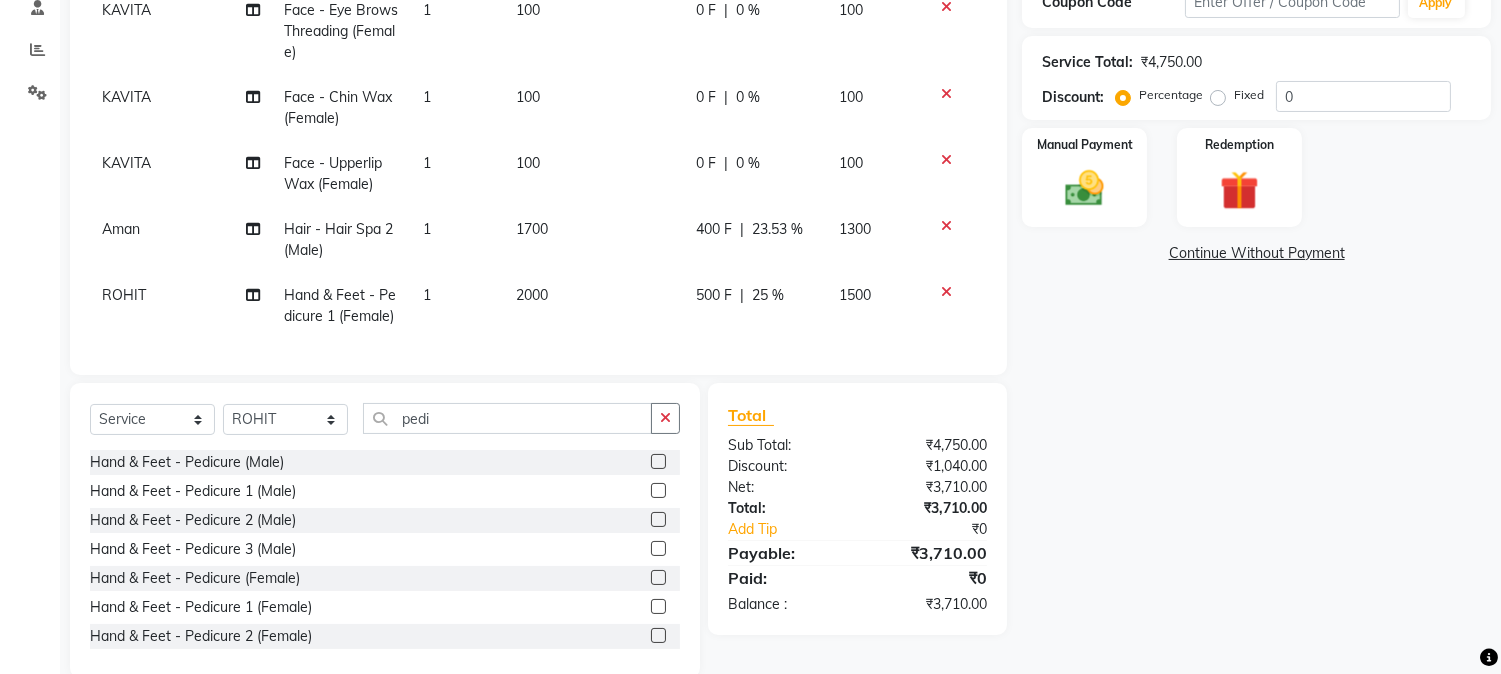 scroll, scrollTop: 118, scrollLeft: 0, axis: vertical 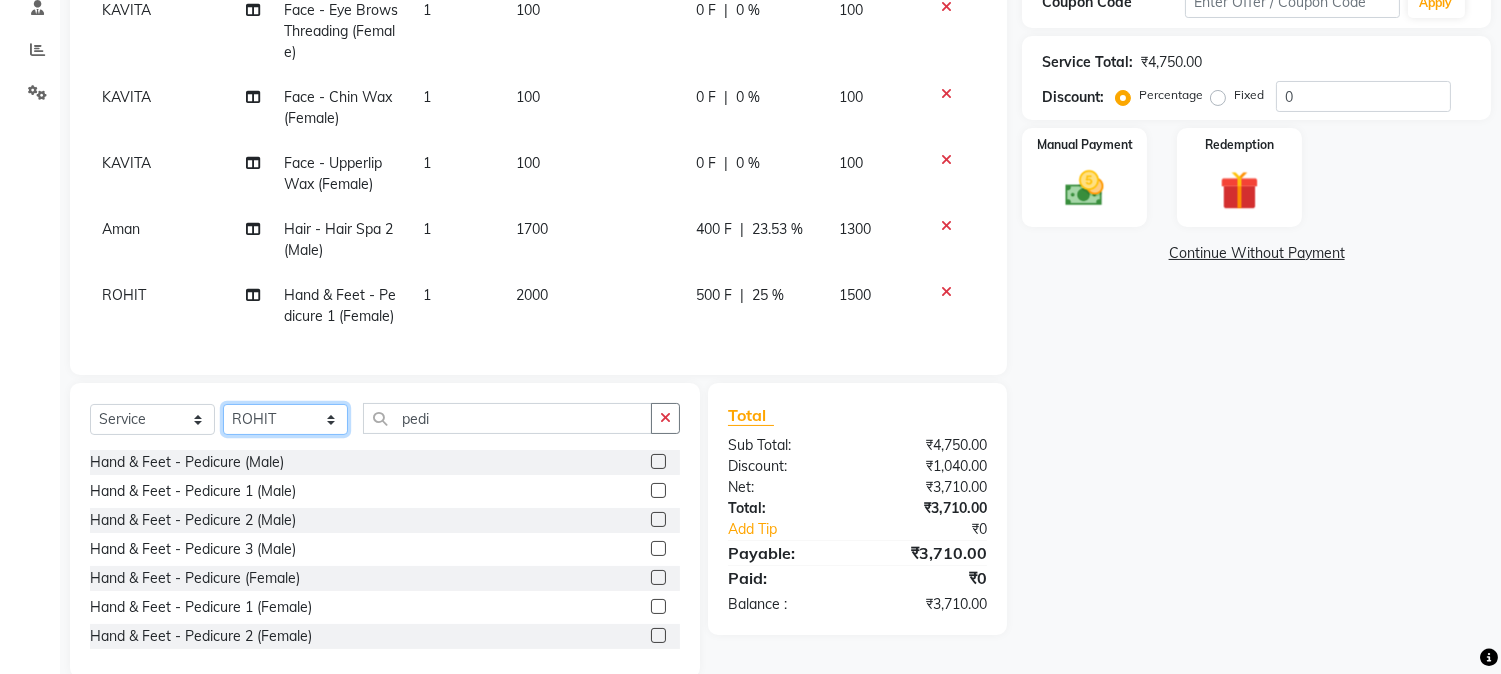 click on "Select Stylist Aarti Ahsan Aman BUBLEEN COUNTER SALE GAURAV Himanshu JAVED KAVITA Manager NITIN RAJNI ROHIT Saifi Sattu VISHAL" 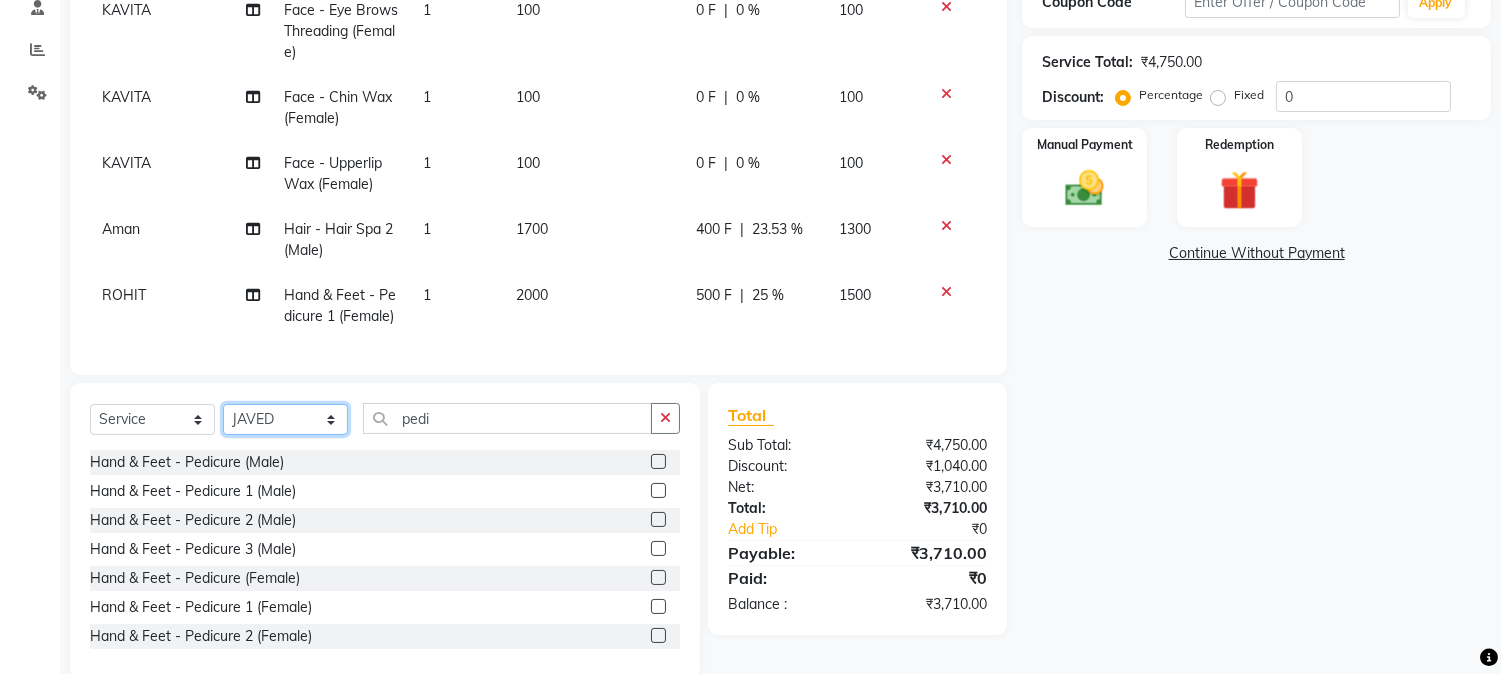 click on "Select Stylist Aarti Ahsan Aman BUBLEEN COUNTER SALE GAURAV Himanshu JAVED KAVITA Manager NITIN RAJNI ROHIT Saifi Sattu VISHAL" 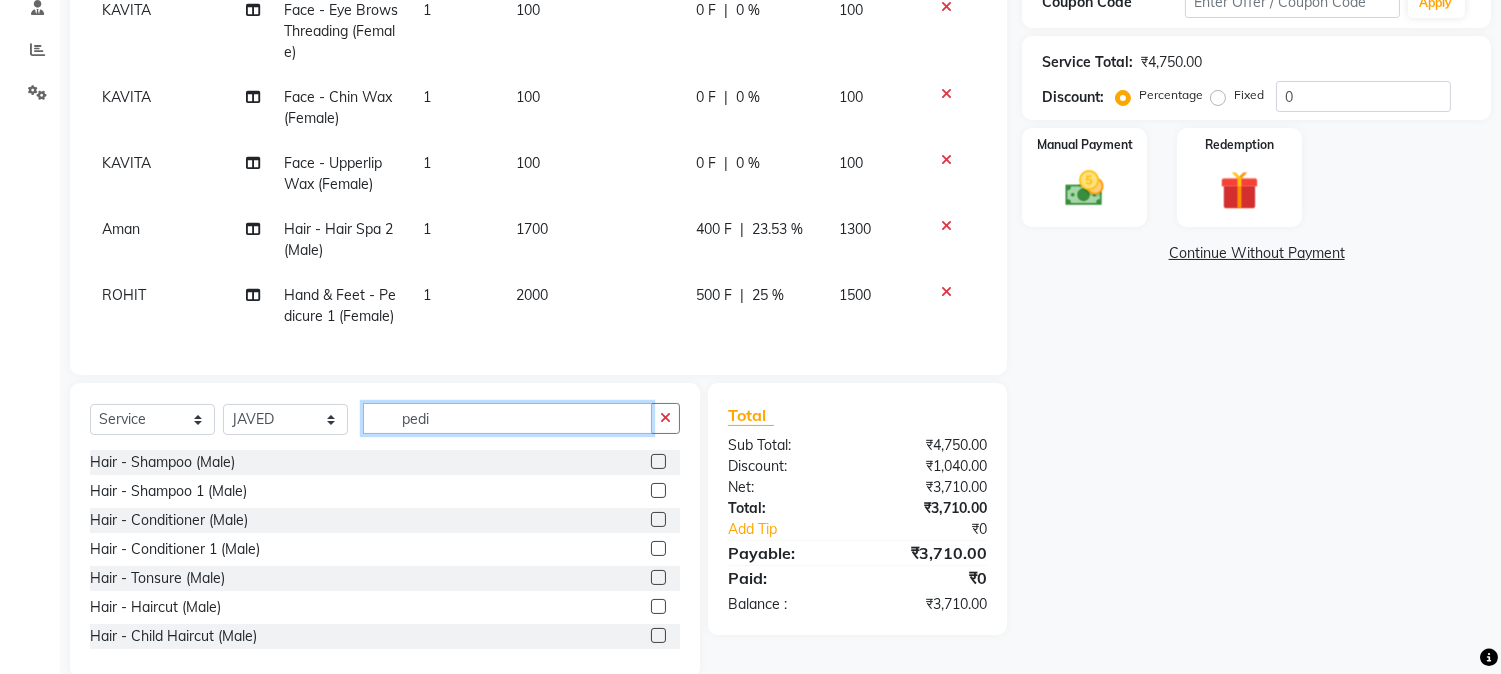 click on "pedi" 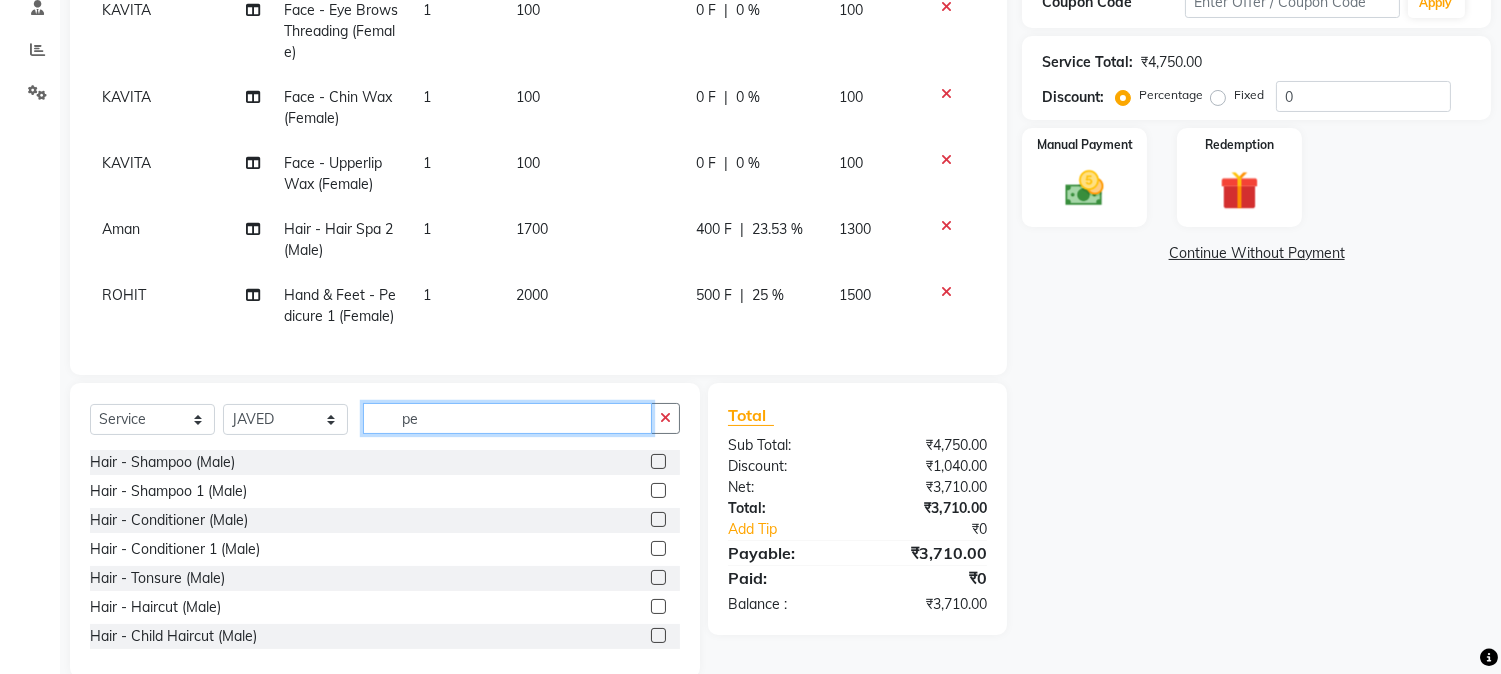type on "p" 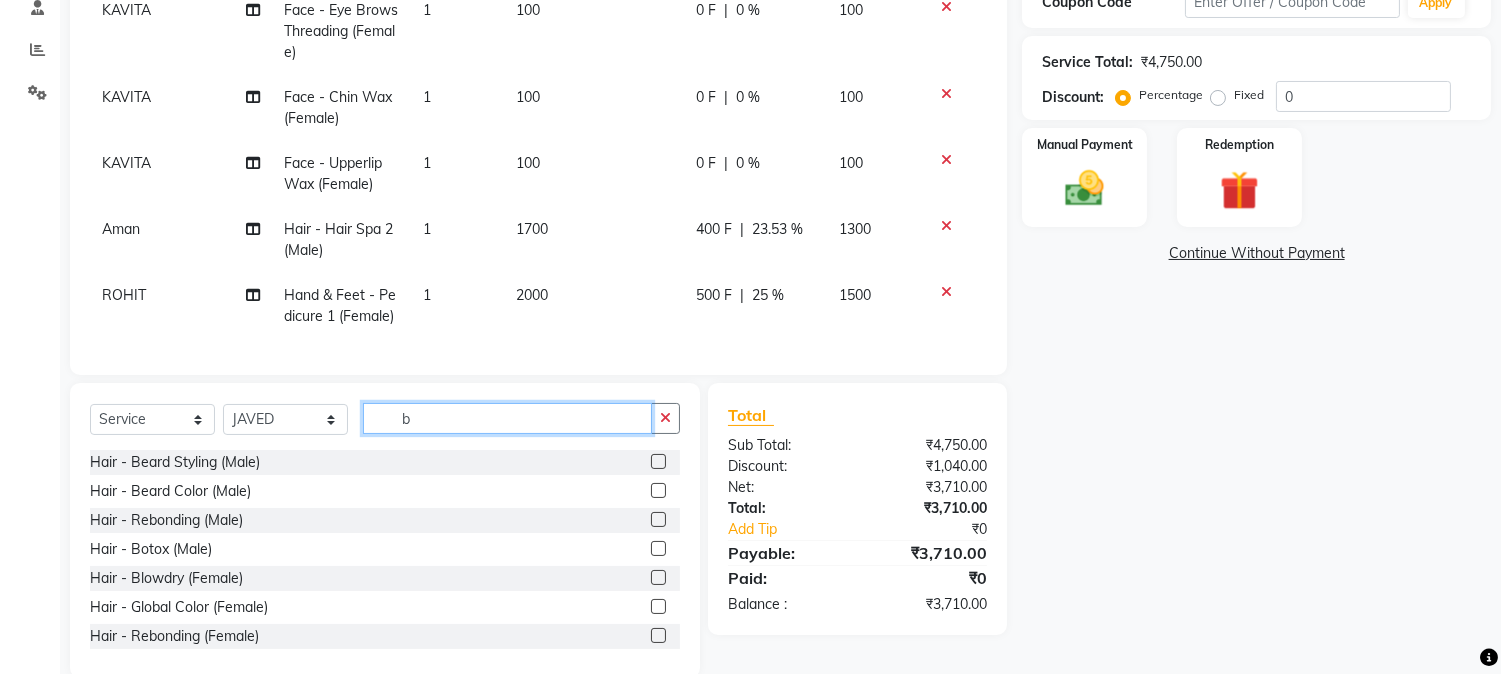 type on "b" 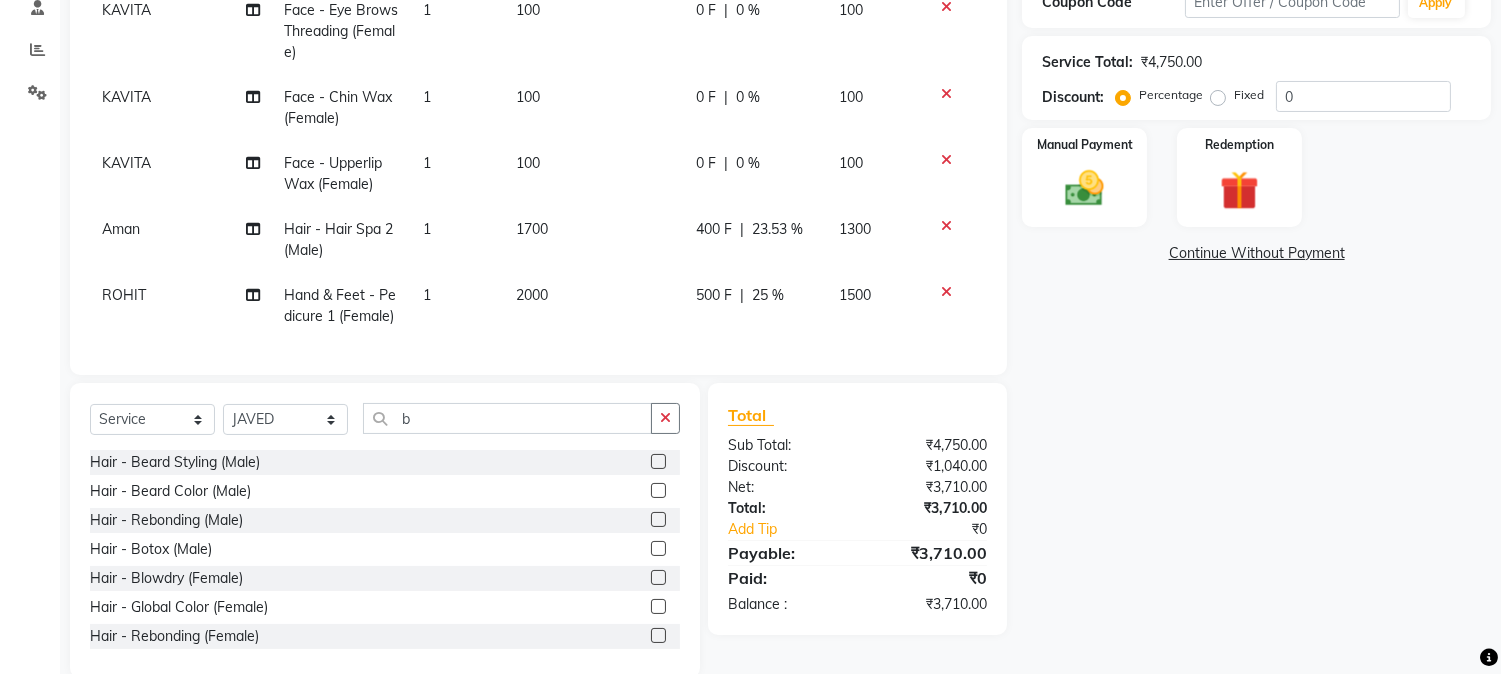 click 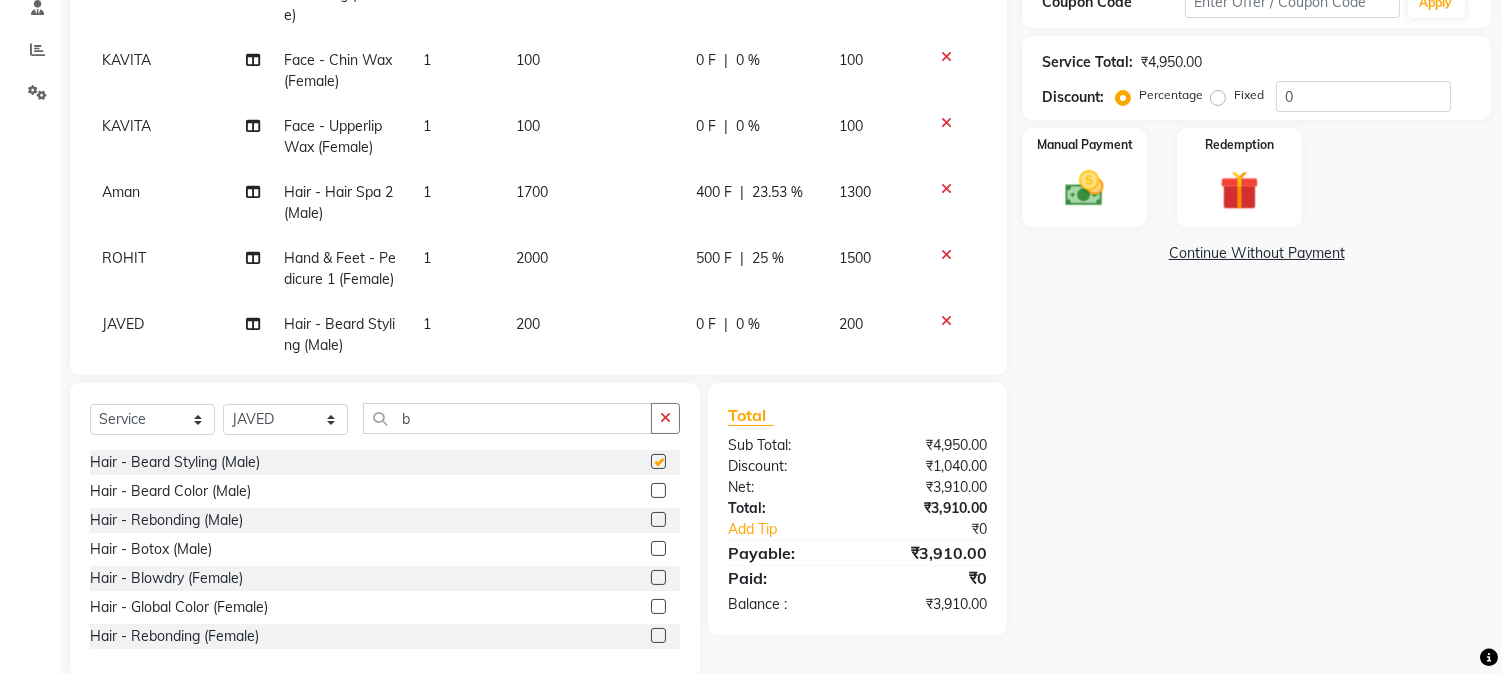 checkbox on "false" 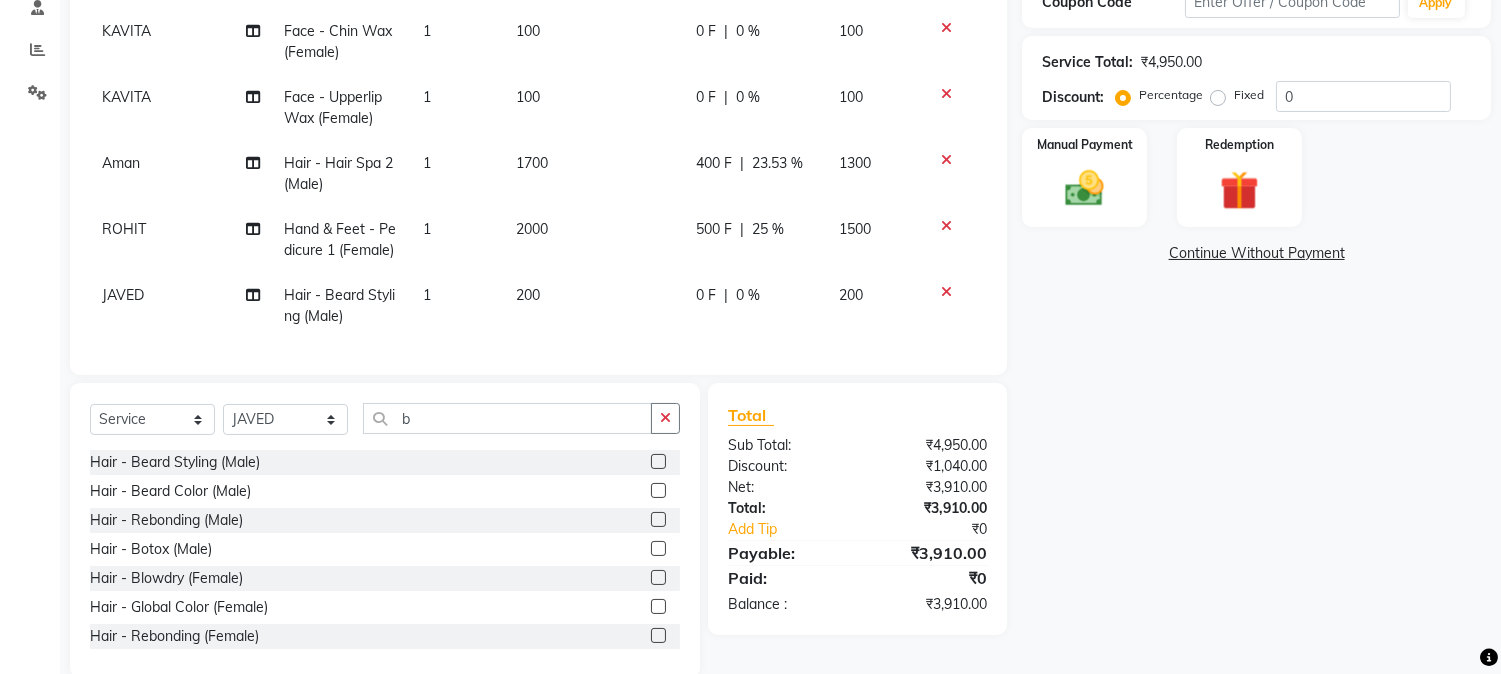 scroll, scrollTop: 184, scrollLeft: 0, axis: vertical 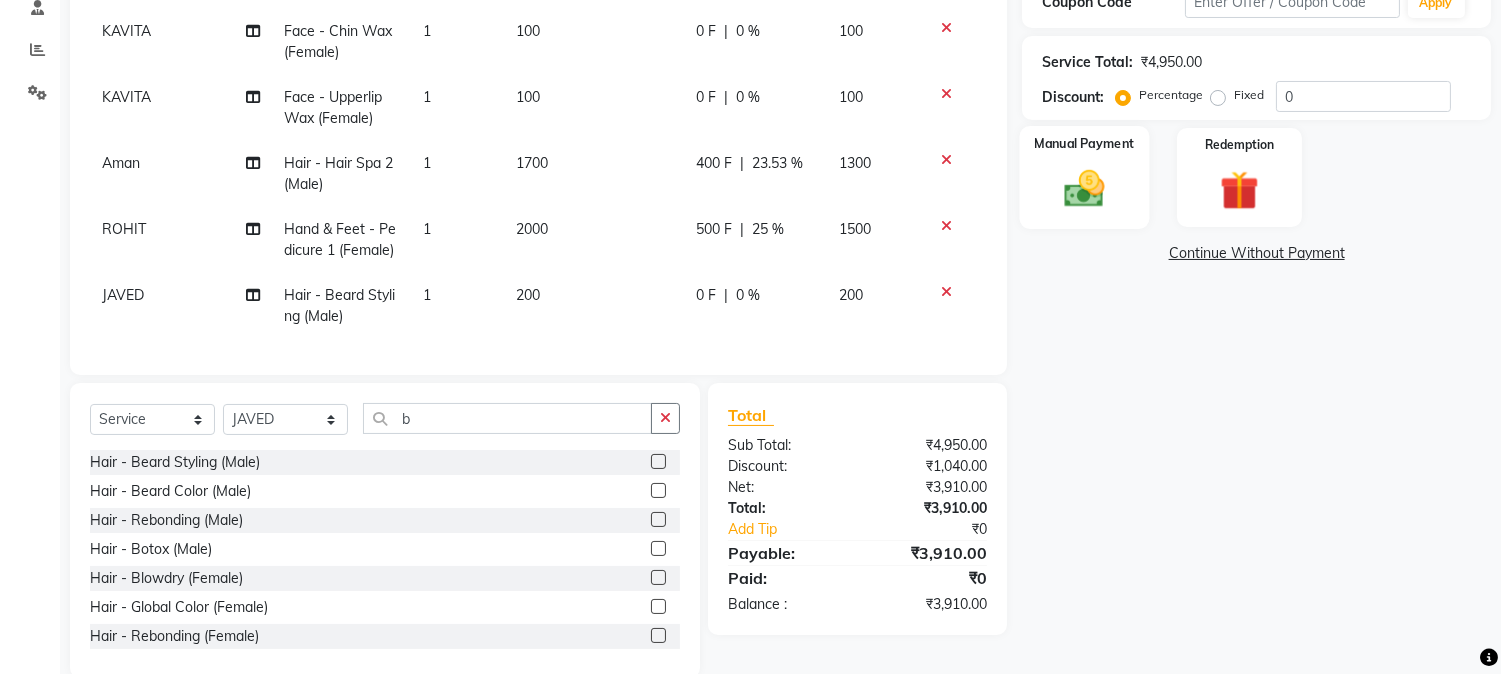 click 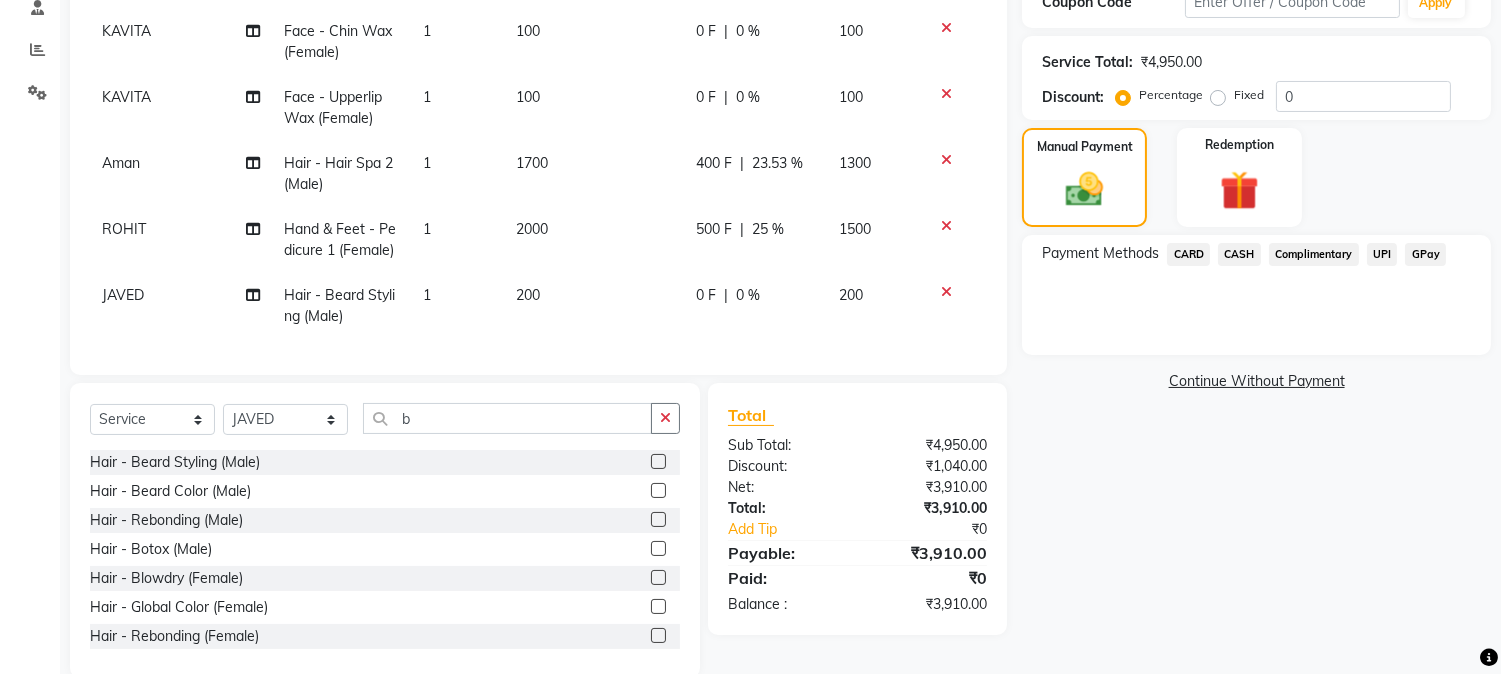 click on "CARD" 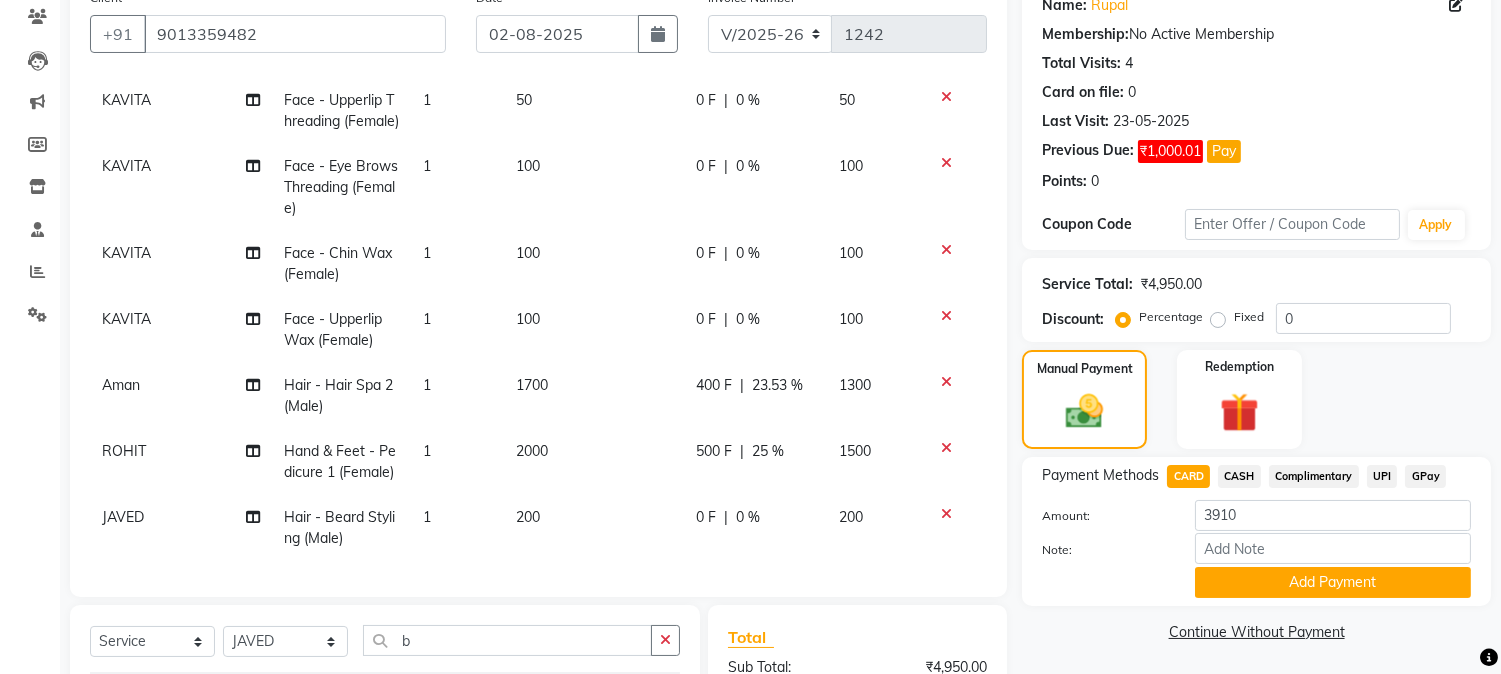 scroll, scrollTop: 126, scrollLeft: 0, axis: vertical 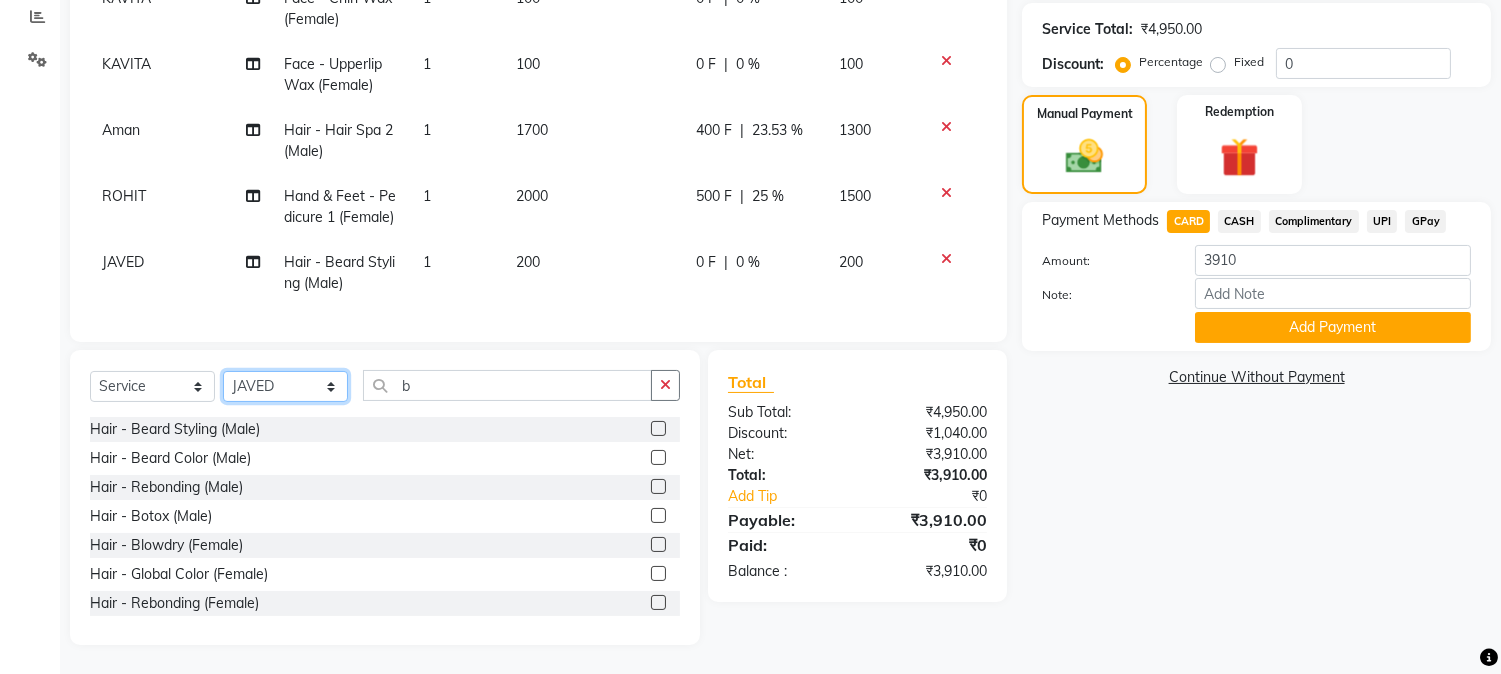 click on "Select Stylist Aarti Ahsan Aman BUBLEEN COUNTER SALE GAURAV Himanshu JAVED KAVITA Manager NITIN RAJNI ROHIT Saifi Sattu VISHAL" 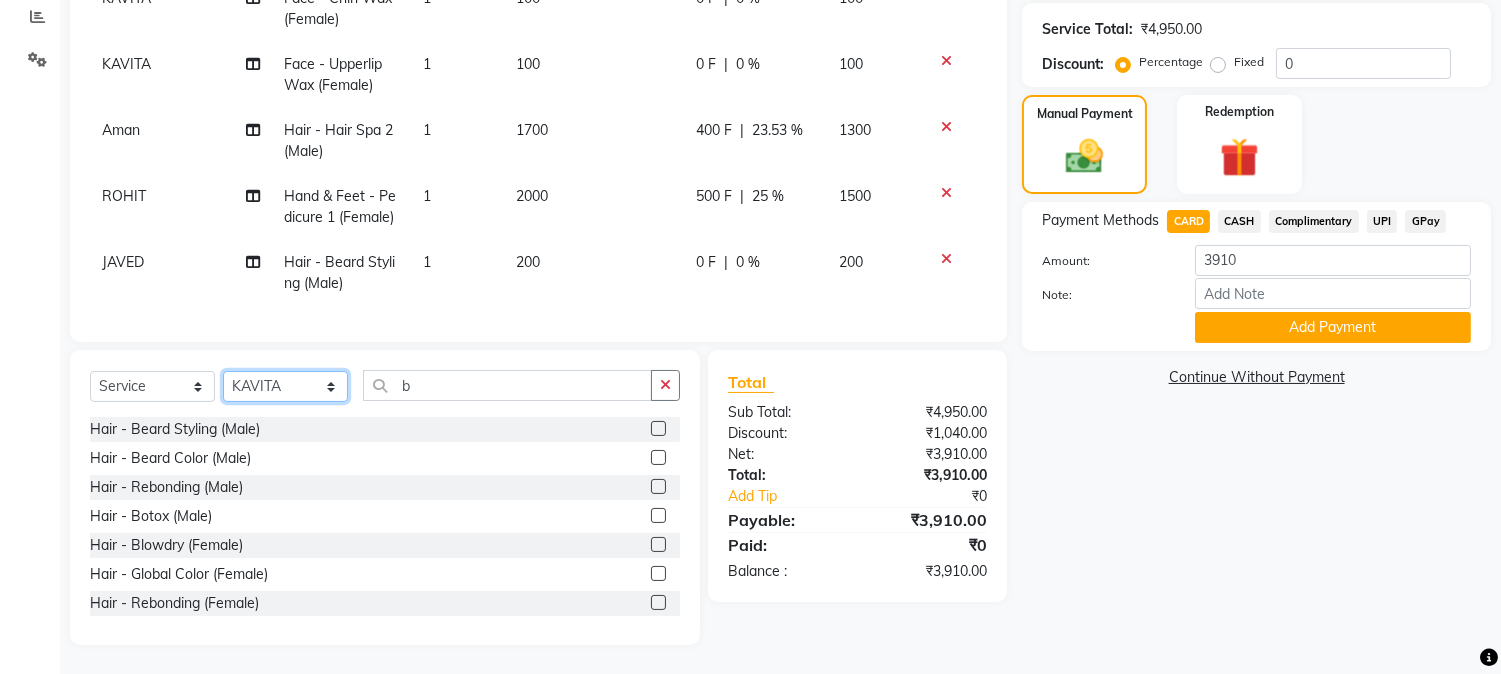 click on "Select Stylist Aarti Ahsan Aman BUBLEEN COUNTER SALE GAURAV Himanshu JAVED KAVITA Manager NITIN RAJNI ROHIT Saifi Sattu VISHAL" 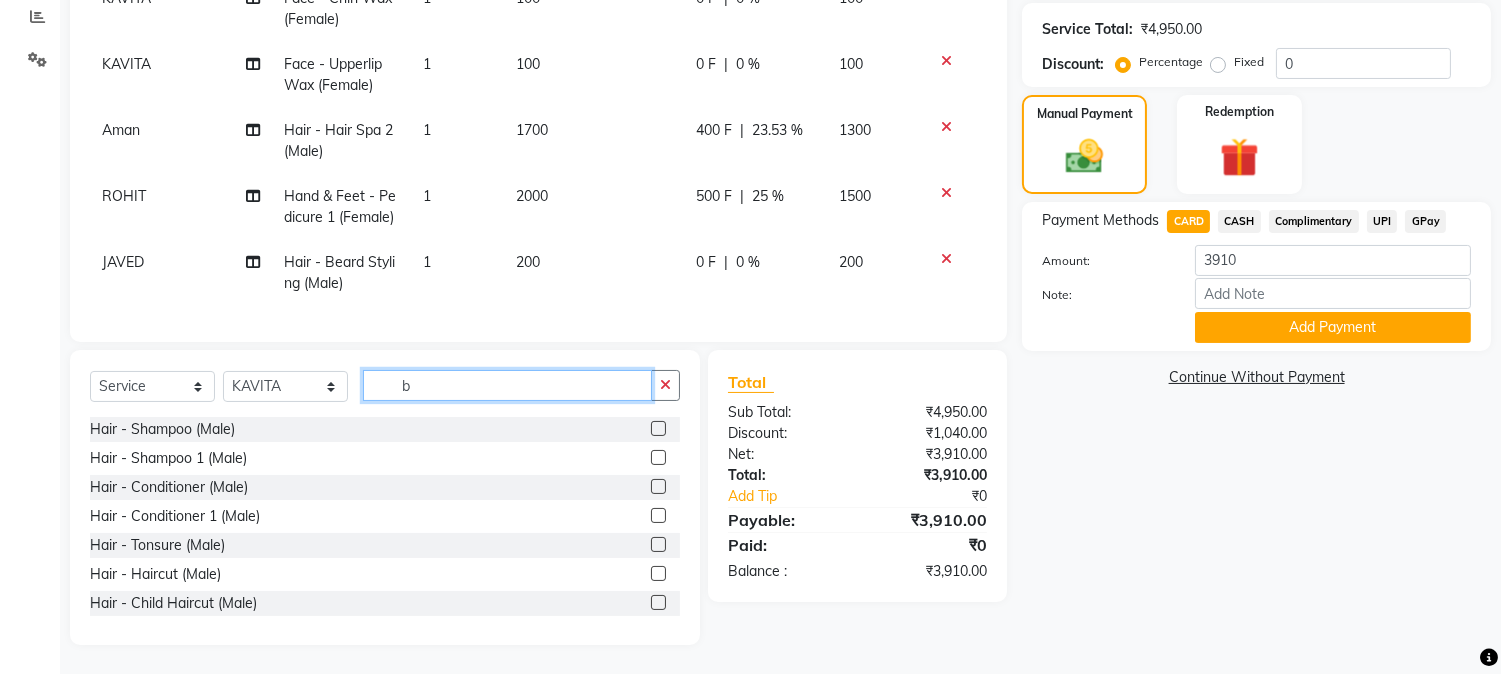 click on "b" 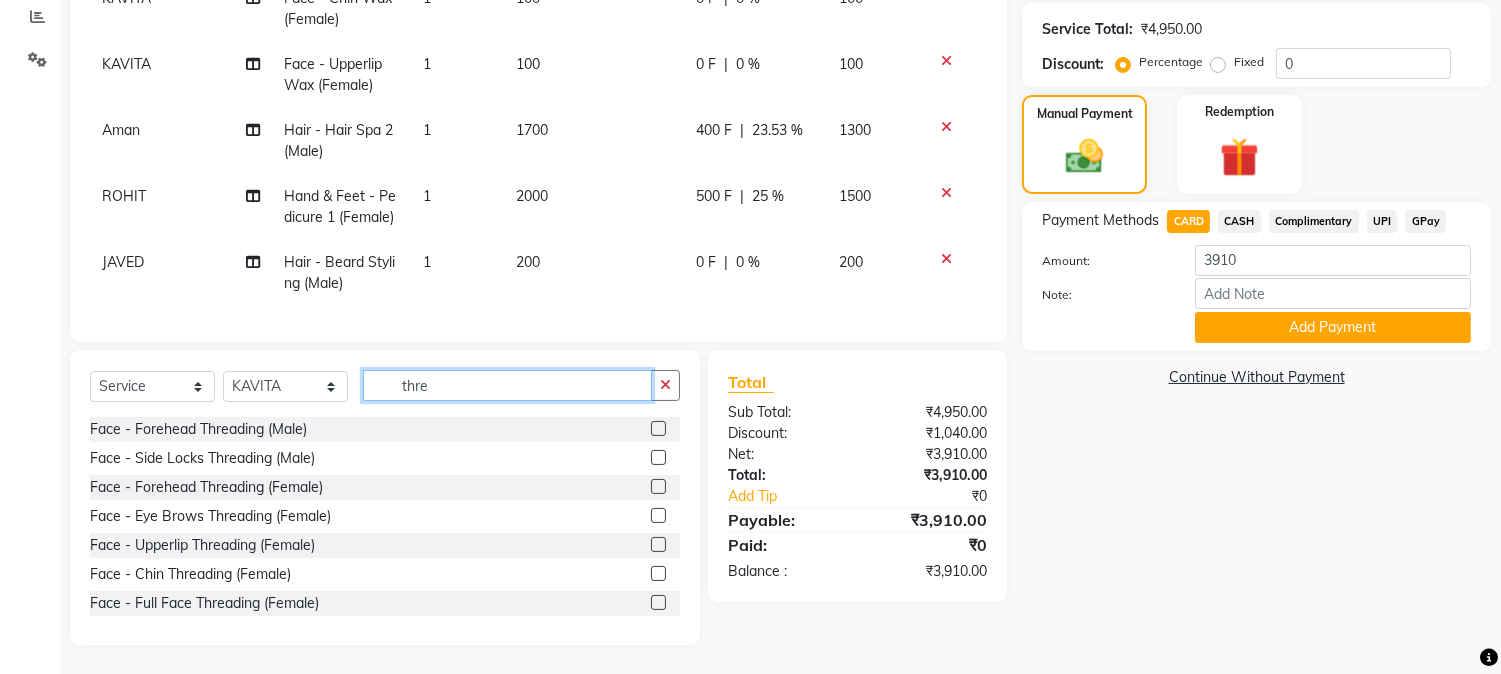type on "thre" 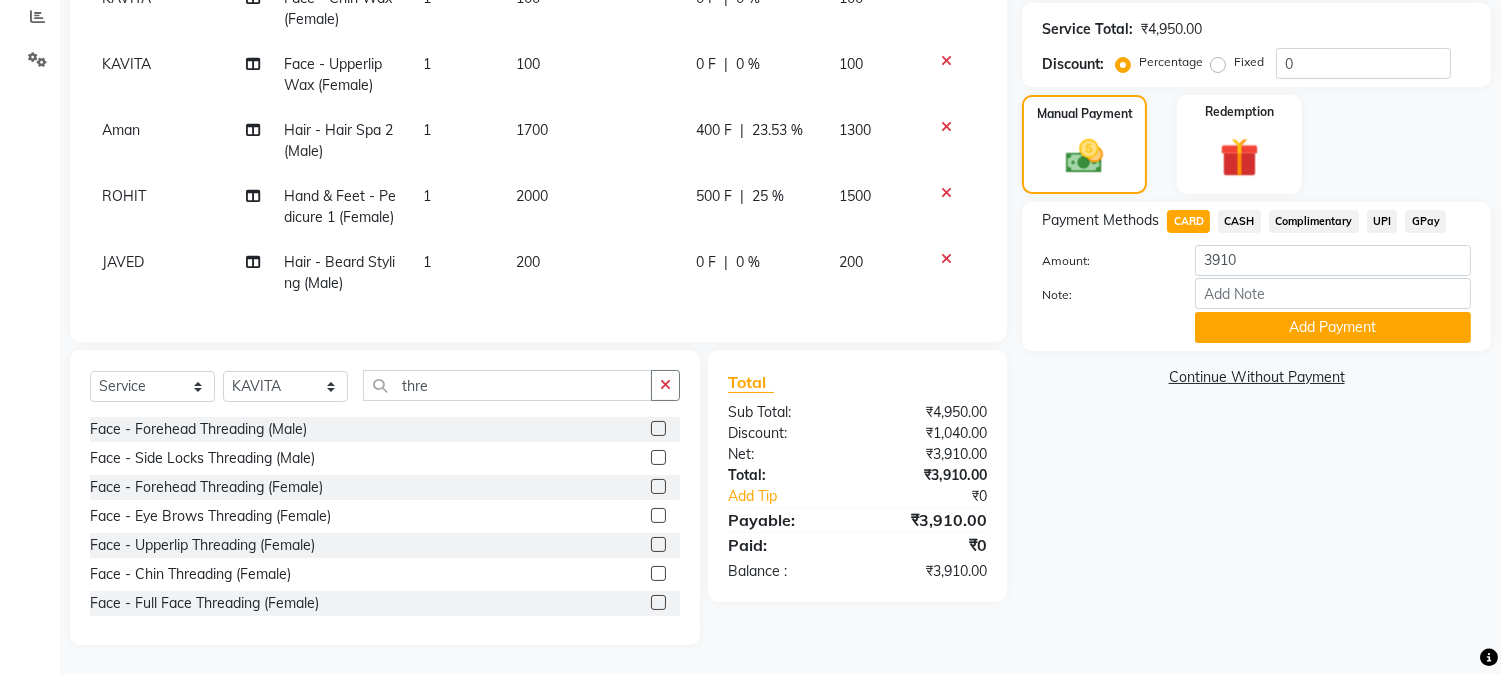 click 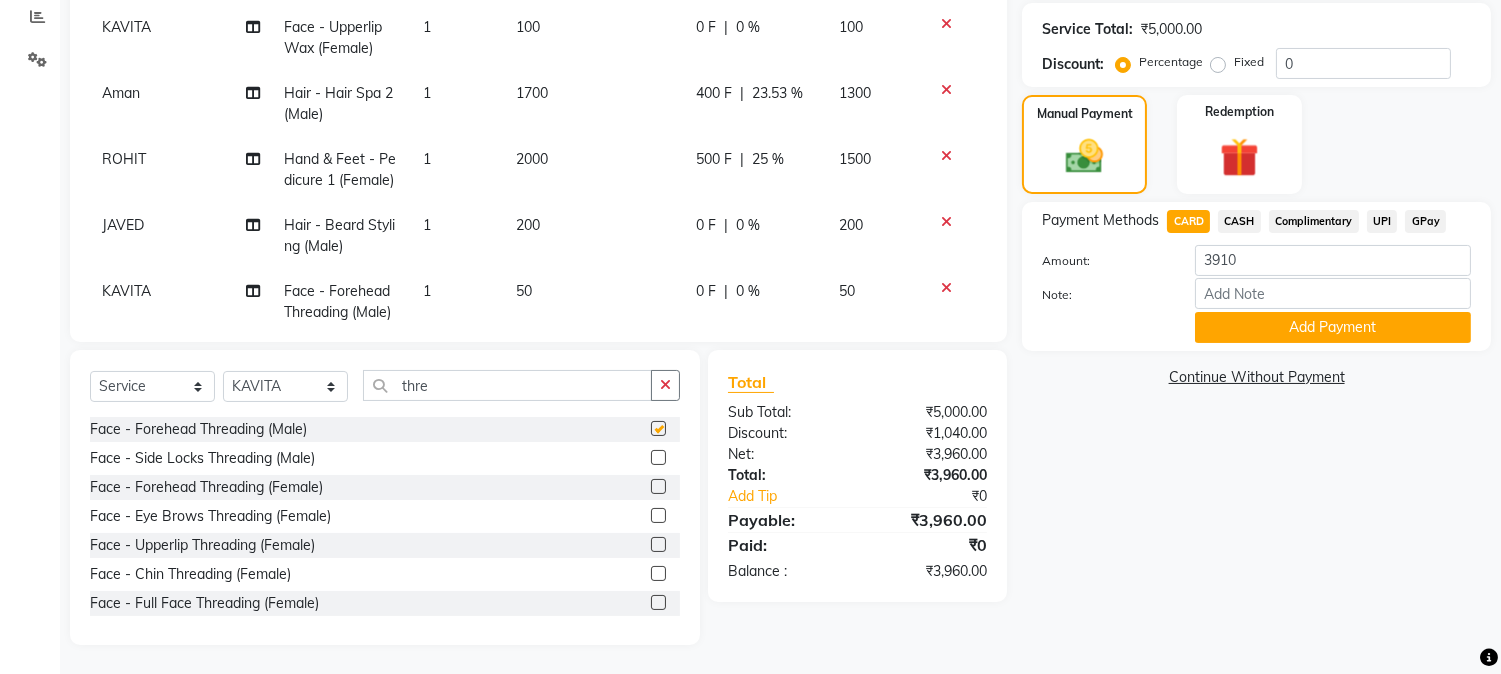 checkbox on "false" 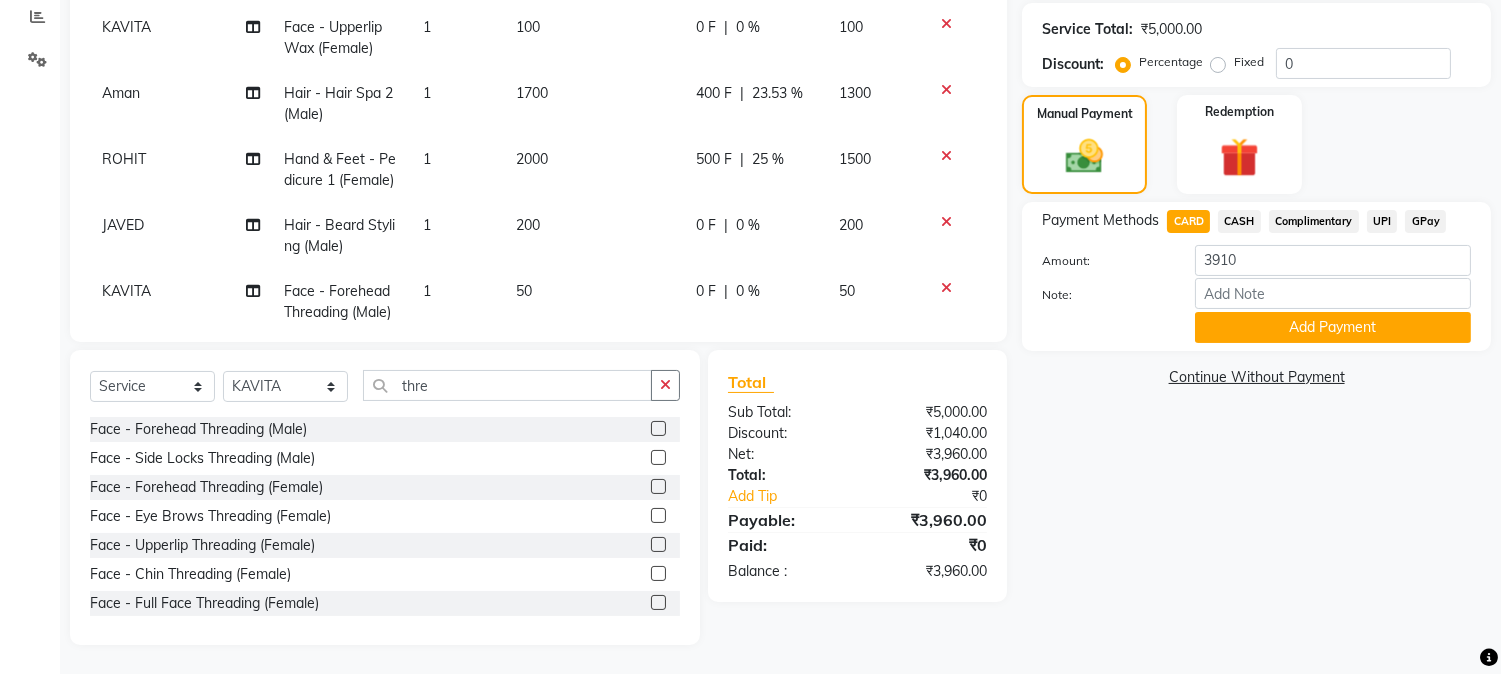 click on "CARD" 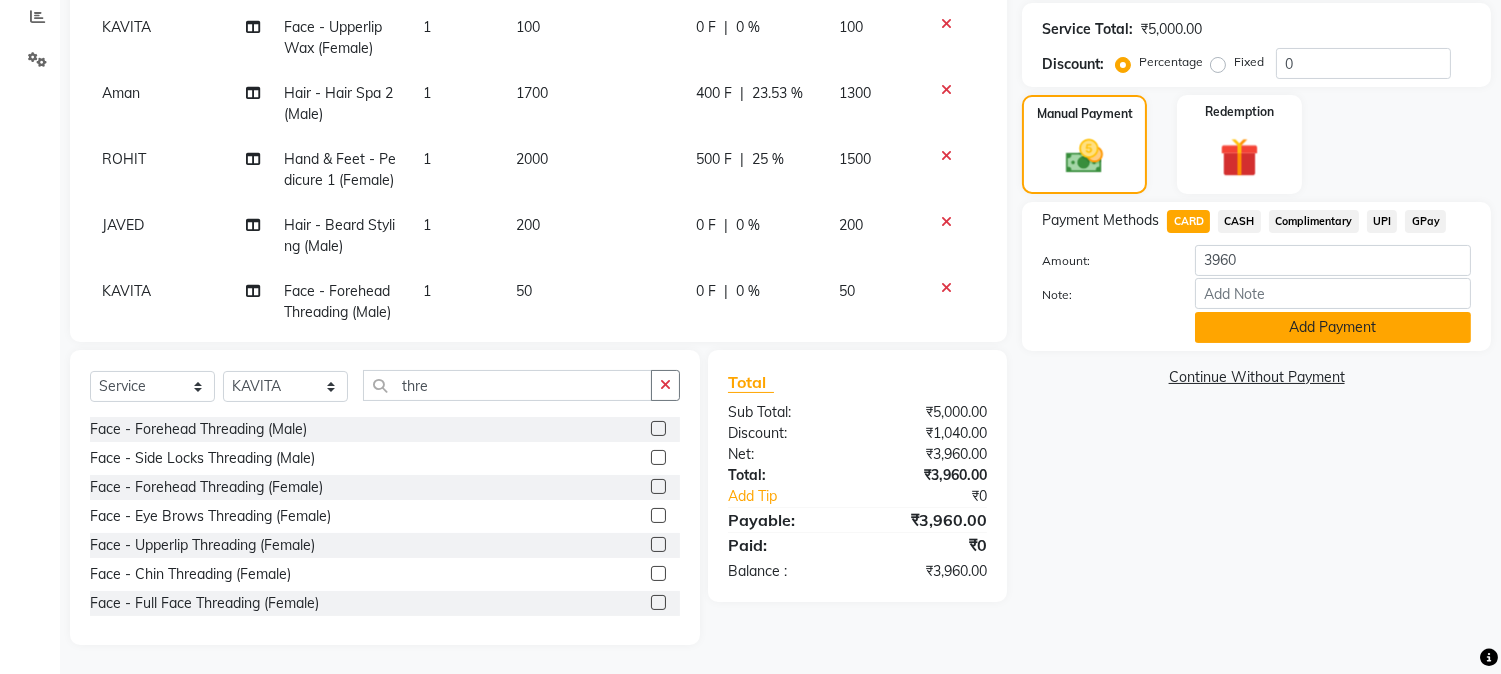 click on "Add Payment" 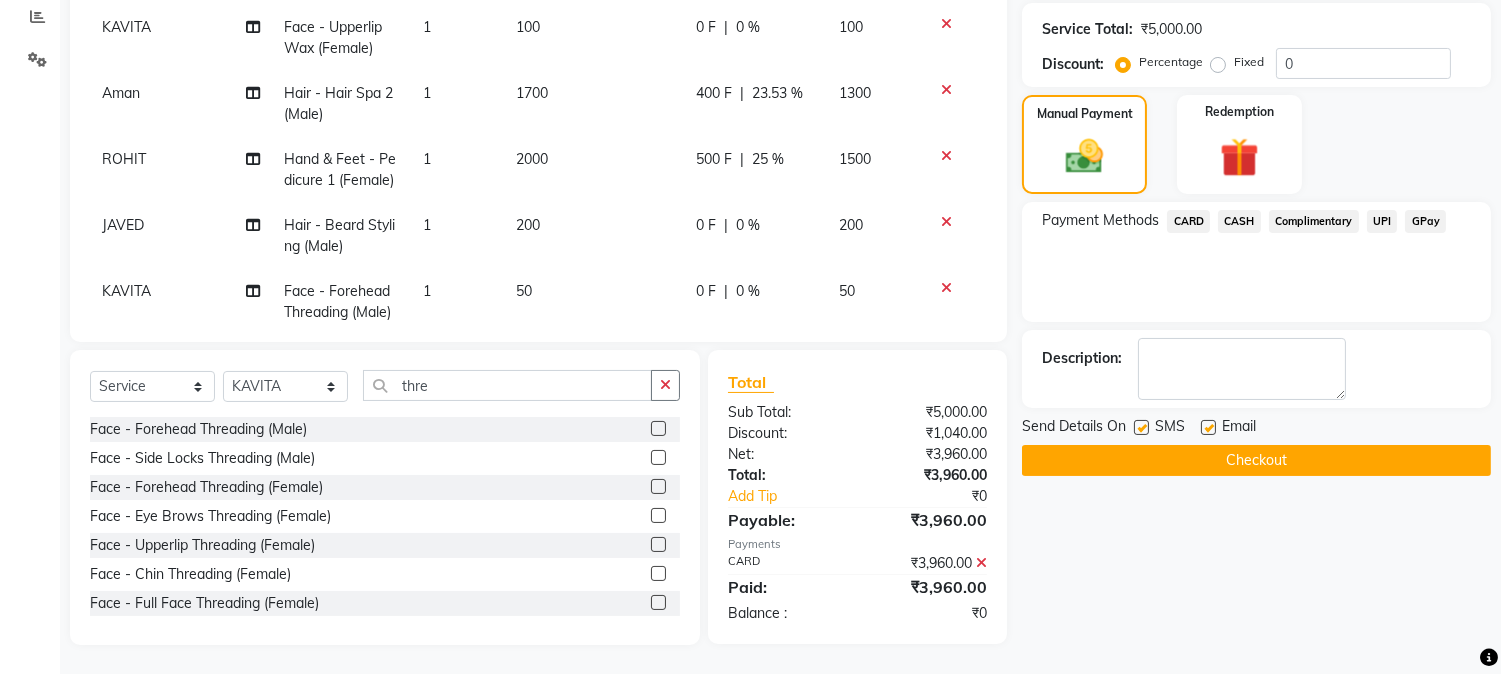 click on "Checkout" 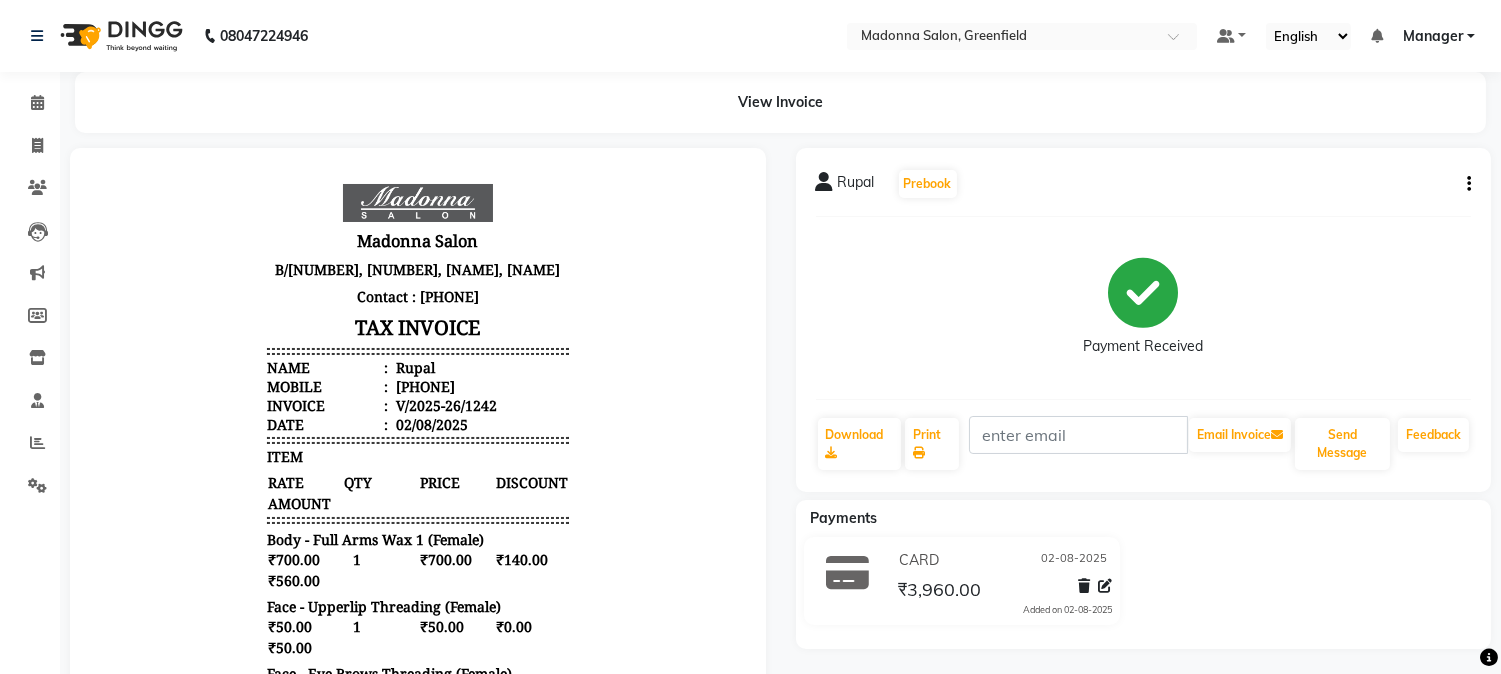 scroll, scrollTop: 590, scrollLeft: 0, axis: vertical 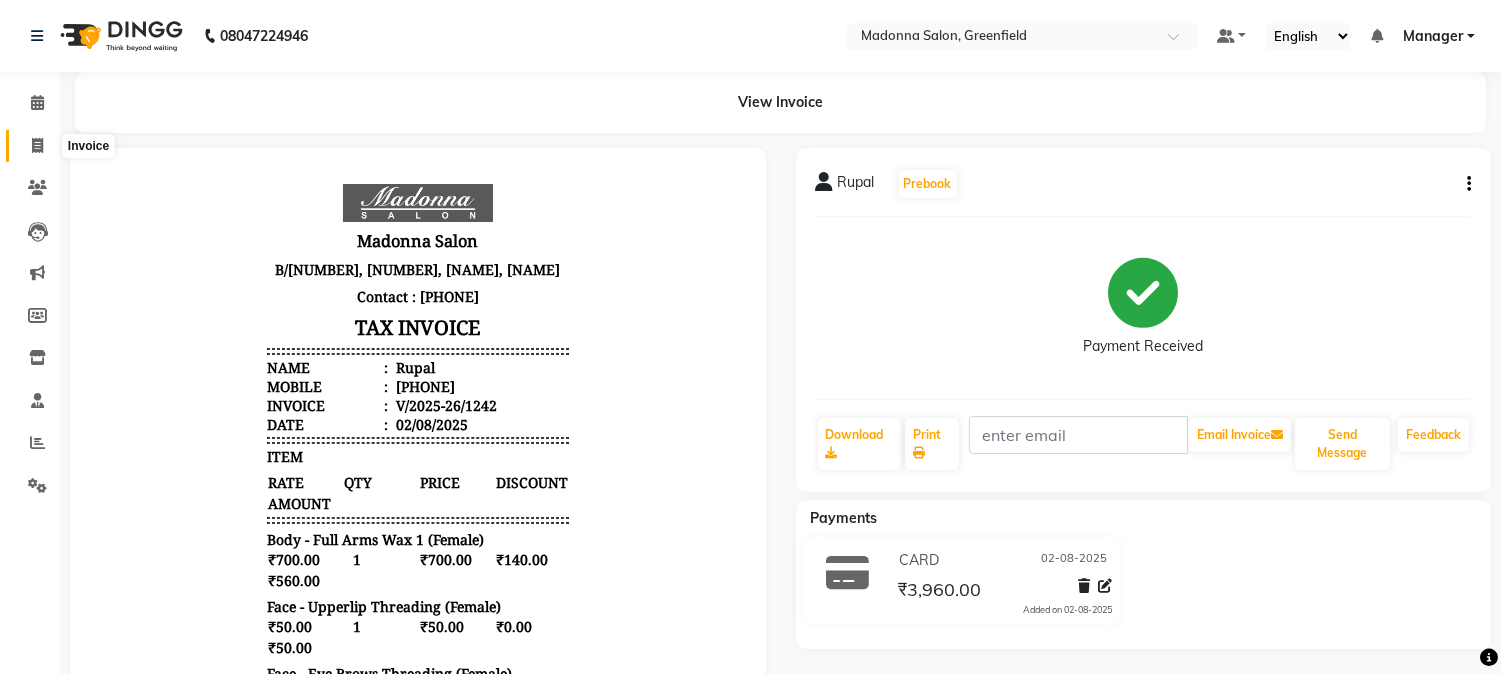click 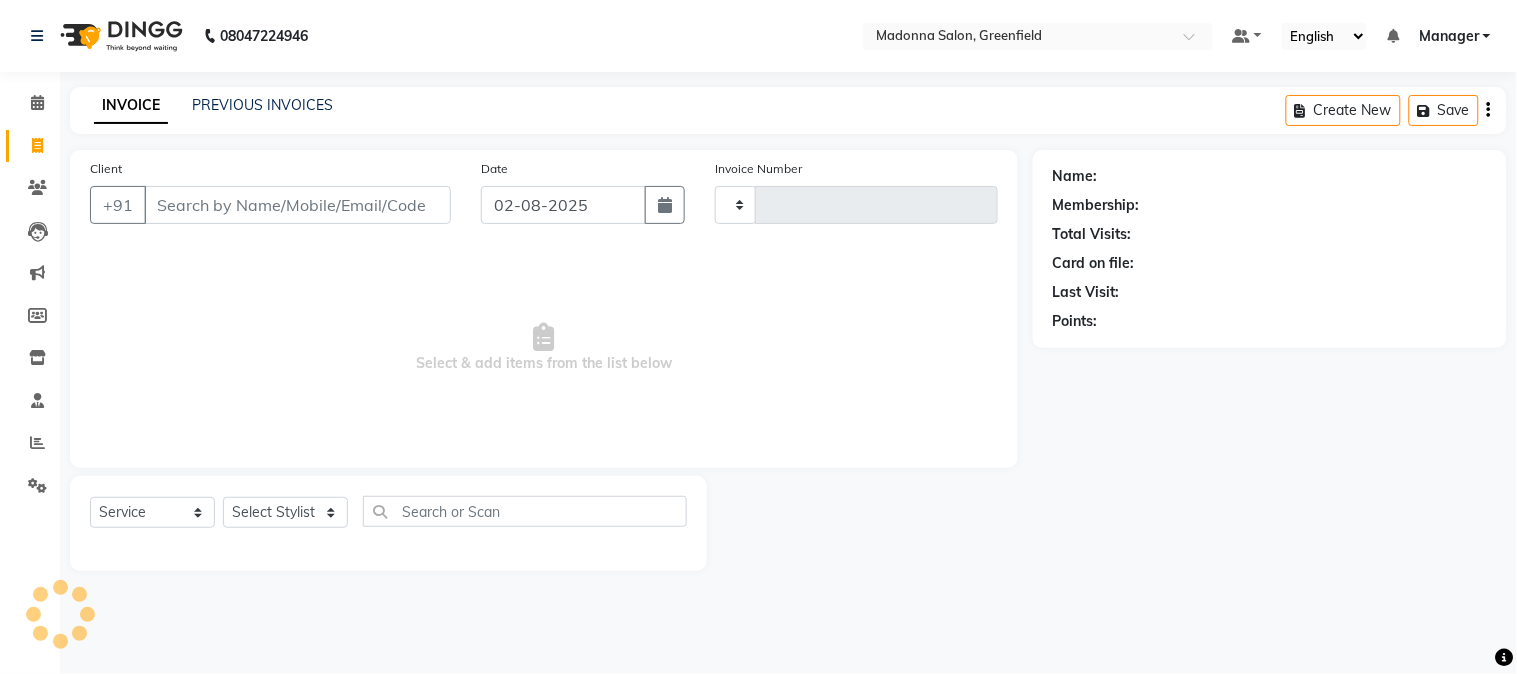 type on "1243" 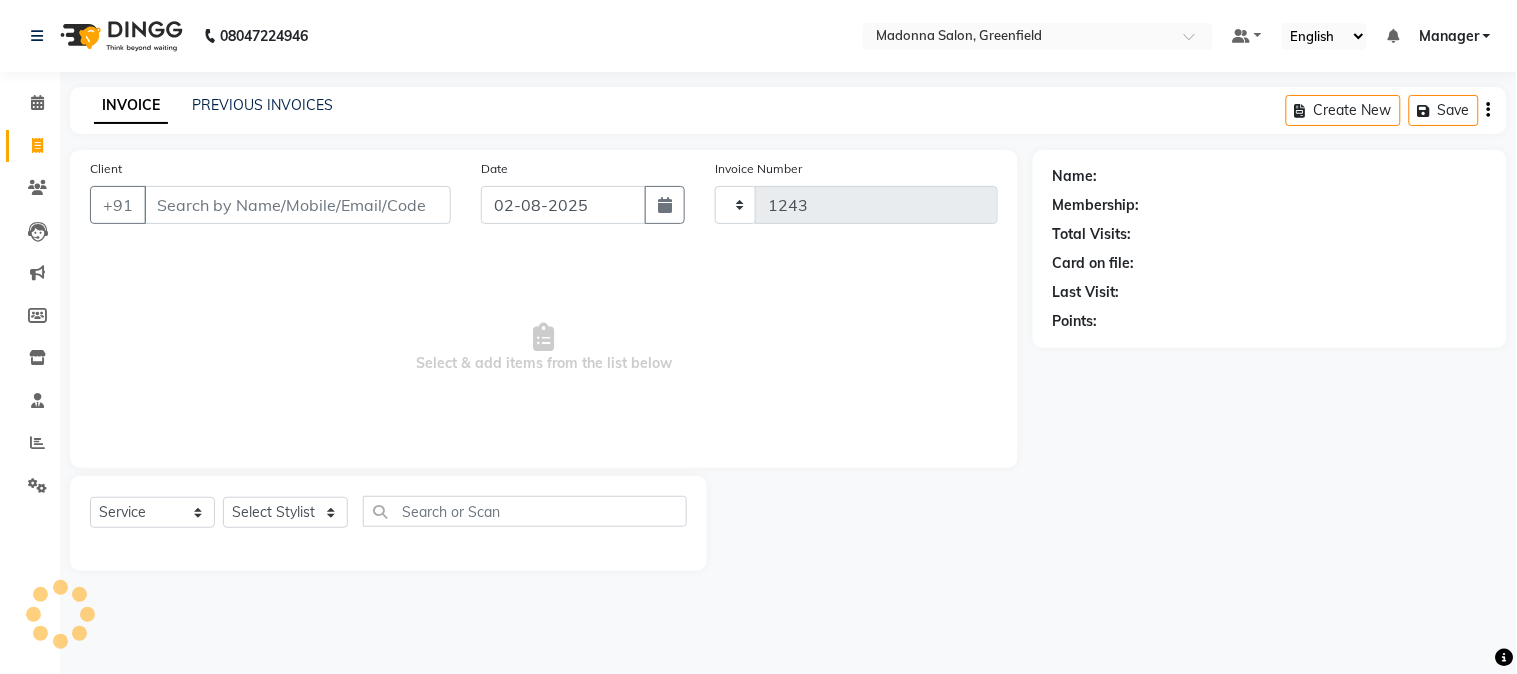 select on "7672" 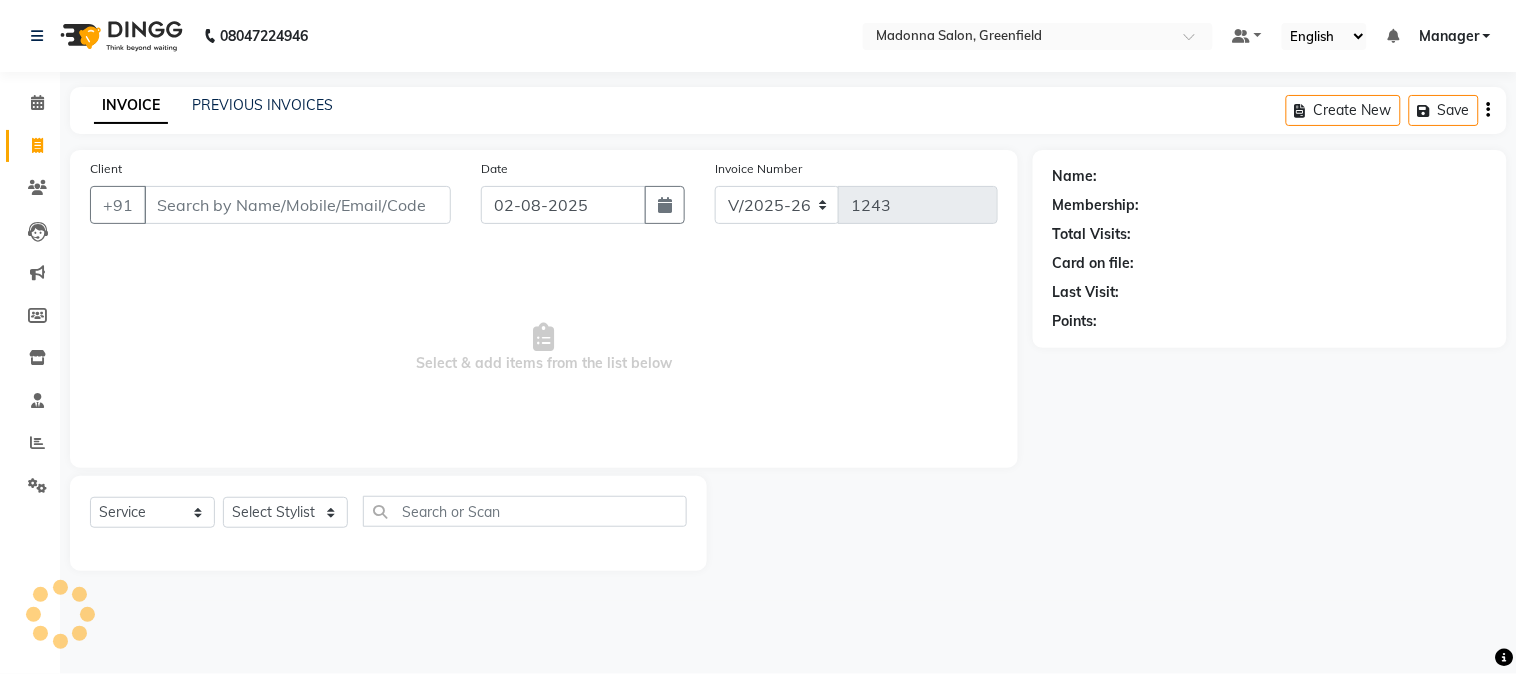click on "Client" at bounding box center (297, 205) 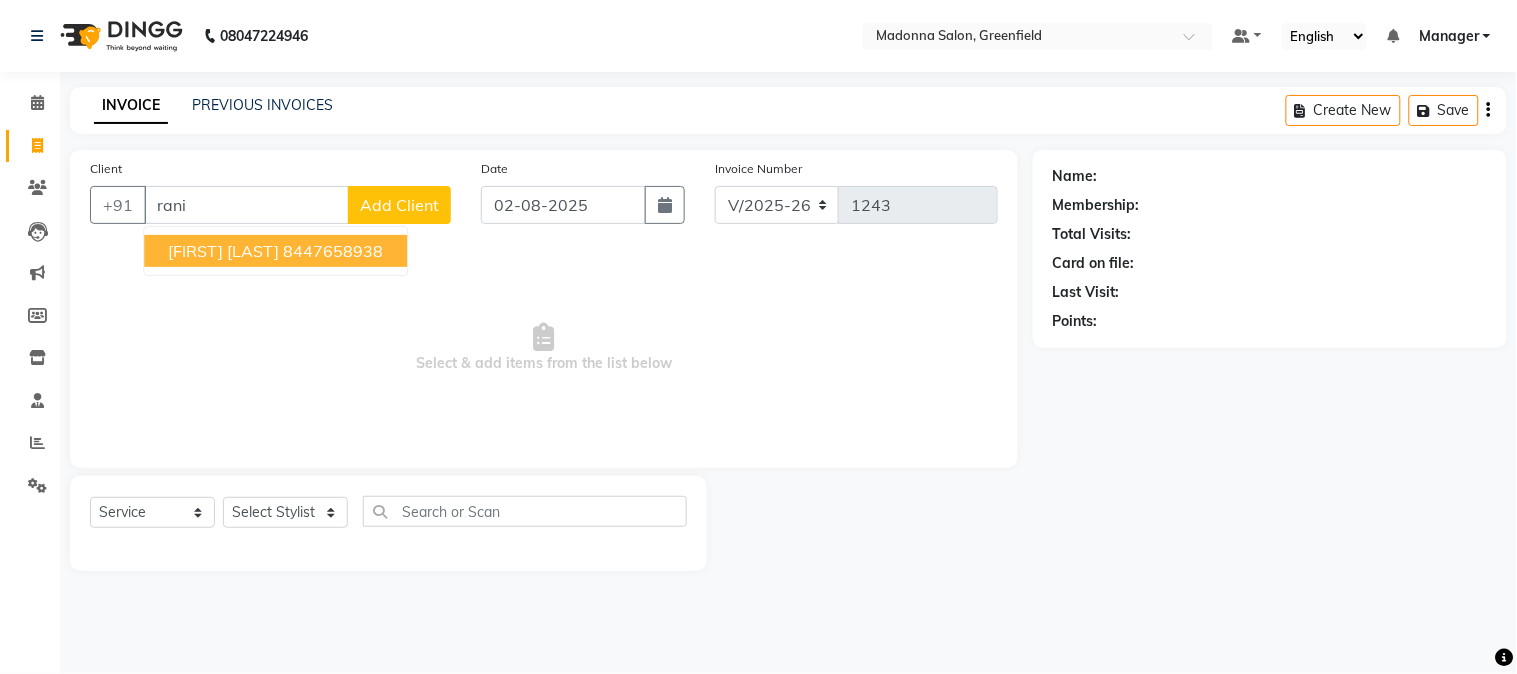 click on "[FIRST] [LAST]" at bounding box center [223, 251] 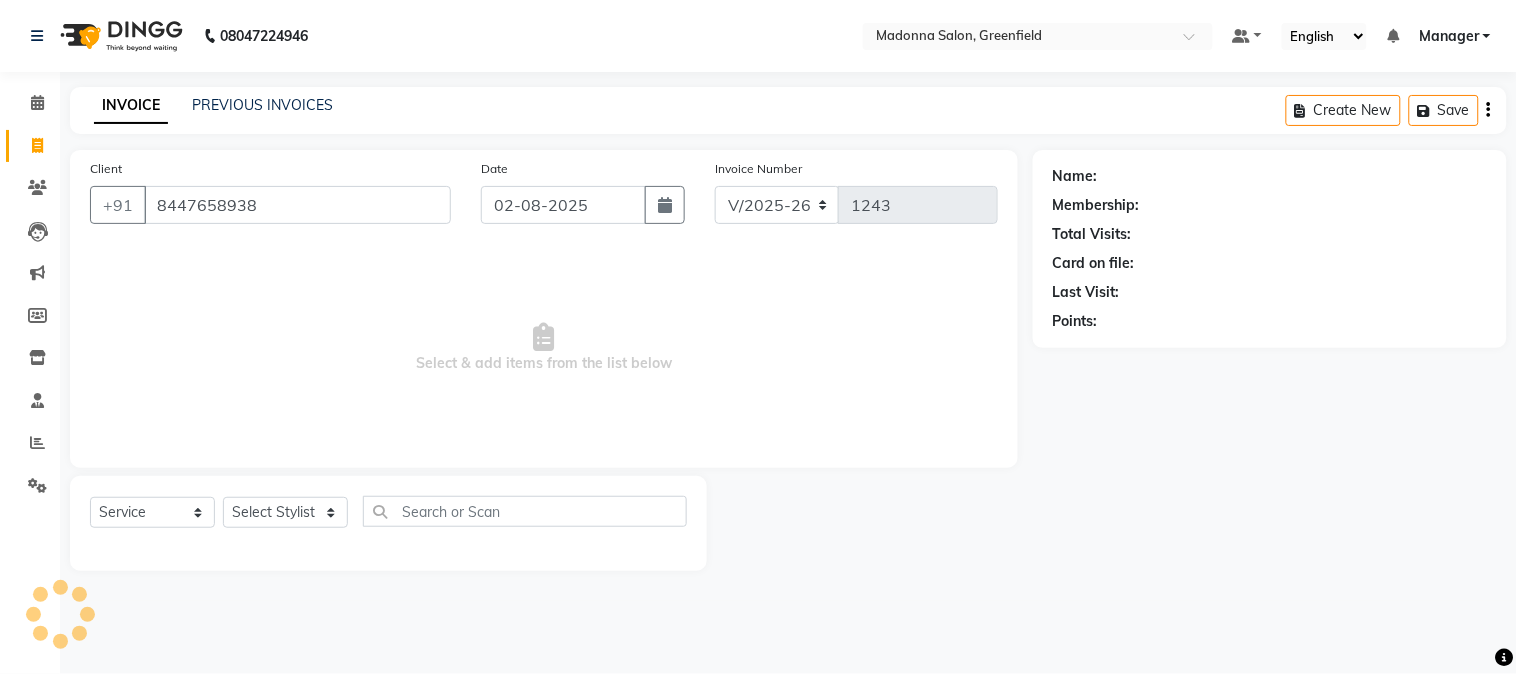 type on "8447658938" 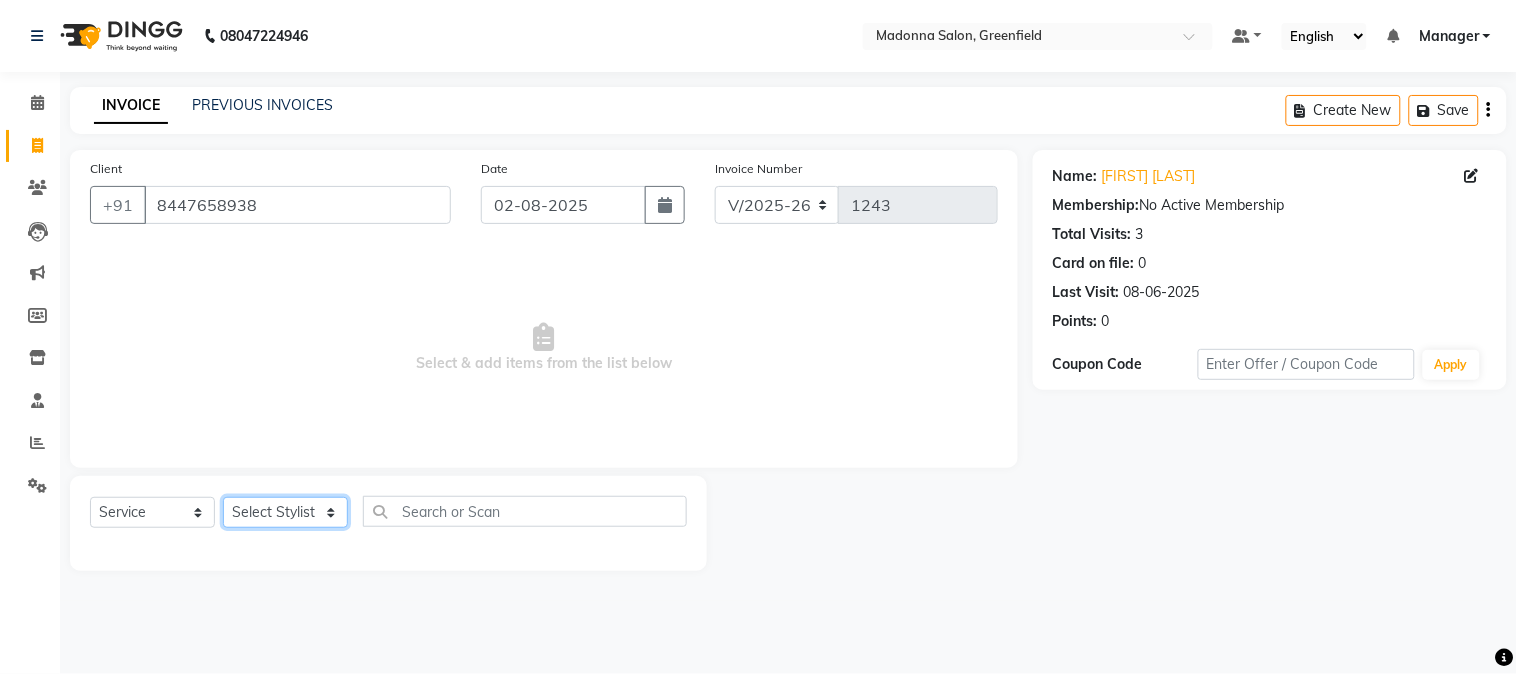 click on "Select Stylist Aarti Ahsan Aman BUBLEEN COUNTER SALE GAURAV Himanshu JAVED KAVITA Manager NITIN RAJNI ROHIT Saifi Sattu VISHAL" 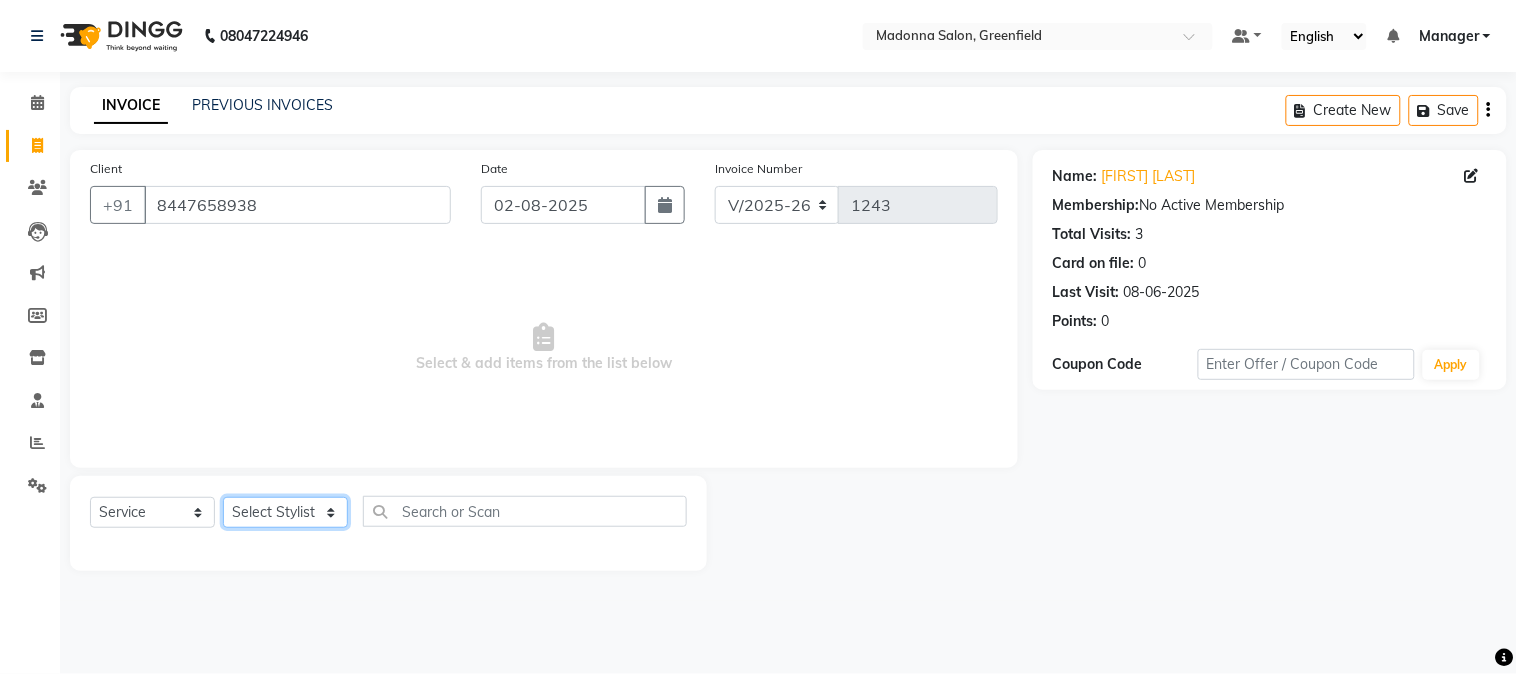 select on "68885" 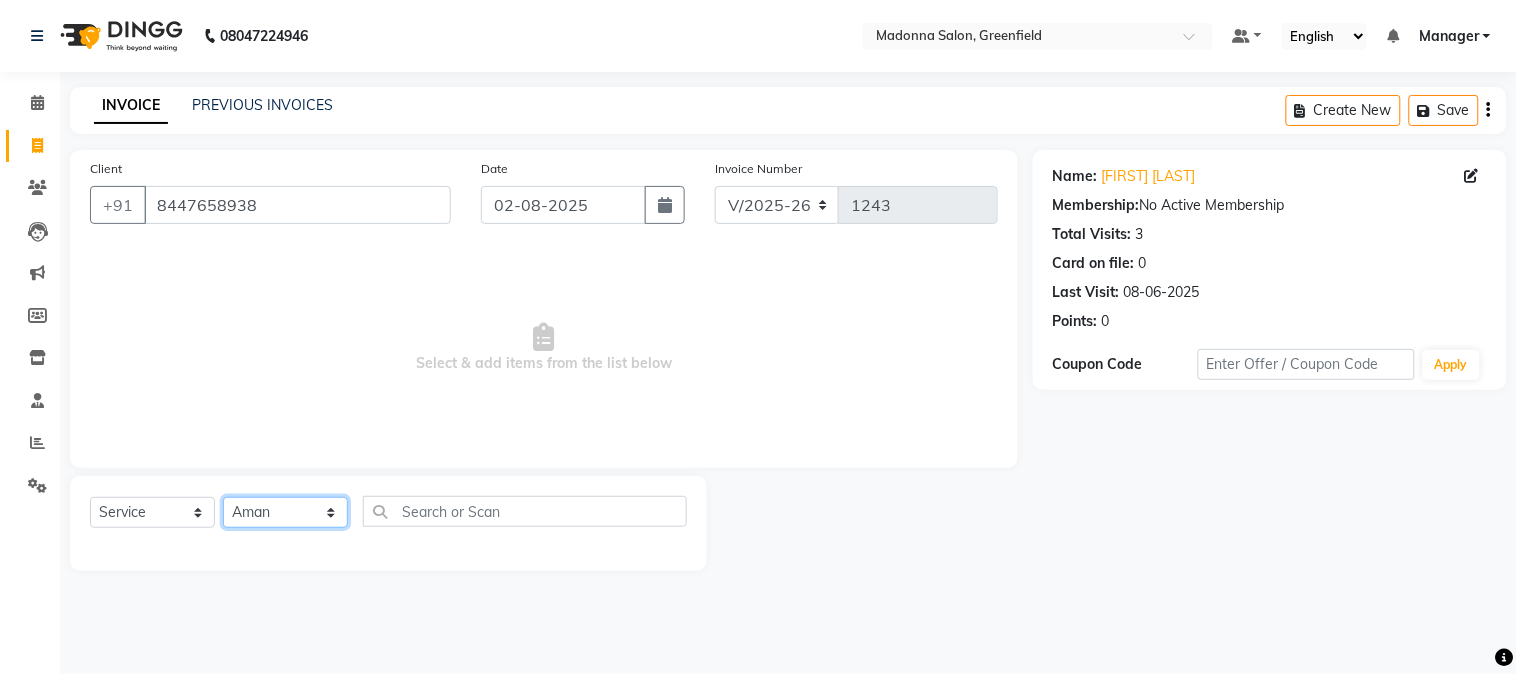 click on "Select Stylist Aarti Ahsan Aman BUBLEEN COUNTER SALE GAURAV Himanshu JAVED KAVITA Manager NITIN RAJNI ROHIT Saifi Sattu VISHAL" 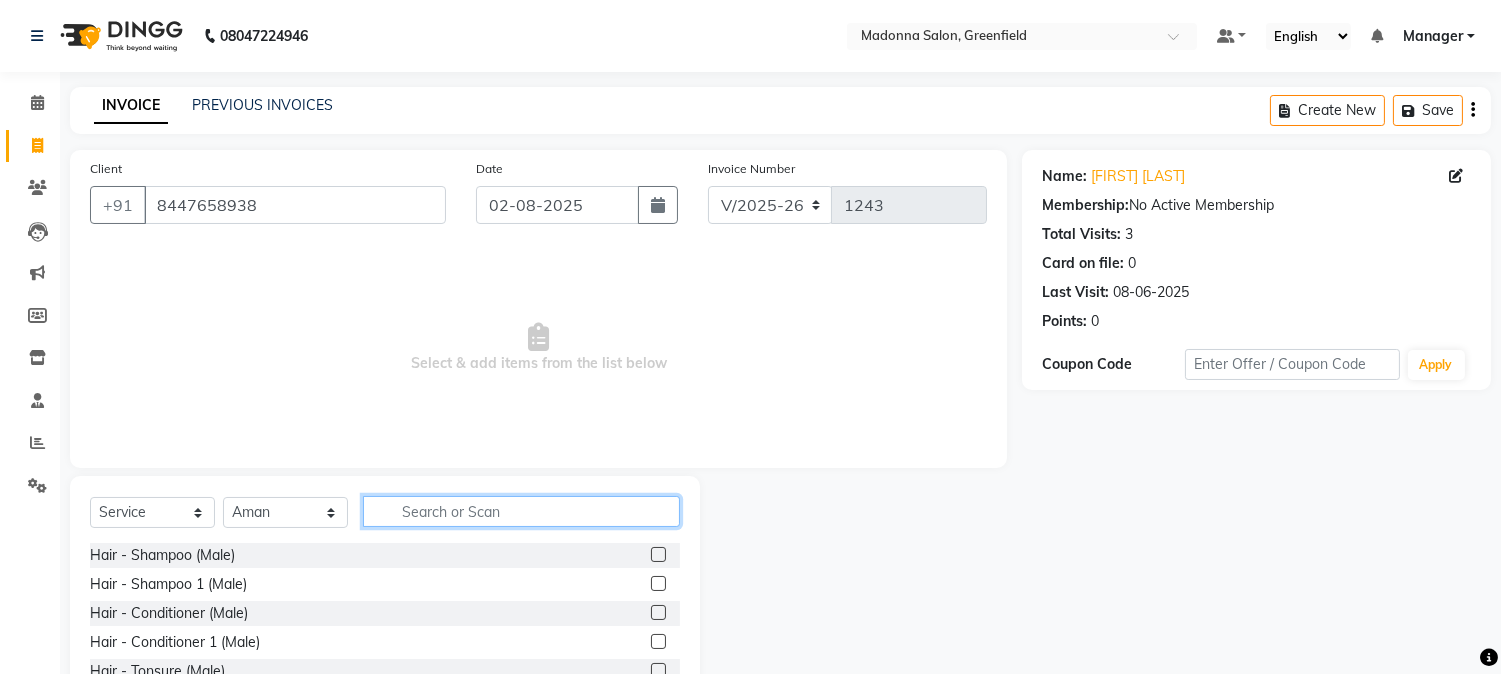 click 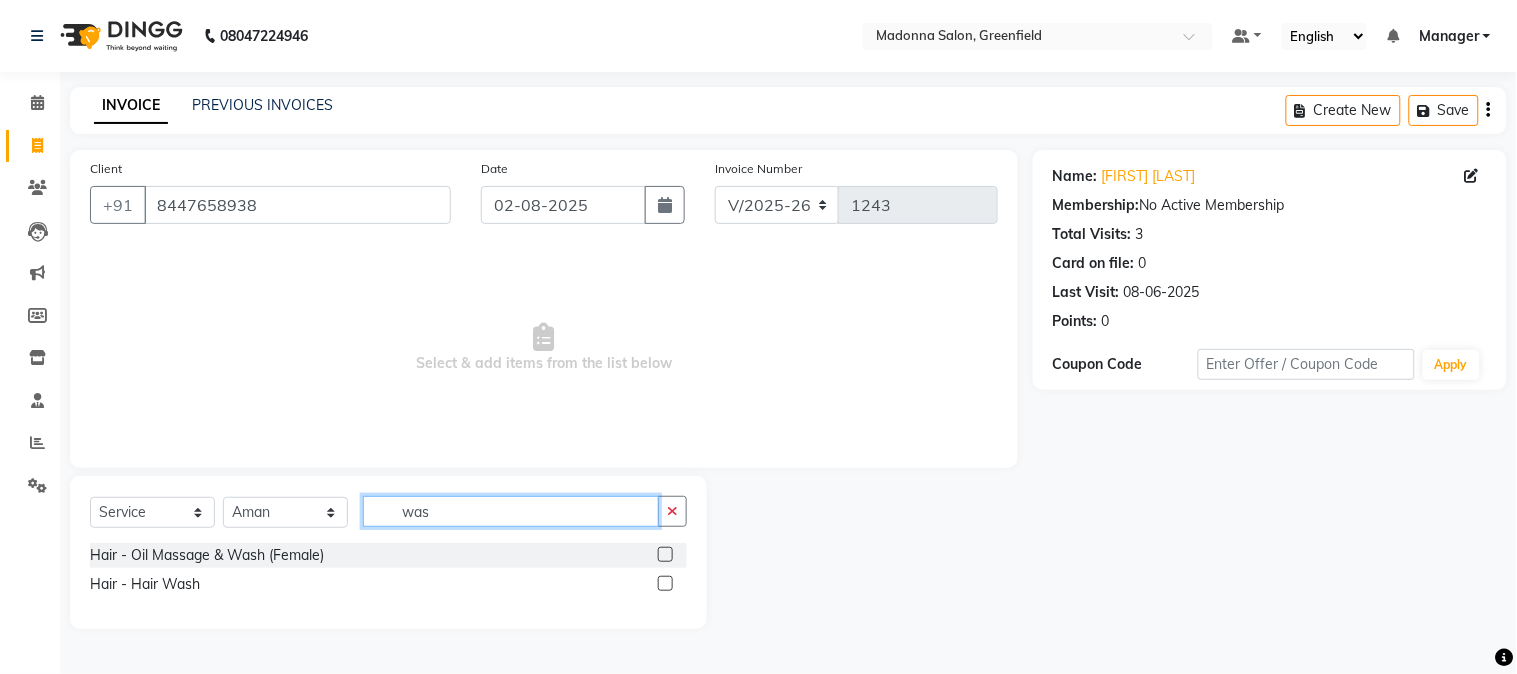 type on "was" 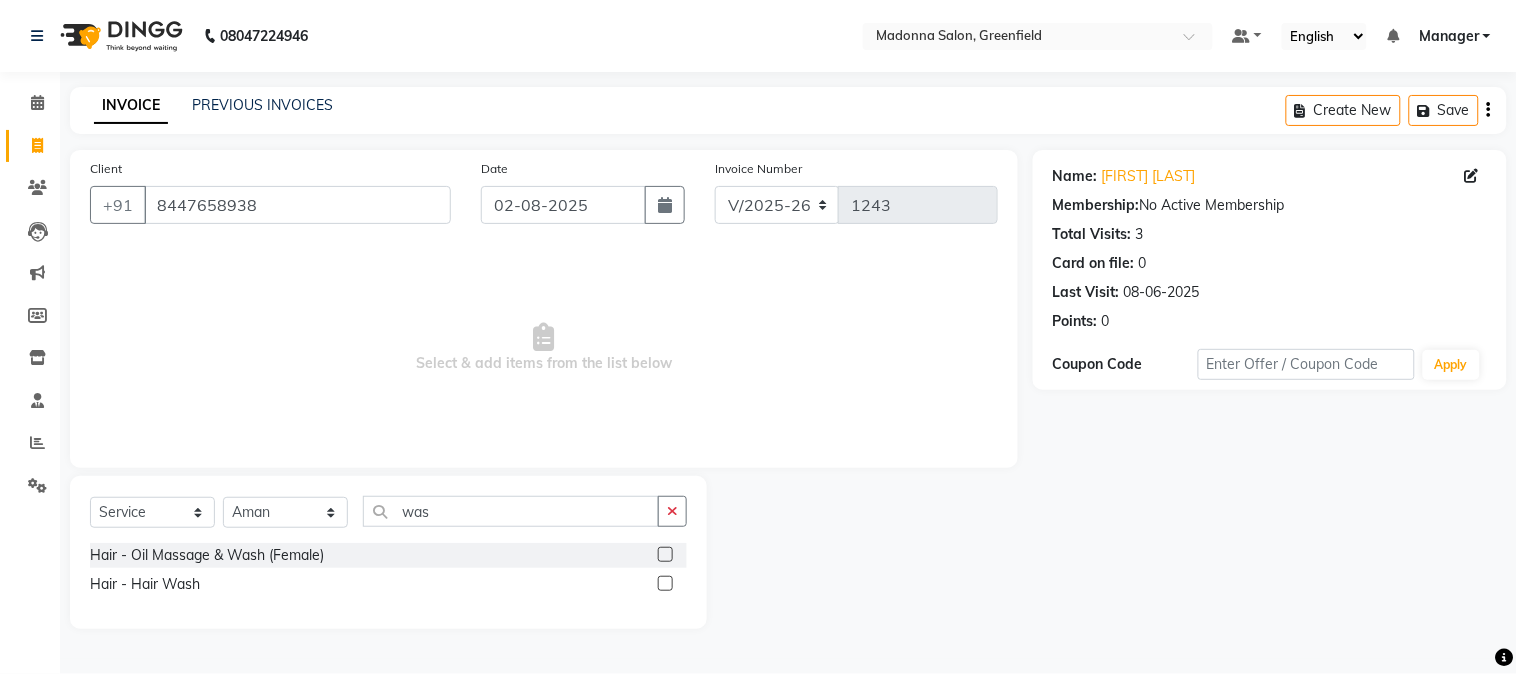 click 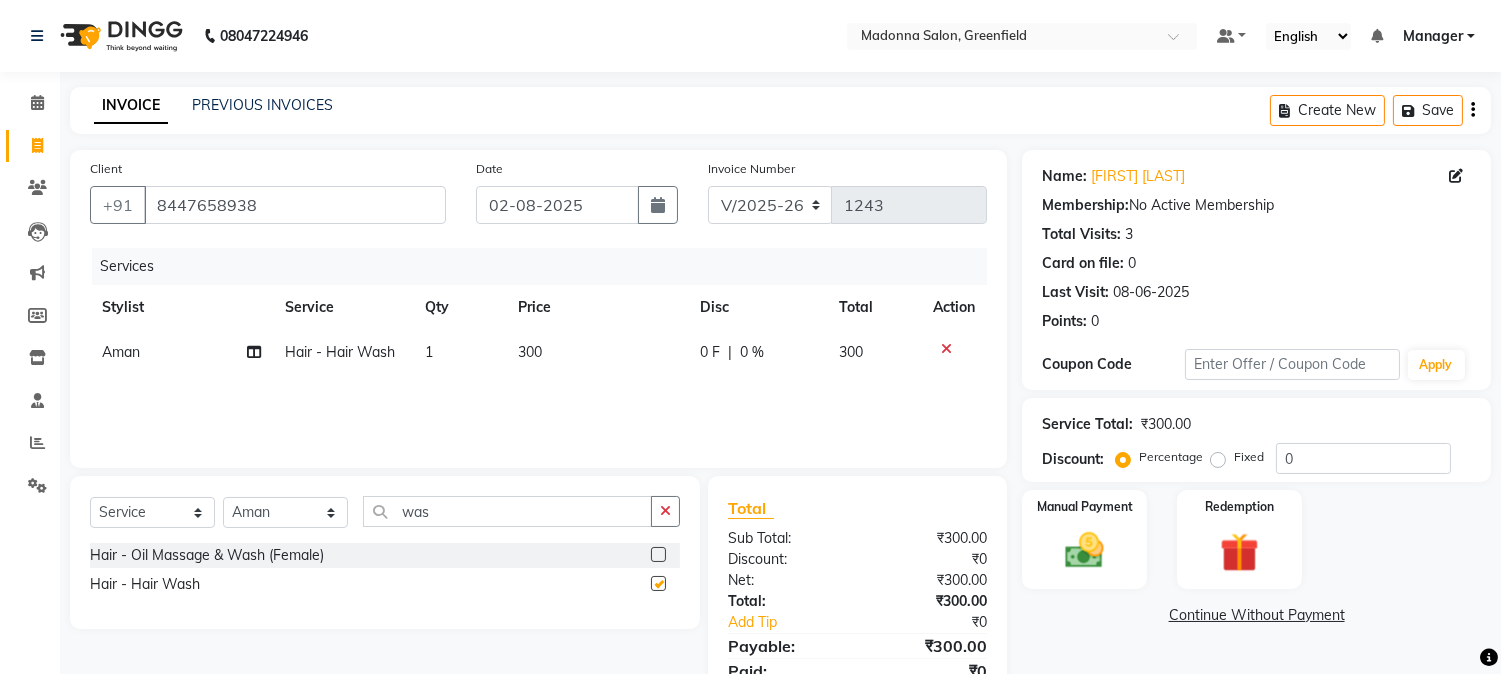 checkbox on "false" 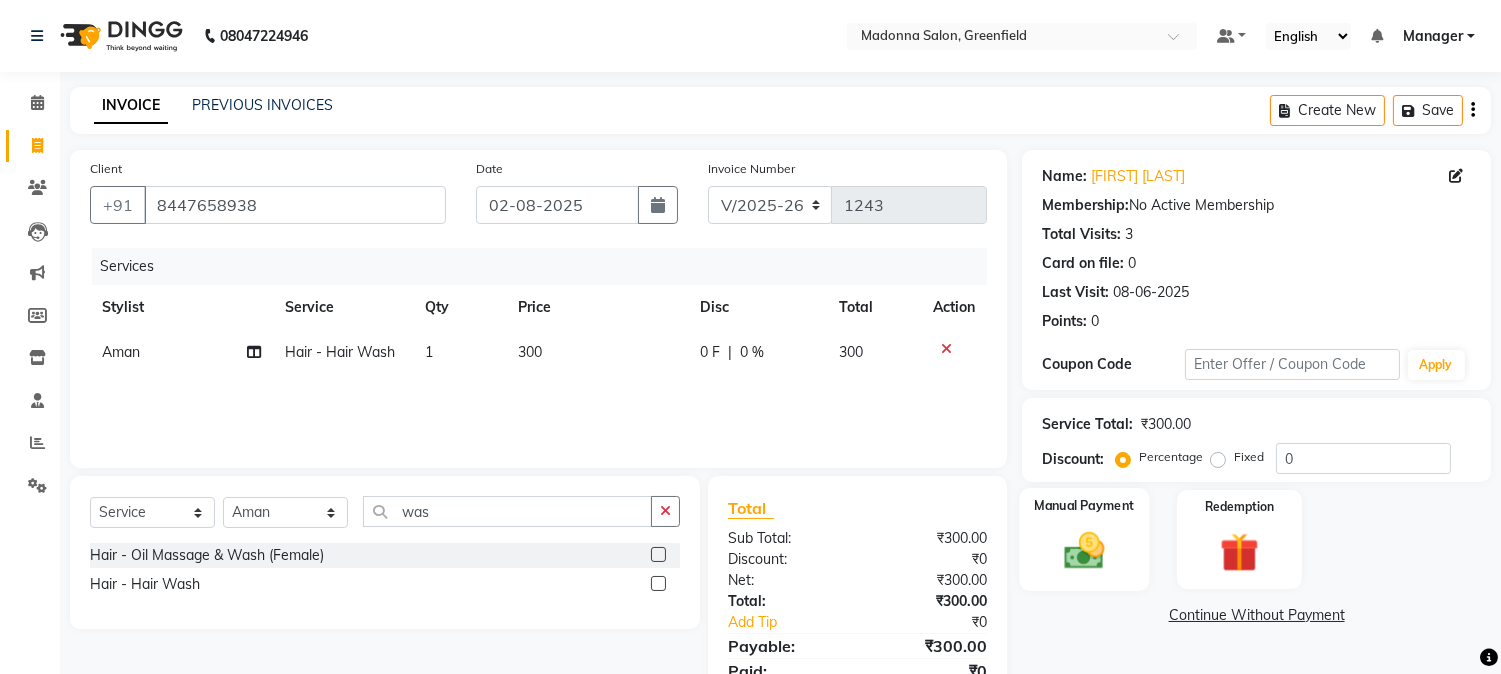 click 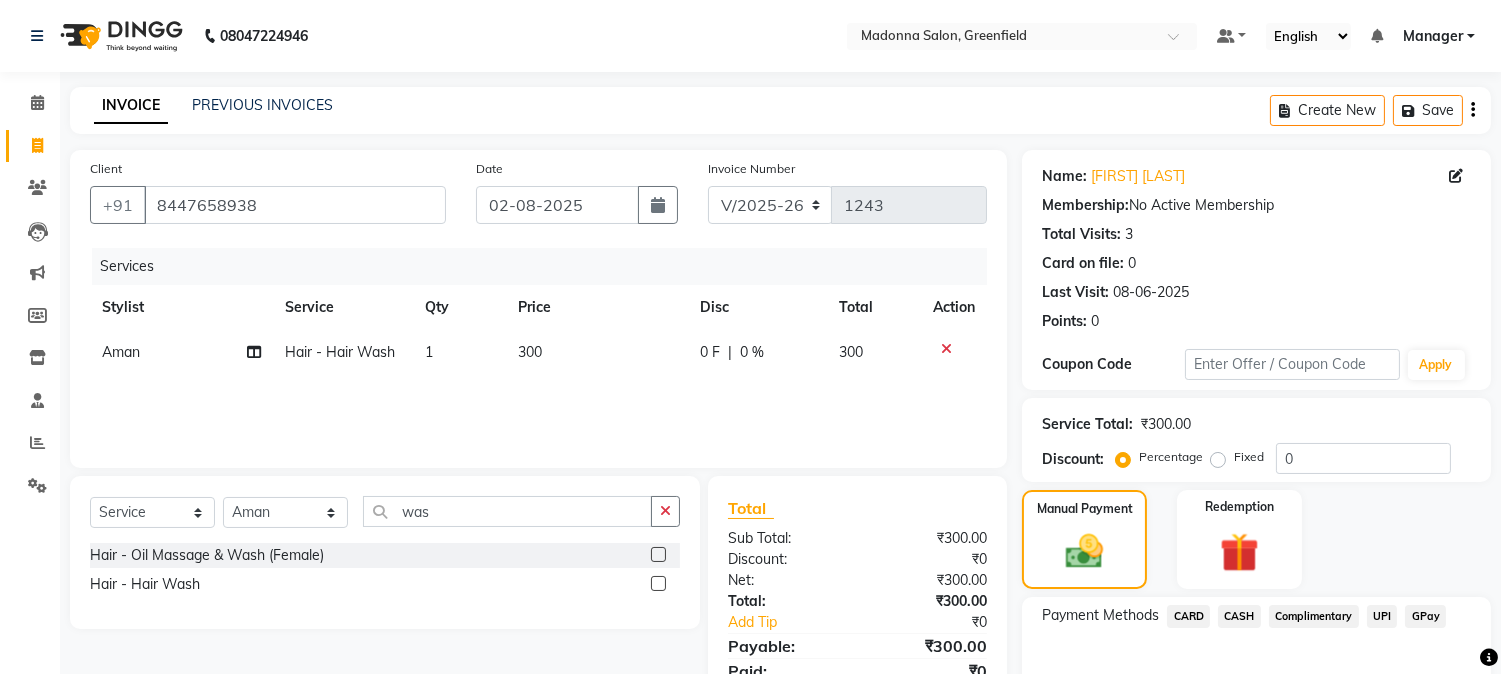 click on "CASH" 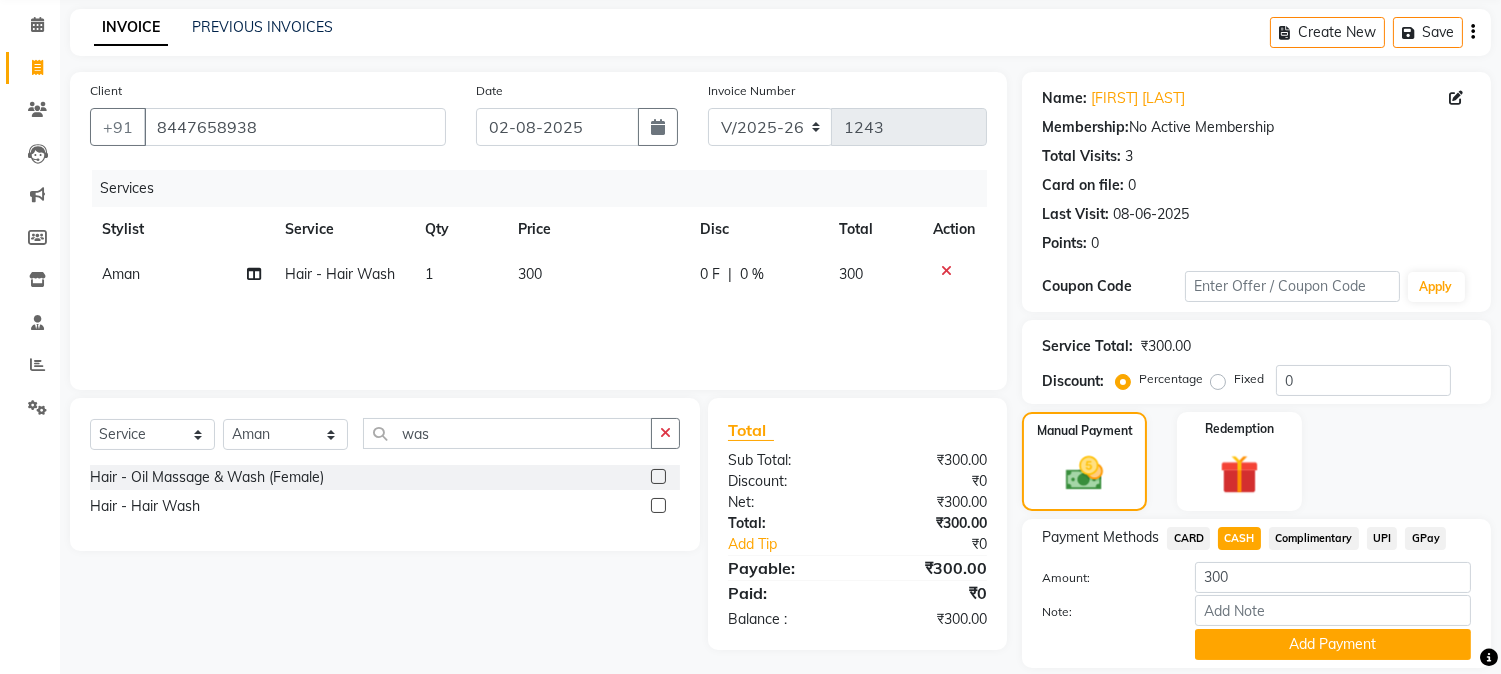 scroll, scrollTop: 142, scrollLeft: 0, axis: vertical 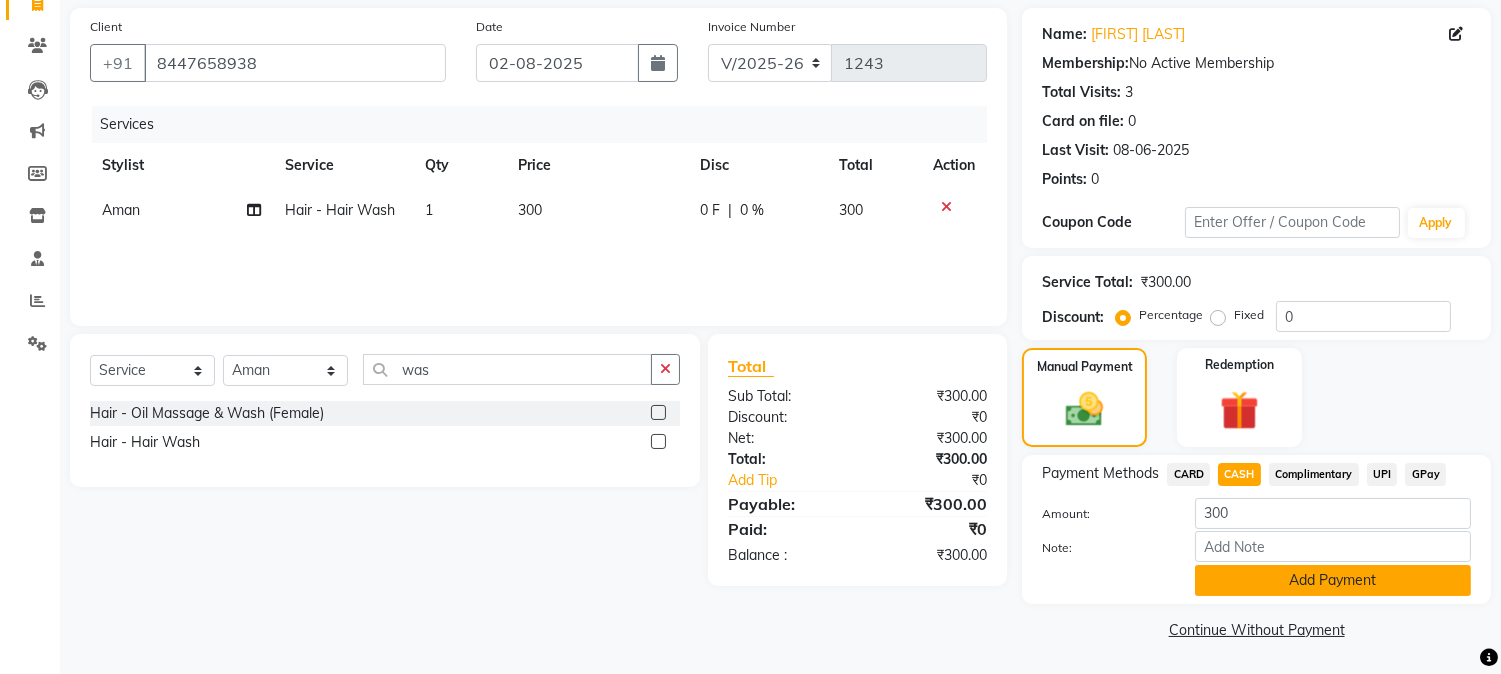 click on "Add Payment" 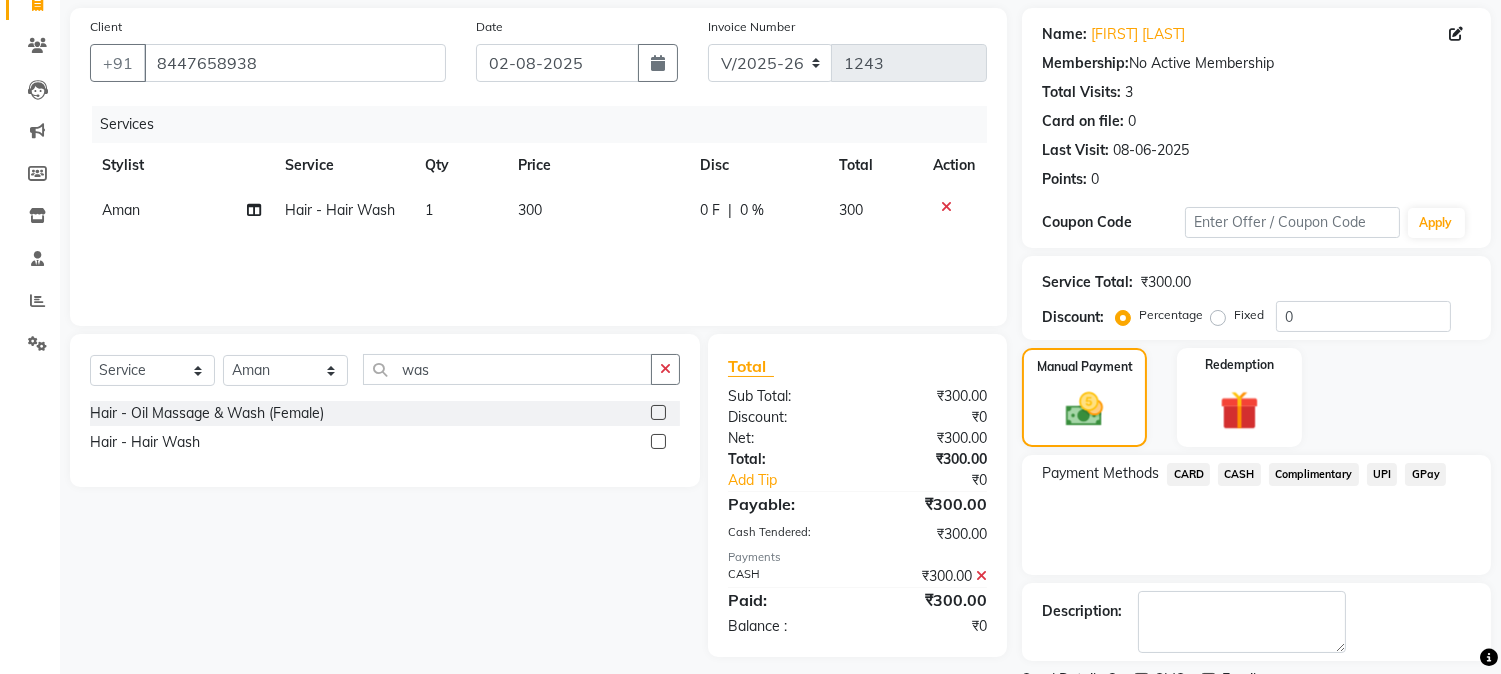 scroll, scrollTop: 225, scrollLeft: 0, axis: vertical 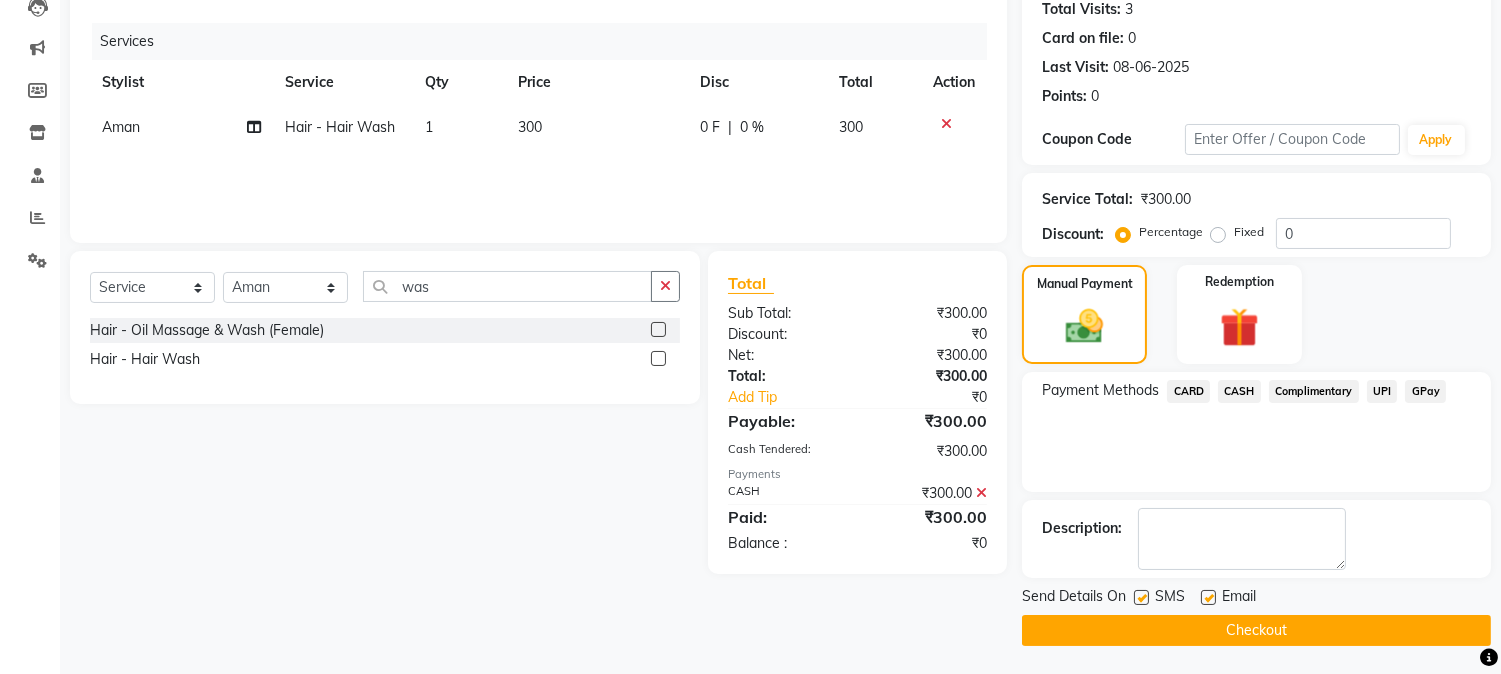 click on "Checkout" 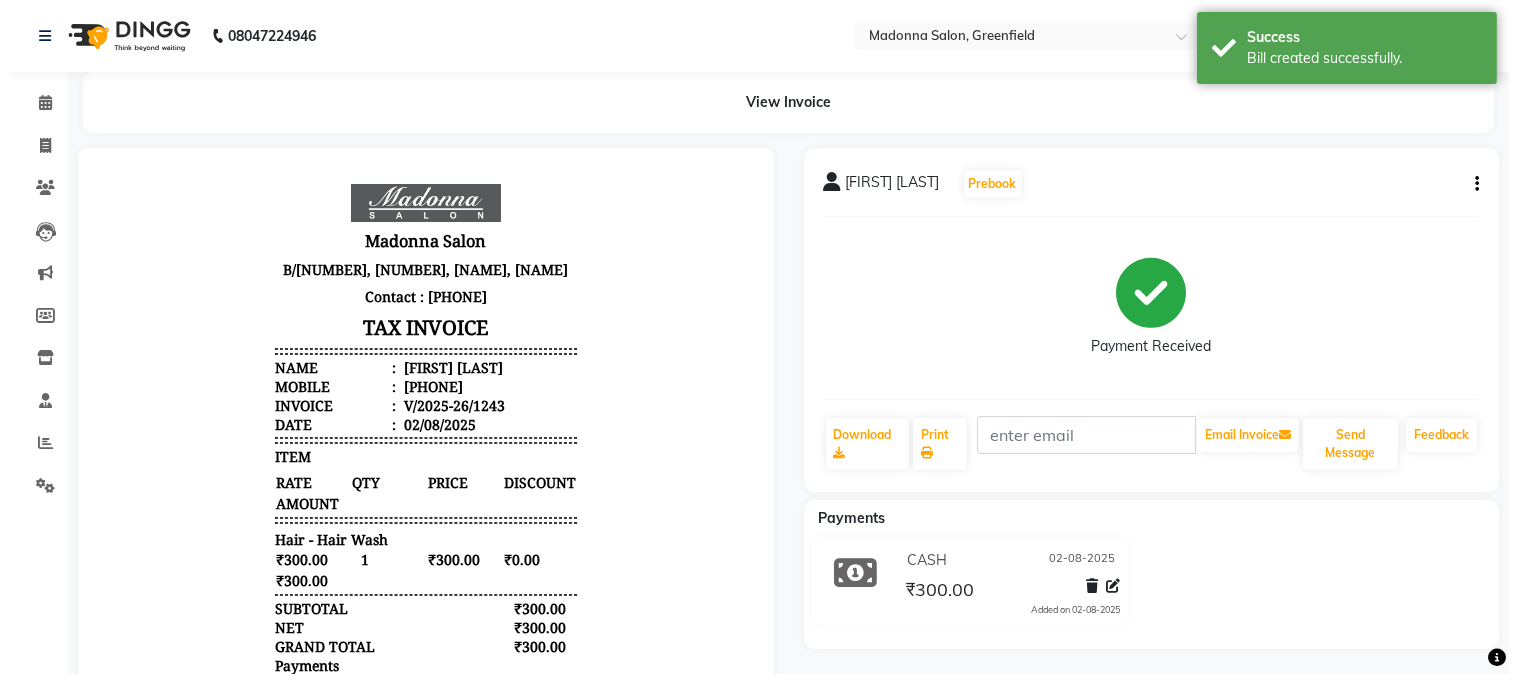 scroll, scrollTop: 0, scrollLeft: 0, axis: both 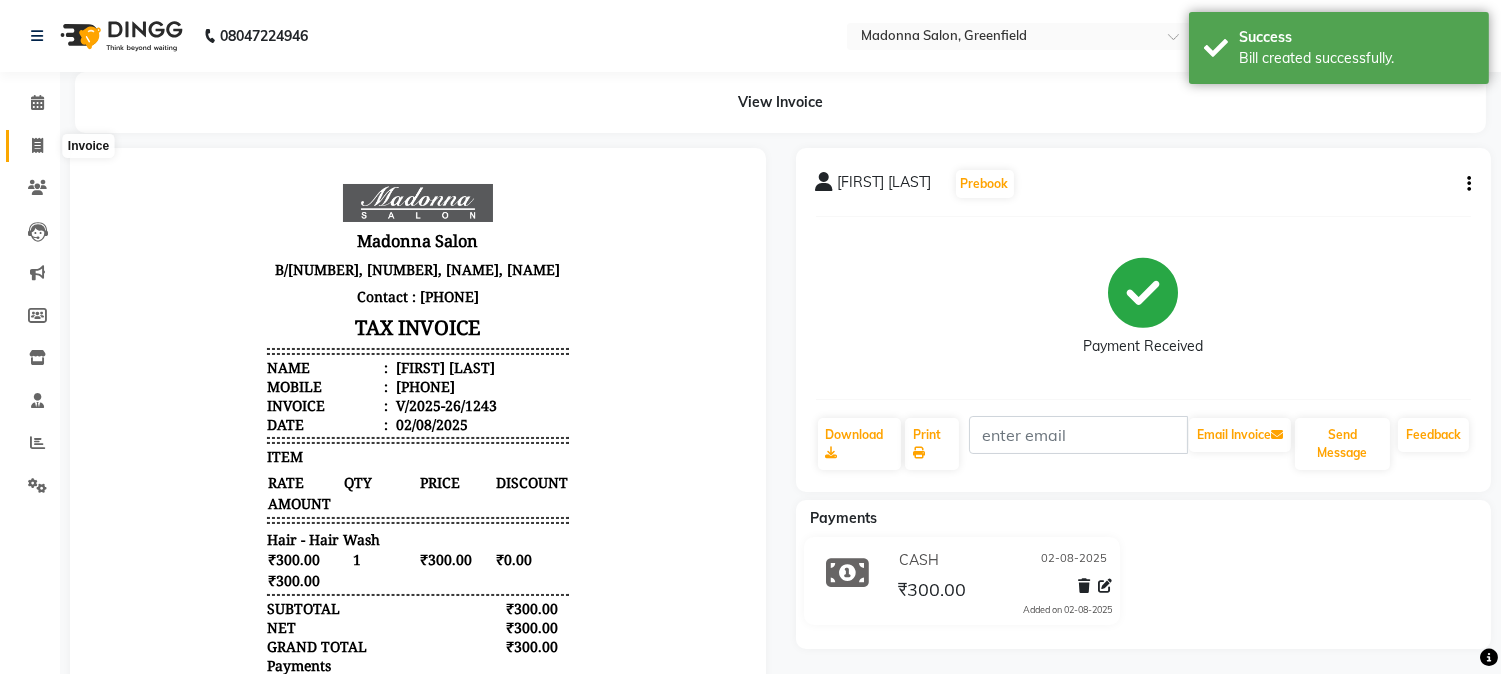 click 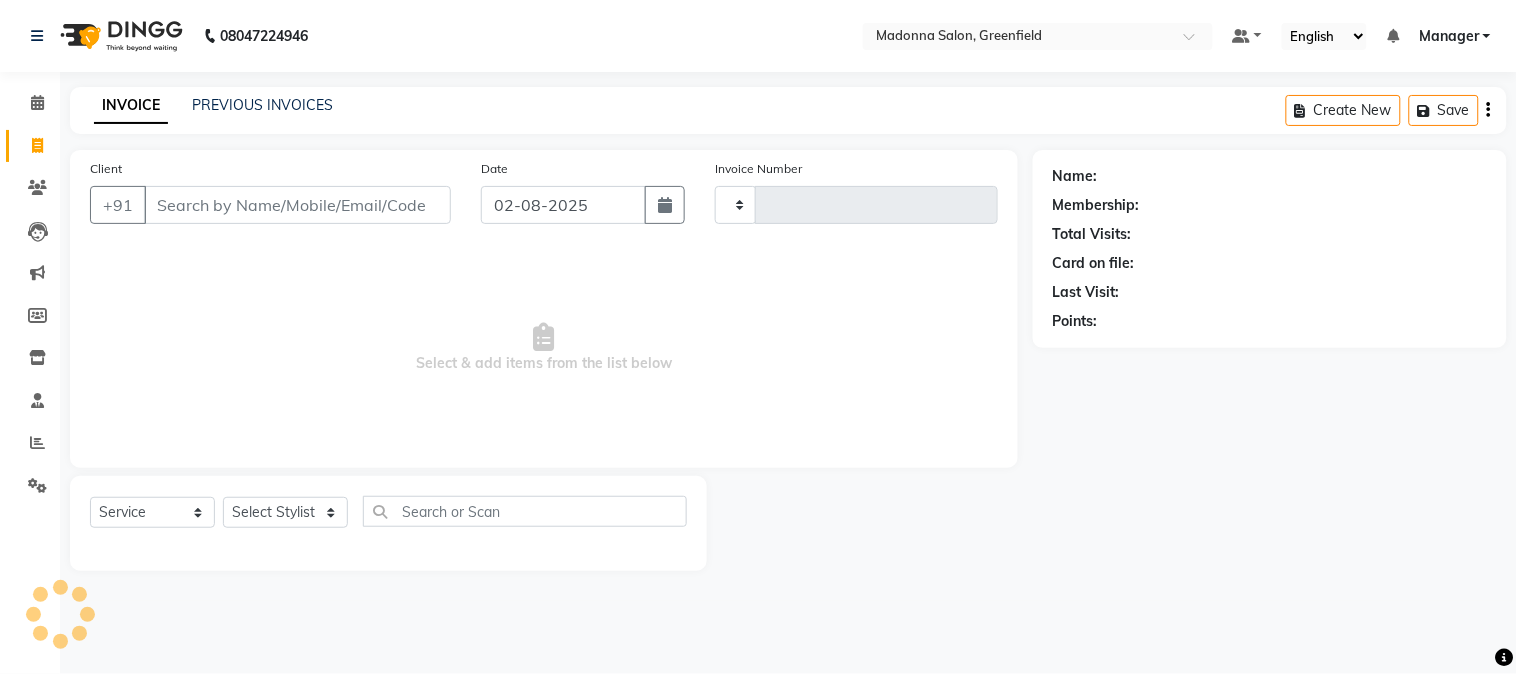 type on "1244" 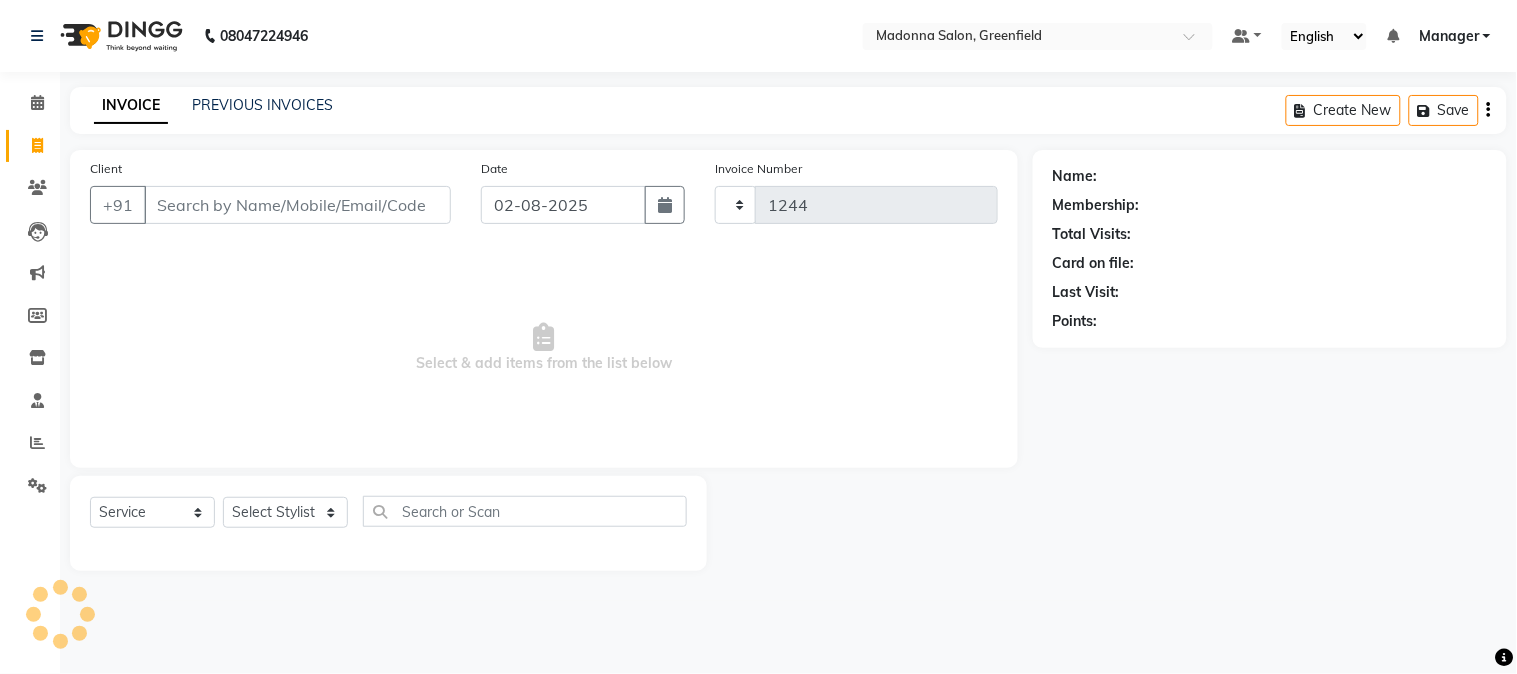 select on "7672" 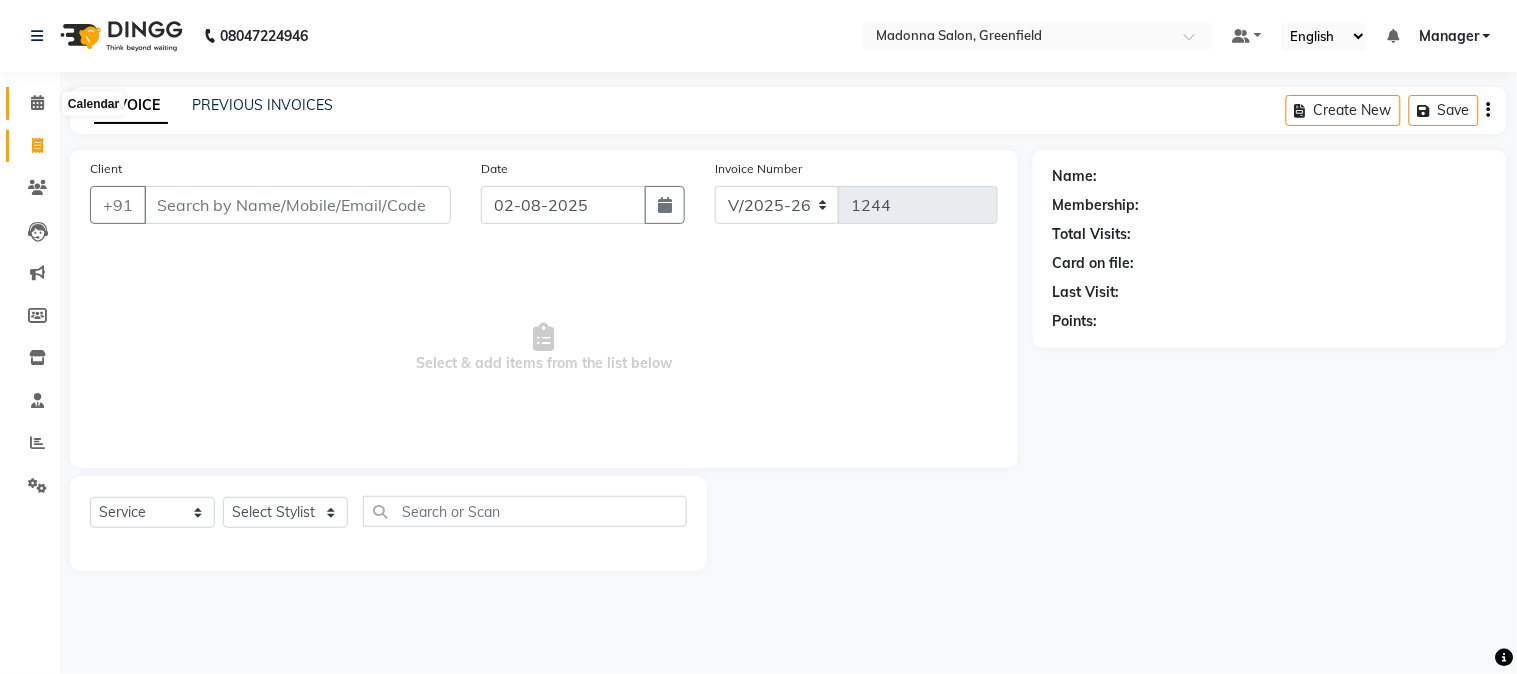click 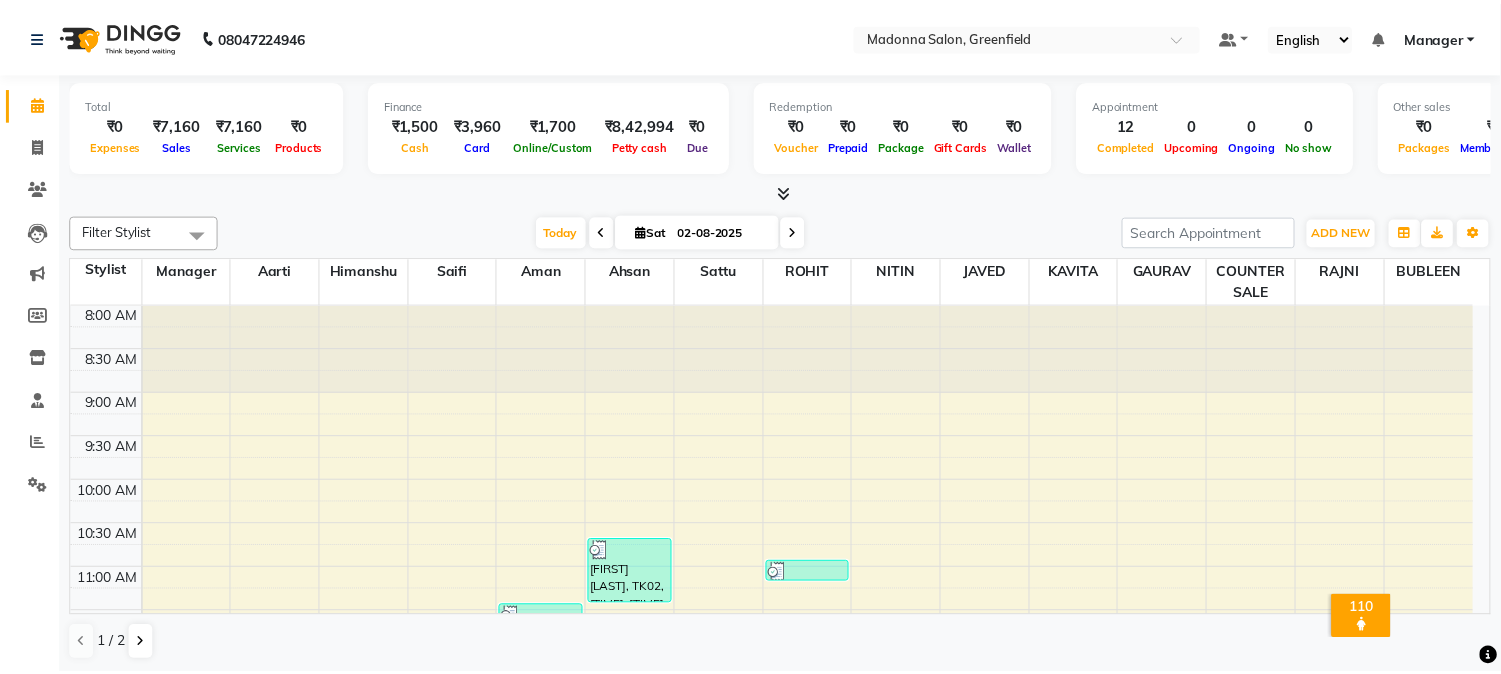 scroll, scrollTop: 0, scrollLeft: 0, axis: both 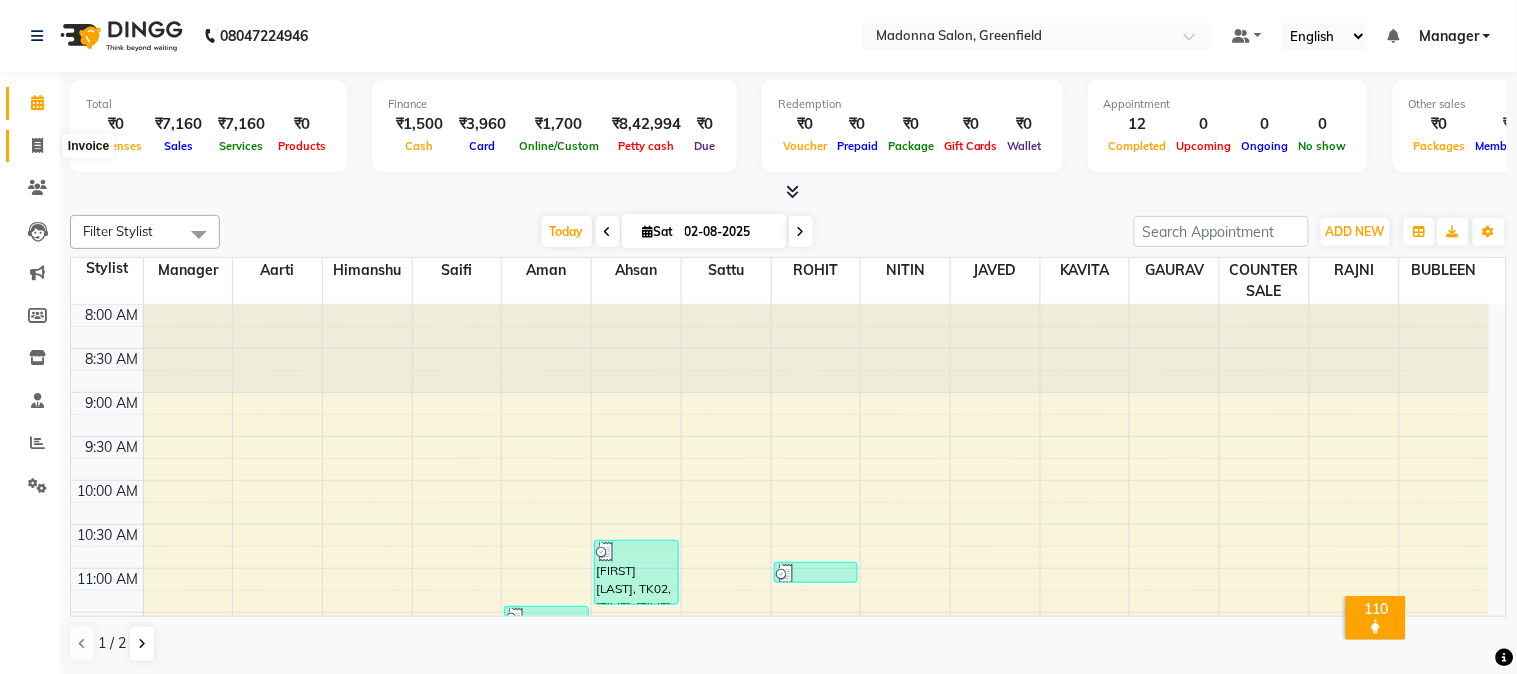 click 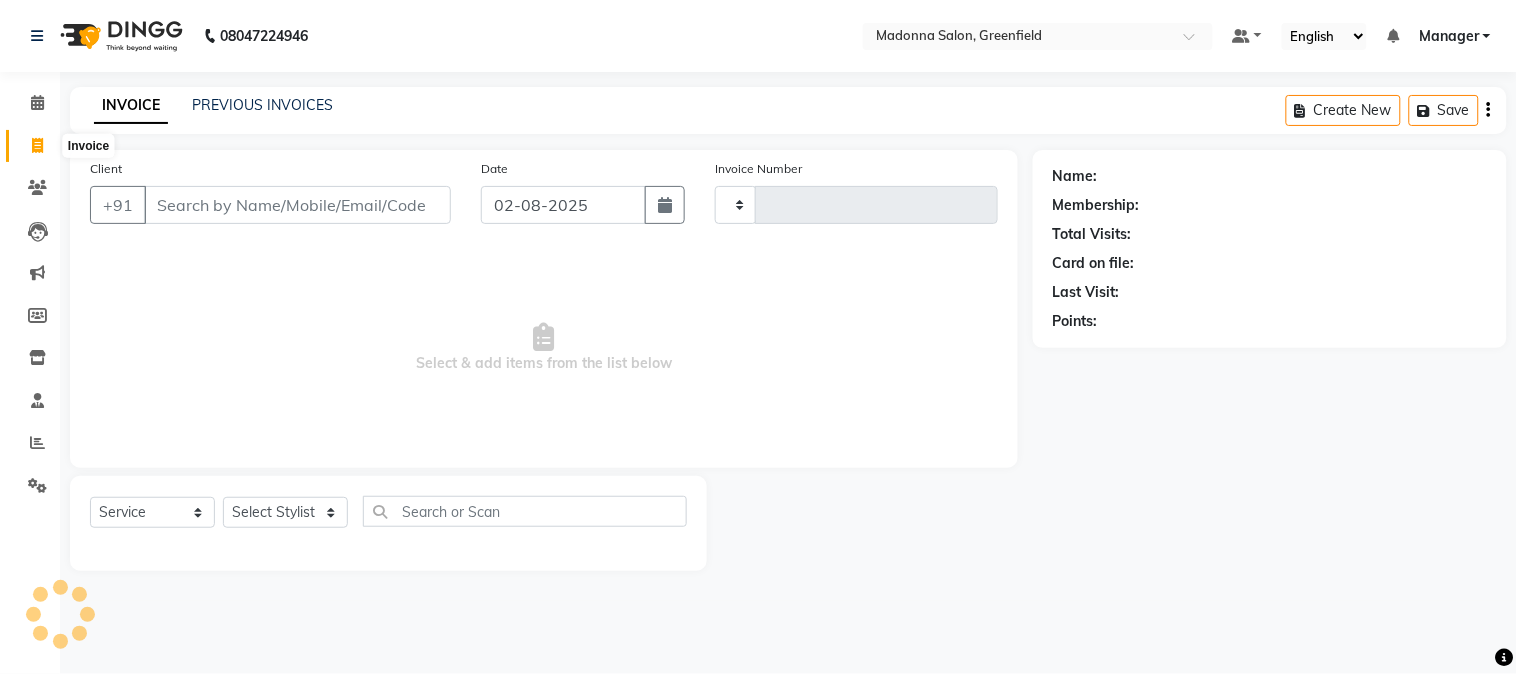 type on "1244" 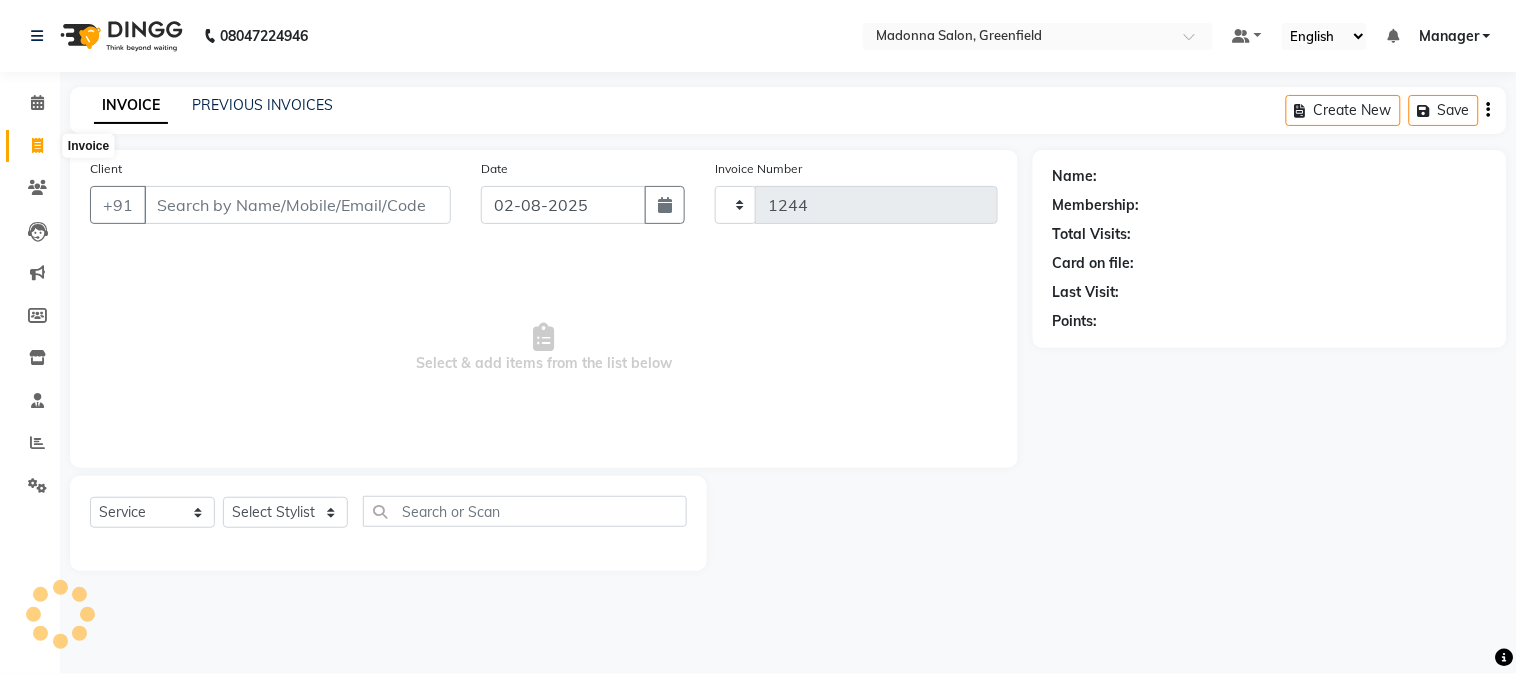 select on "7672" 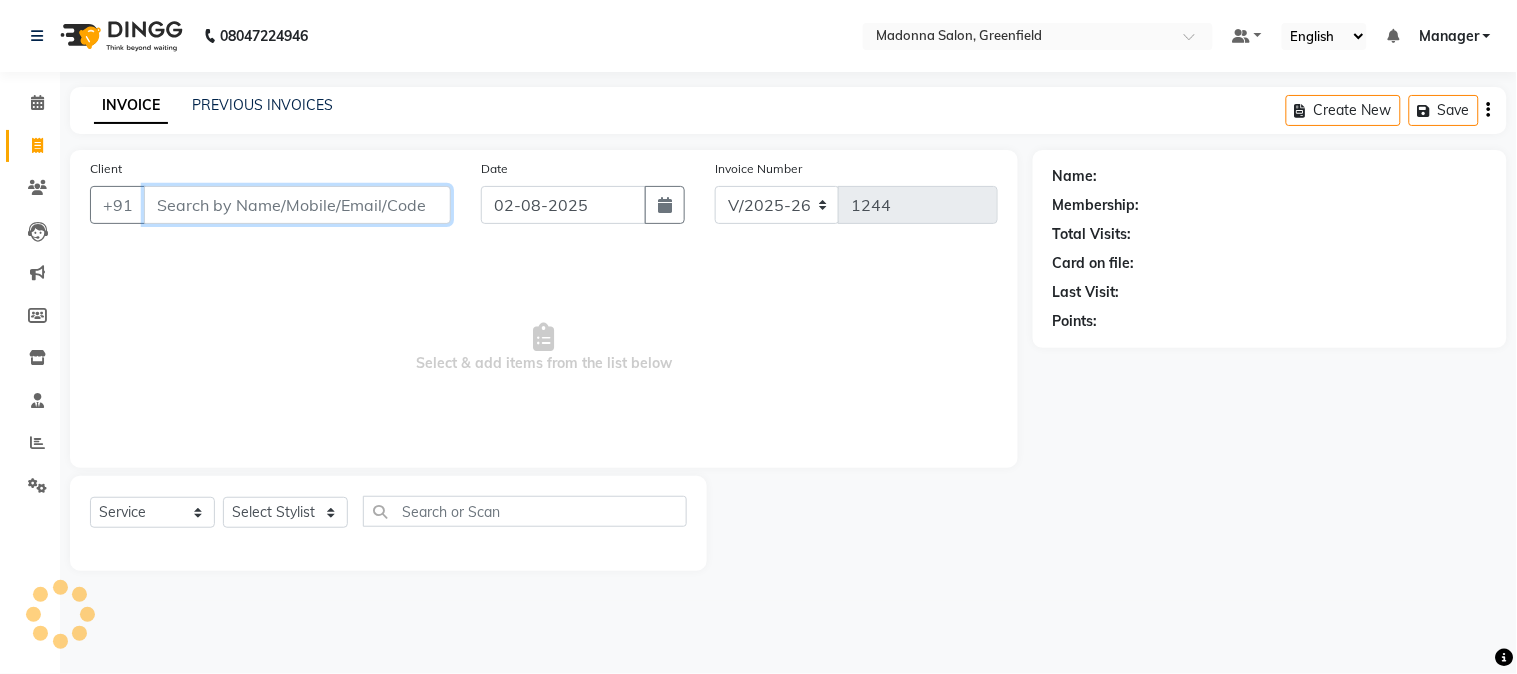 click on "Client" at bounding box center (297, 205) 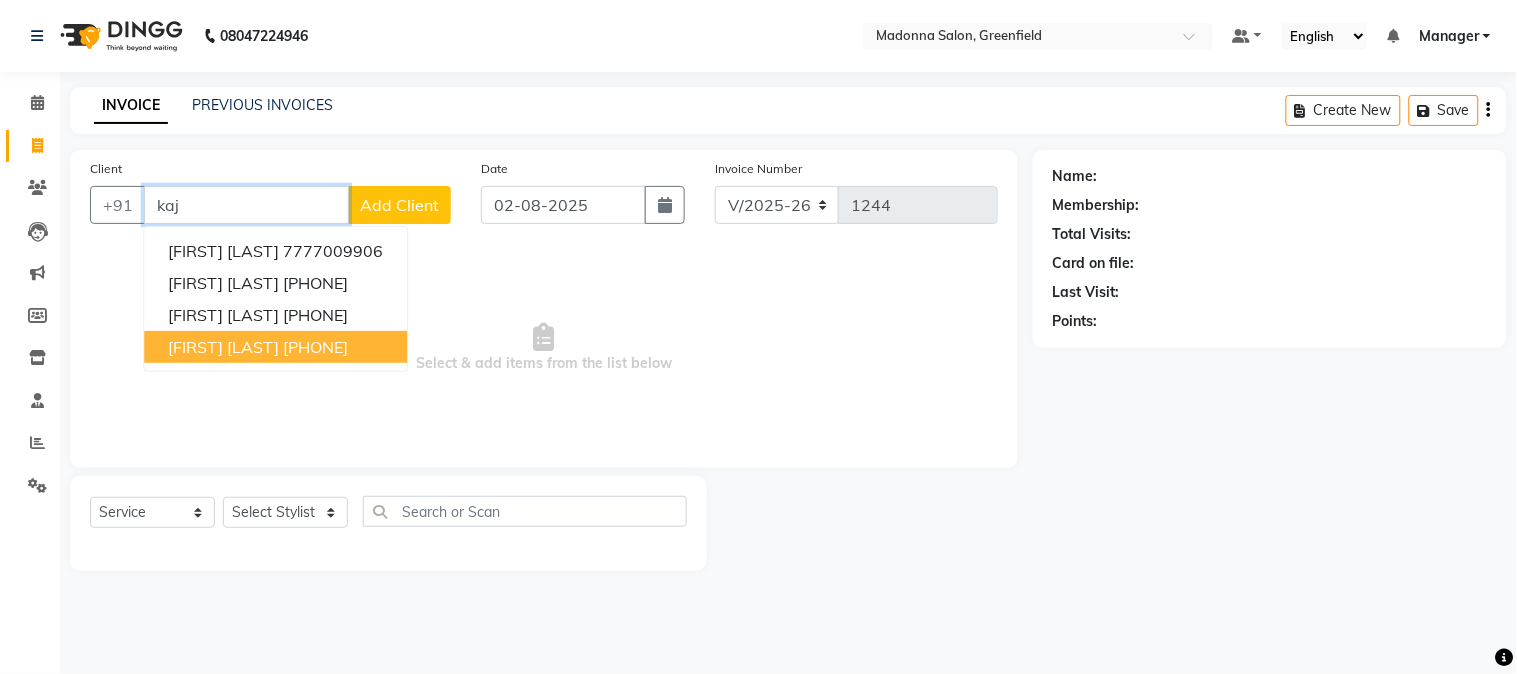 click on "[PHONE]" at bounding box center [315, 347] 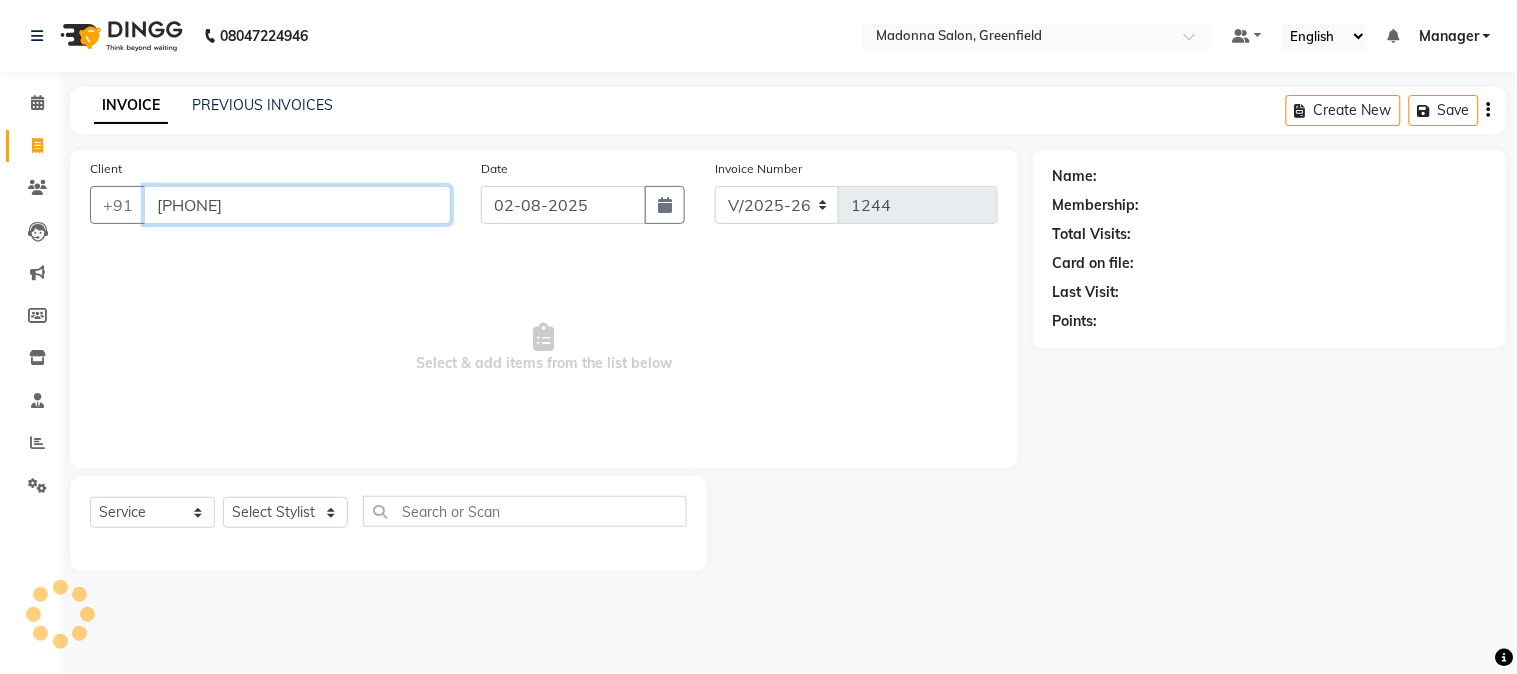 type on "[PHONE]" 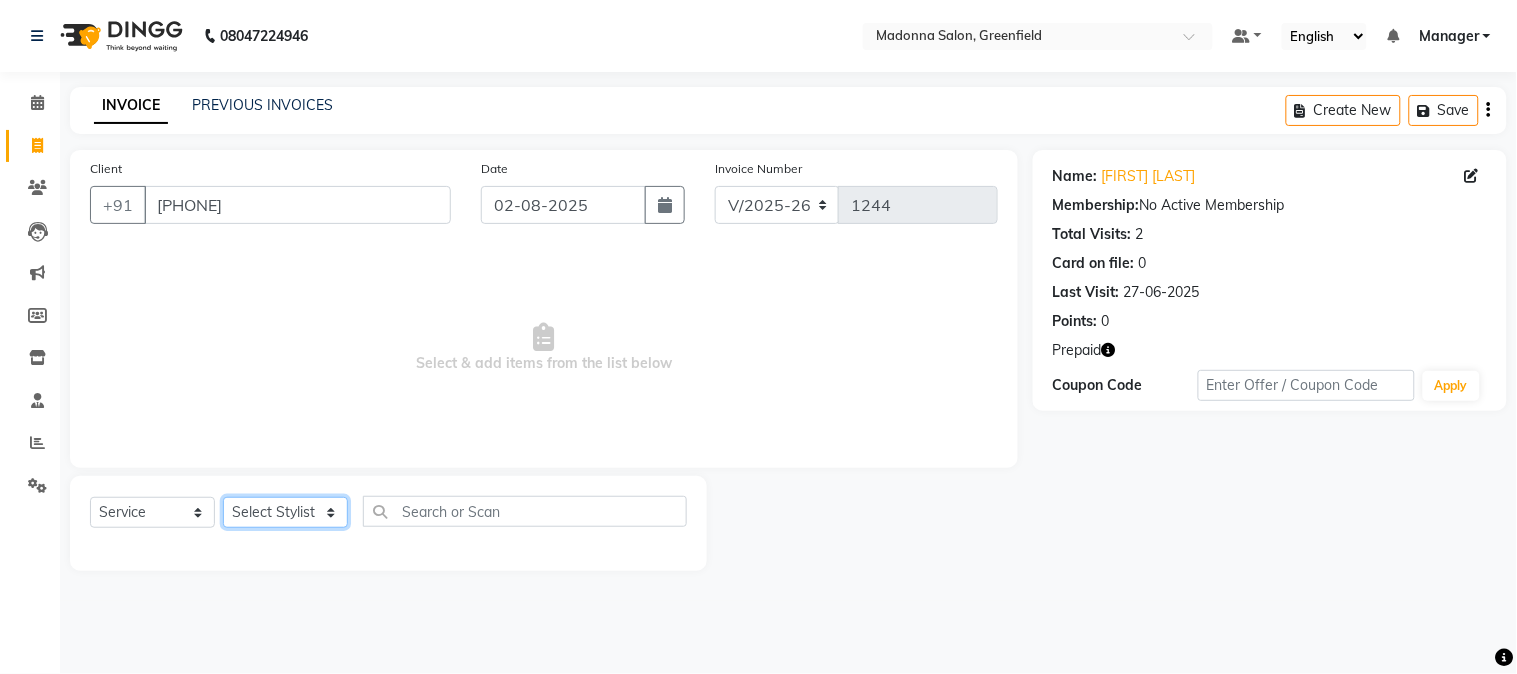 click on "Select Stylist Aarti Ahsan Aman BUBLEEN COUNTER SALE GAURAV Himanshu JAVED KAVITA Manager NITIN RAJNI ROHIT Saifi Sattu VISHAL" 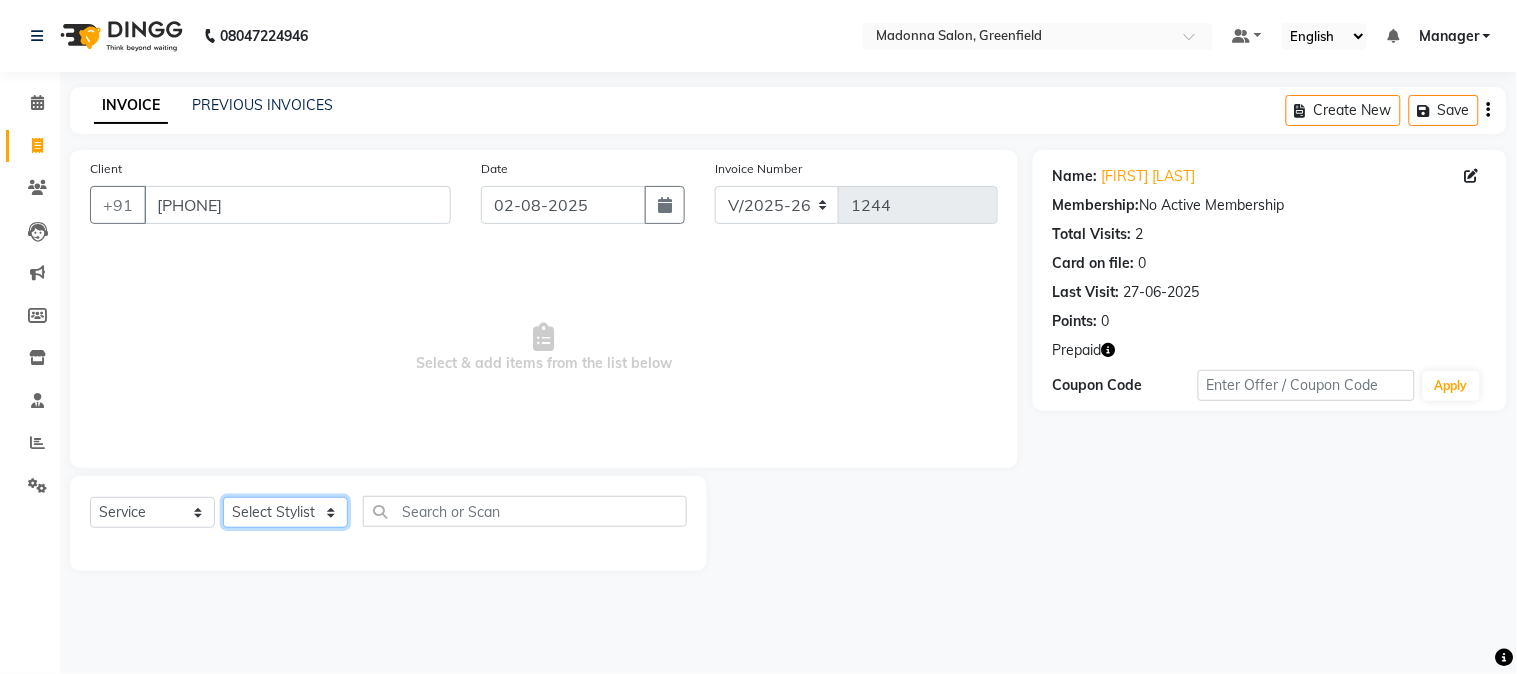 select on "80129" 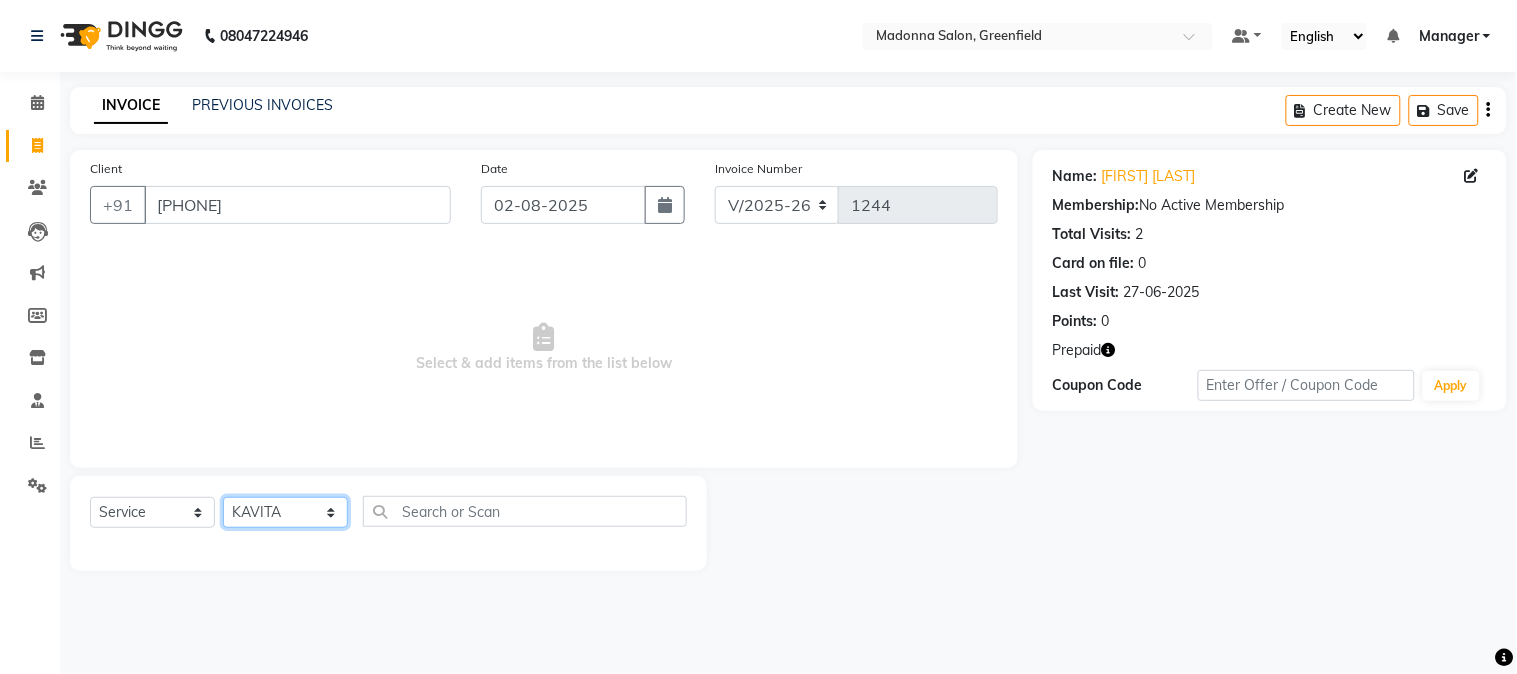 click on "Select Stylist Aarti Ahsan Aman BUBLEEN COUNTER SALE GAURAV Himanshu JAVED KAVITA Manager NITIN RAJNI ROHIT Saifi Sattu VISHAL" 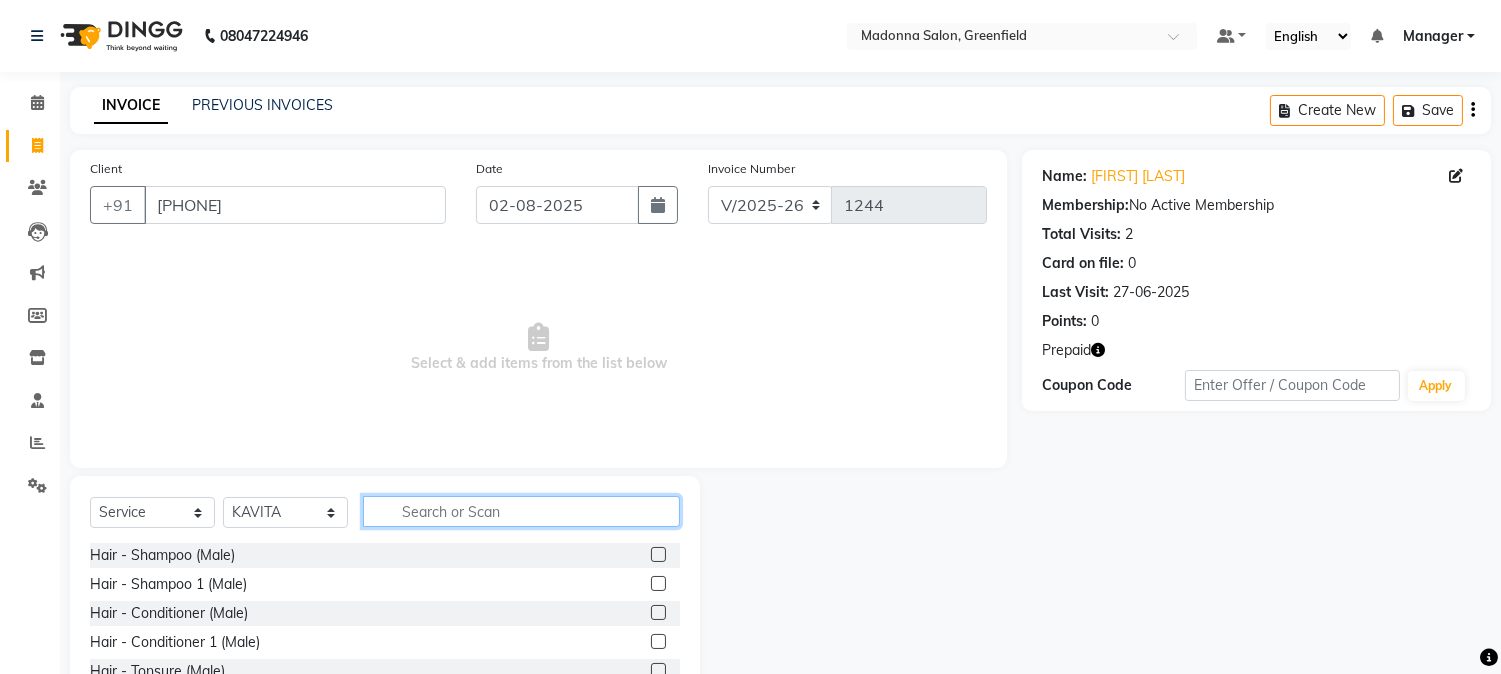 click 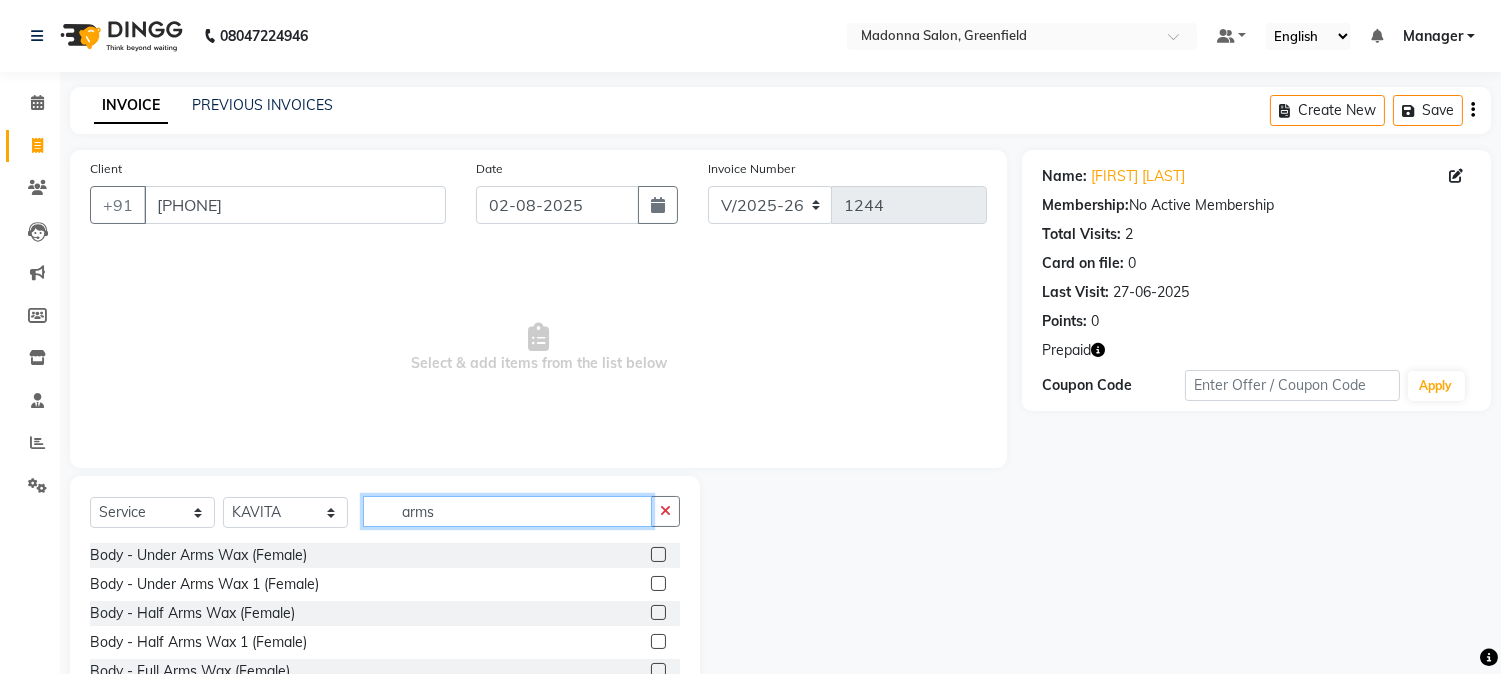 scroll, scrollTop: 101, scrollLeft: 0, axis: vertical 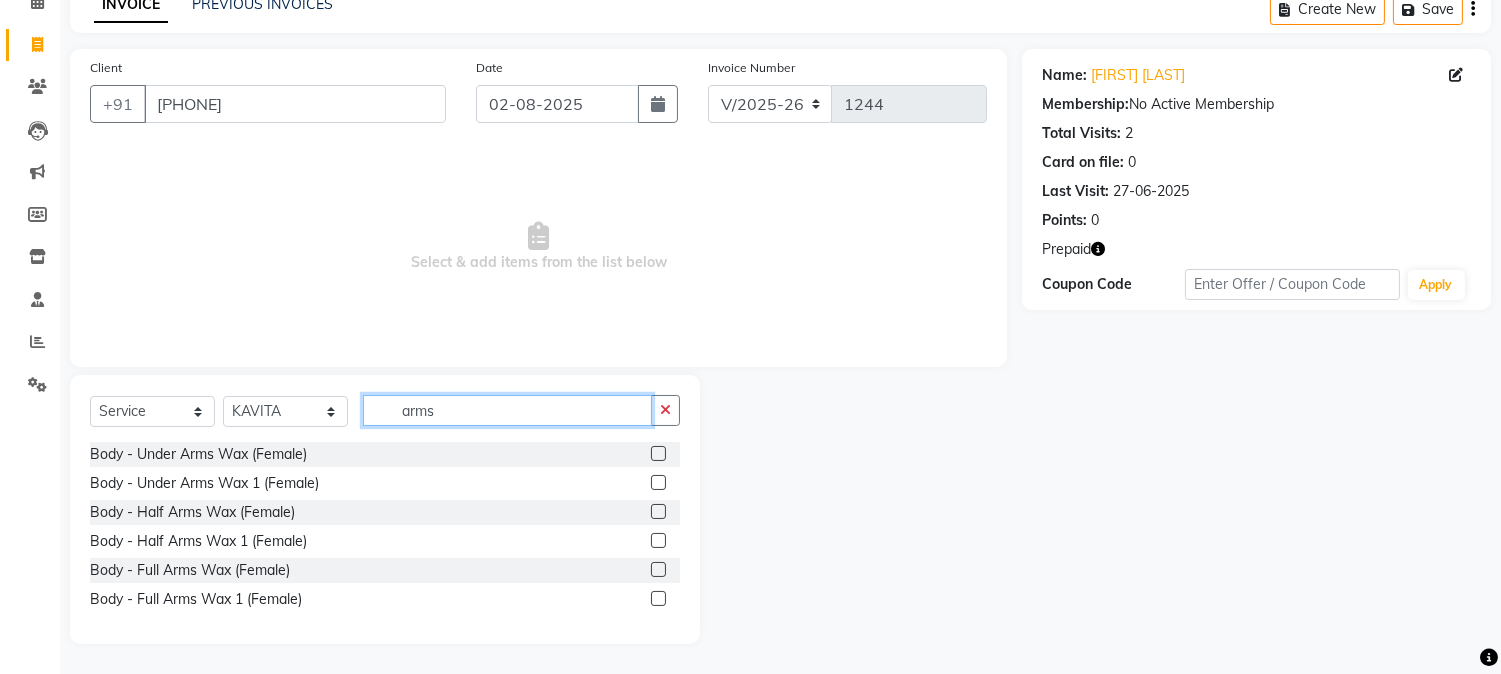 type on "arms" 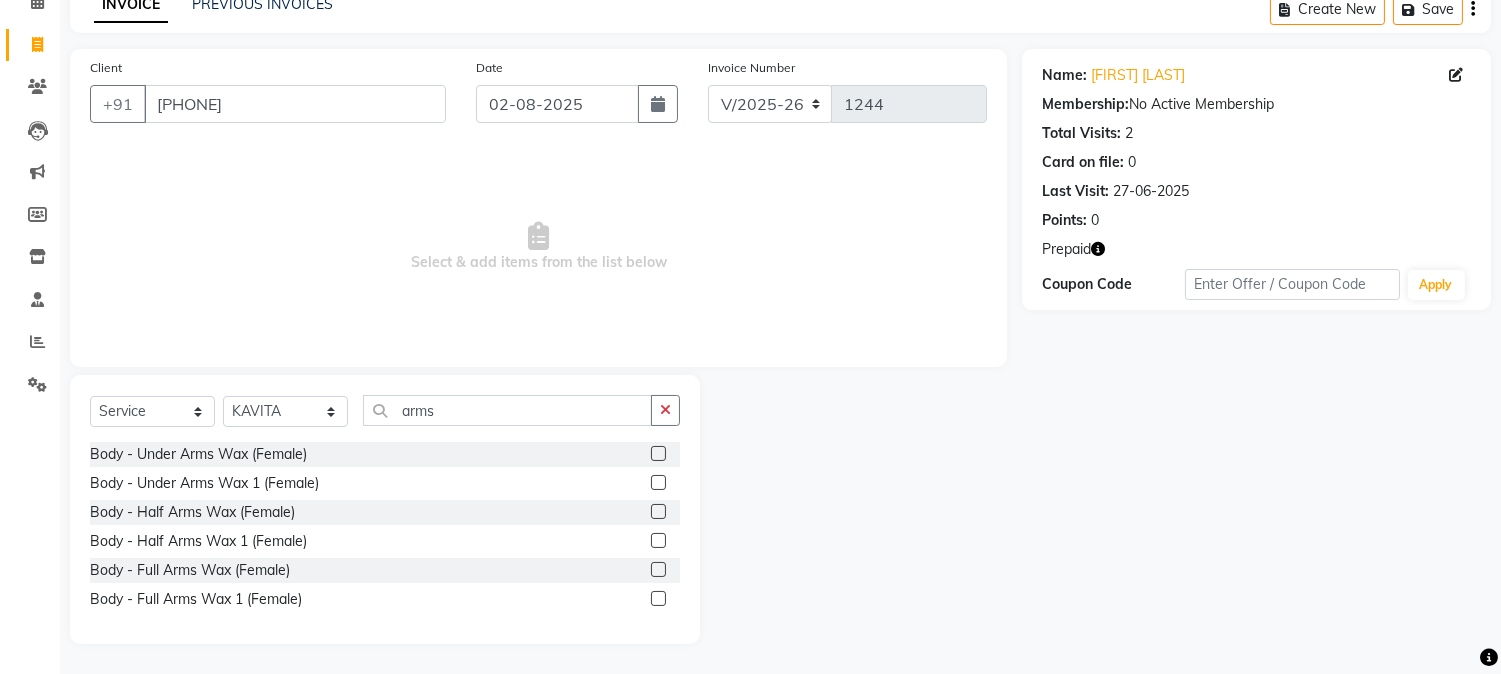 click 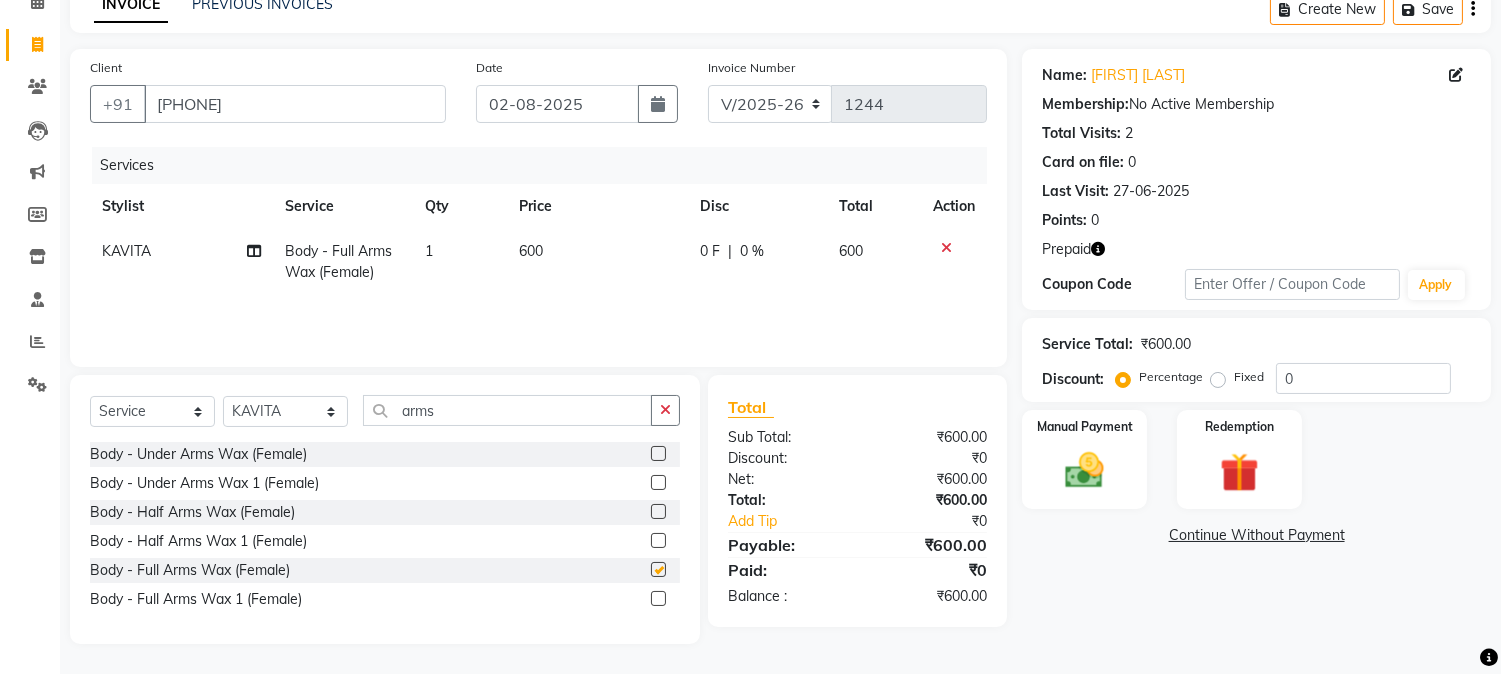 checkbox on "false" 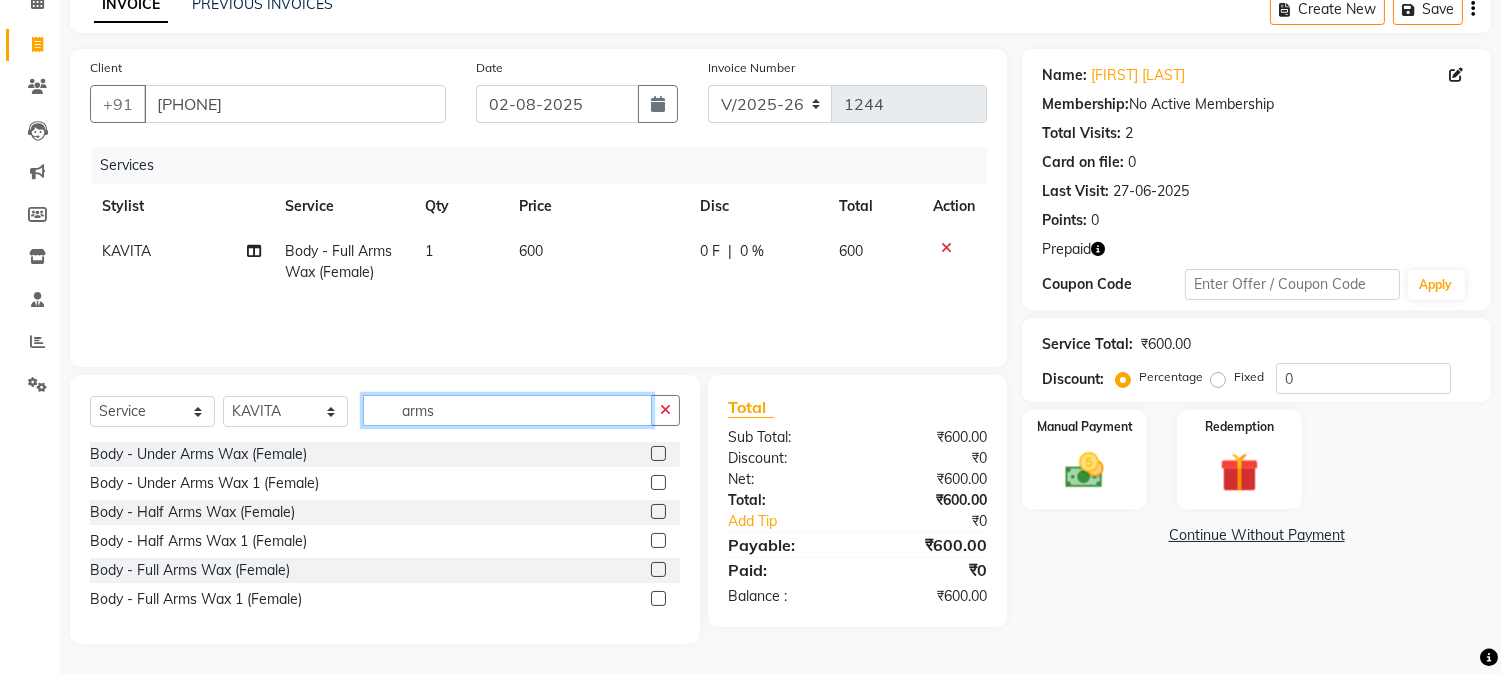 click on "arms" 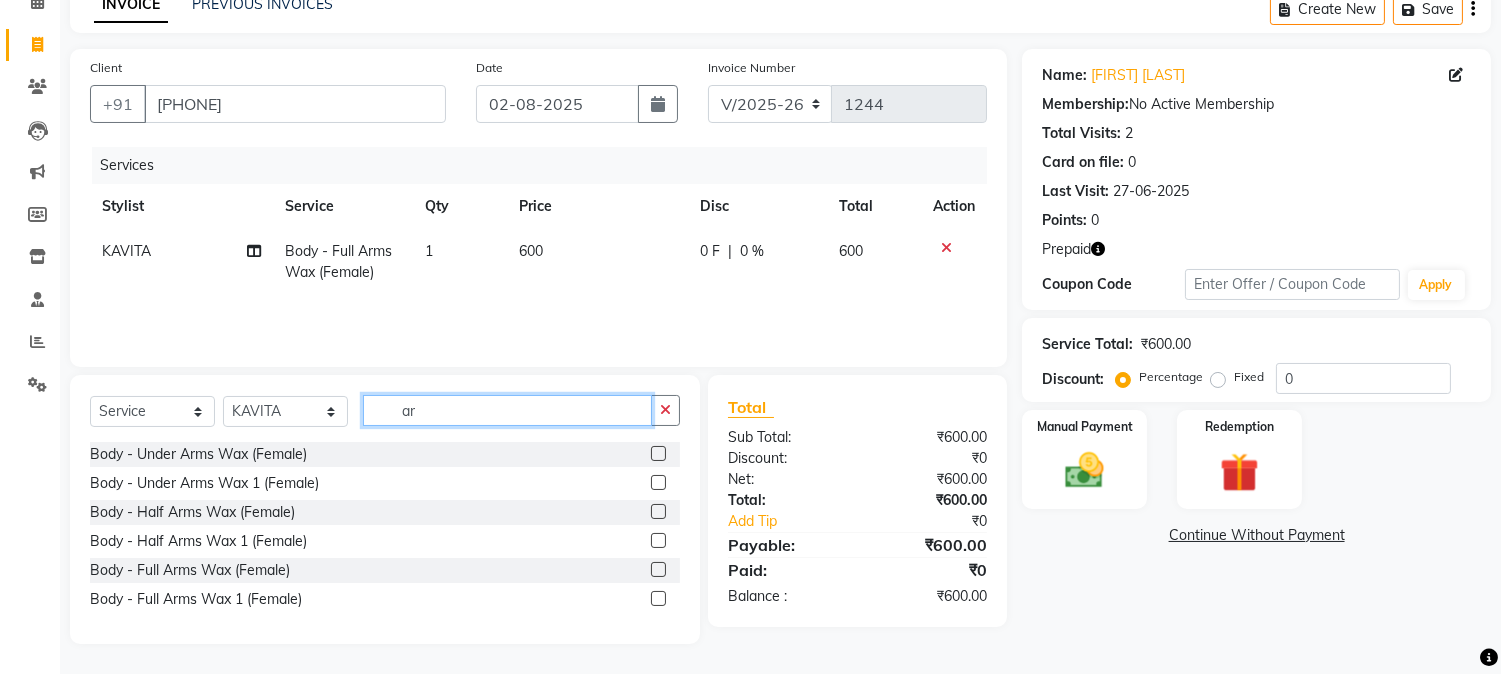type on "a" 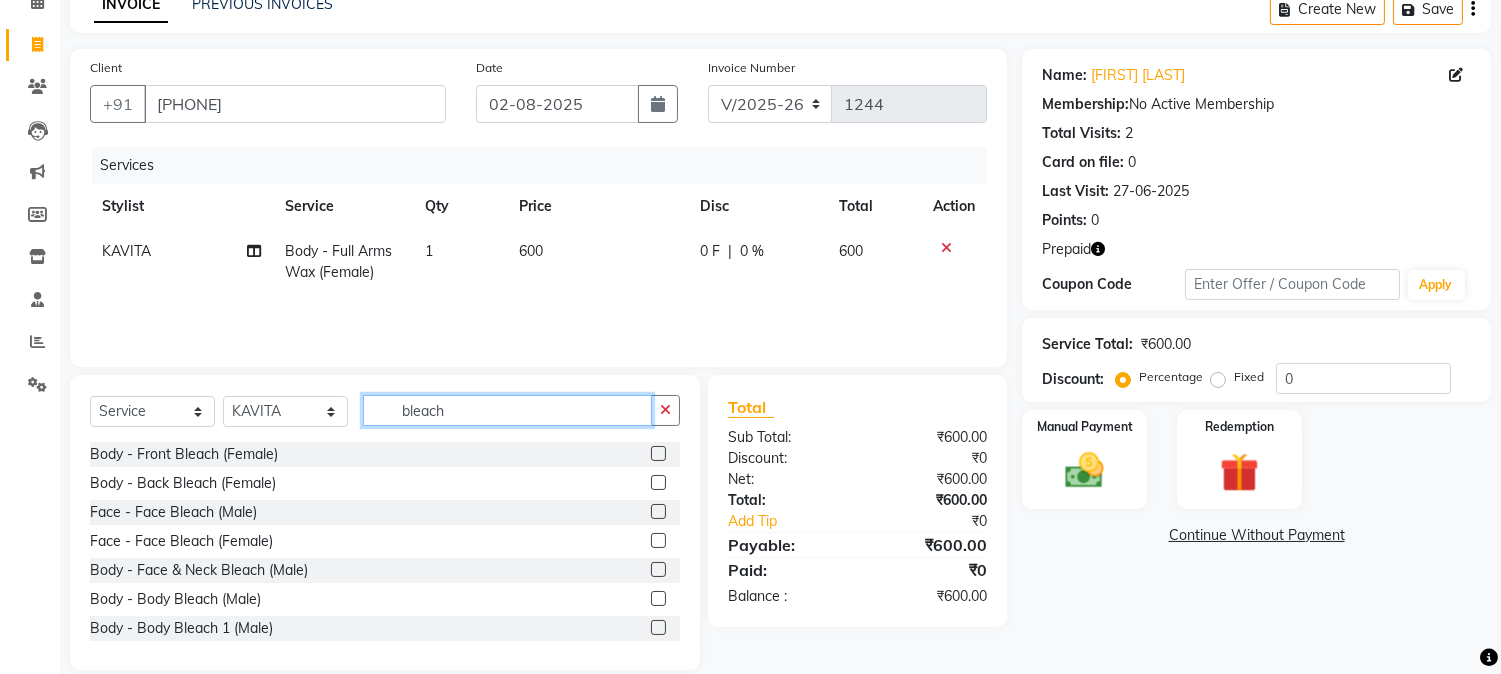 type on "bleach" 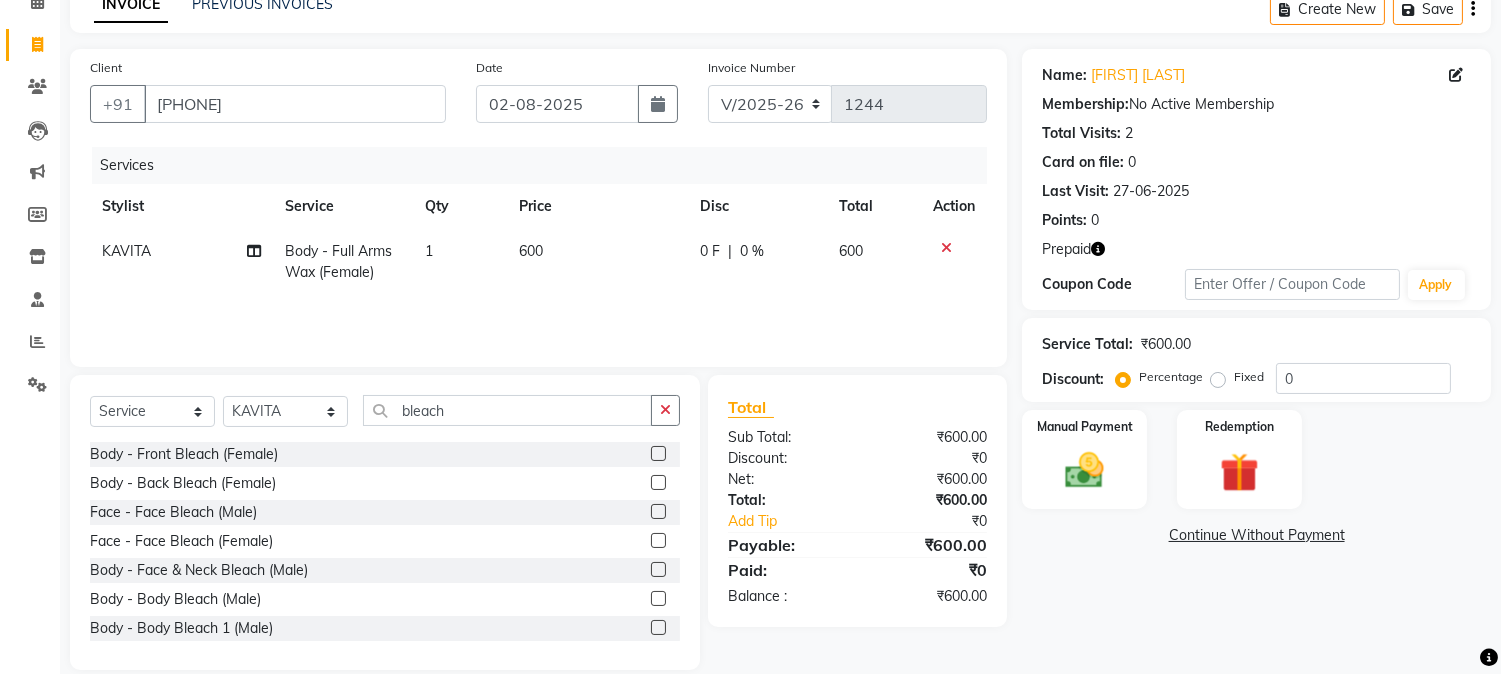 click 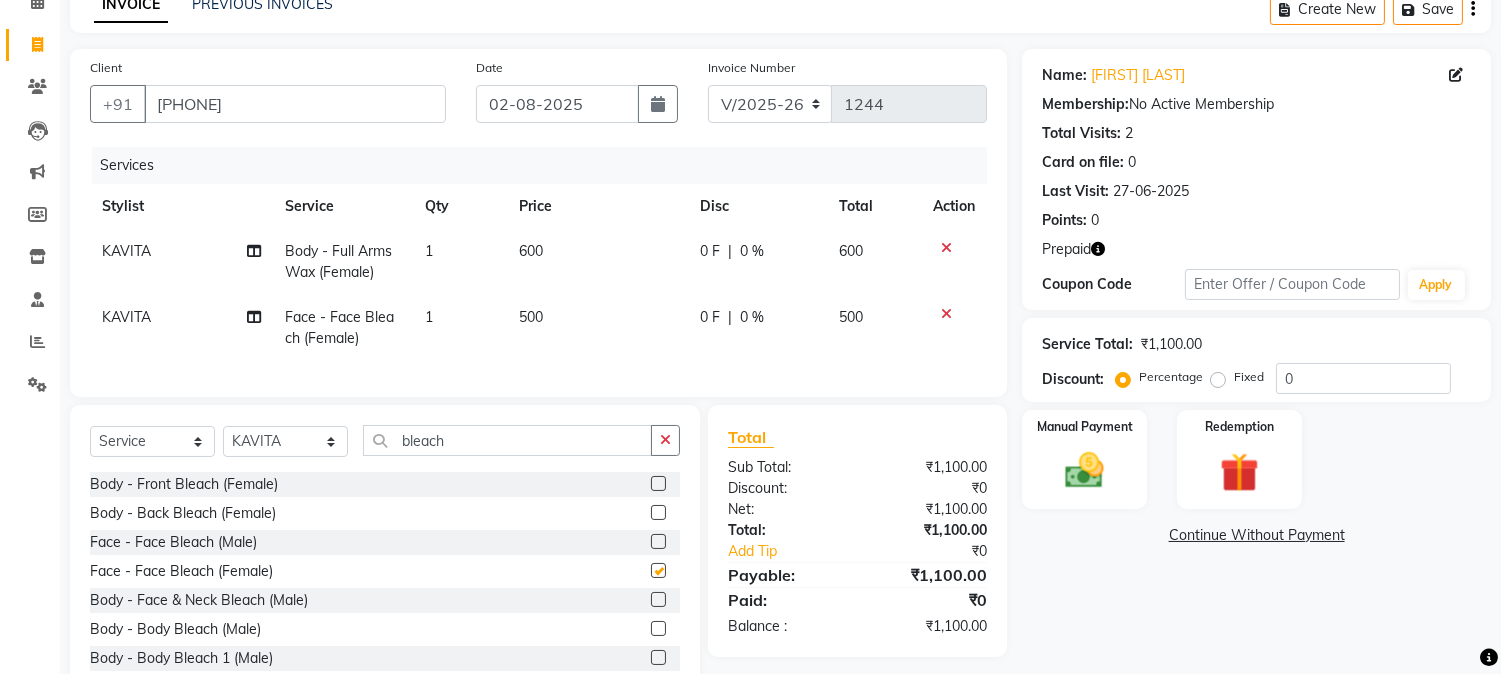checkbox on "false" 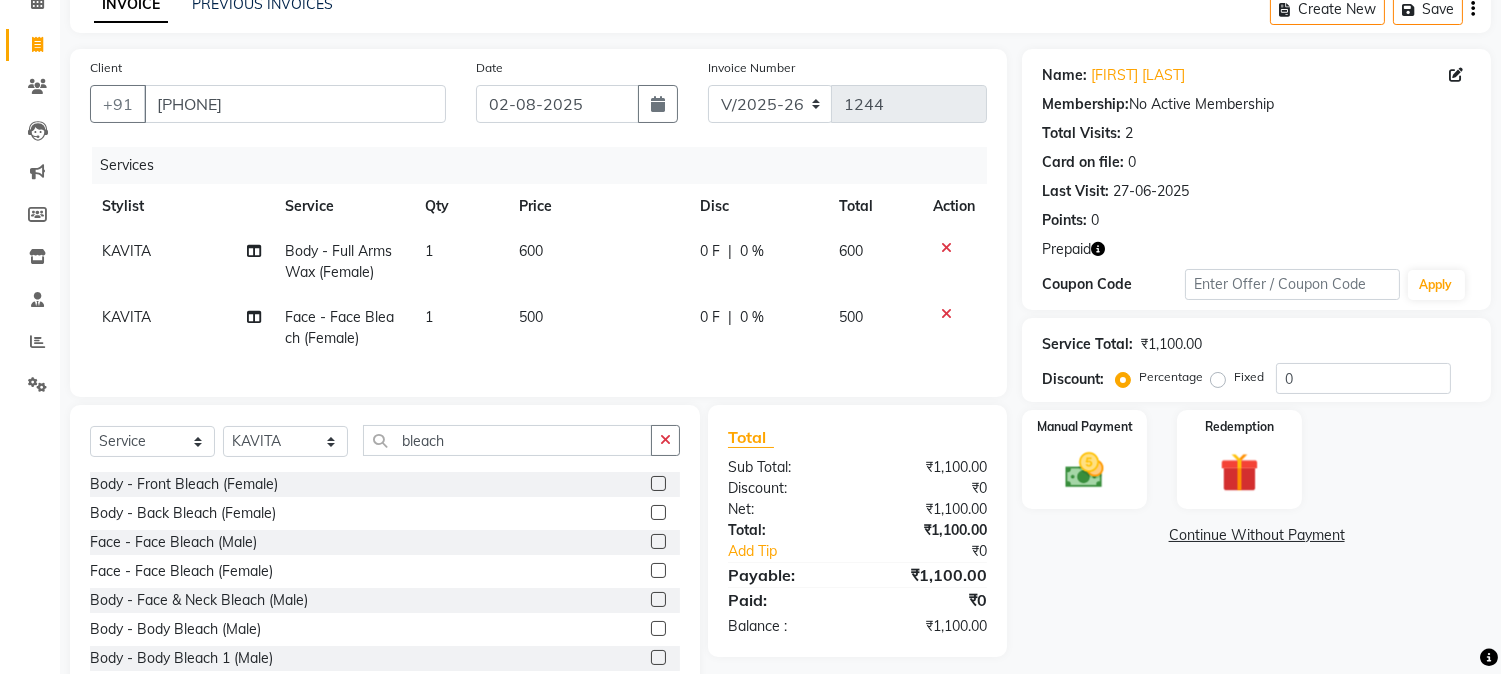 click on "600" 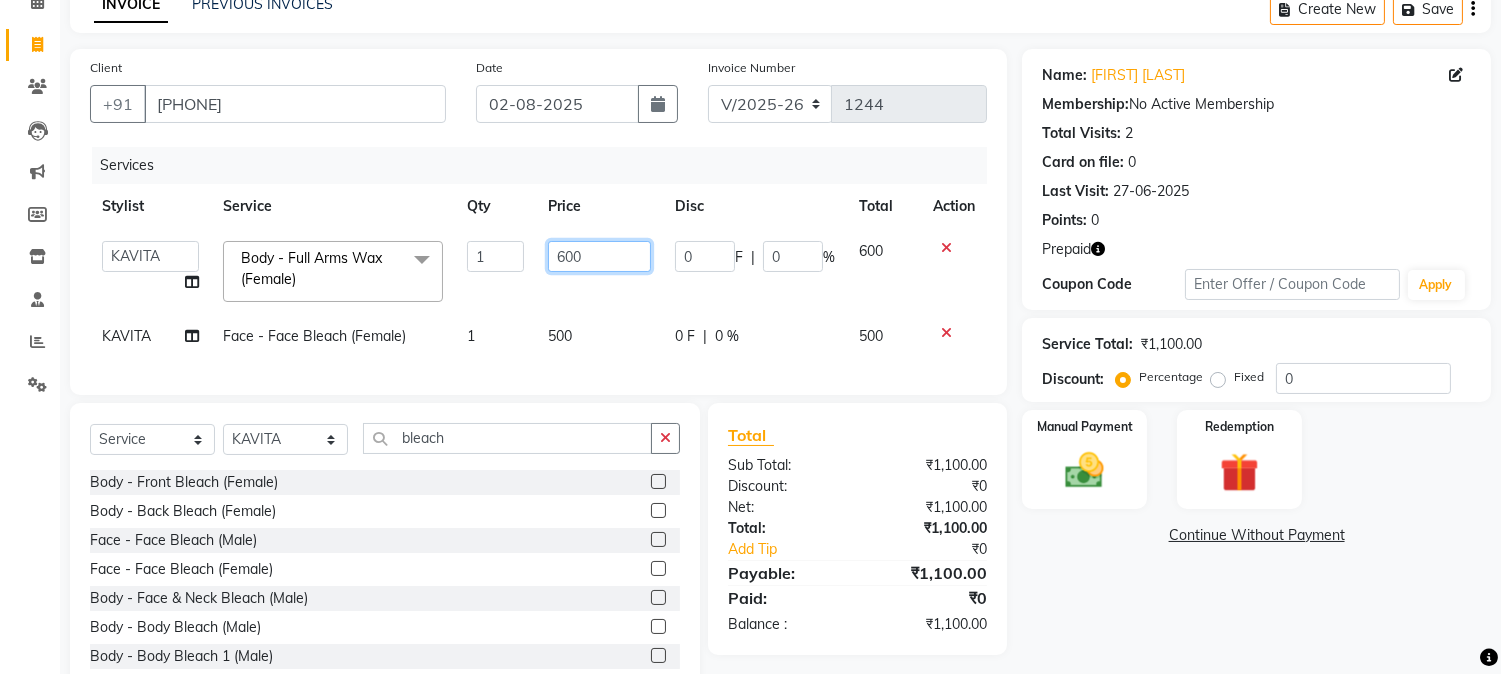 click on "600" 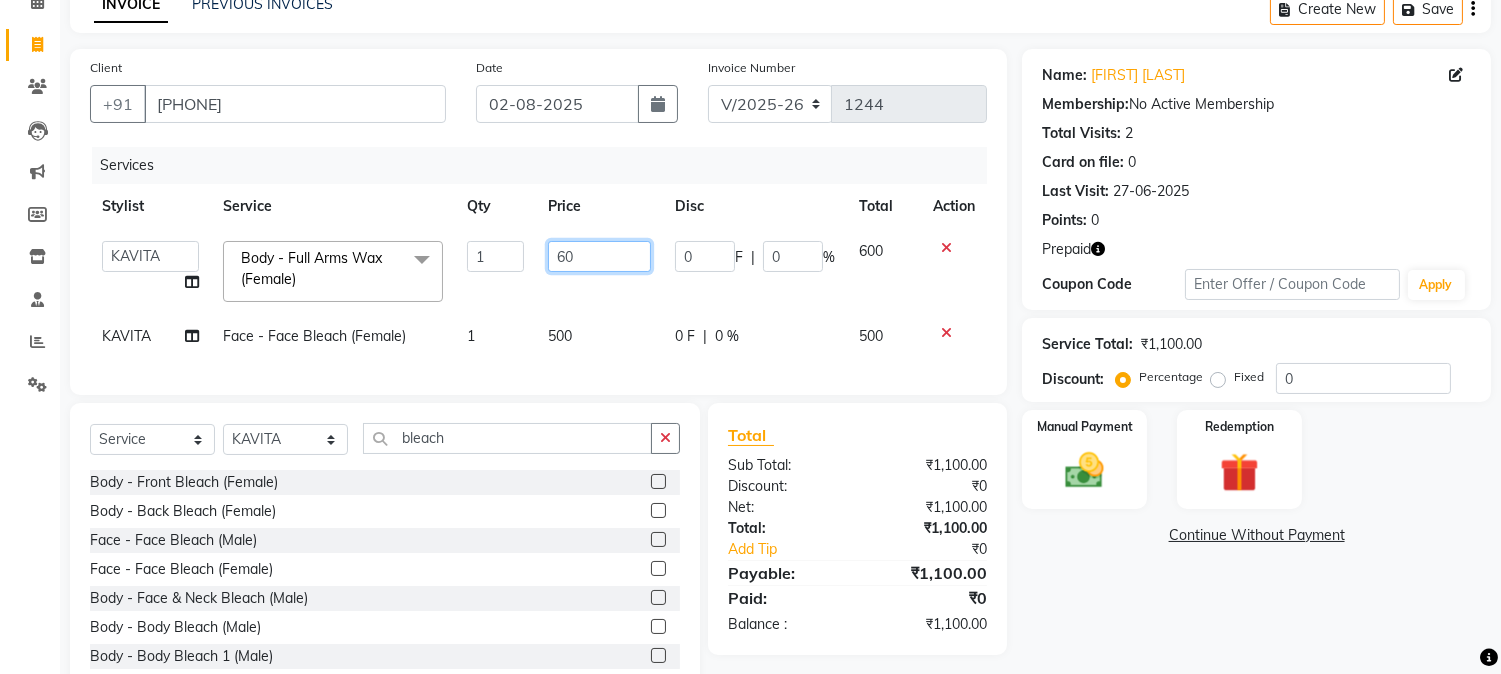 type on "6" 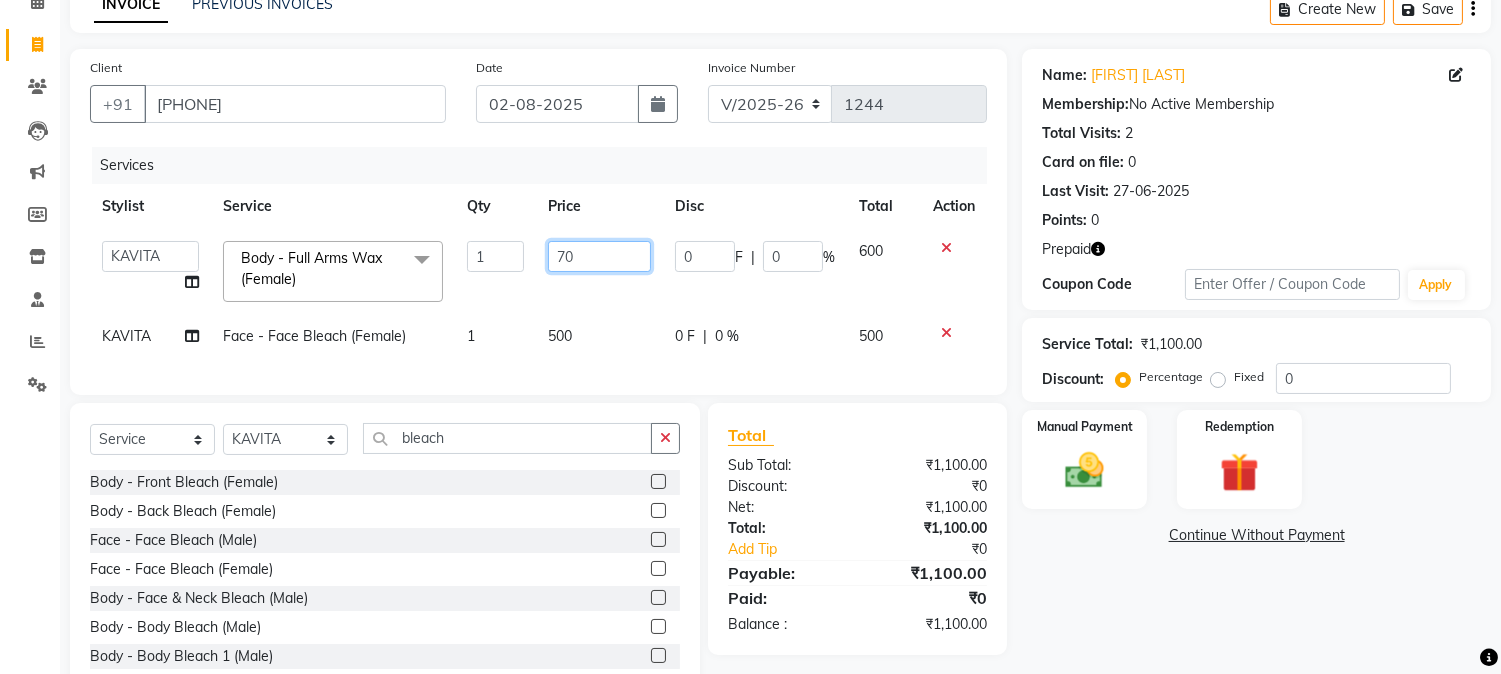 type on "700" 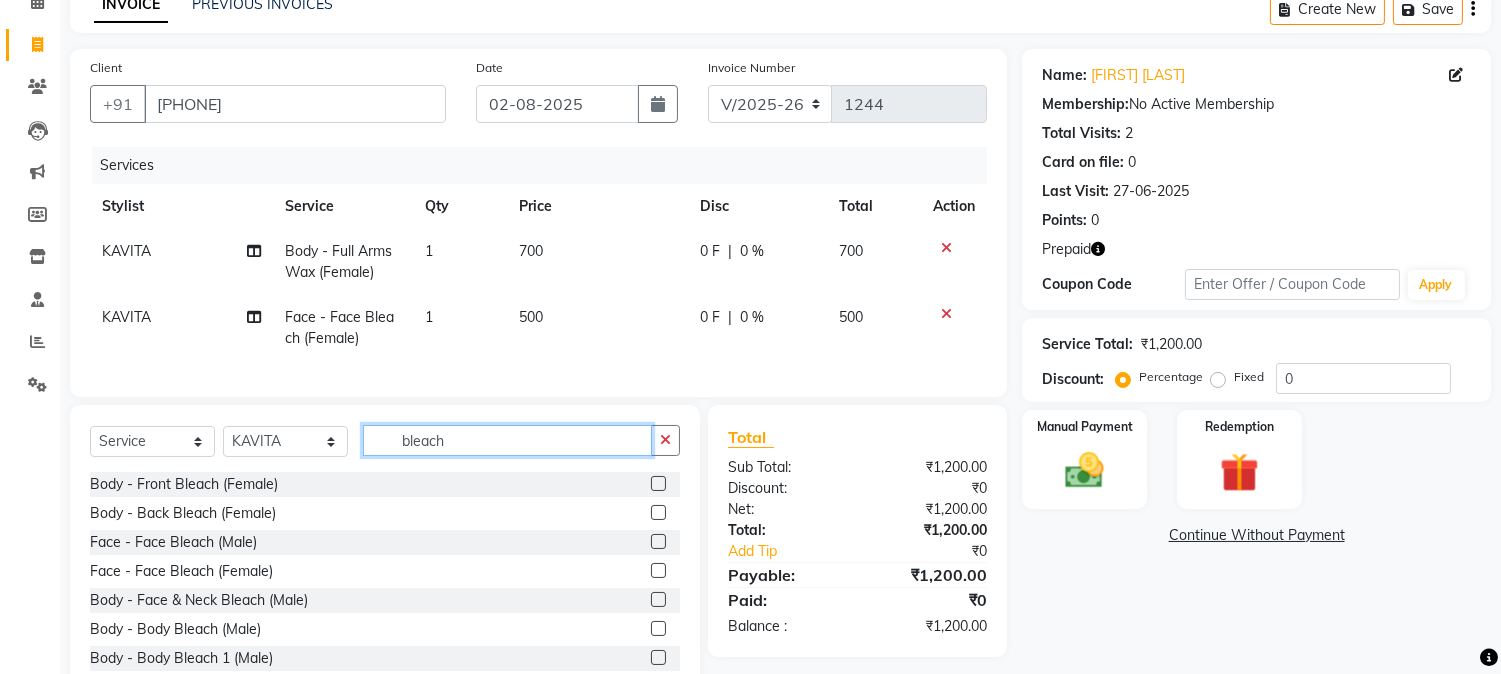 click on "bleach" 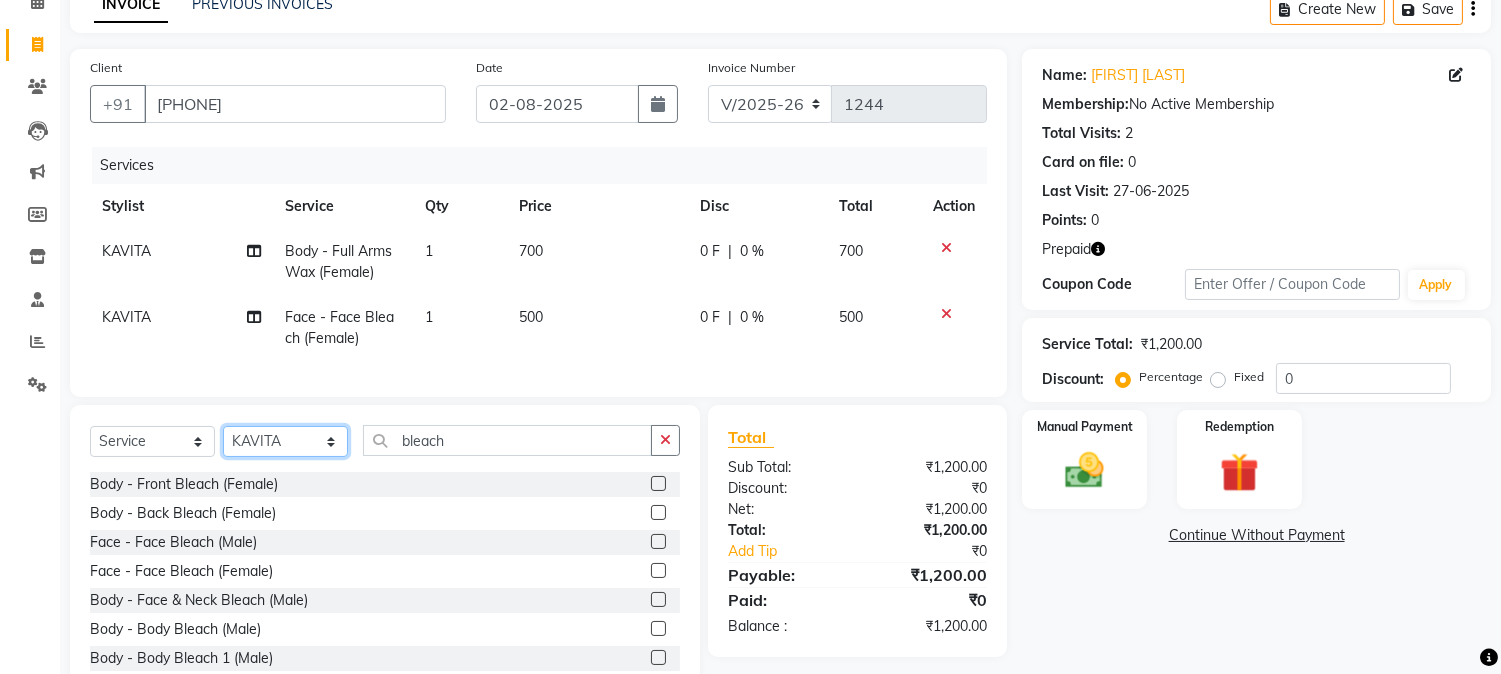 click on "Select Stylist Aarti Ahsan Aman BUBLEEN COUNTER SALE GAURAV Himanshu JAVED KAVITA Manager NITIN RAJNI ROHIT Saifi Sattu VISHAL" 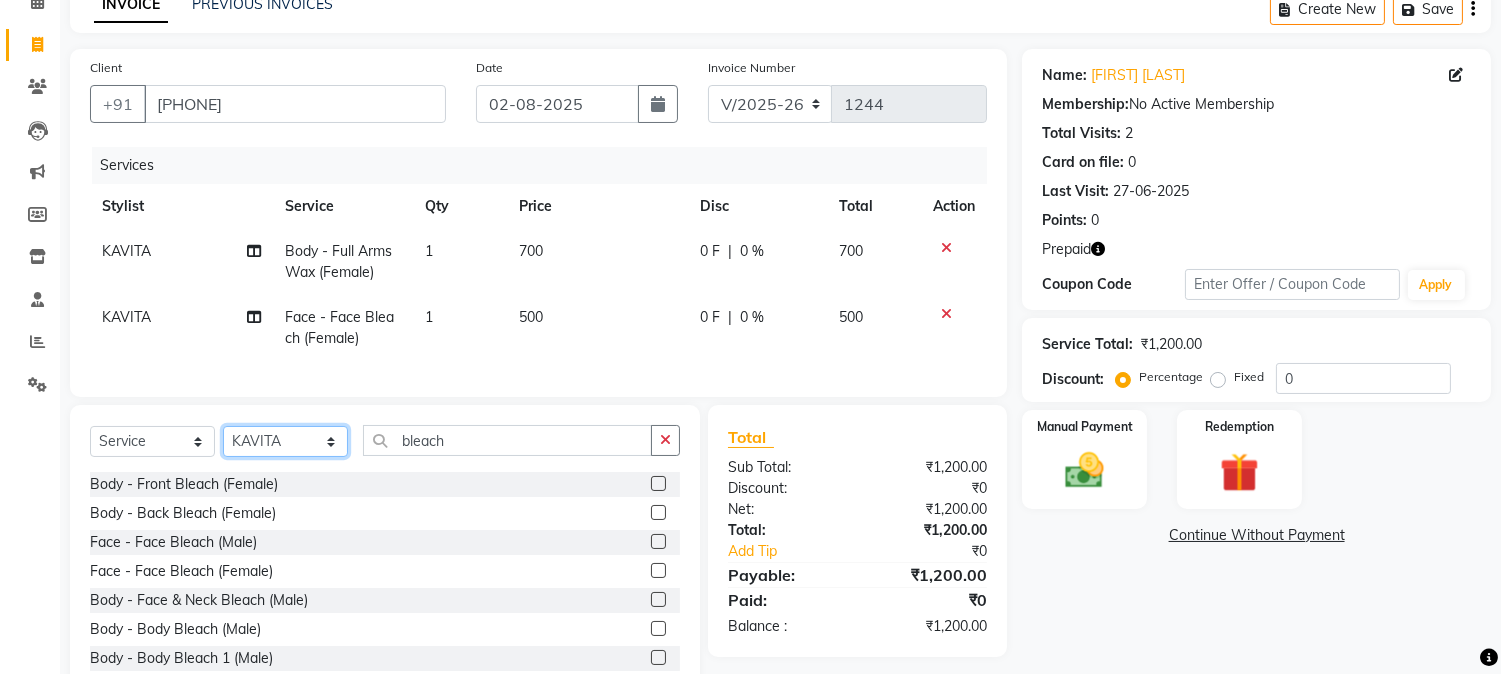 select on "85978" 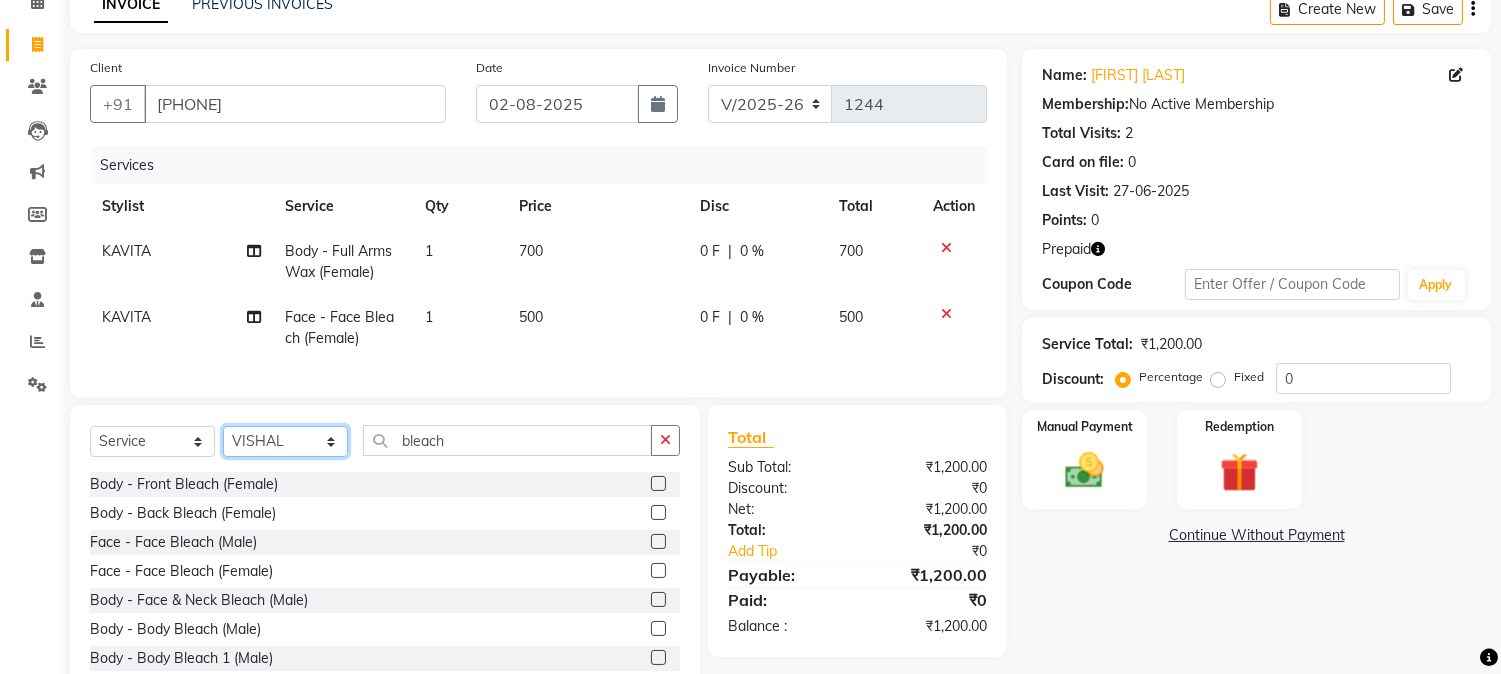 click on "Select Stylist Aarti Ahsan Aman BUBLEEN COUNTER SALE GAURAV Himanshu JAVED KAVITA Manager NITIN RAJNI ROHIT Saifi Sattu VISHAL" 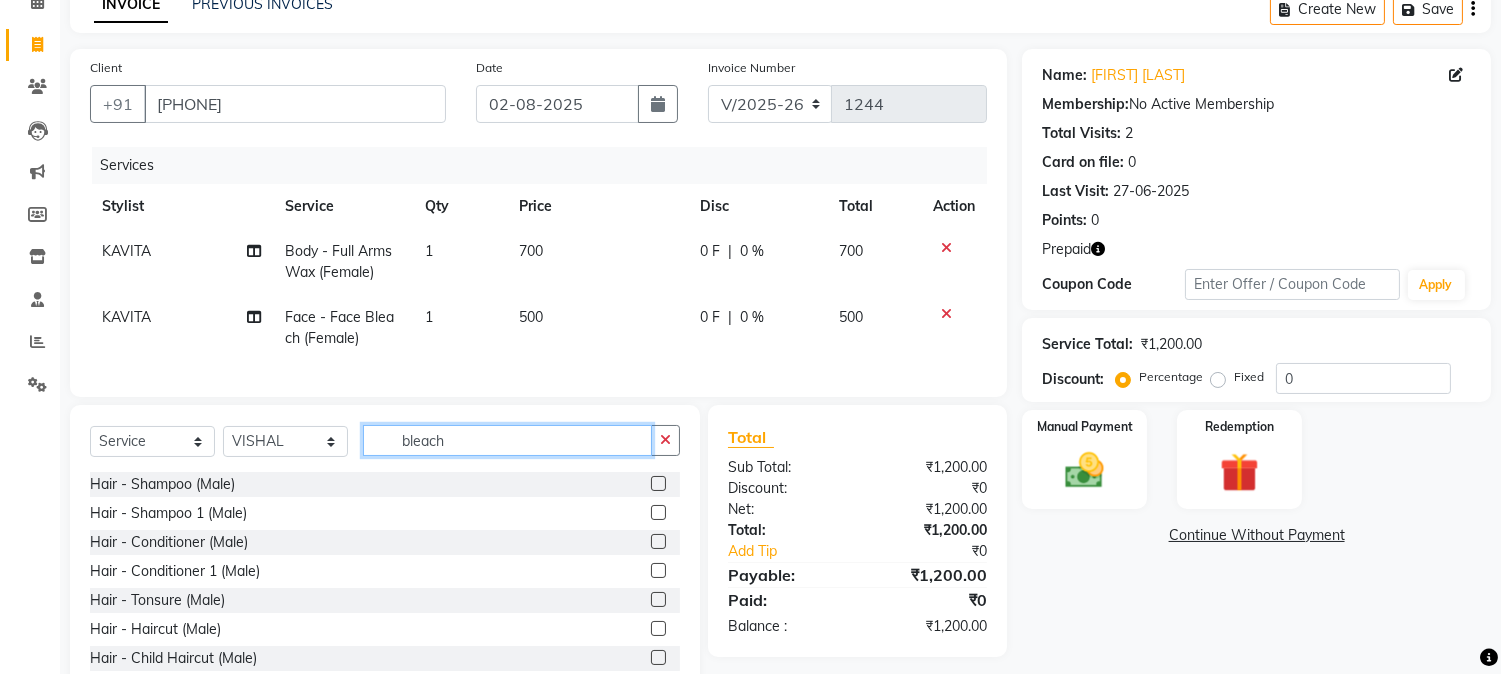 click on "bleach" 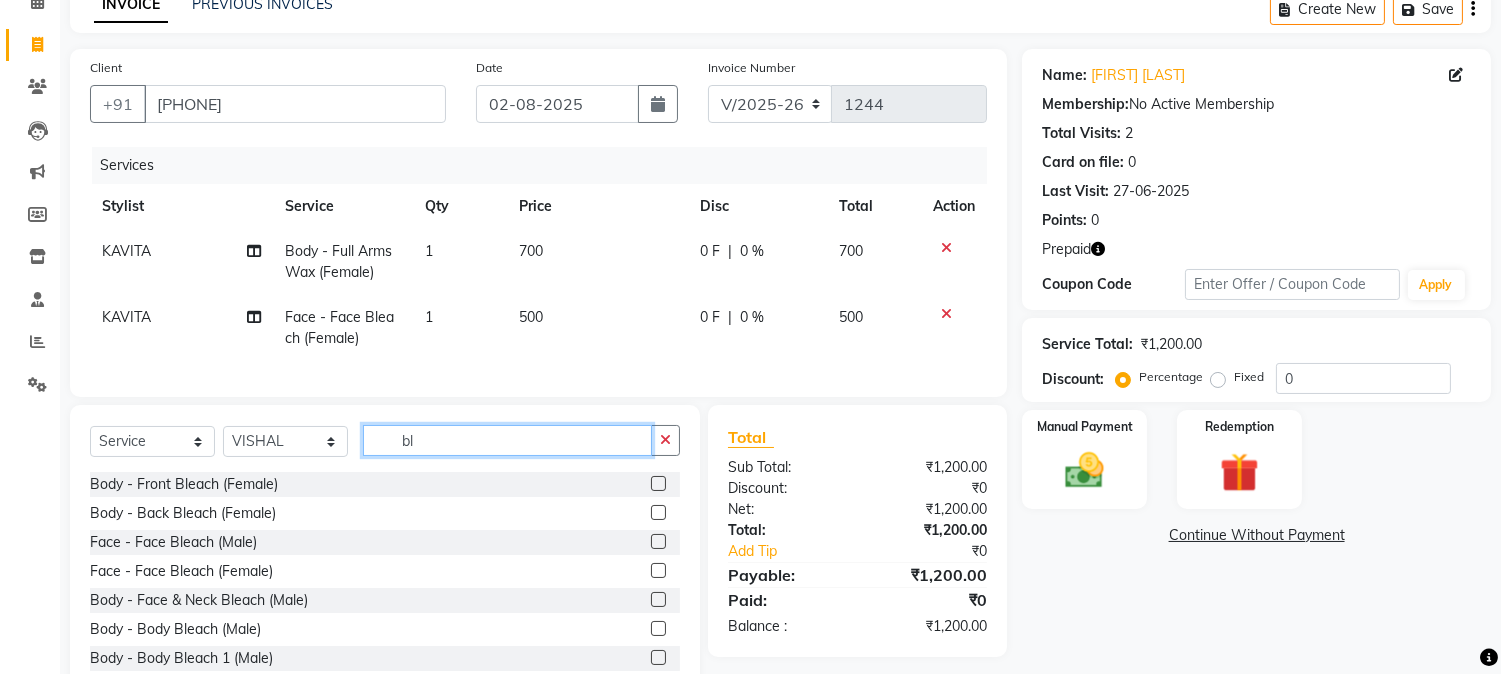 type on "b" 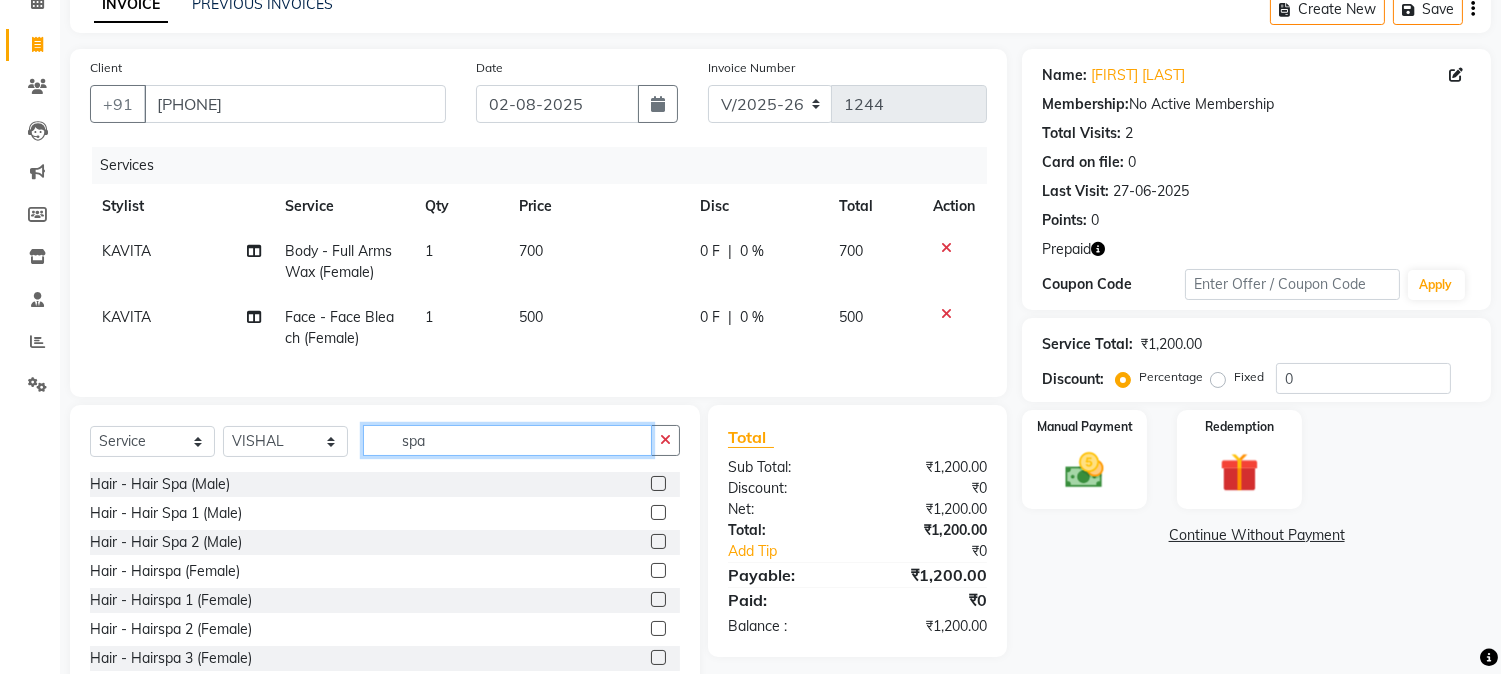 type on "spa" 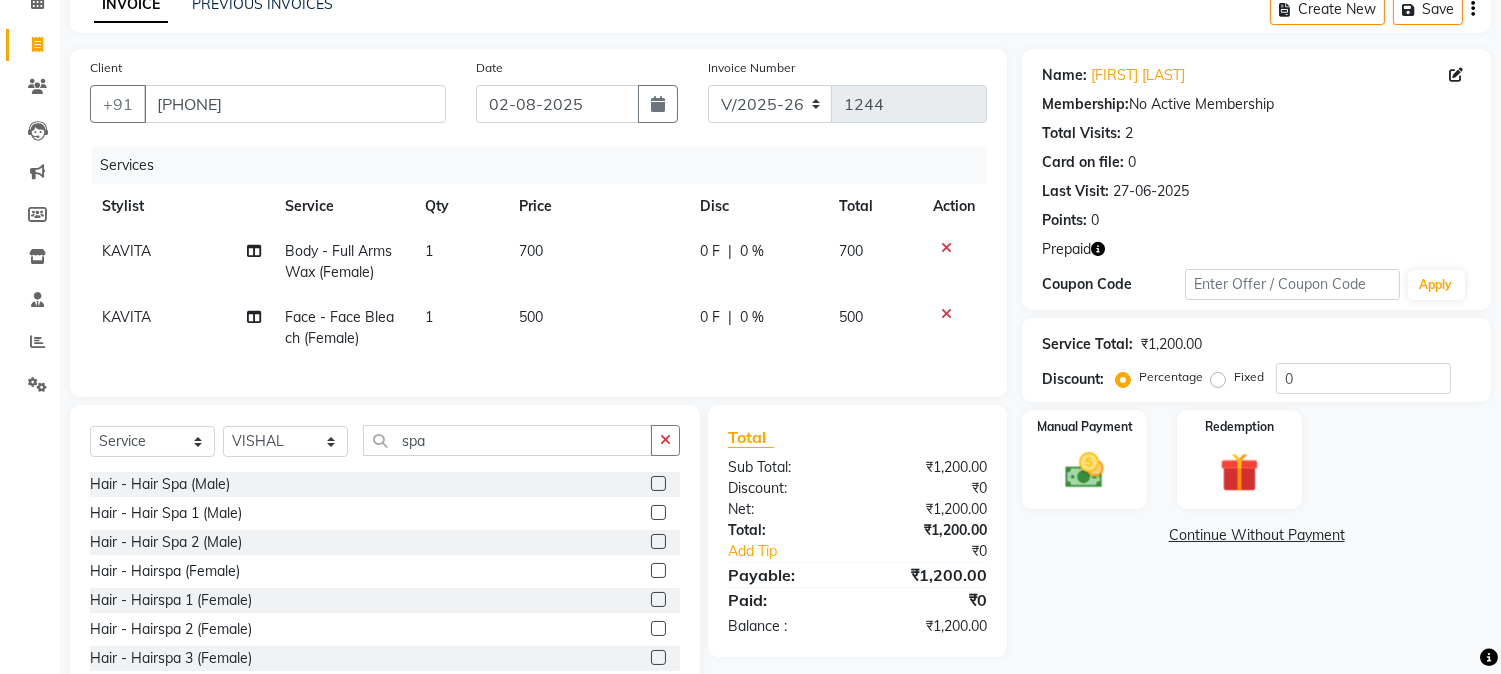 click 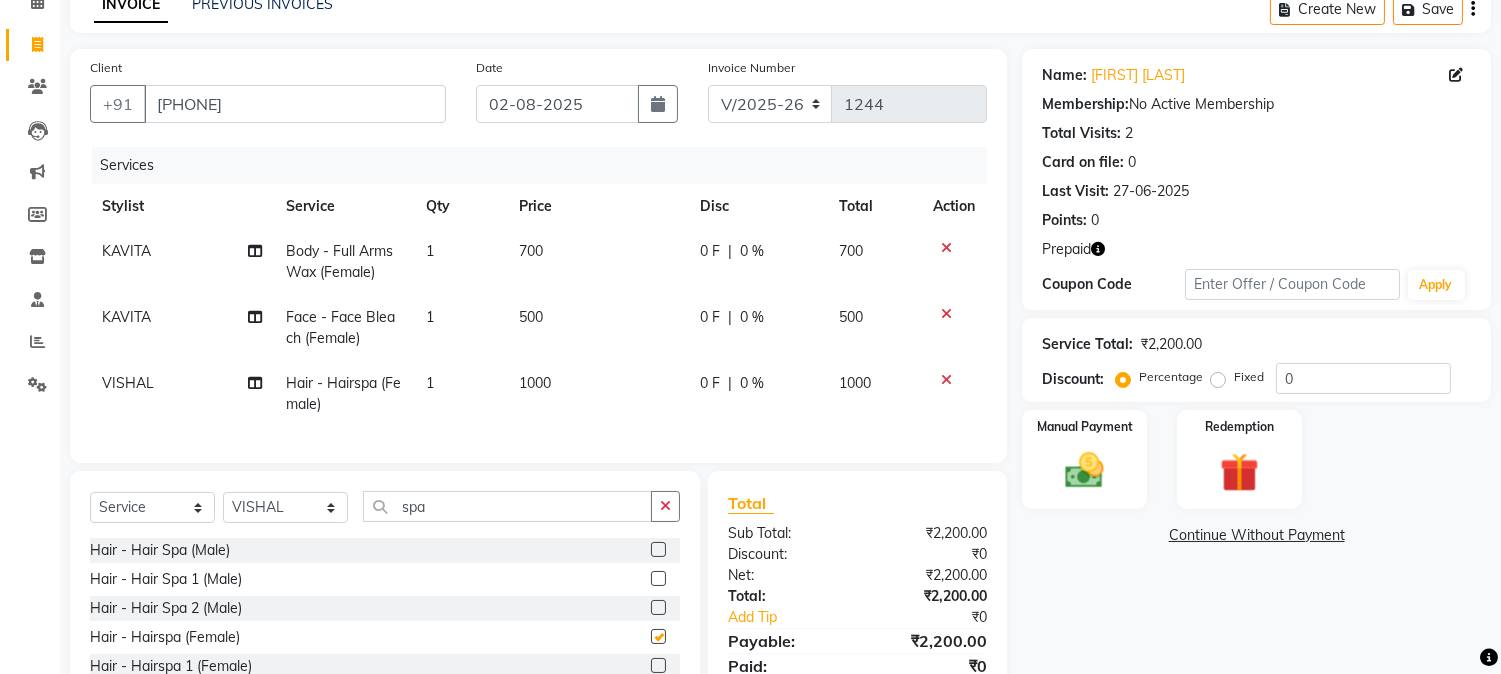 checkbox on "false" 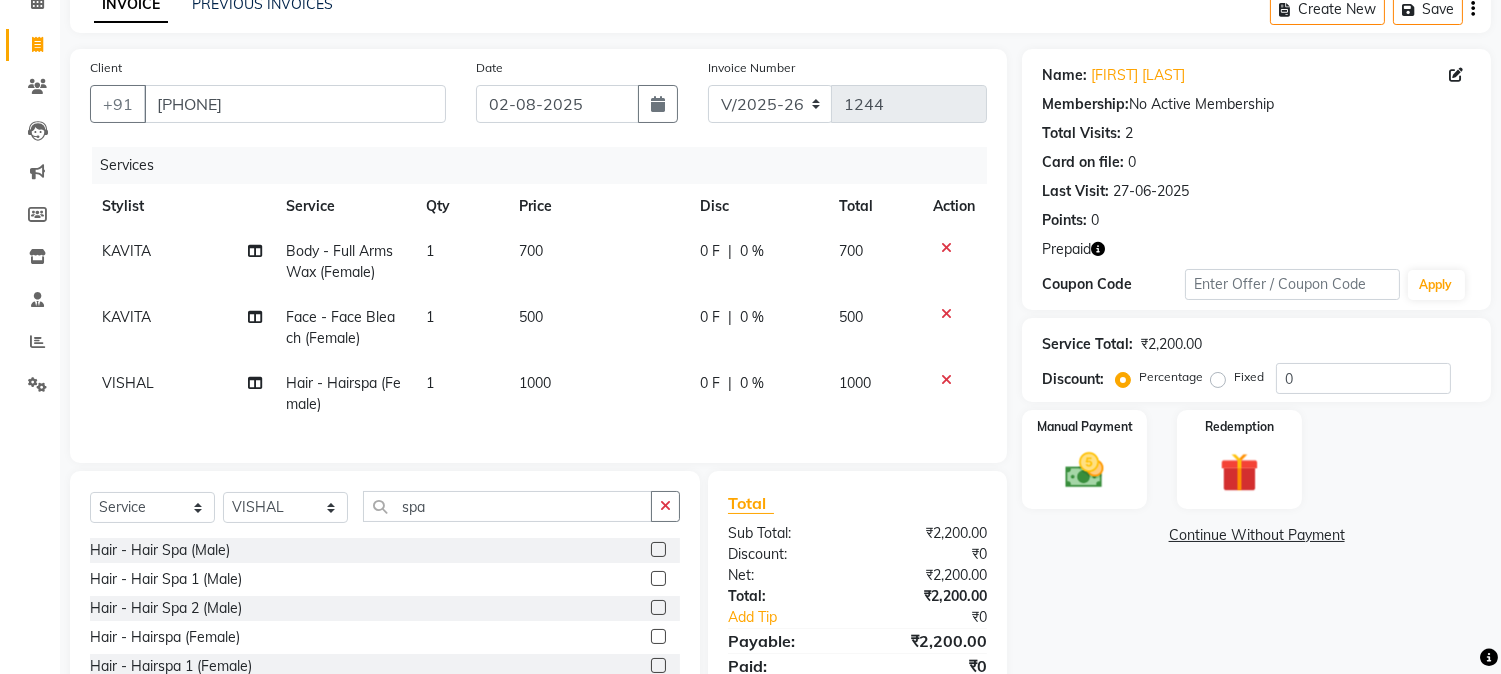 click on "1000" 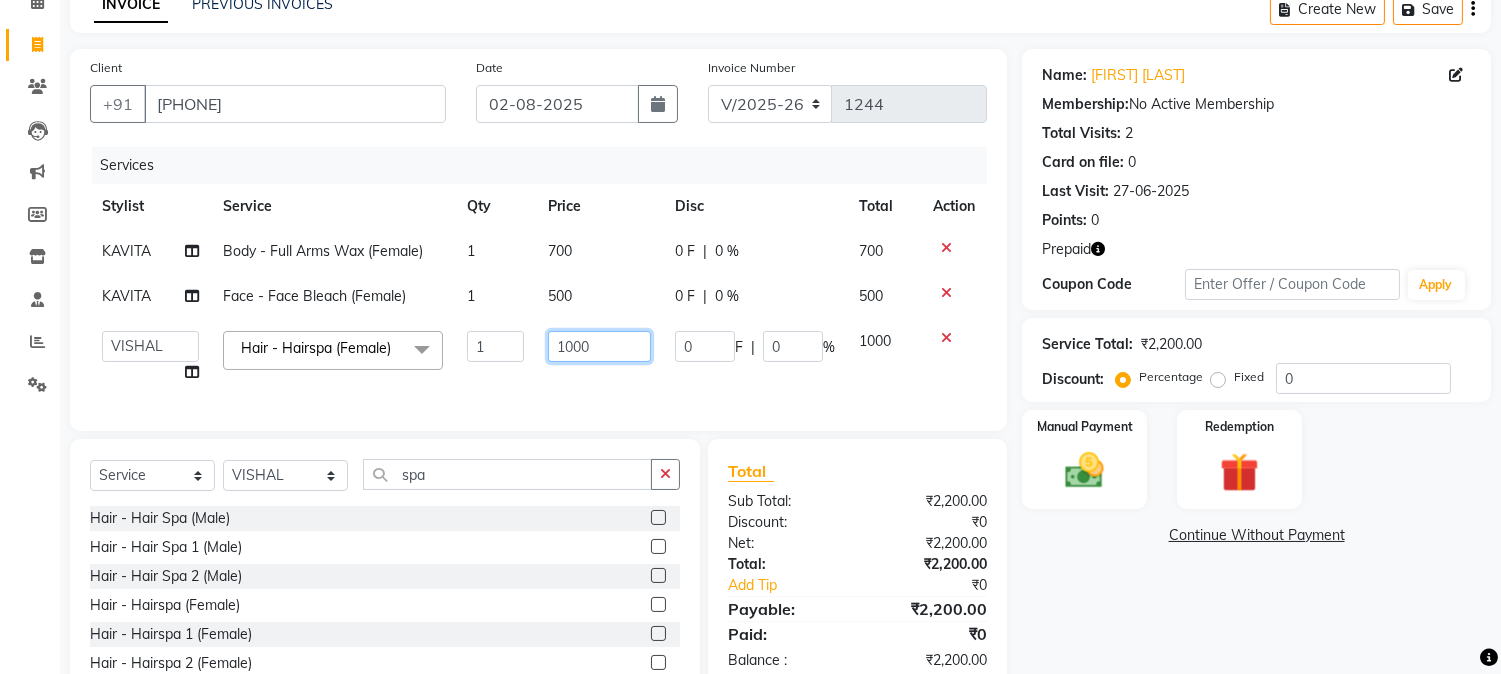 click on "1000" 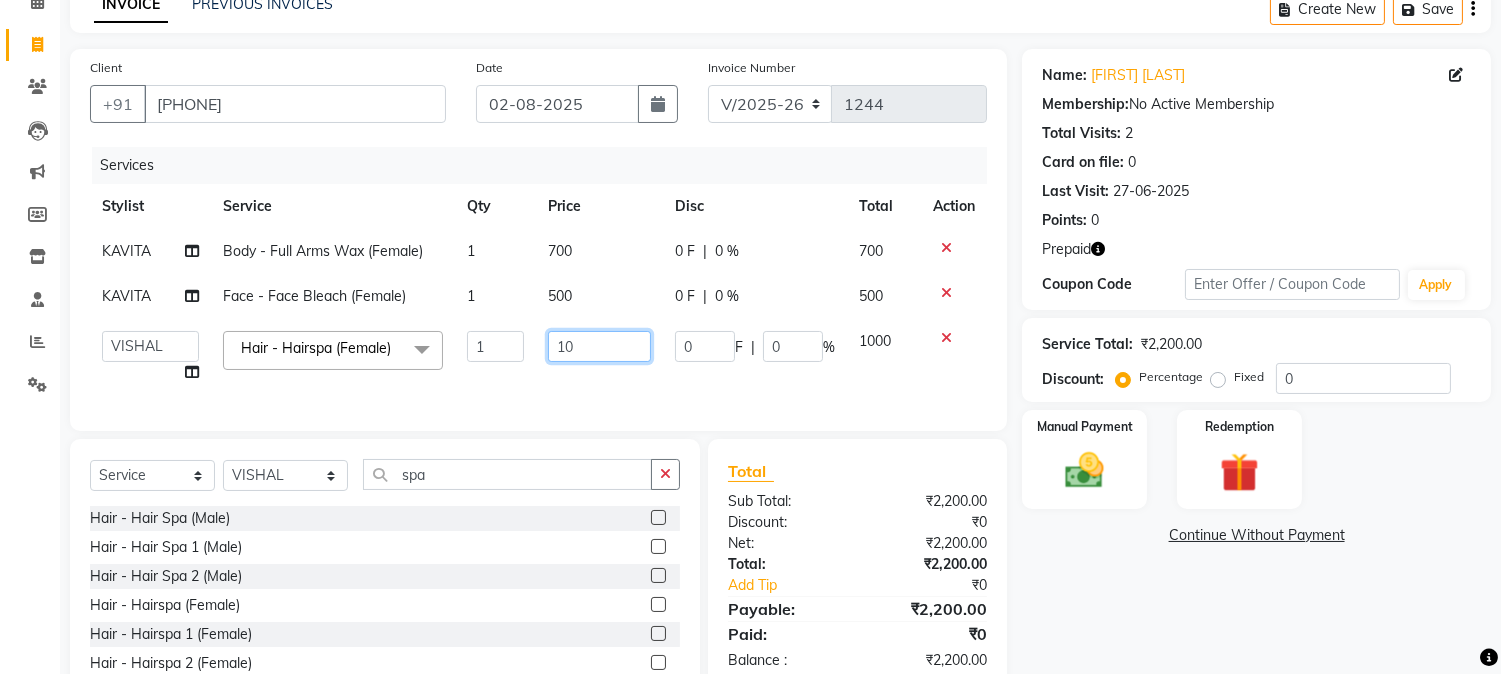 type on "1" 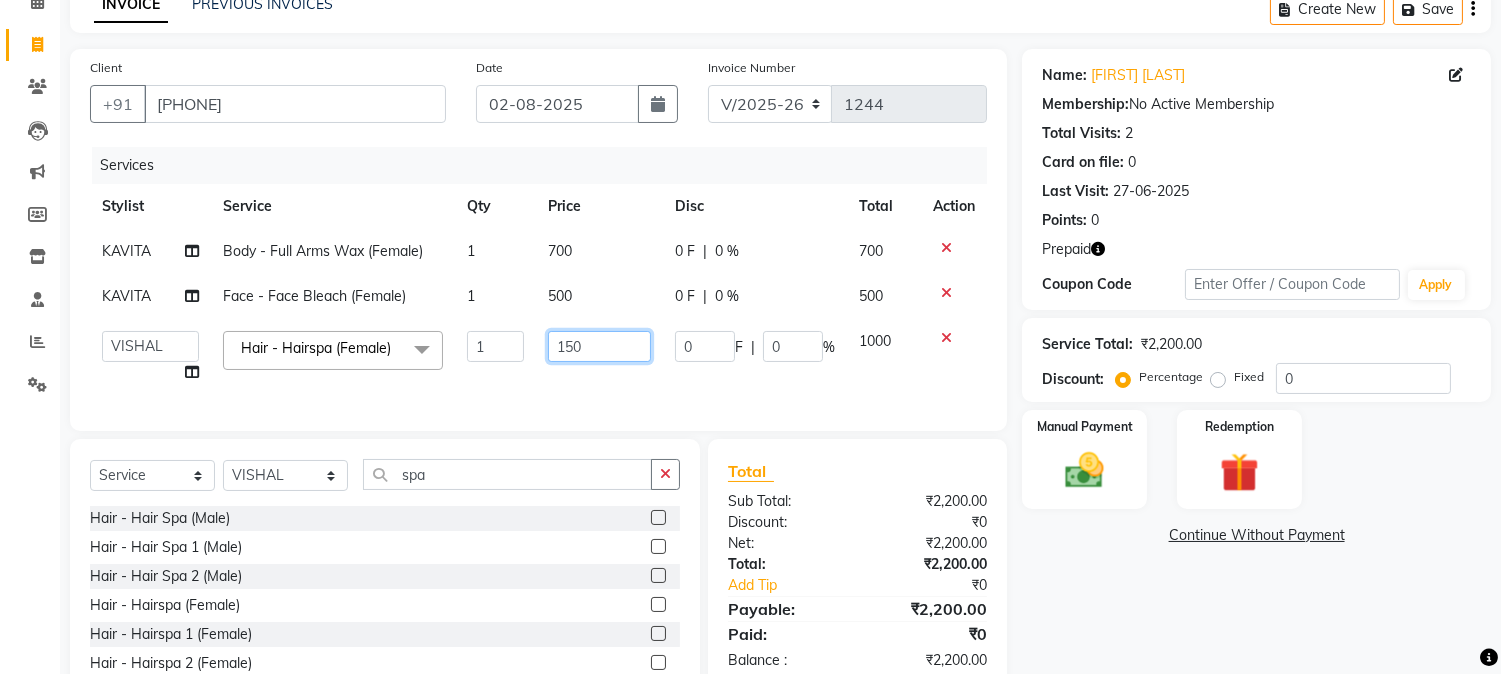 type on "1500" 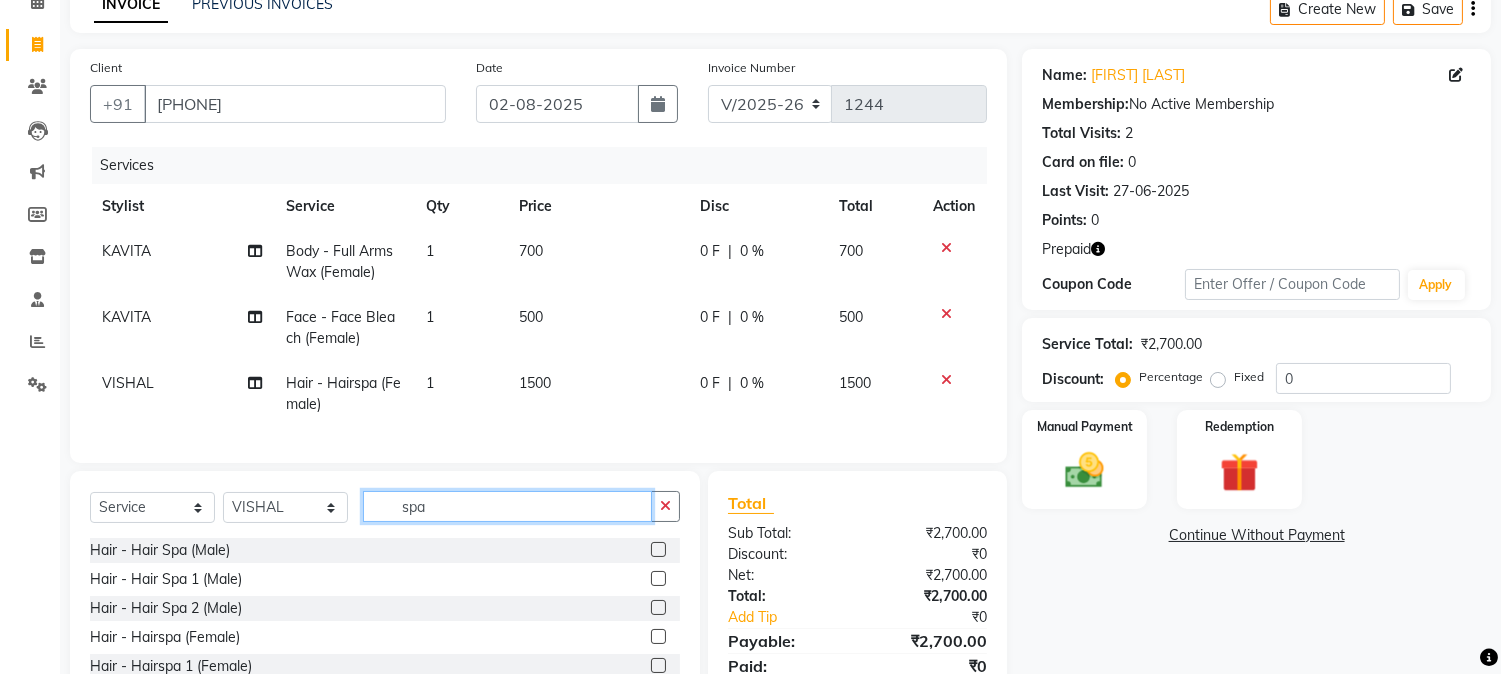 click on "Client +[COUNTRY_CODE] [PHONE] Date [DATE] Invoice Number V/2025 V/2025-26 1244 Services Stylist Service Qty Price Disc Total Action KAVITA Body - Full Arms Wax (Female) 1 700 0 F | 0 % 700 KAVITA Face - Face Bleach (Female) 1 500 0 F | 0 % 500 VISHAL Hair - Hairspa (Female) 1 1500 0 F | 0 % 1500 Select Service Product Membership Package Voucher Prepaid Gift Card Select Stylist Aarti Ahsan Aman BUBLEEN COUNTER SALE GAURAV Himanshu JAVED KAVITA Manager NITIN RAJNI ROHIT Saifi Sattu VISHAL spa Hair - Hair Spa (Male) Hair - Hair Spa 1 (Male) Hair - Hair Spa 2 (Male) Hair - Hairspa (Female) Hair - Hairspa 1 (Female) Hair - Hairspa 2 (Female) Hair - Hairspa 3 (Female) Total Sub Total: ₹2,700.00 Discount: ₹0 Net: ₹2,700.00 Total: ₹2,700.00 Add Tip ₹0 Payable: ₹2,700.00 Paid: ₹0 Balance : ₹2,700.00" 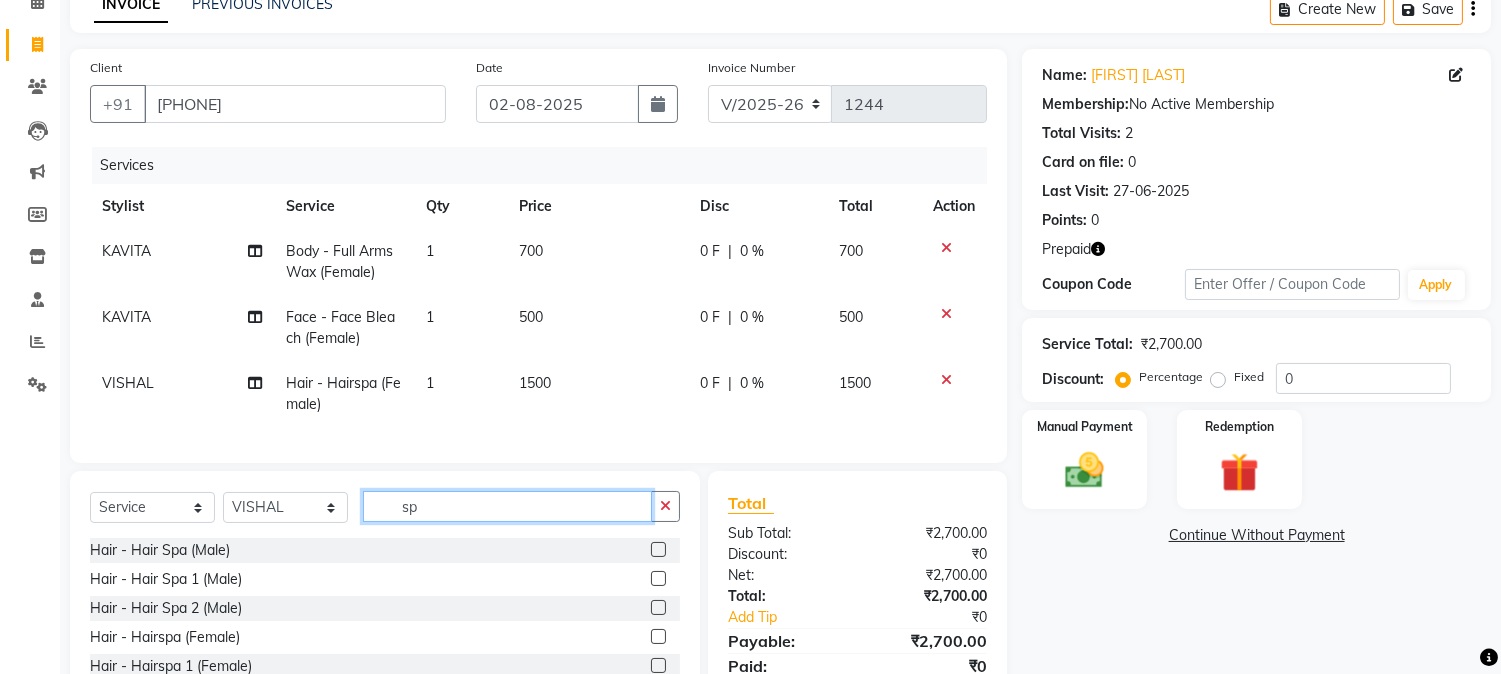 type on "s" 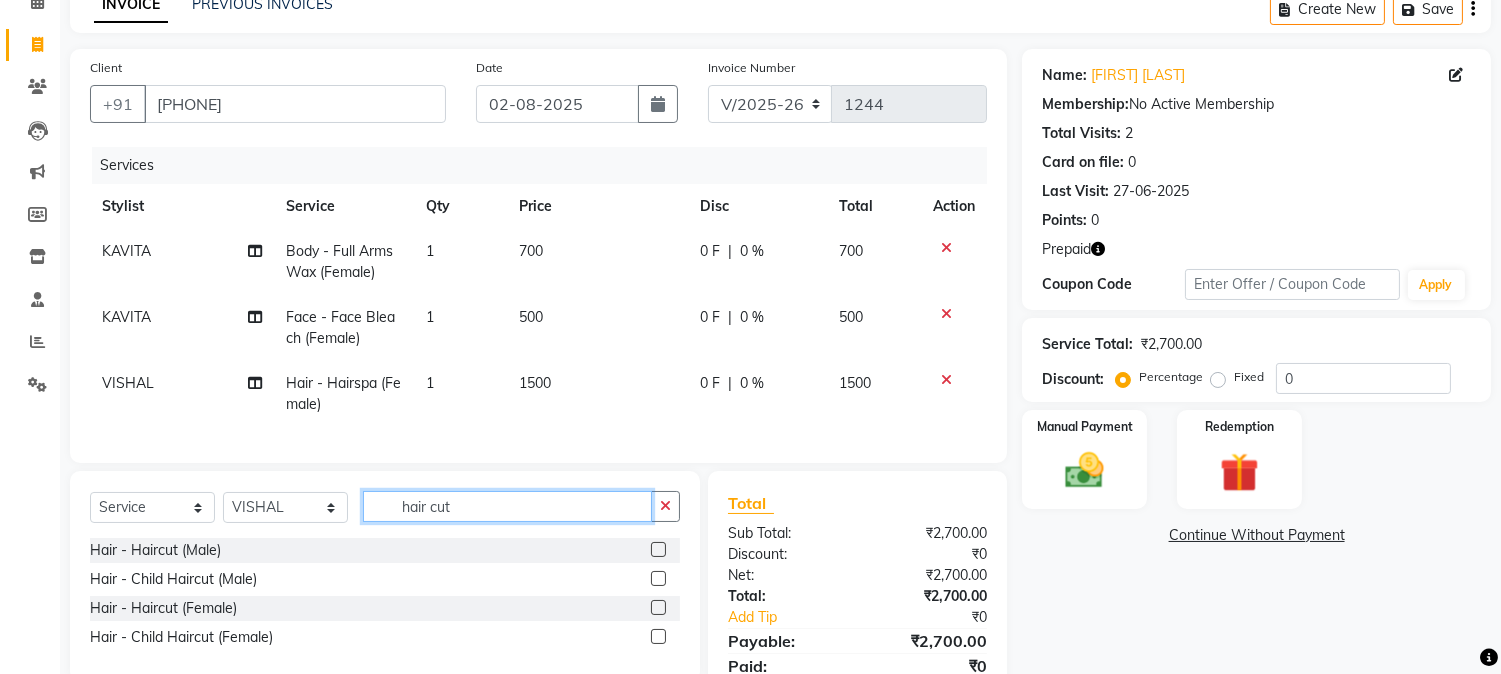 type on "hair cut" 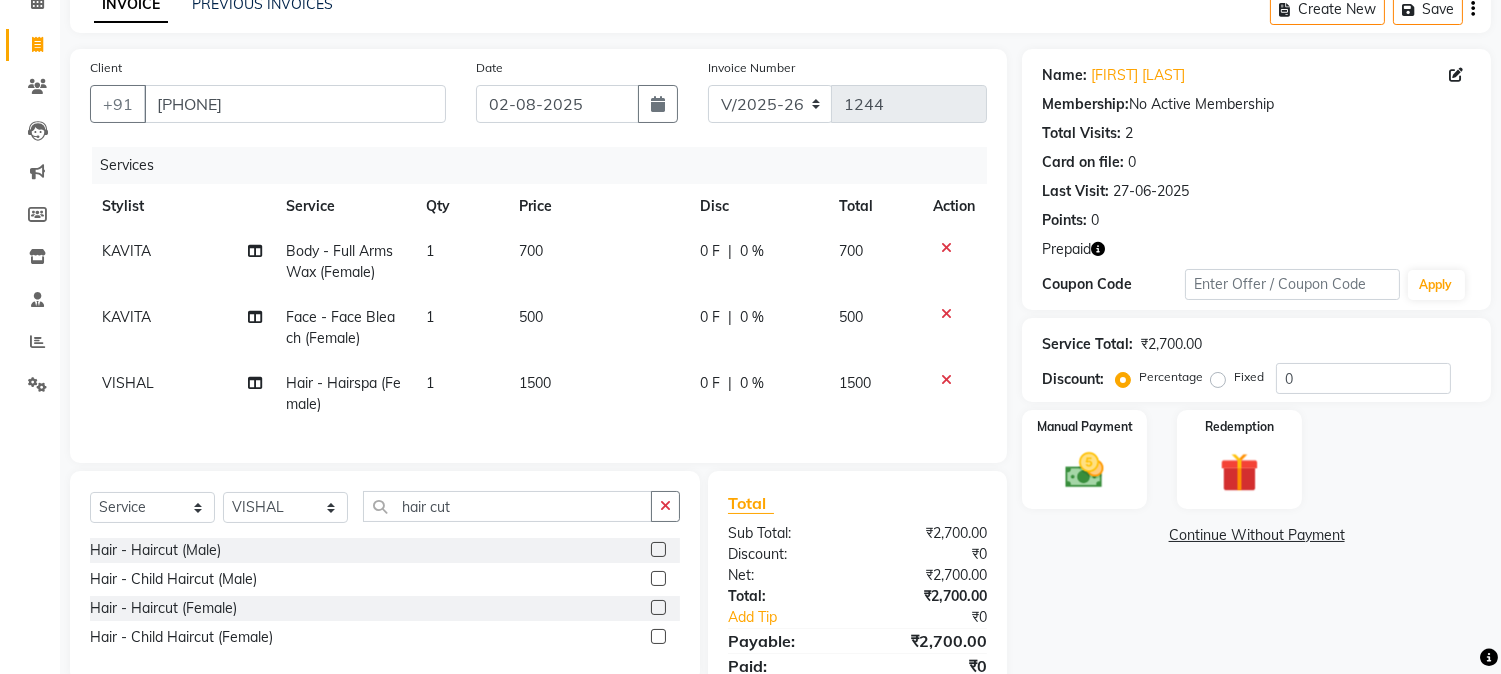 click 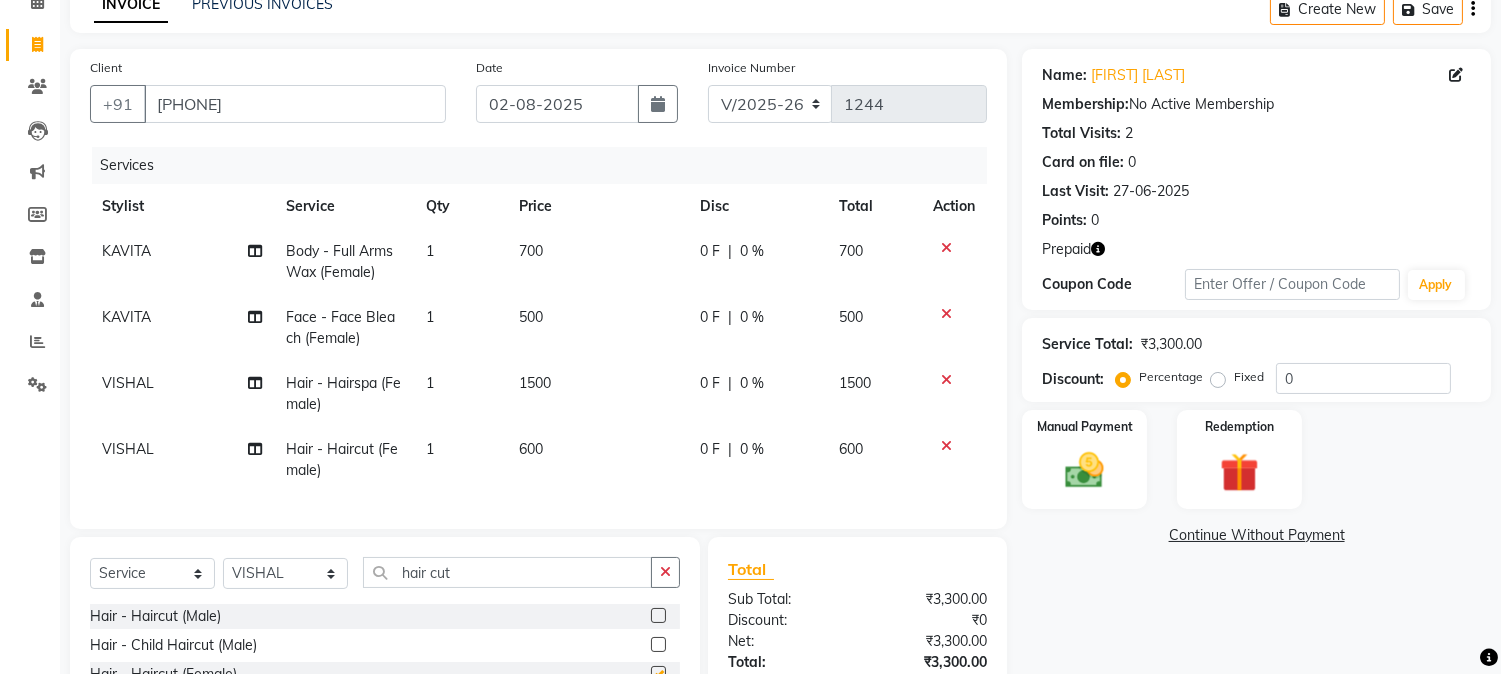 checkbox on "false" 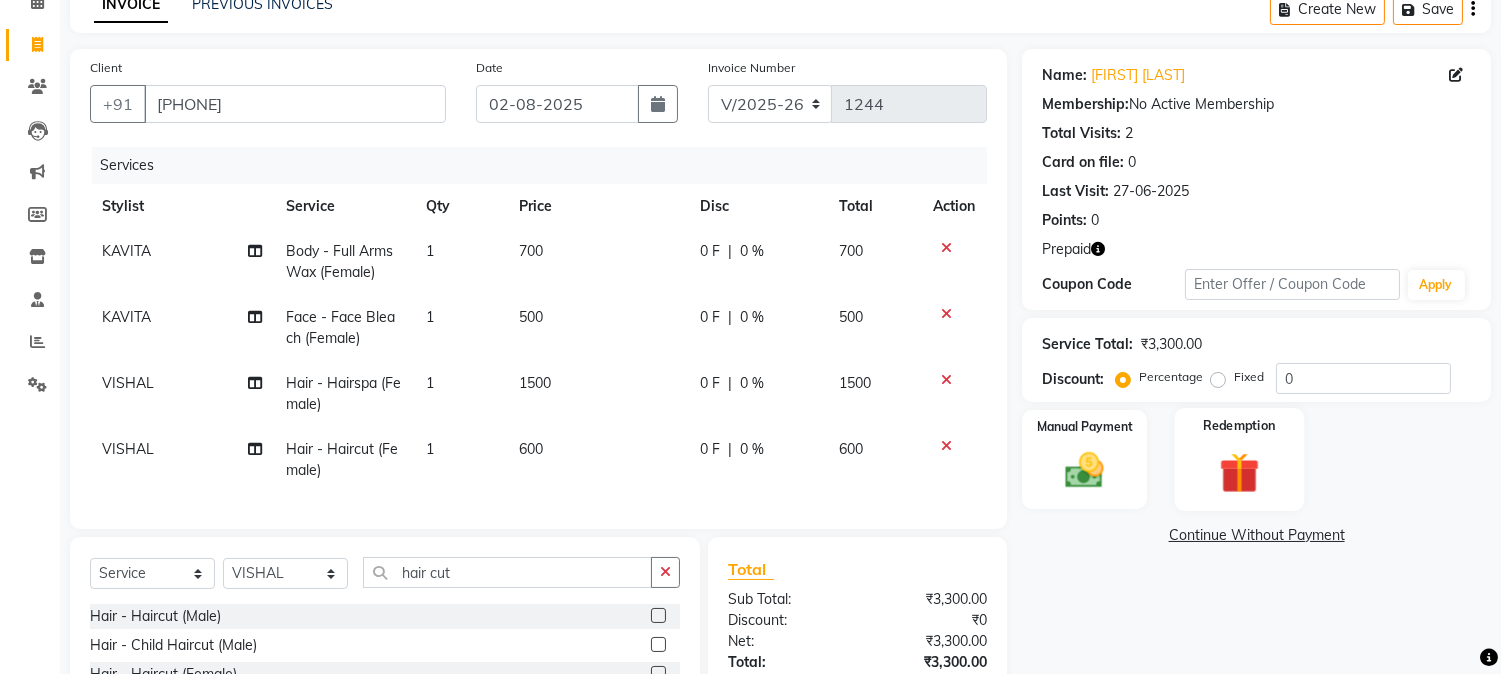 click 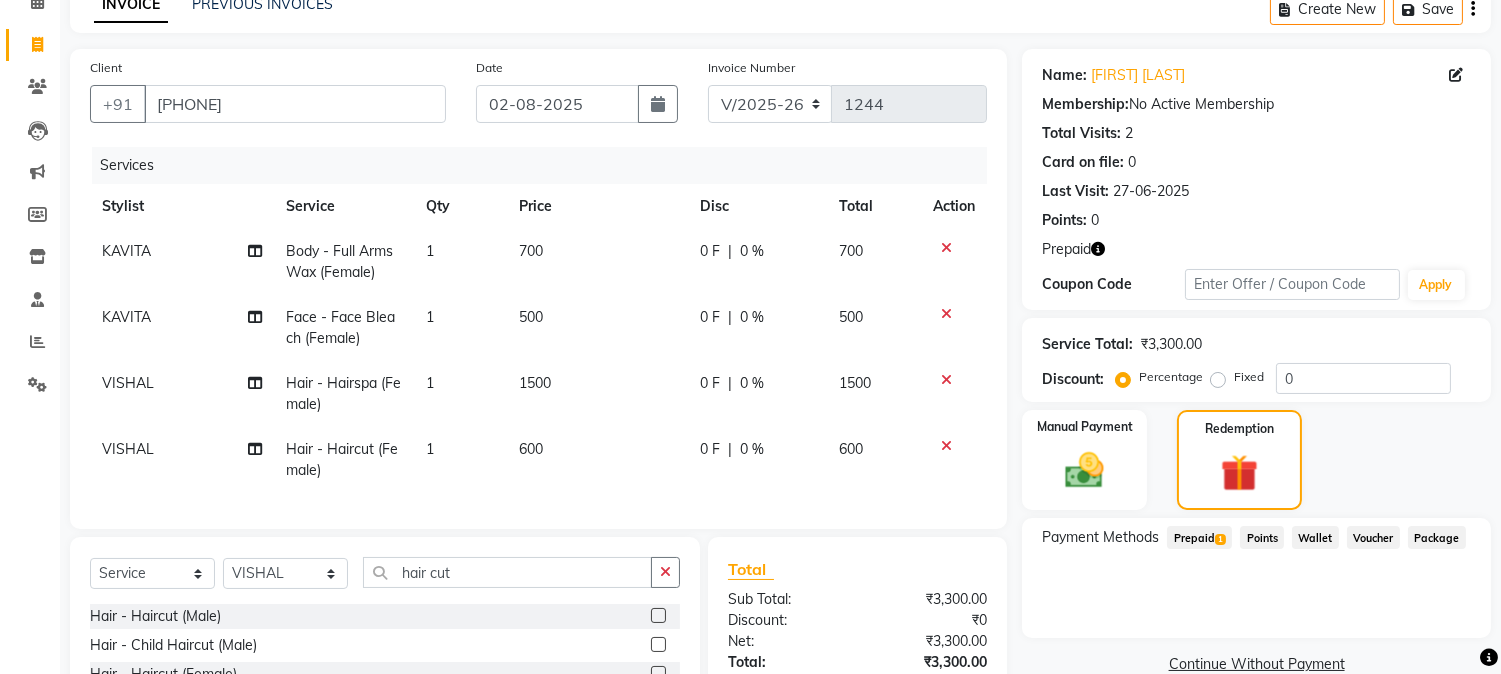 click on "Prepaid  1" 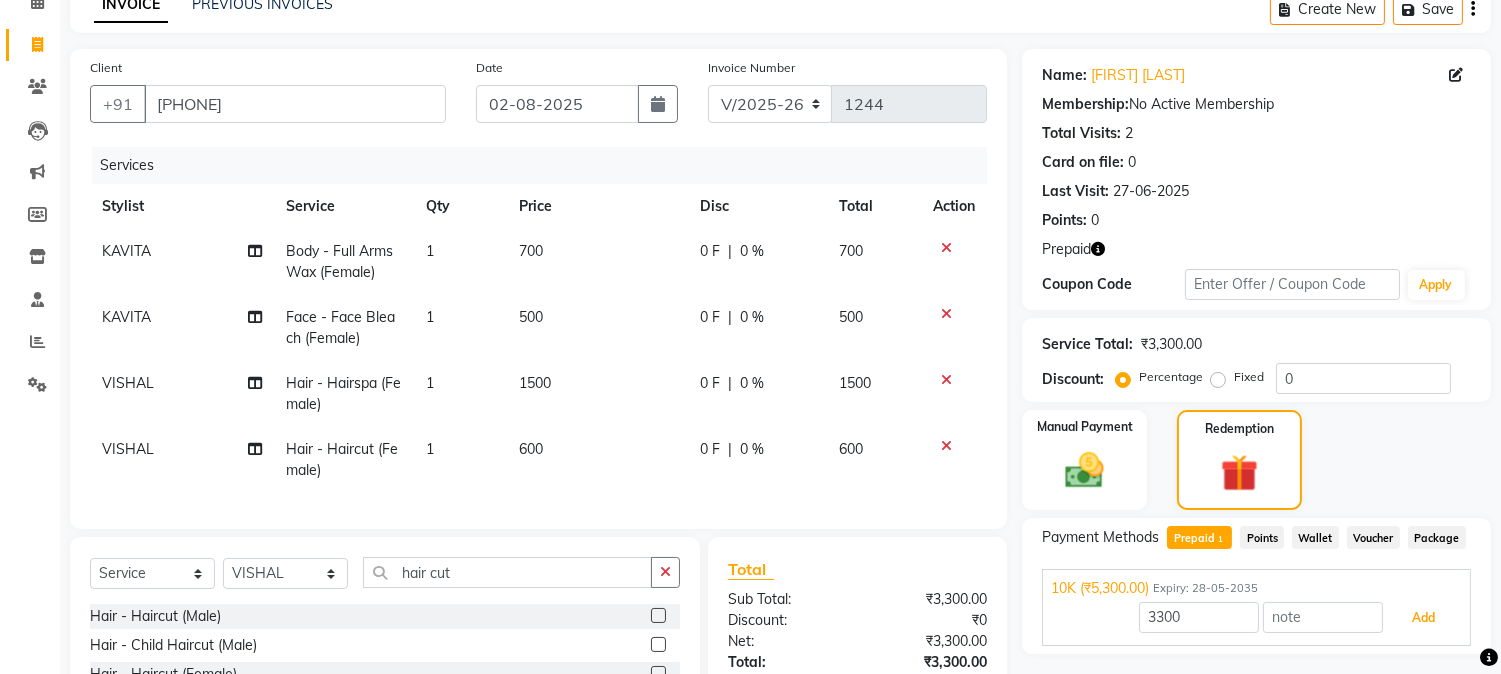 click on "Add" at bounding box center [1423, 618] 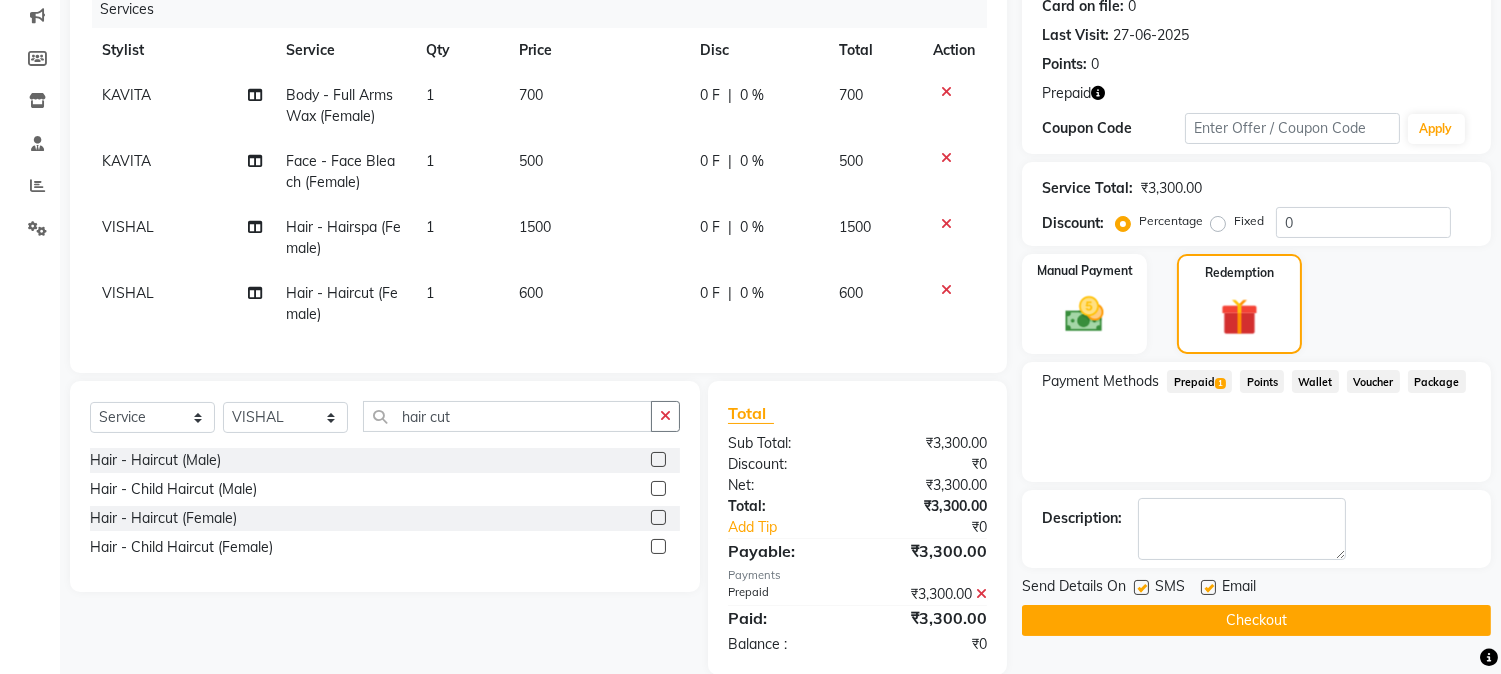 scroll, scrollTop: 304, scrollLeft: 0, axis: vertical 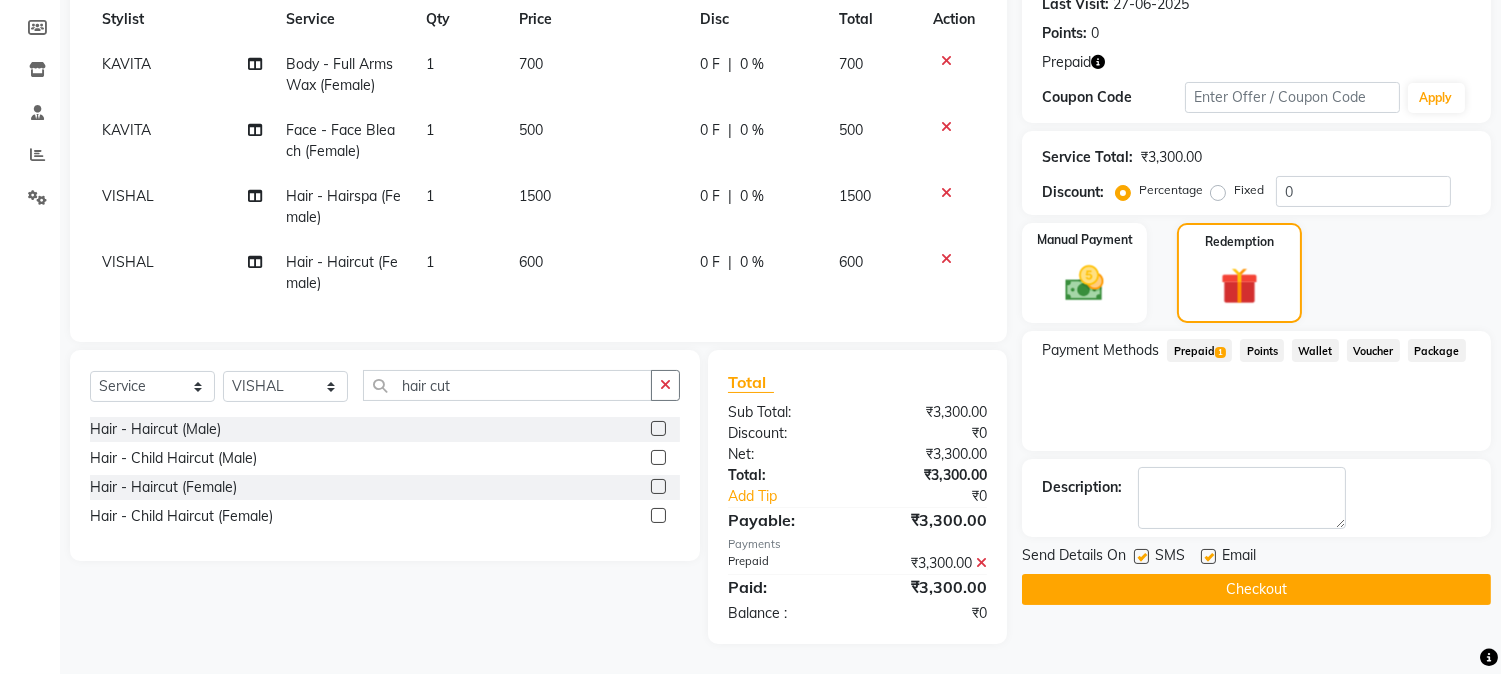 click on "Checkout" 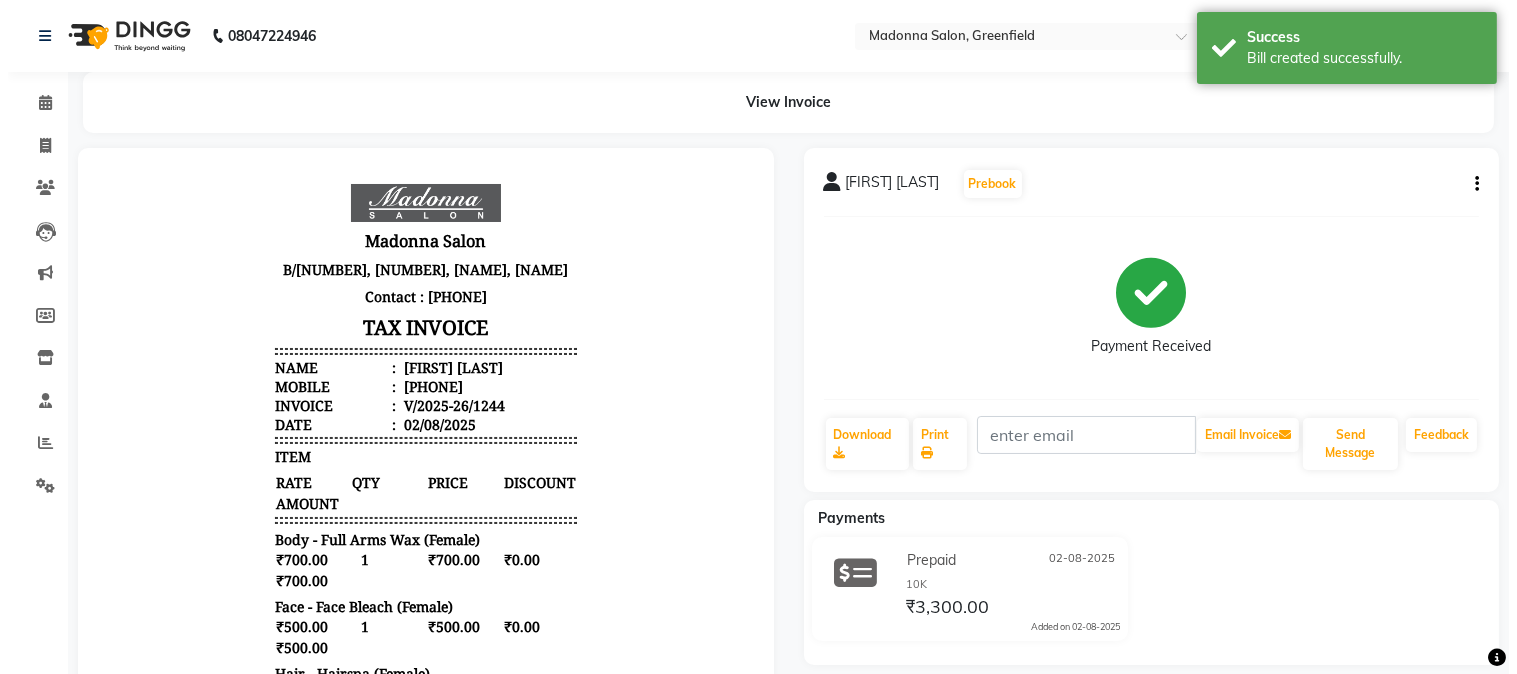scroll, scrollTop: 0, scrollLeft: 0, axis: both 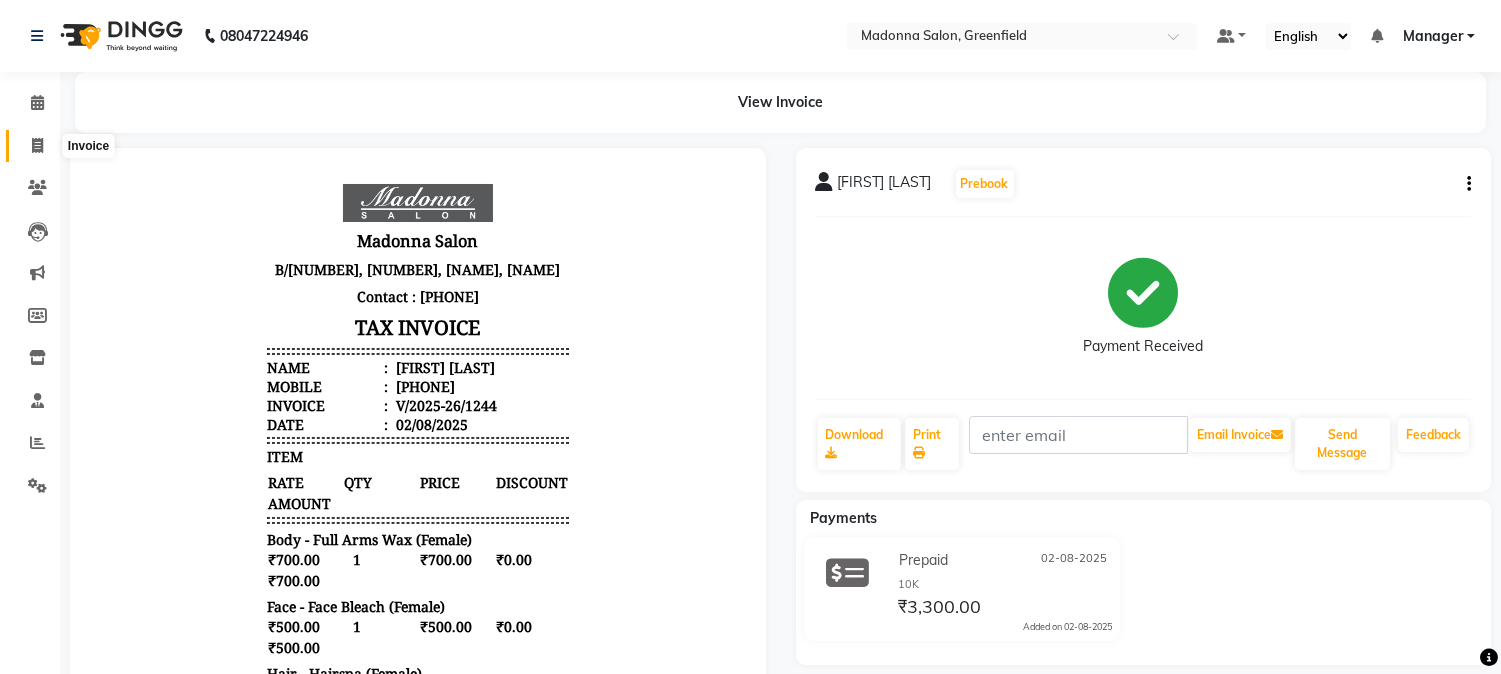click 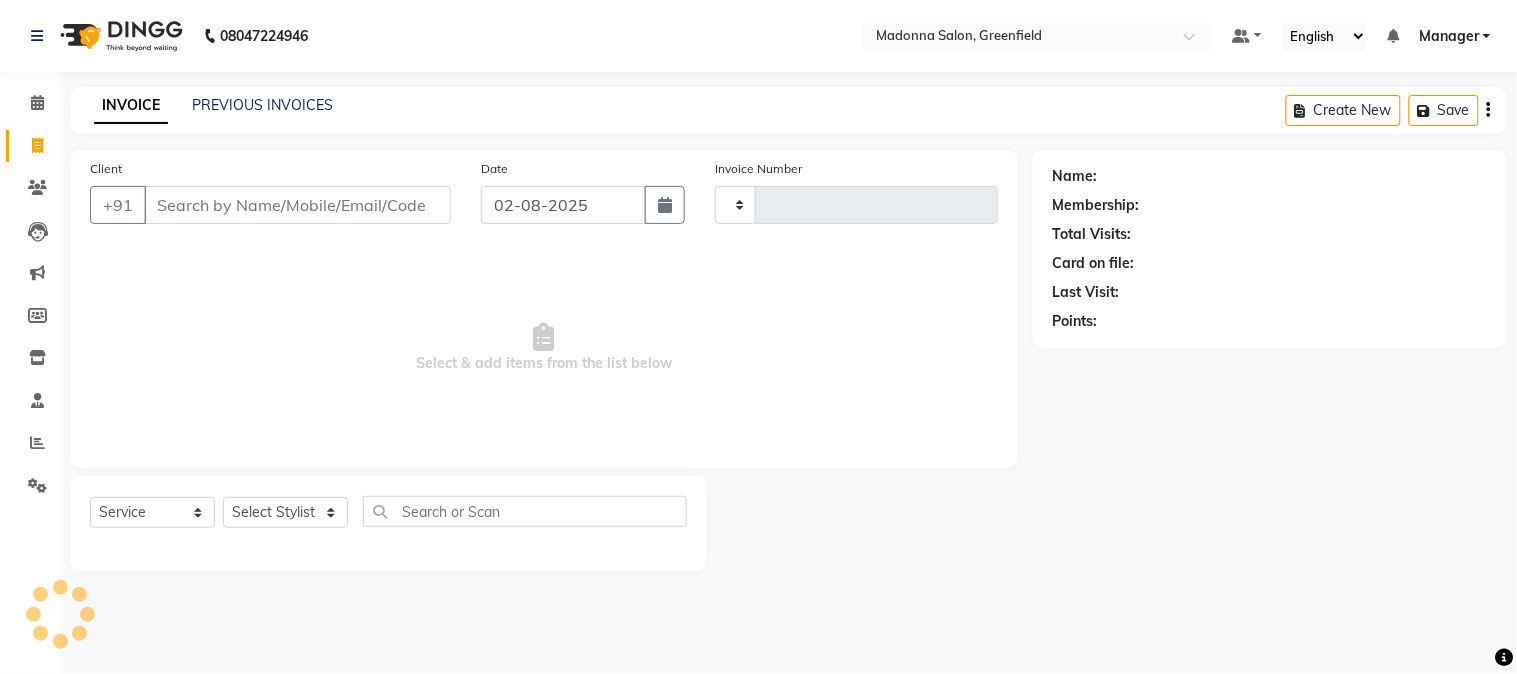 type on "1245" 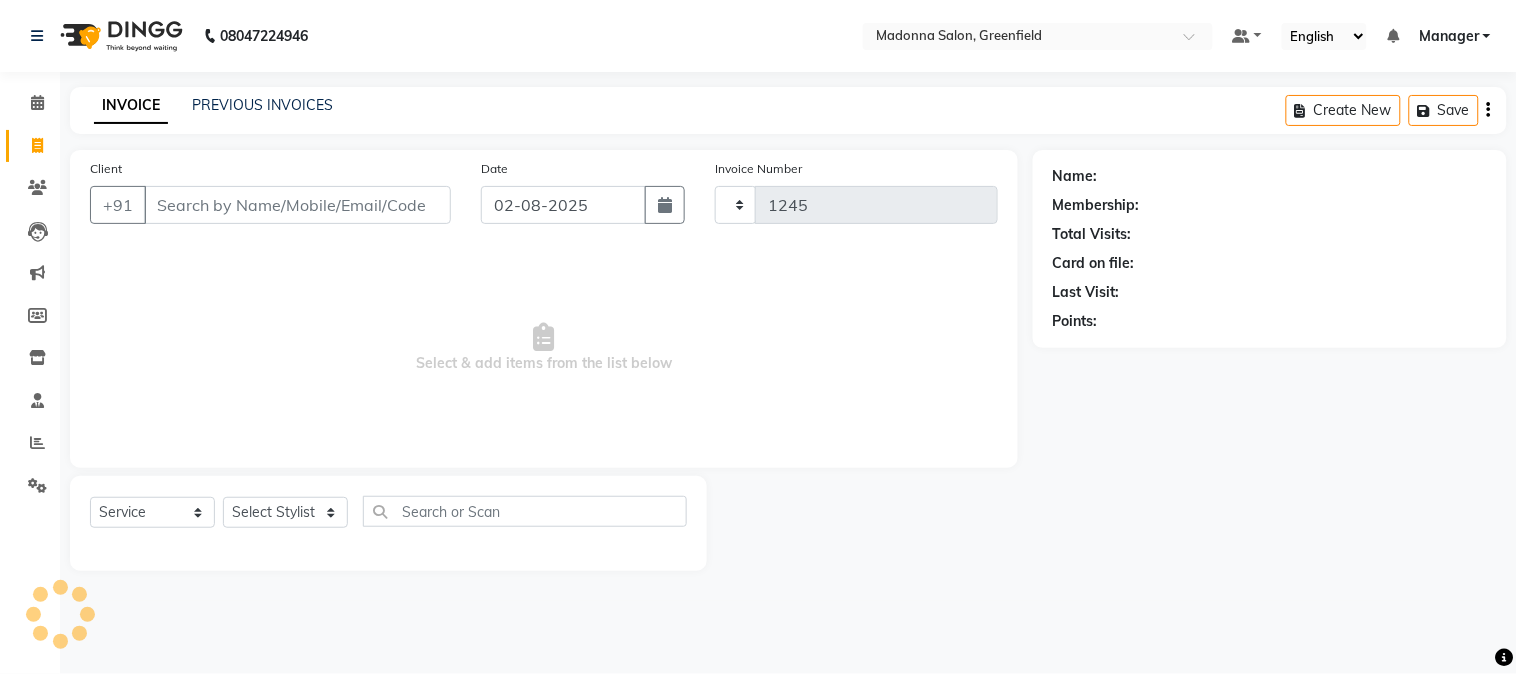 select on "7672" 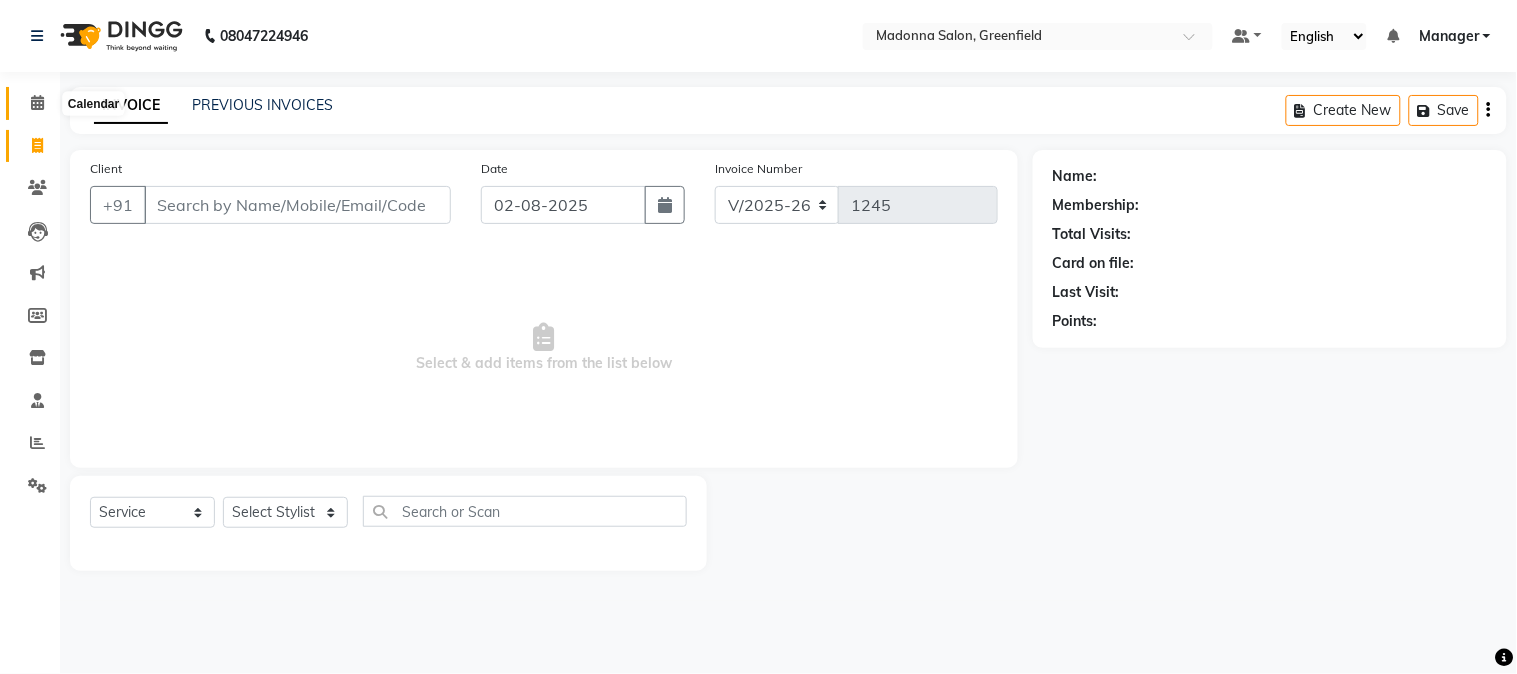 click 